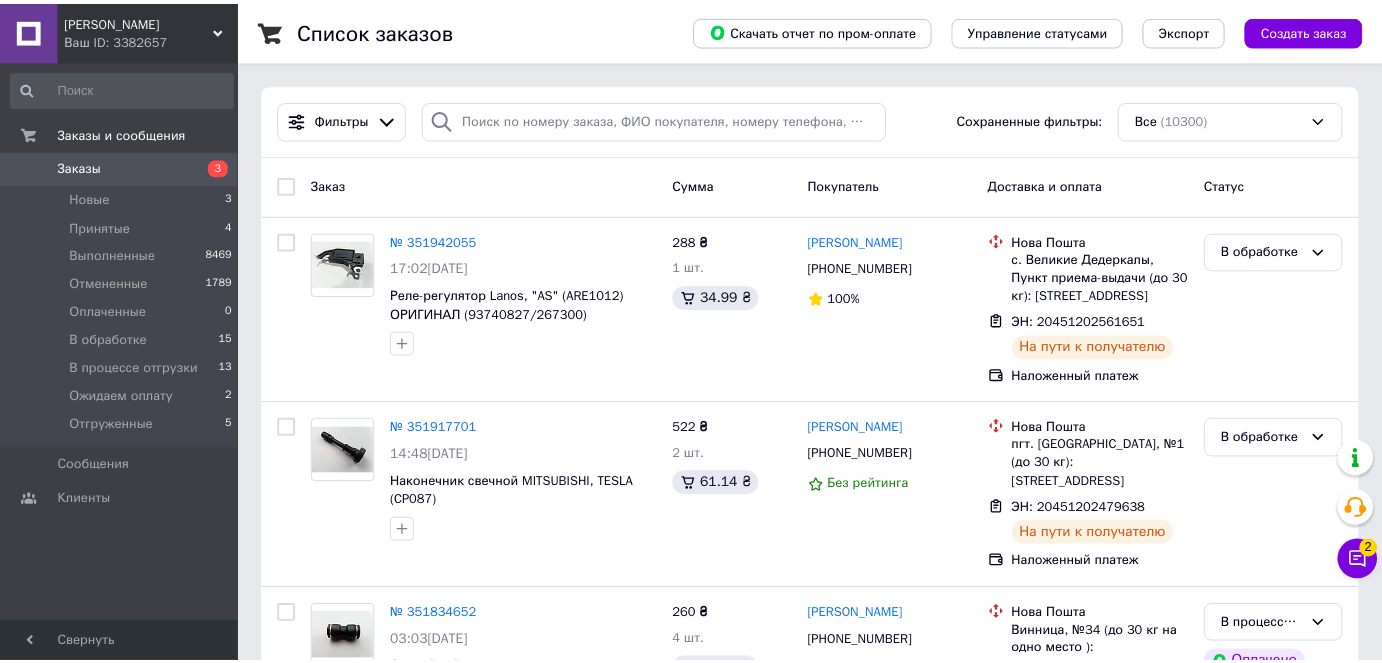 scroll, scrollTop: 0, scrollLeft: 0, axis: both 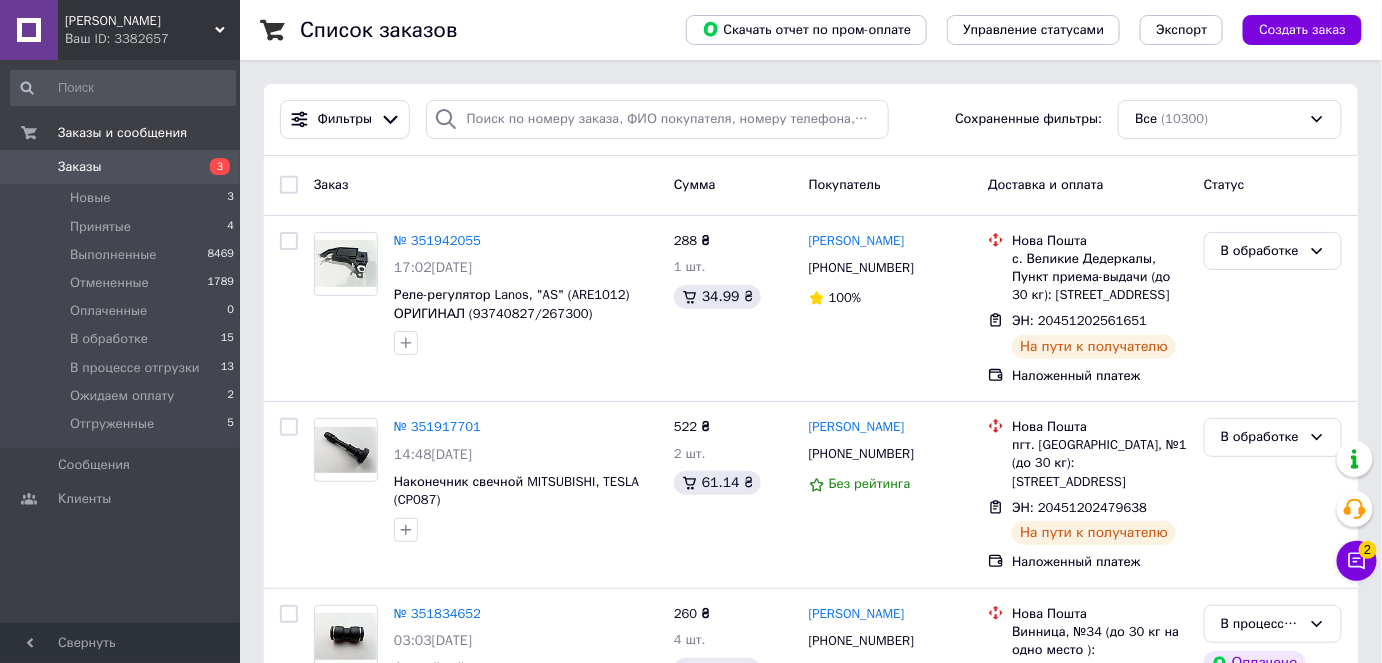 click on "Ваш ID: 3382657" at bounding box center [152, 39] 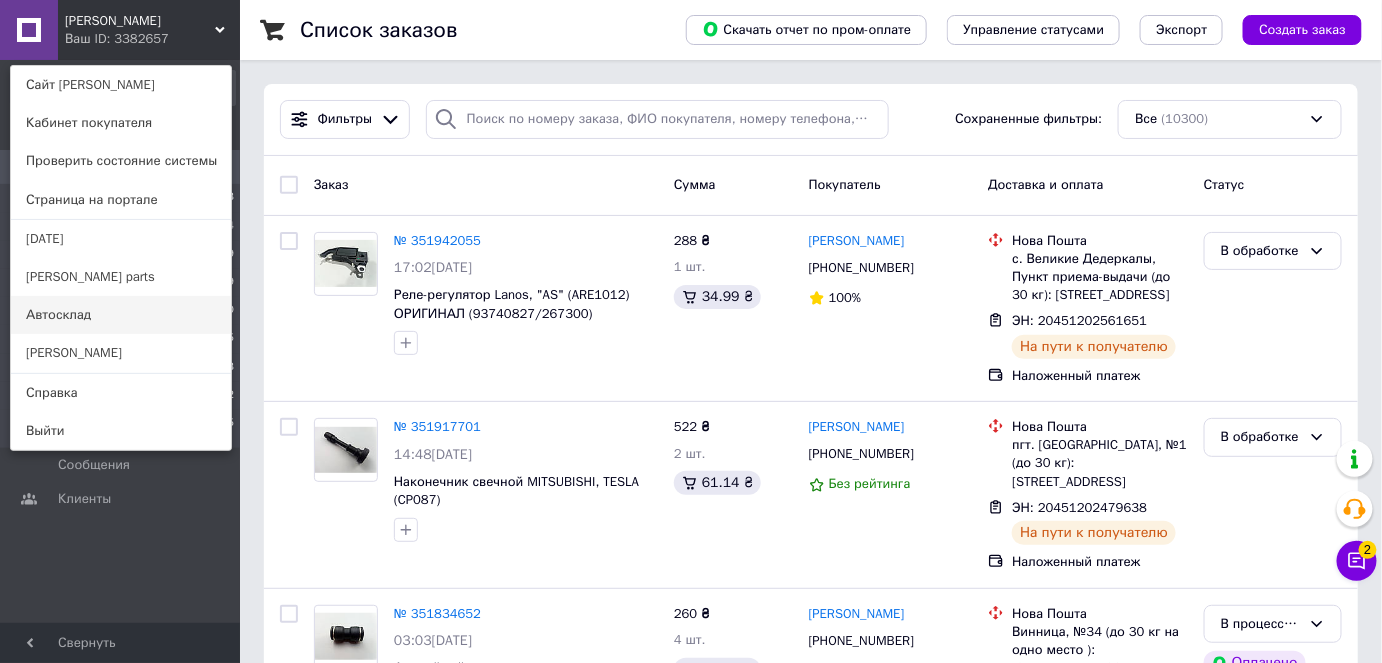 click on "Автосклад" at bounding box center (121, 315) 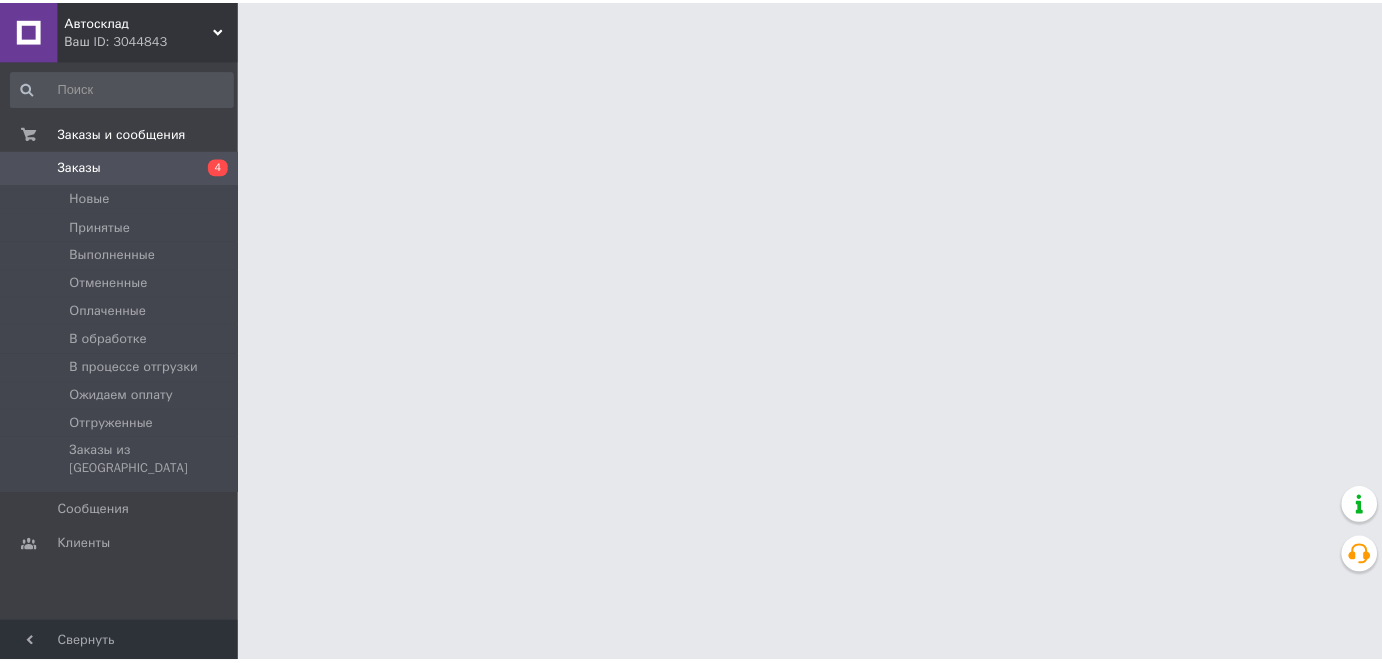 scroll, scrollTop: 0, scrollLeft: 0, axis: both 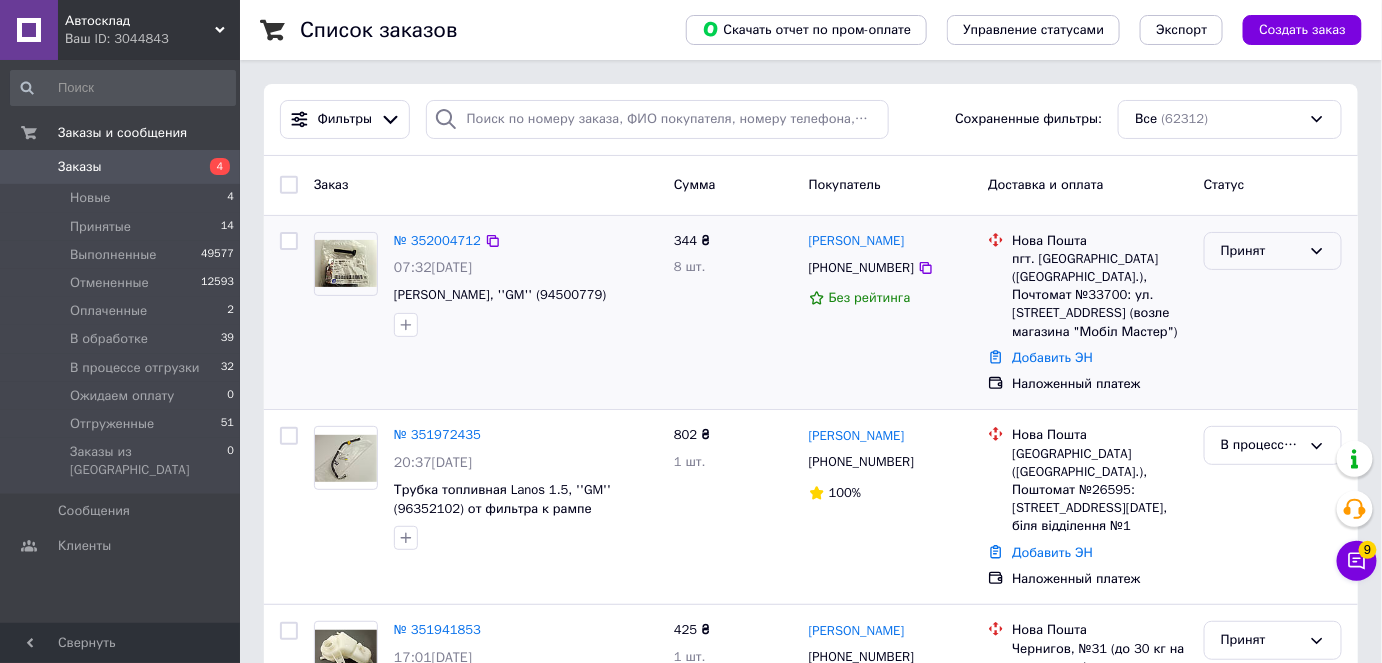 click on "Принят" at bounding box center [1261, 251] 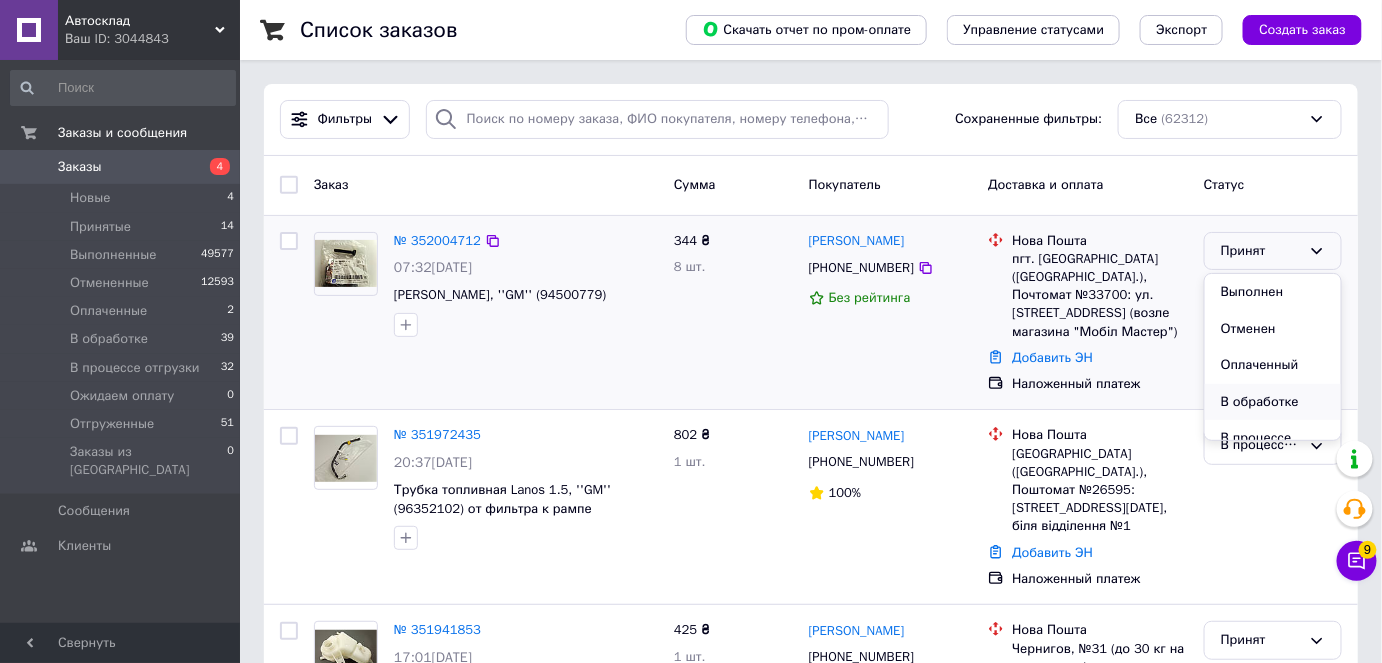 click on "В обработке" at bounding box center [1273, 402] 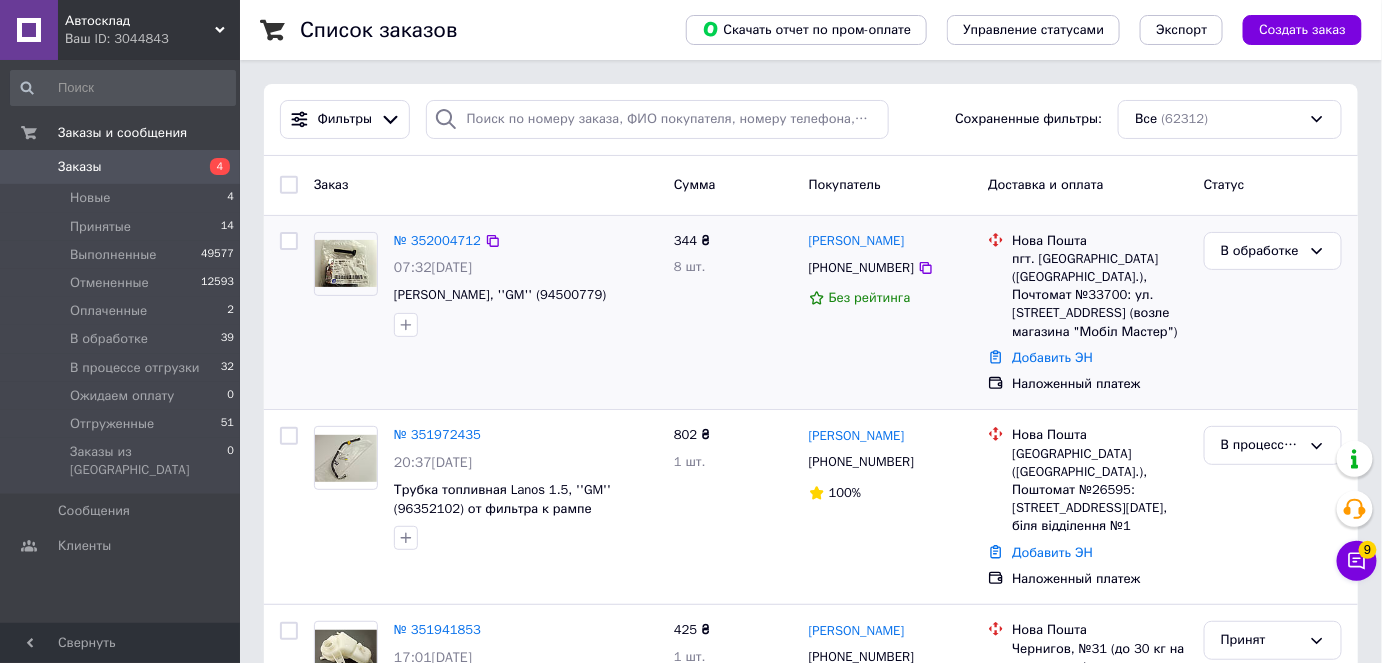 drag, startPoint x: 624, startPoint y: 299, endPoint x: 563, endPoint y: 307, distance: 61.522354 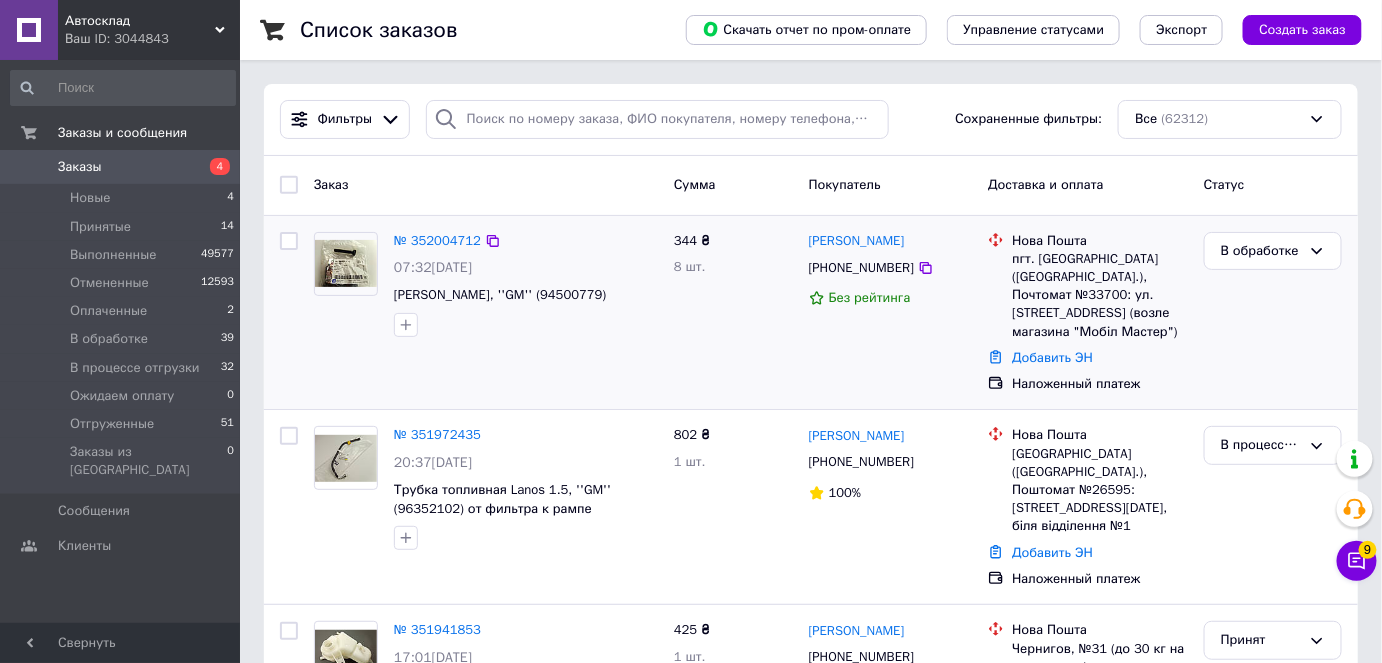 drag, startPoint x: 394, startPoint y: 299, endPoint x: 632, endPoint y: 296, distance: 238.0189 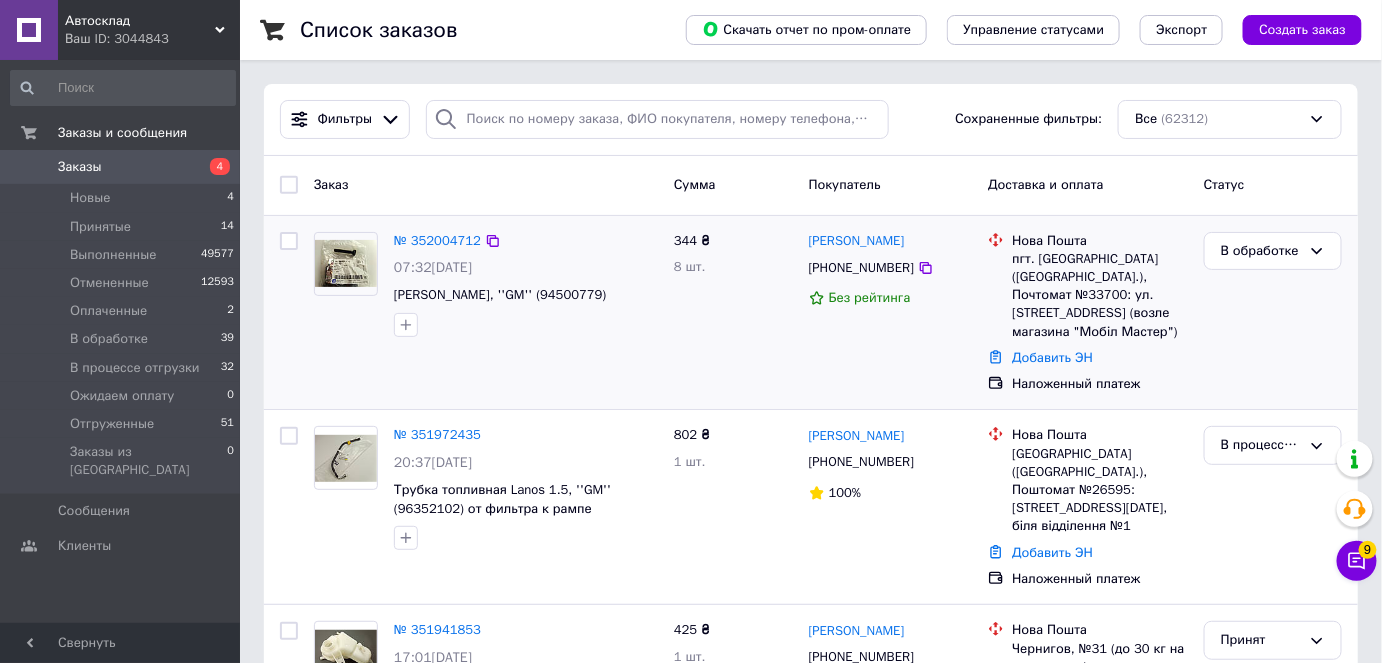 click on "№ 352004712 07:32, 10.07.2025 Болт шатуна  Lanos, ''GM'' (94500779)" at bounding box center [526, 284] 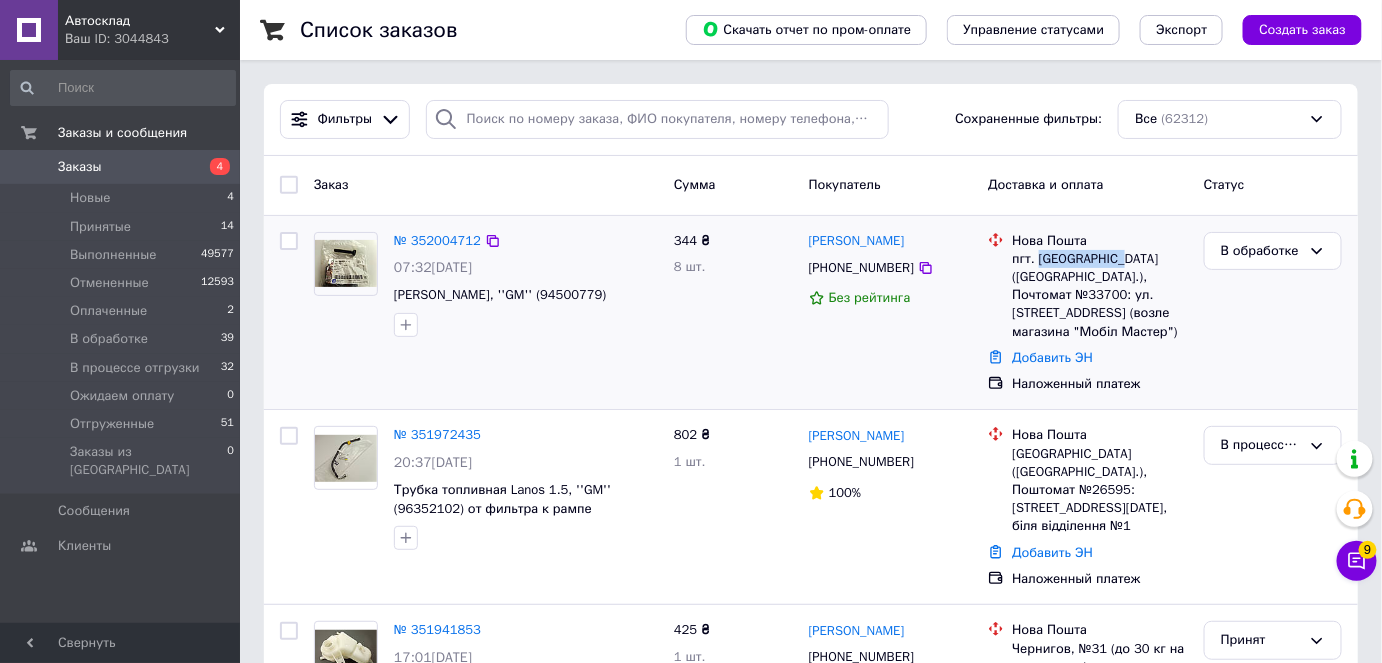 drag, startPoint x: 1121, startPoint y: 257, endPoint x: 1039, endPoint y: 257, distance: 82 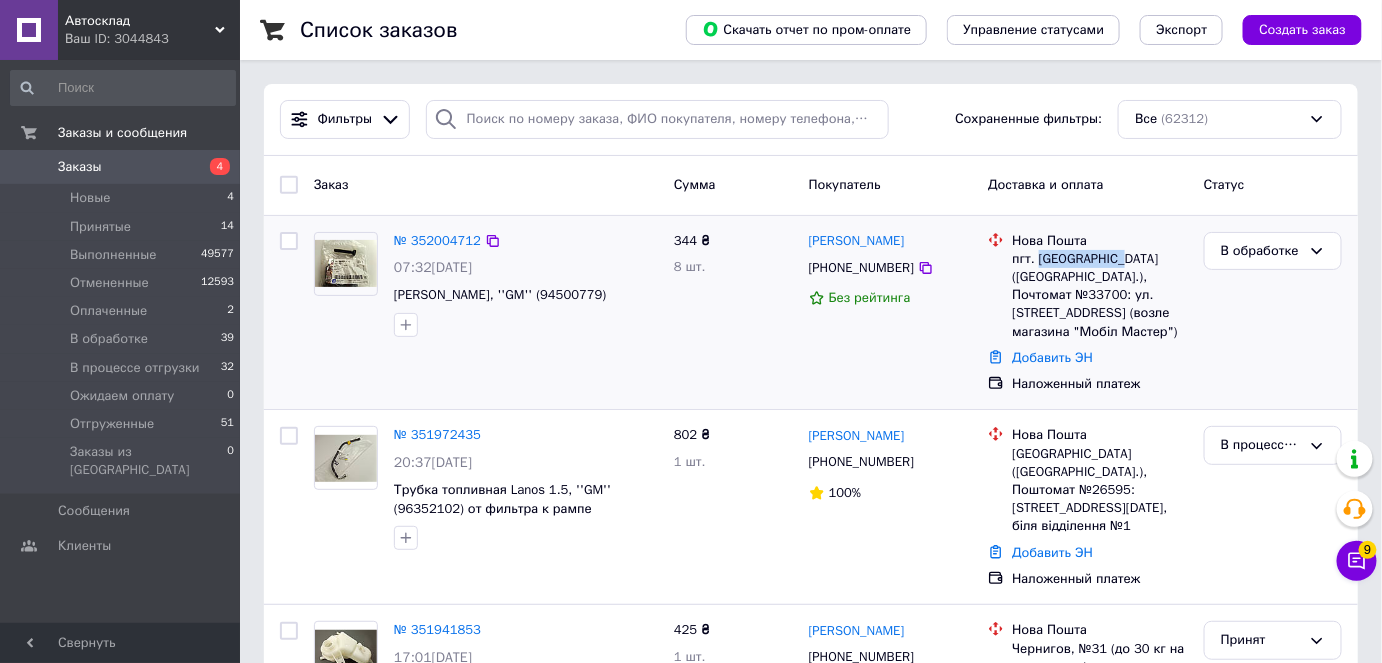 click on "пгт. Магдалиновка (Днепропетровская обл.), Почтомат №33700: ул. Центральная, 44 (возле магазина "Мобіл Мастер")" at bounding box center (1100, 295) 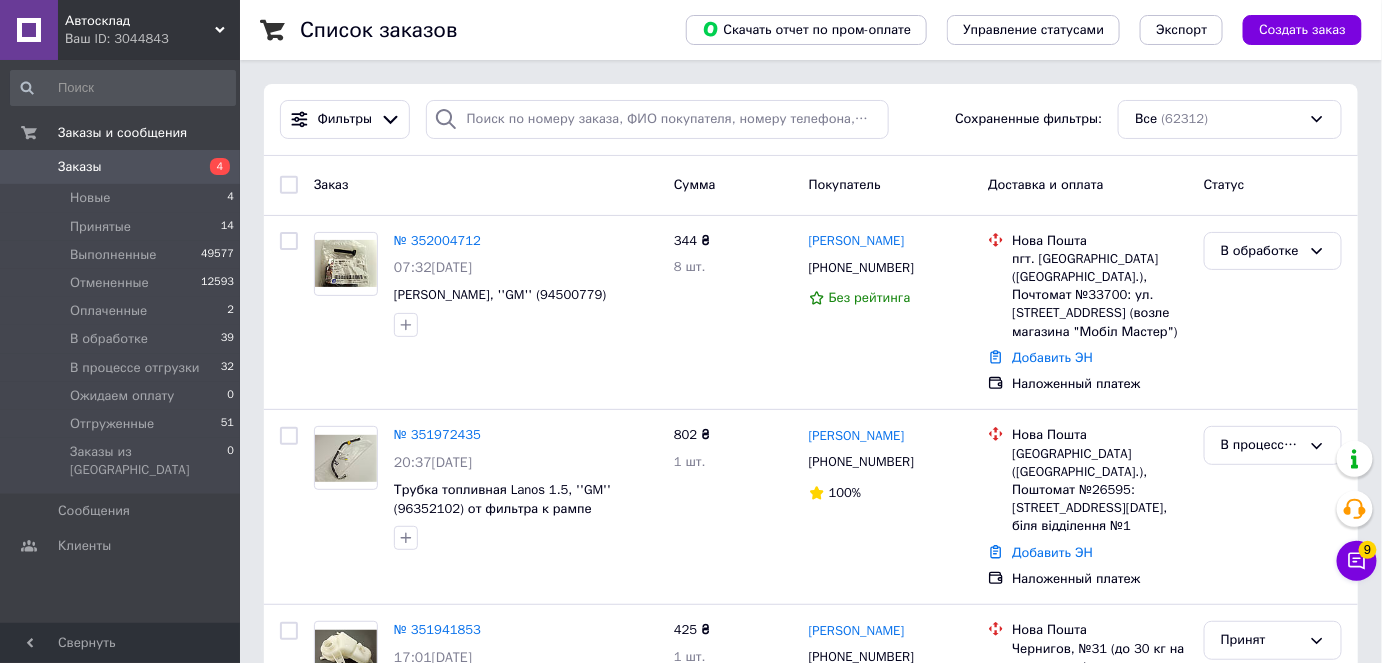drag, startPoint x: 114, startPoint y: 38, endPoint x: 106, endPoint y: 88, distance: 50.635956 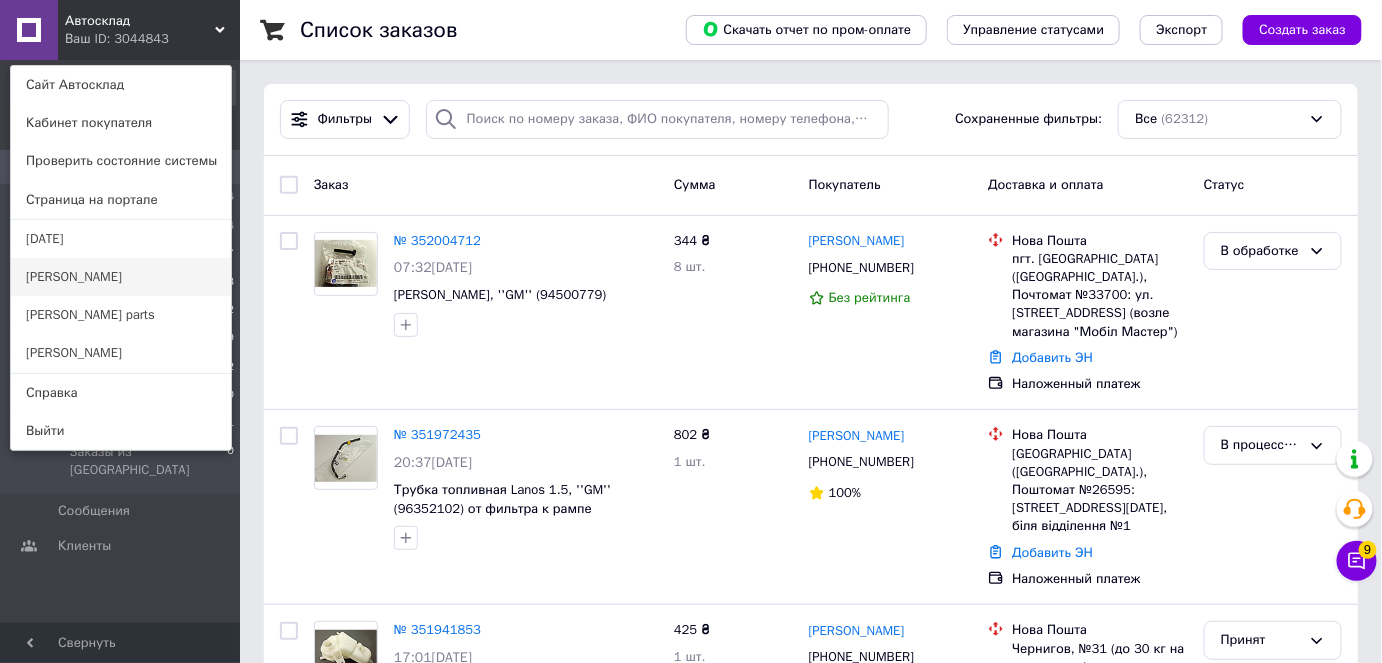click on "[PERSON_NAME]" at bounding box center [121, 277] 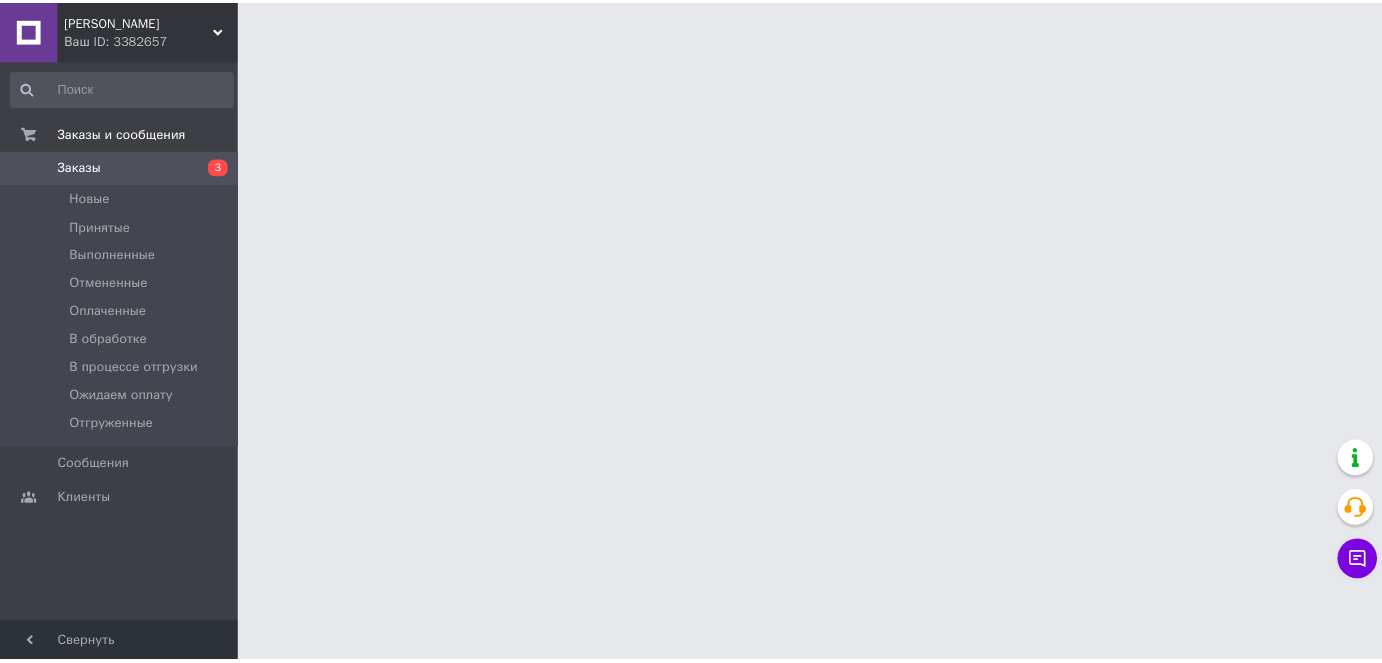 scroll, scrollTop: 0, scrollLeft: 0, axis: both 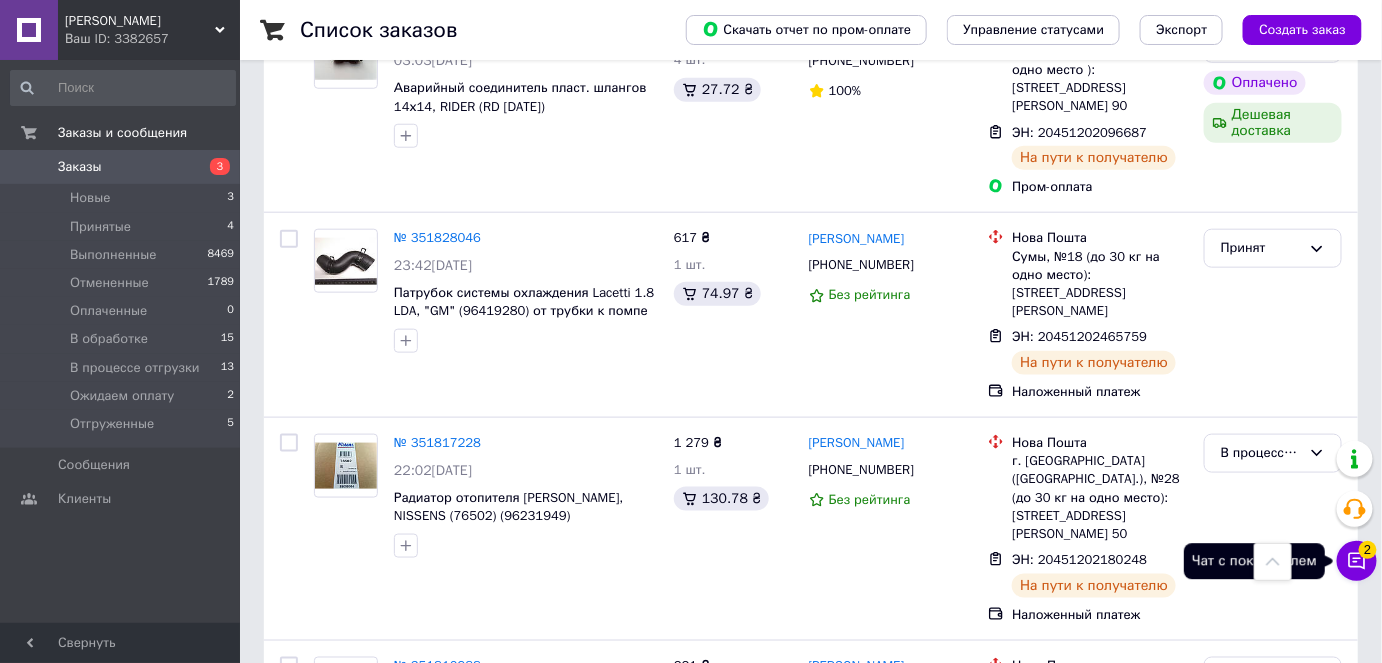 click on "Чат с покупателем 2" at bounding box center (1357, 561) 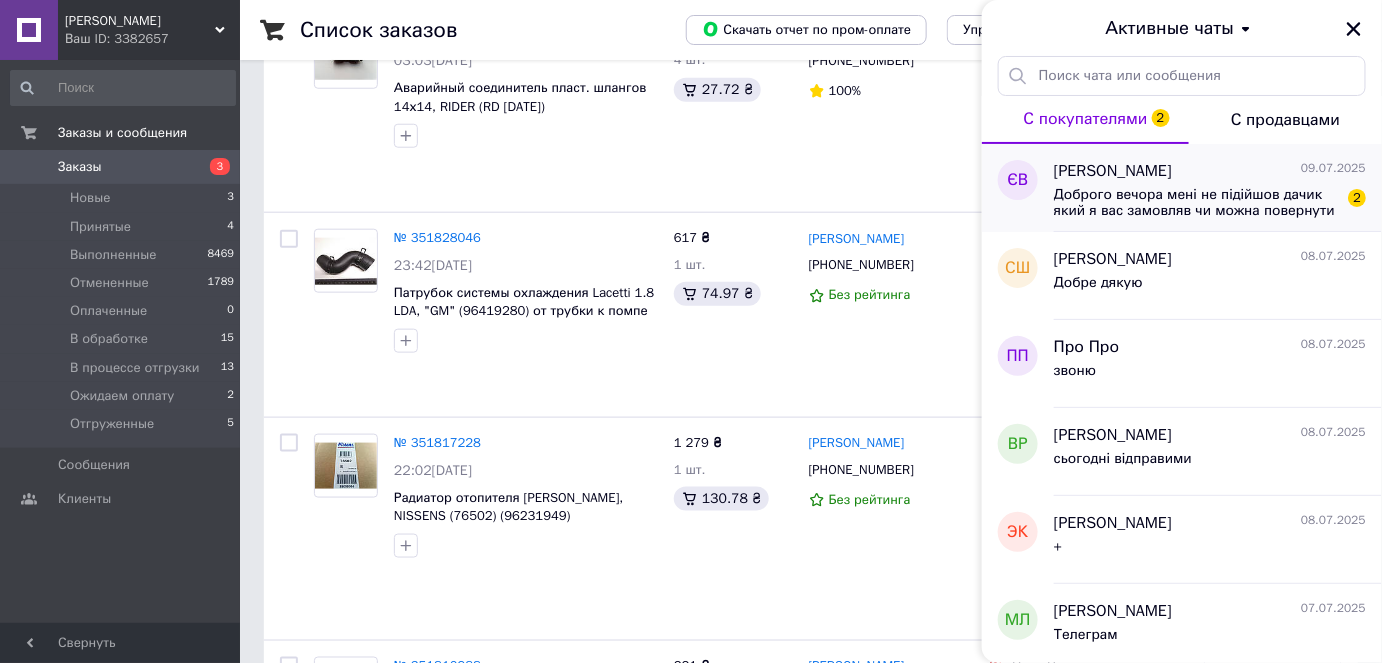 click on "Доброго вечора мені не підійшов дачик який я вас замовляв чи можна повернути товар,або заміни на підходящий." at bounding box center (1196, 203) 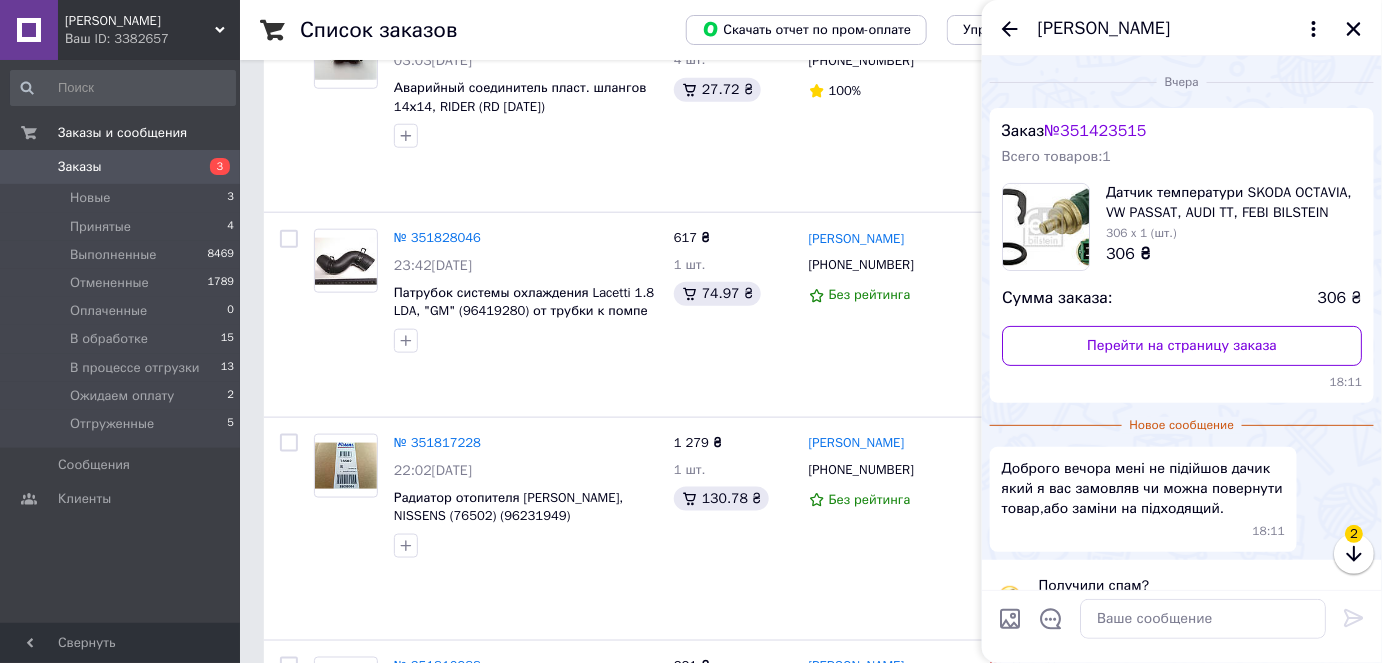 scroll, scrollTop: 42, scrollLeft: 0, axis: vertical 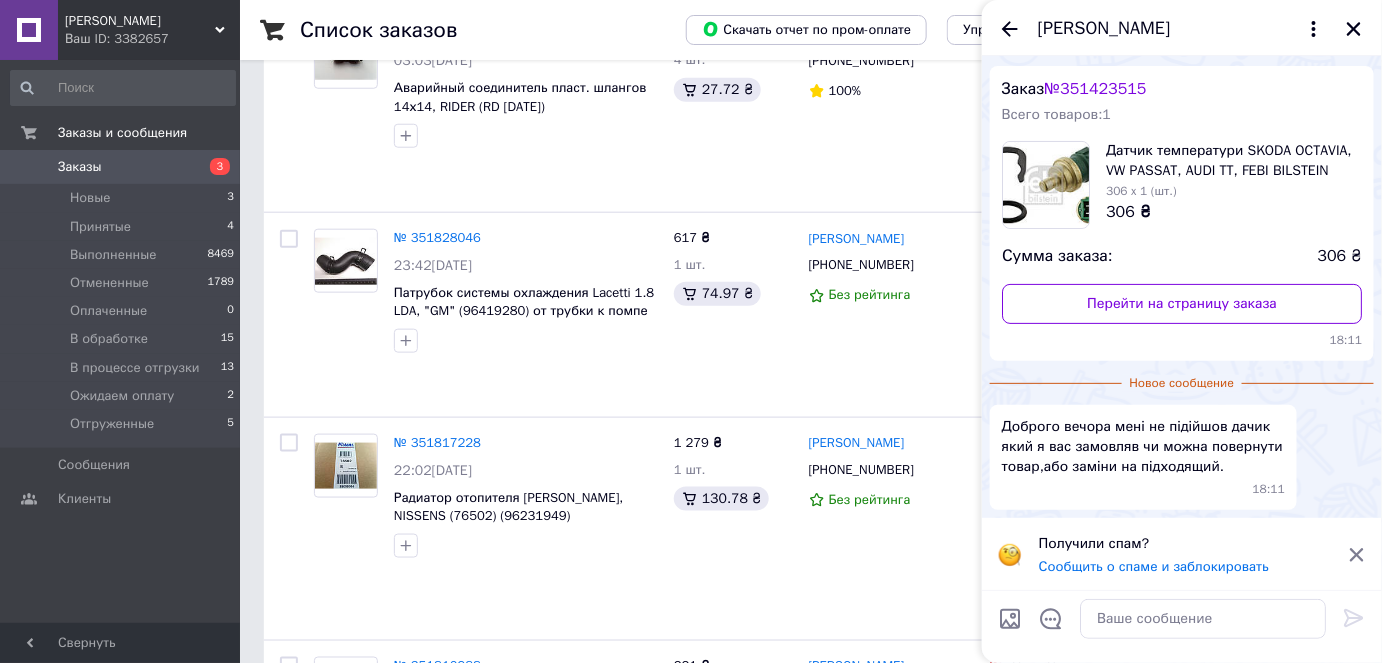 click 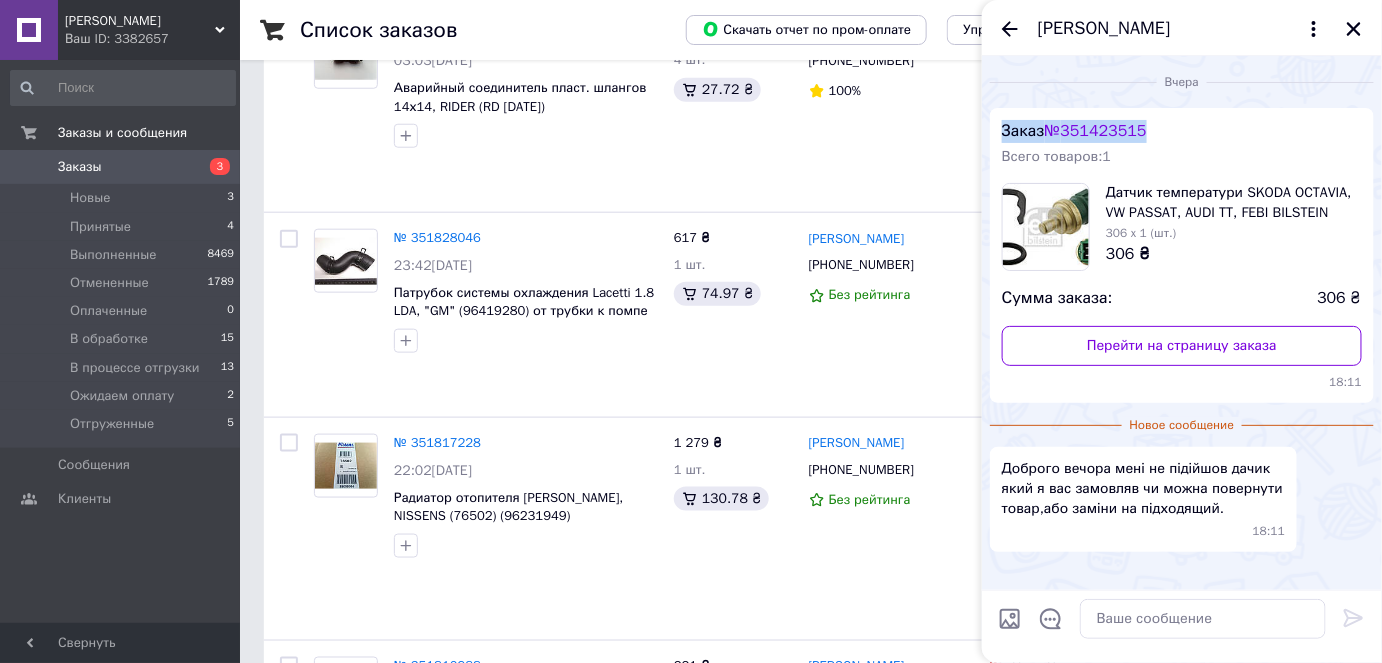 drag, startPoint x: 1181, startPoint y: 131, endPoint x: 1002, endPoint y: 138, distance: 179.13683 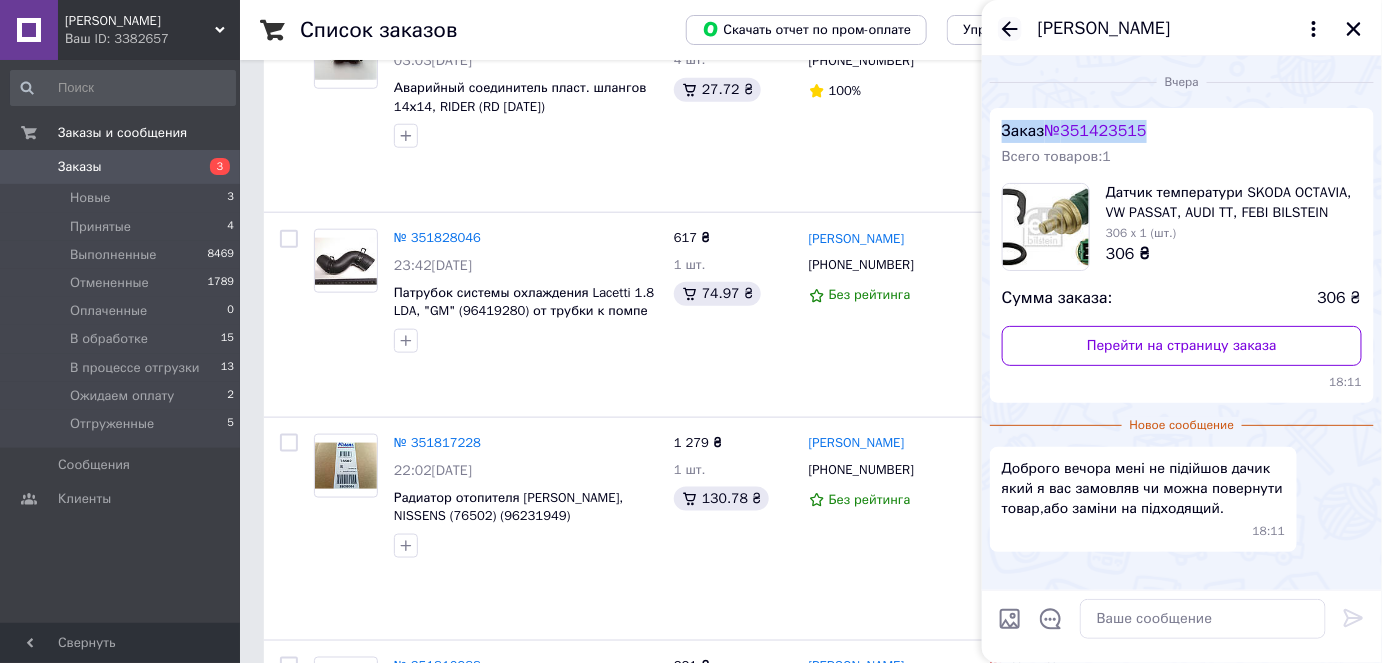 click 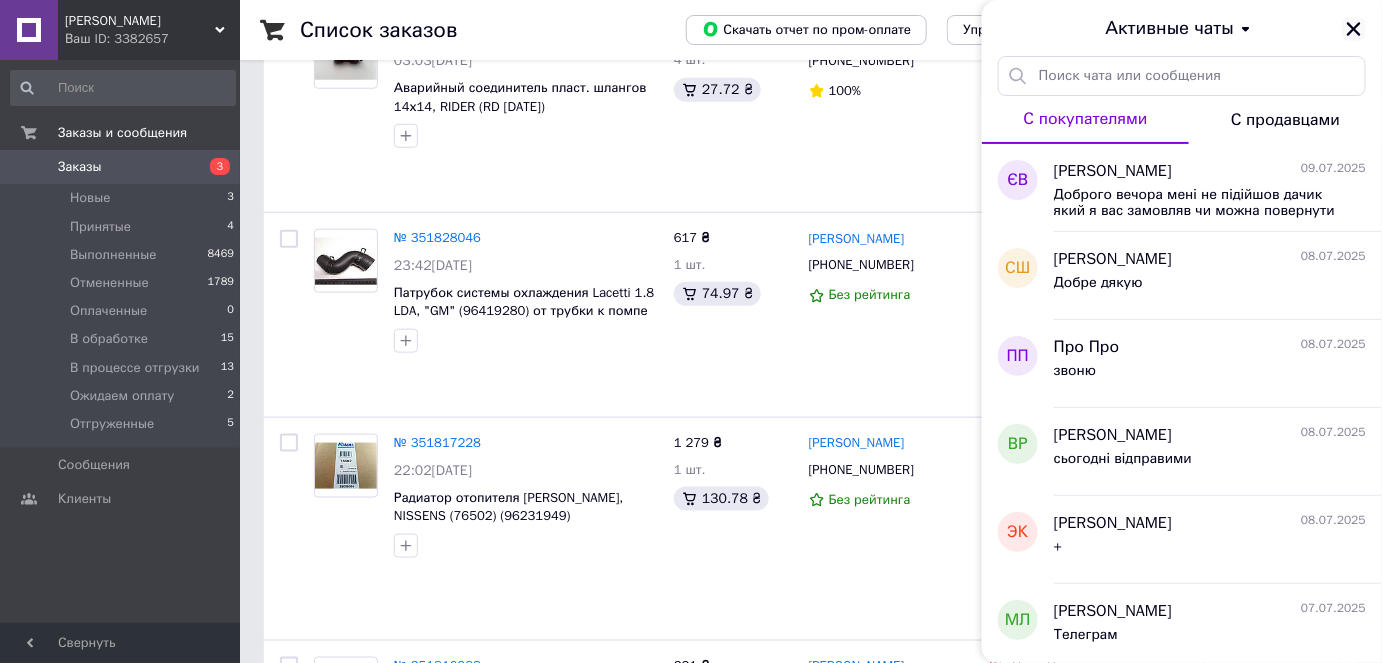 click at bounding box center (1354, 29) 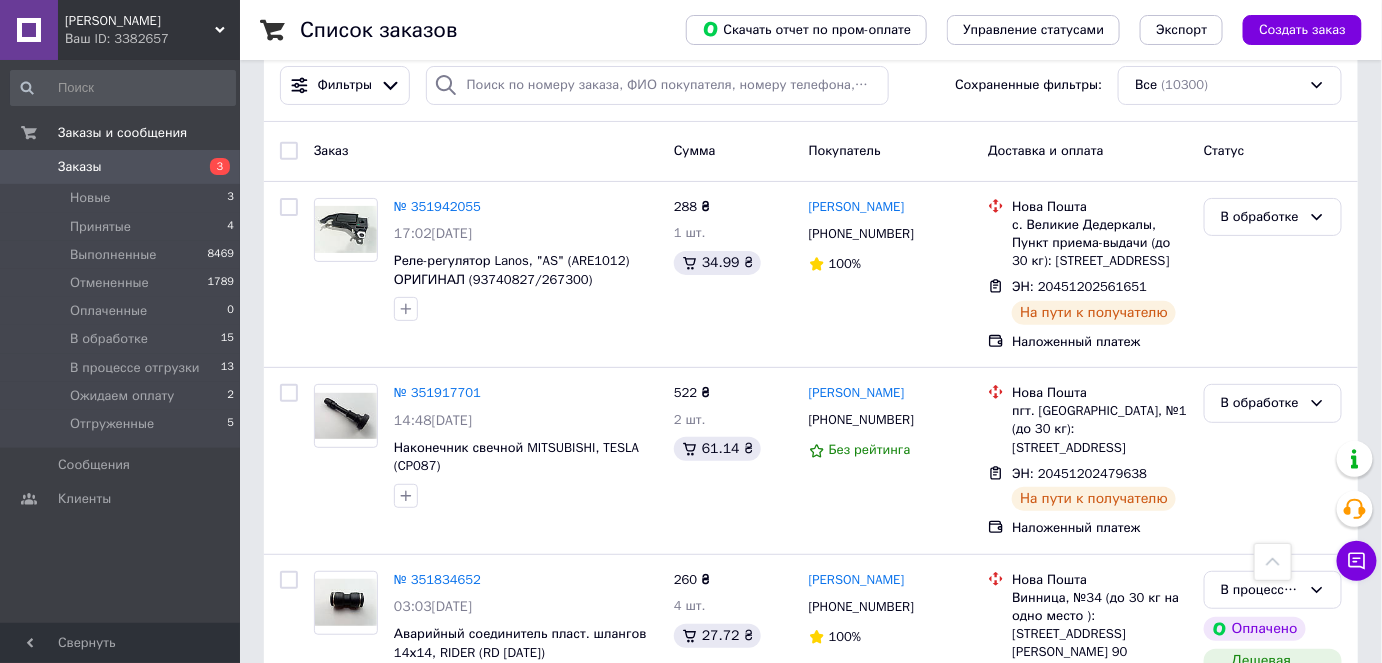 scroll, scrollTop: 0, scrollLeft: 0, axis: both 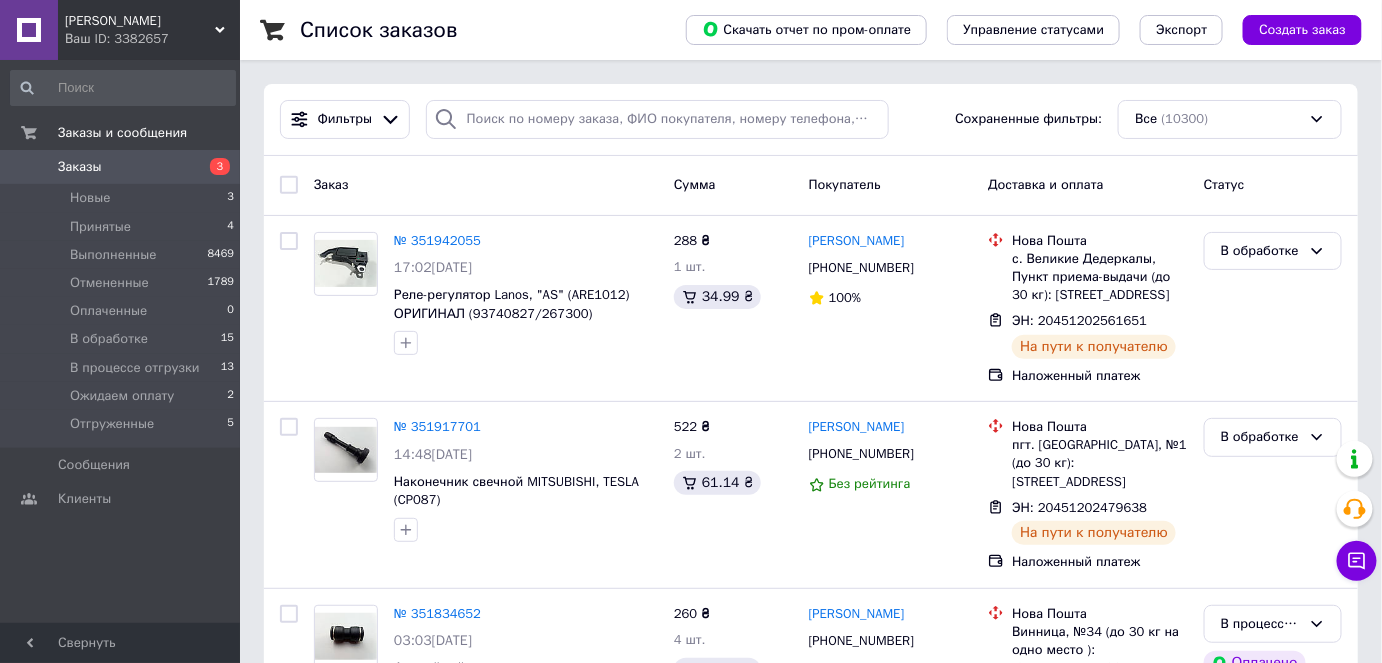 click on "[PERSON_NAME]" at bounding box center [140, 21] 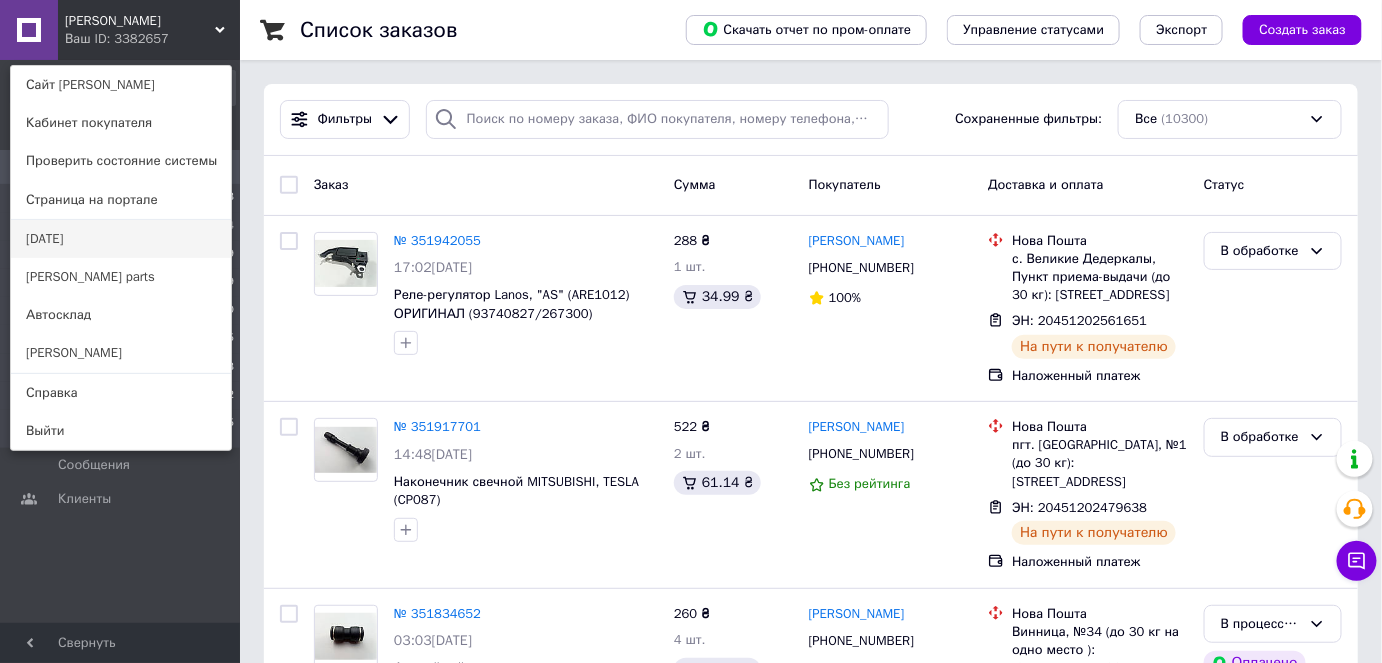 click on "[DATE]" at bounding box center (121, 239) 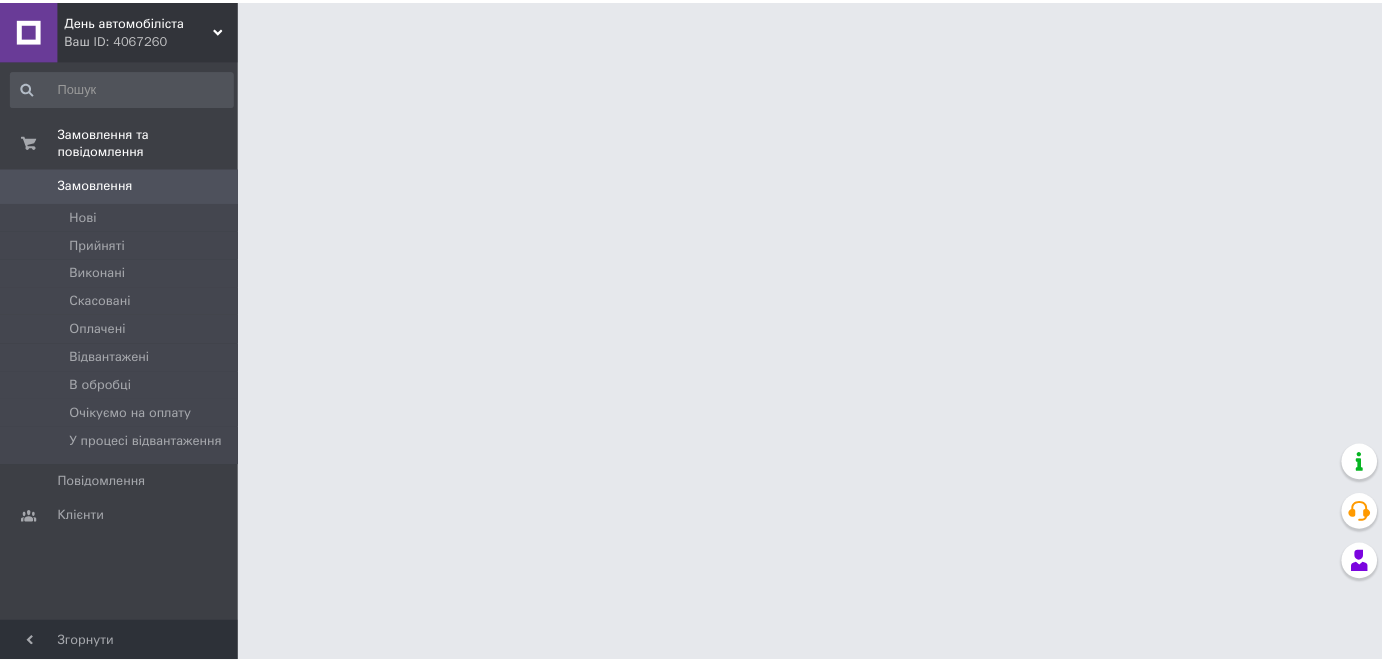 scroll, scrollTop: 0, scrollLeft: 0, axis: both 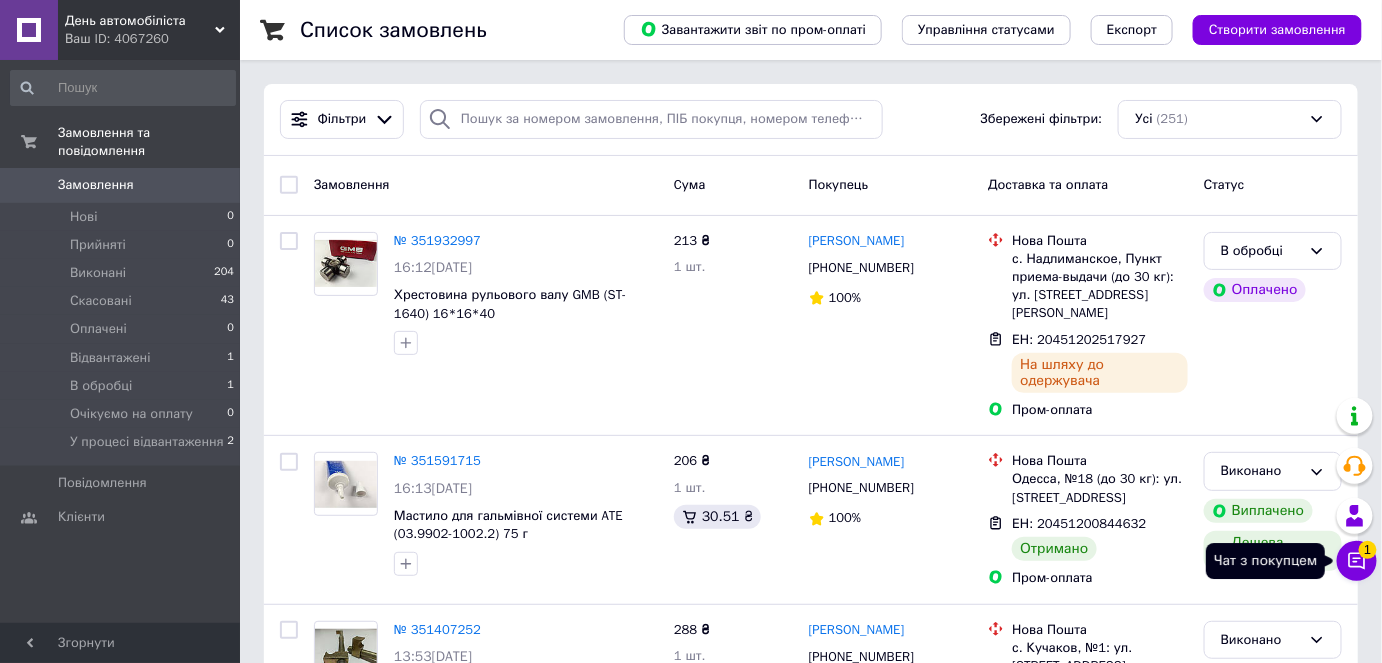 click on "Чат з покупцем 1" at bounding box center [1357, 561] 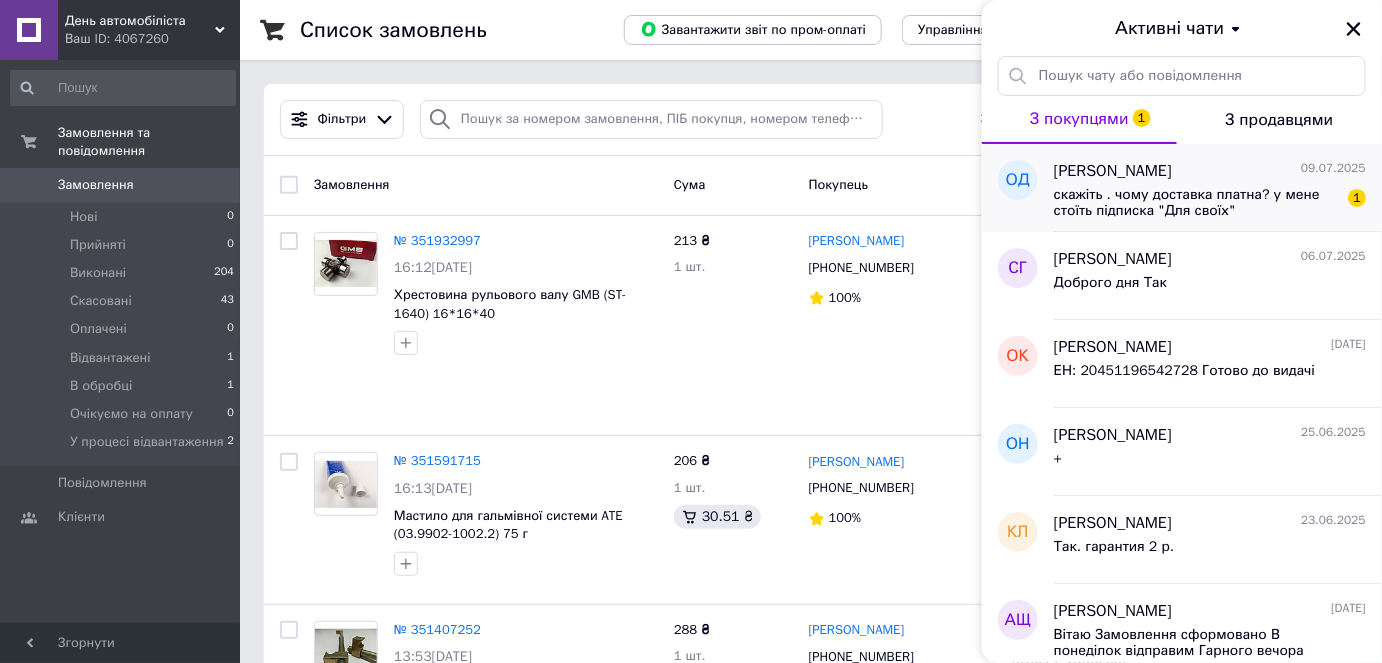 click on "[PERSON_NAME] [DATE]" at bounding box center (1210, 171) 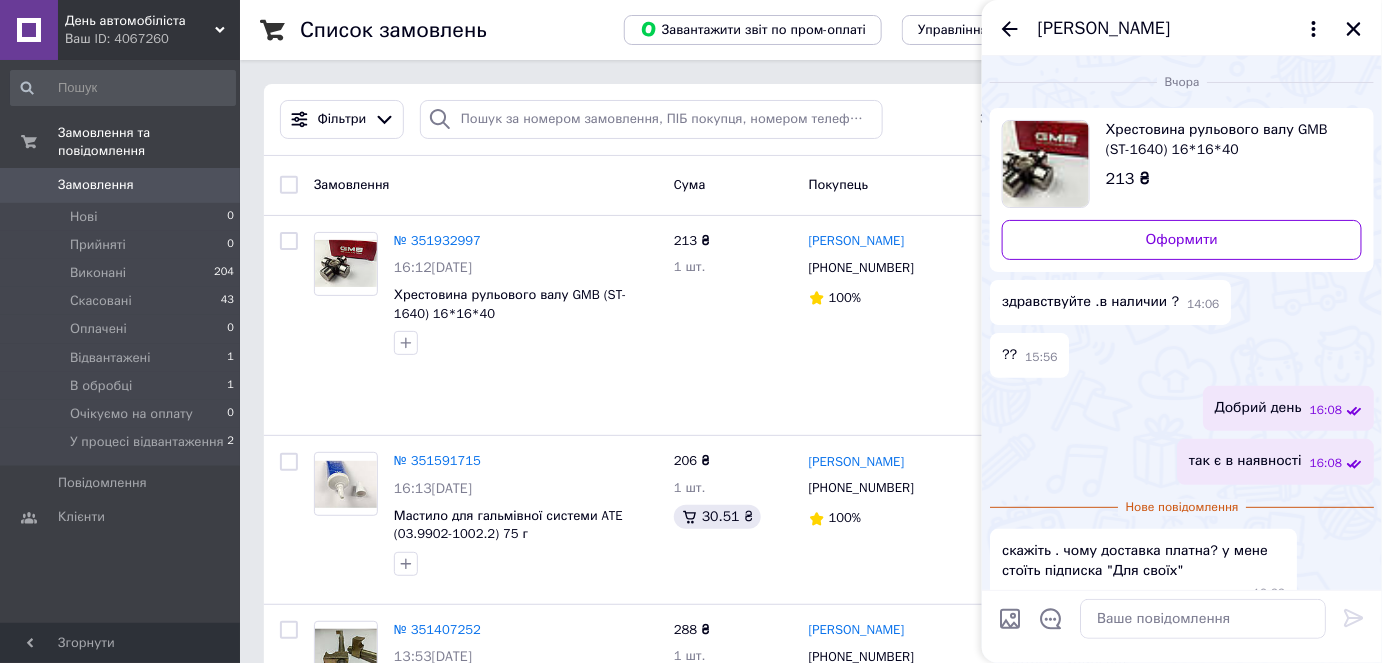 scroll, scrollTop: 30, scrollLeft: 0, axis: vertical 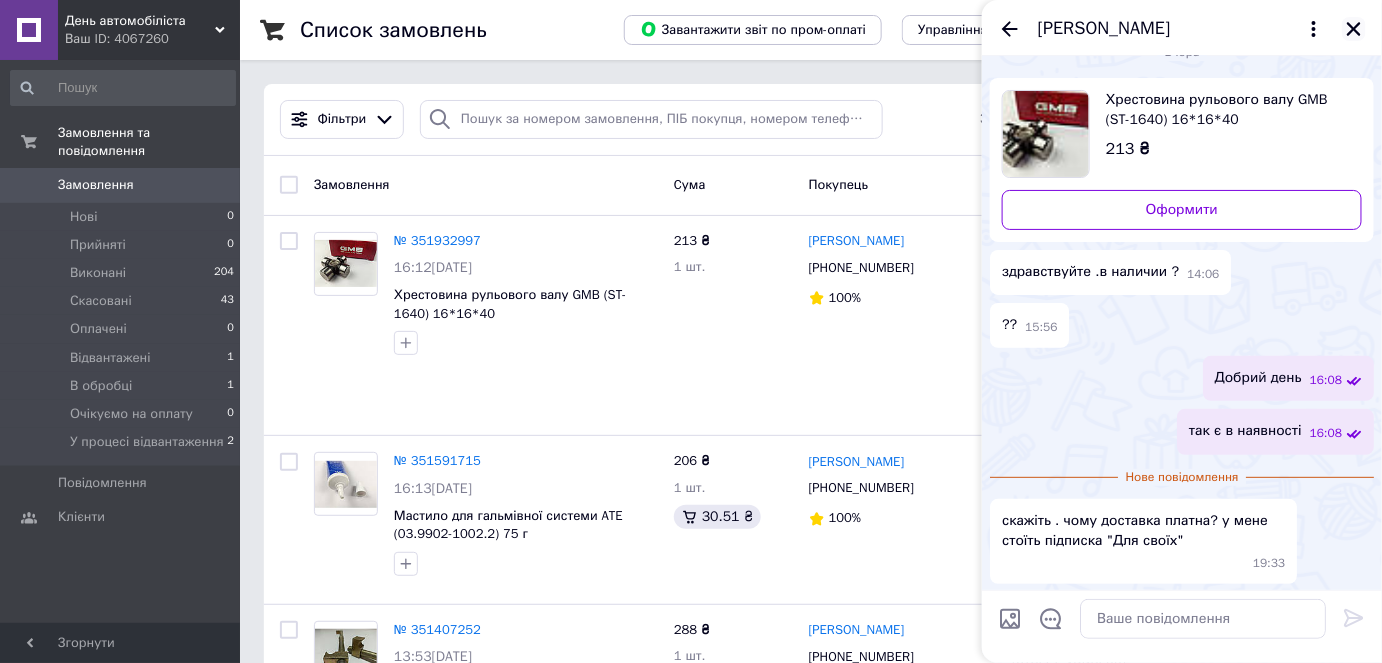 click 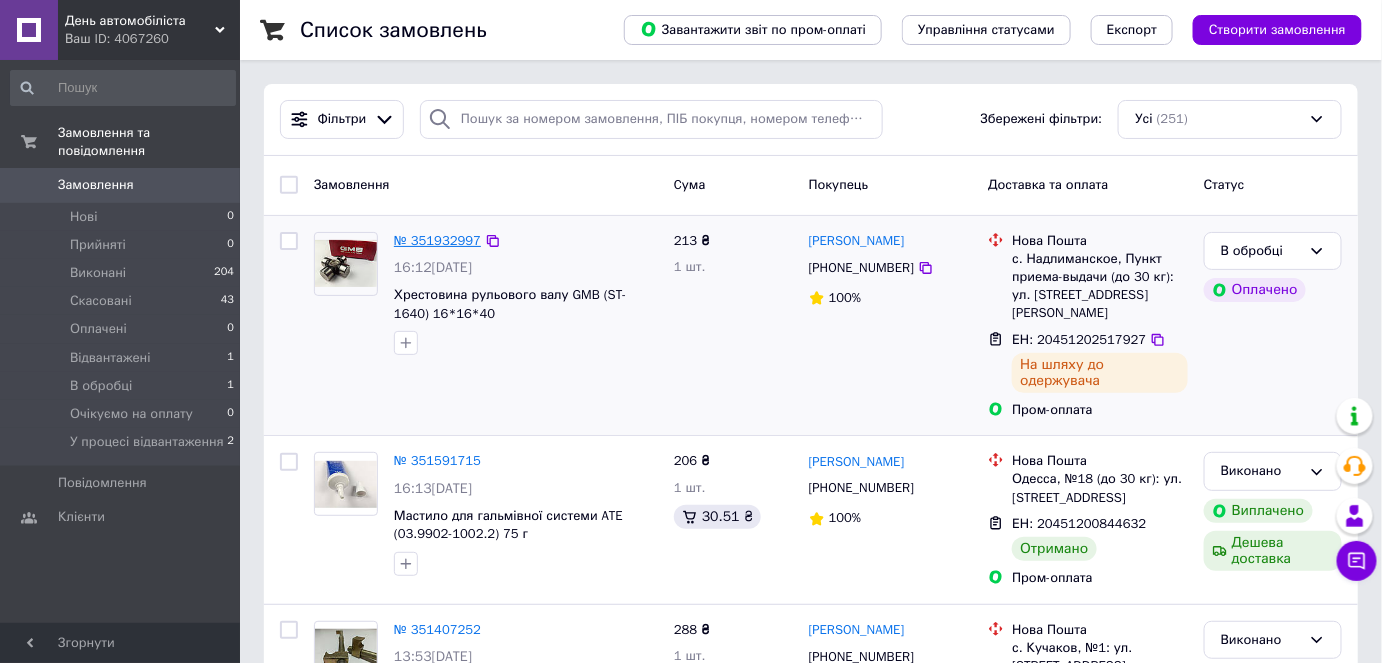 click on "№ 351932997" at bounding box center [437, 240] 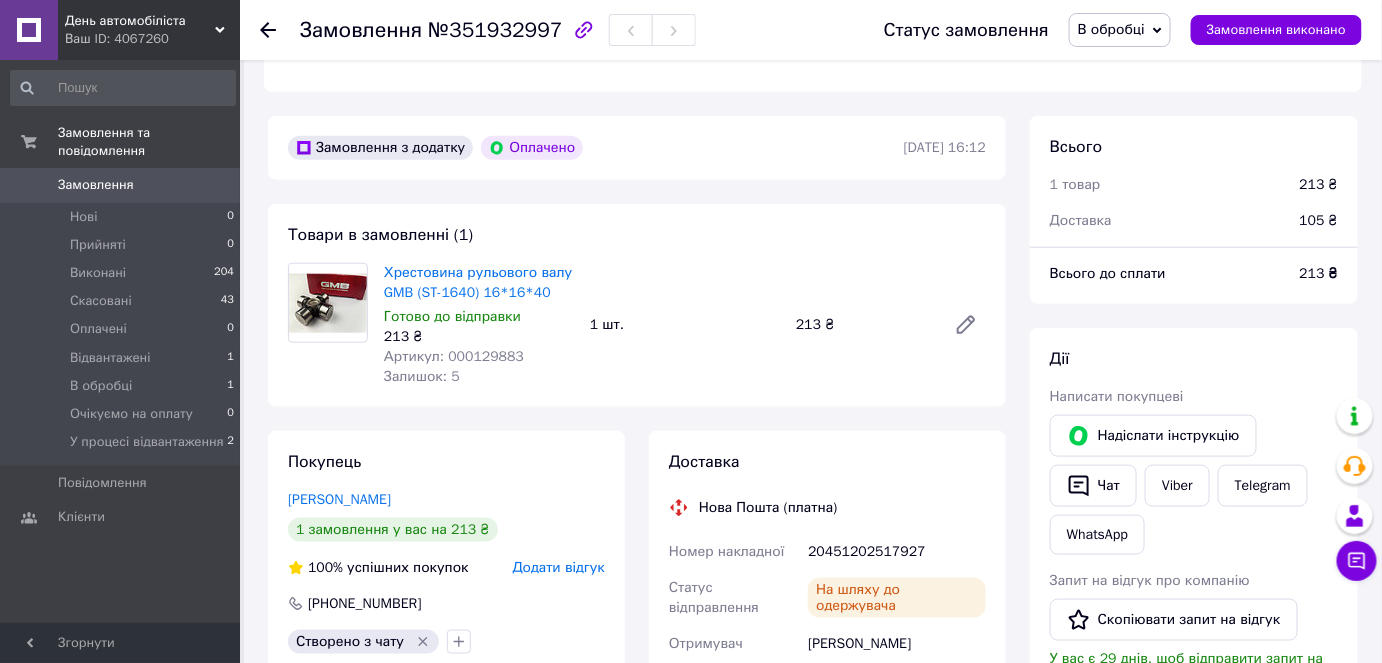 scroll, scrollTop: 727, scrollLeft: 0, axis: vertical 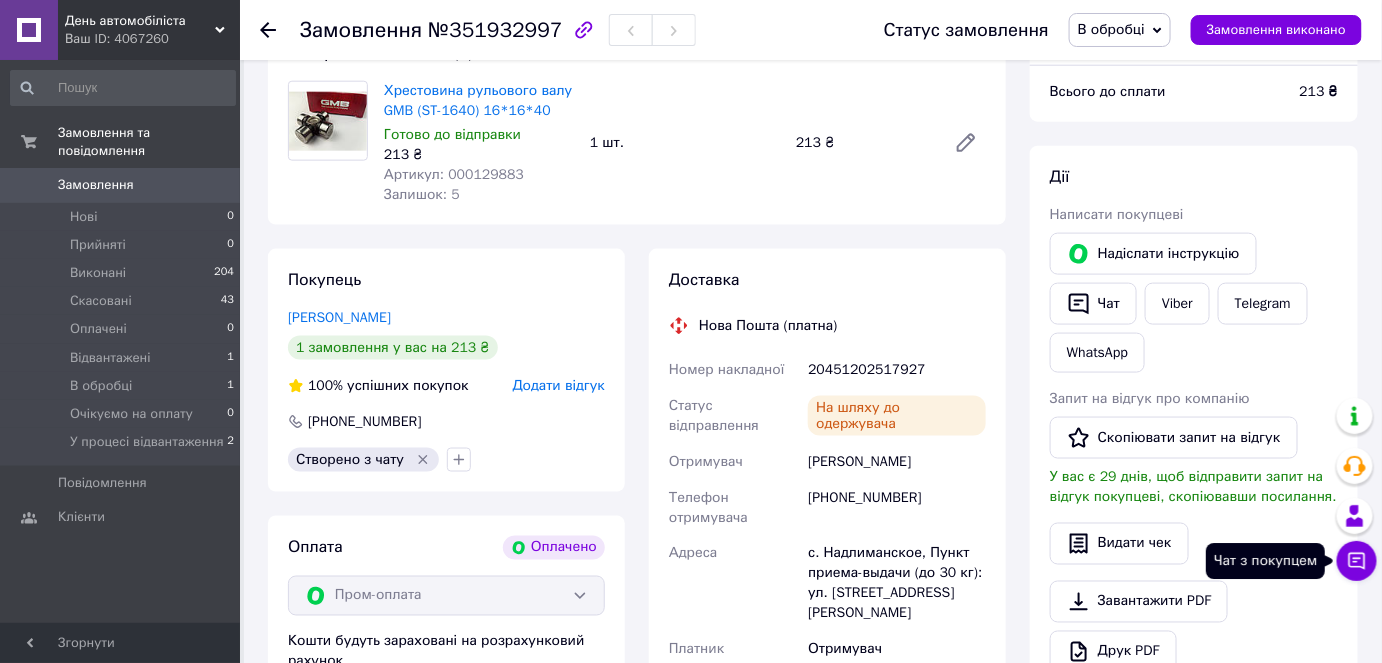 click 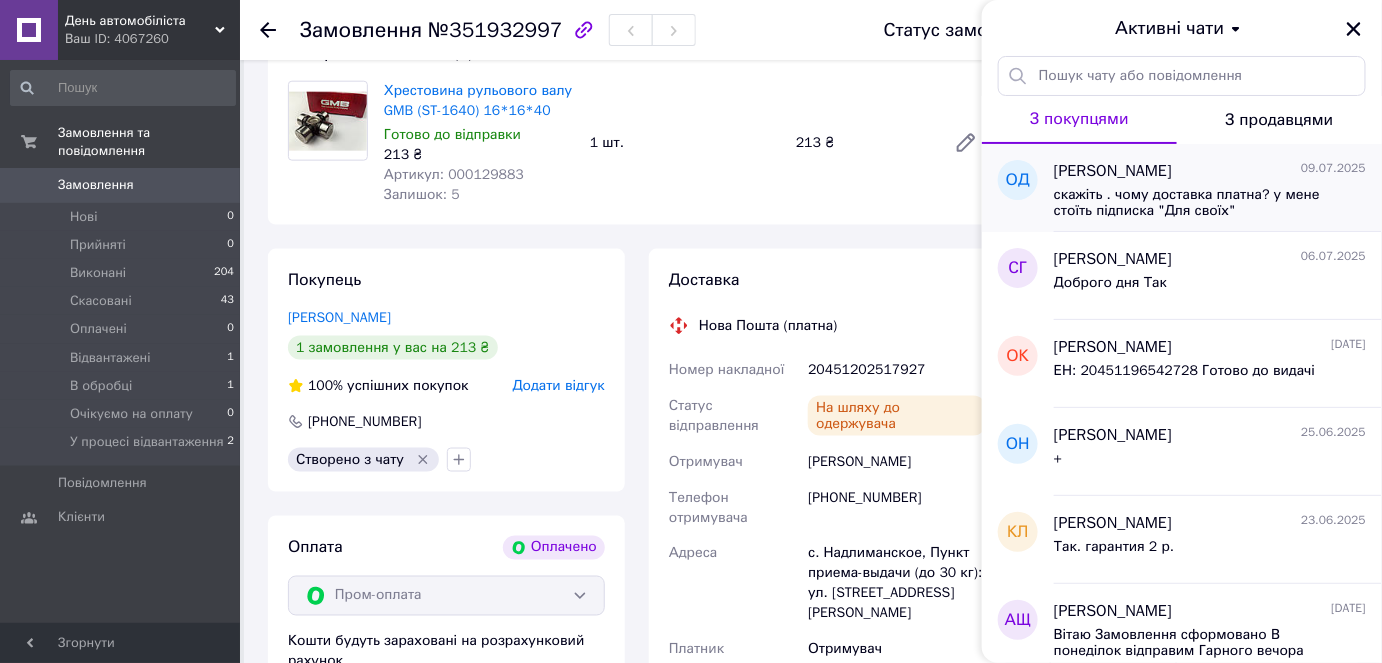 click on "скажіть . чому доставка платна? у мене стоїть підписка "Для своїх"" at bounding box center (1210, 201) 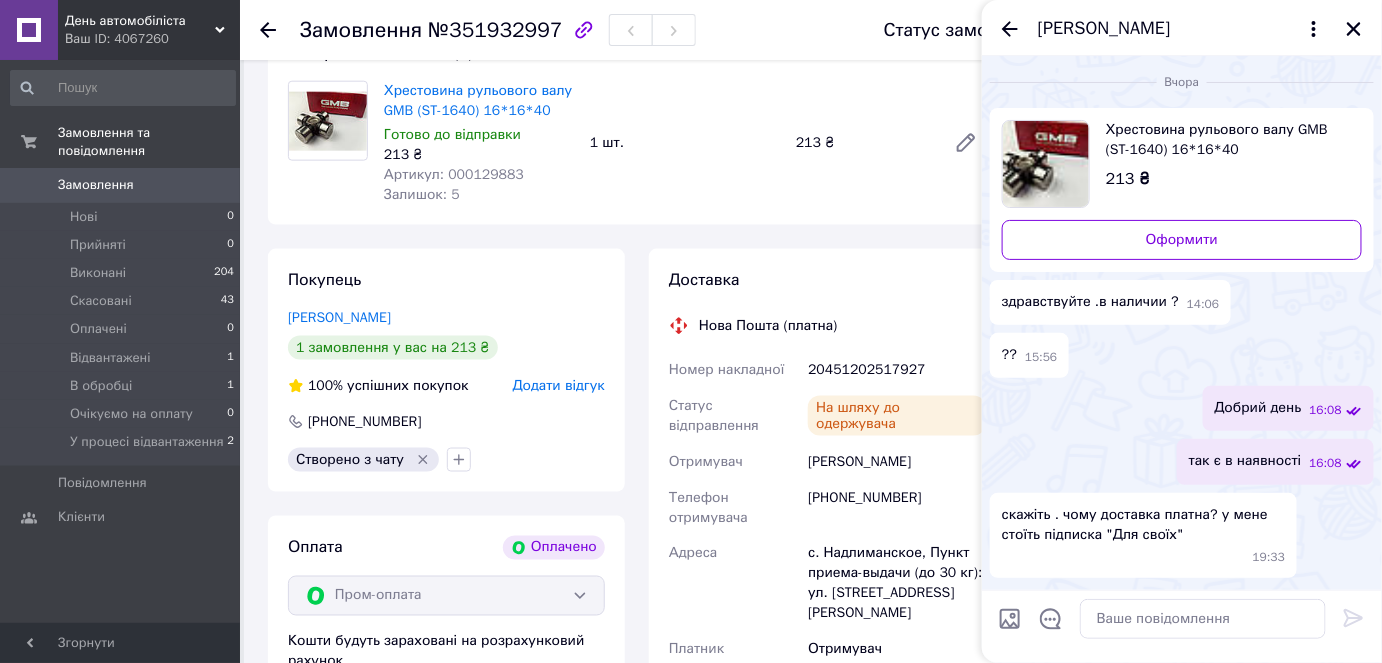 click on "Доставка Нова Пошта (платна) Номер накладної 20451202517927 Статус відправлення На шляху до одержувача Отримувач донец оксана Телефон отримувача +380686479767 Адреса с. Надлиманское, Пункт приема-выдачи (до 30 кг): ул. Б.Хмельницкого,137 Платник Отримувач Вартість доставки 105 ₴" at bounding box center [827, 494] 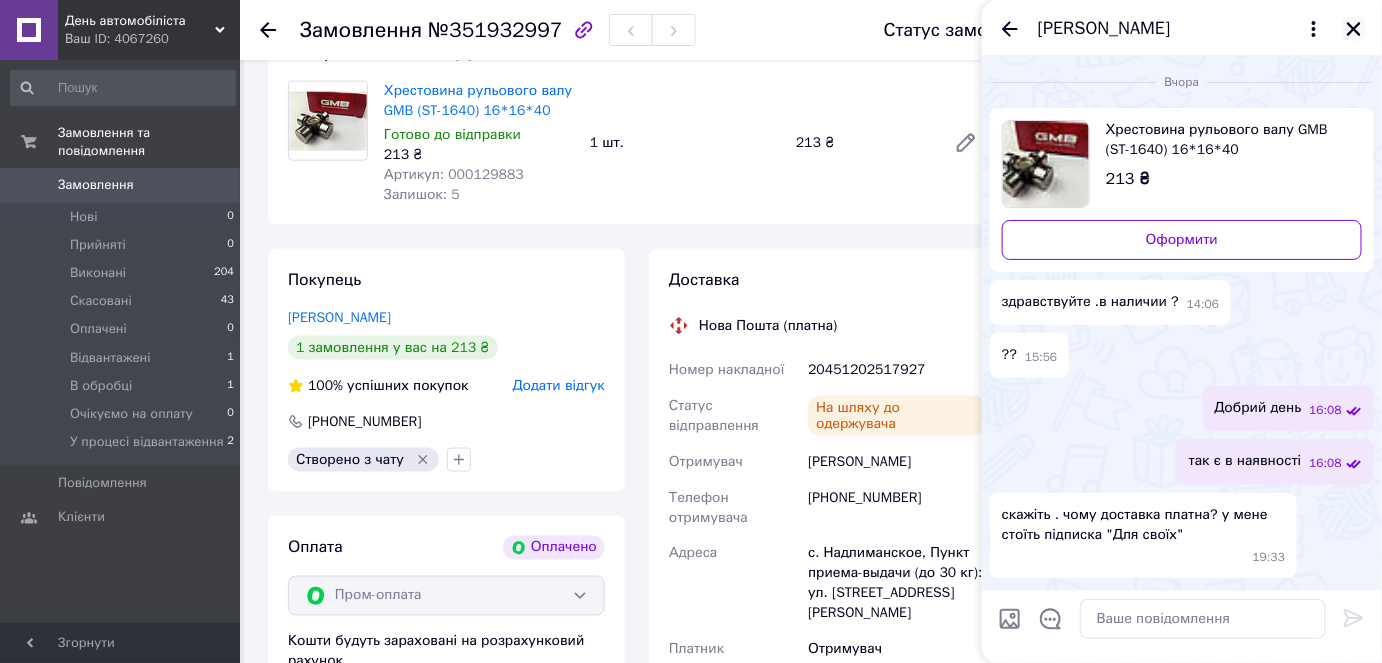 click 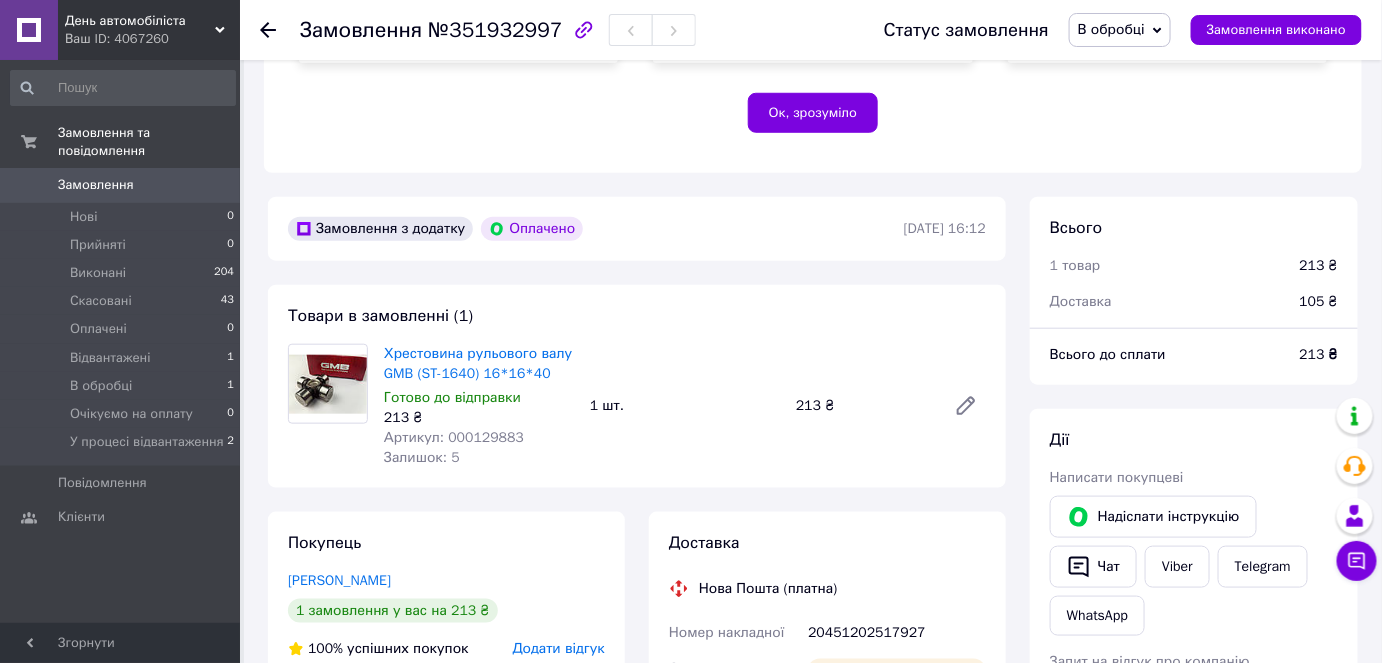 scroll, scrollTop: 0, scrollLeft: 0, axis: both 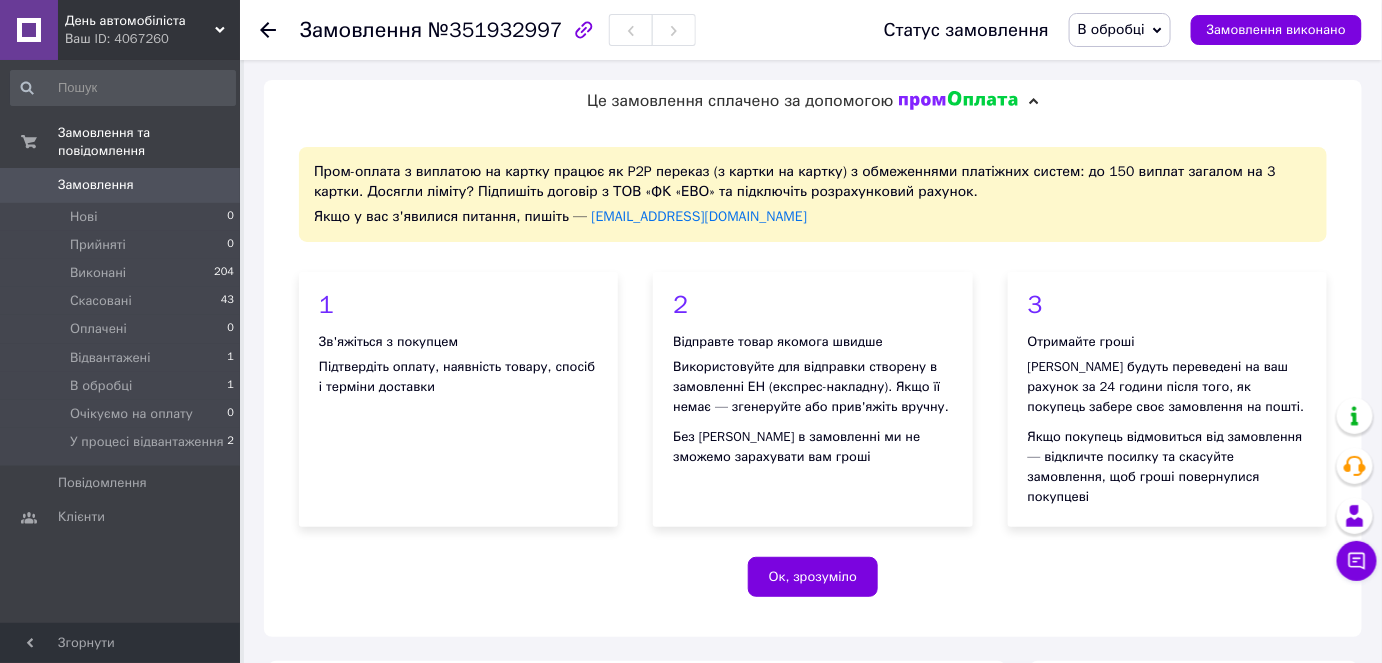 click at bounding box center [280, 30] 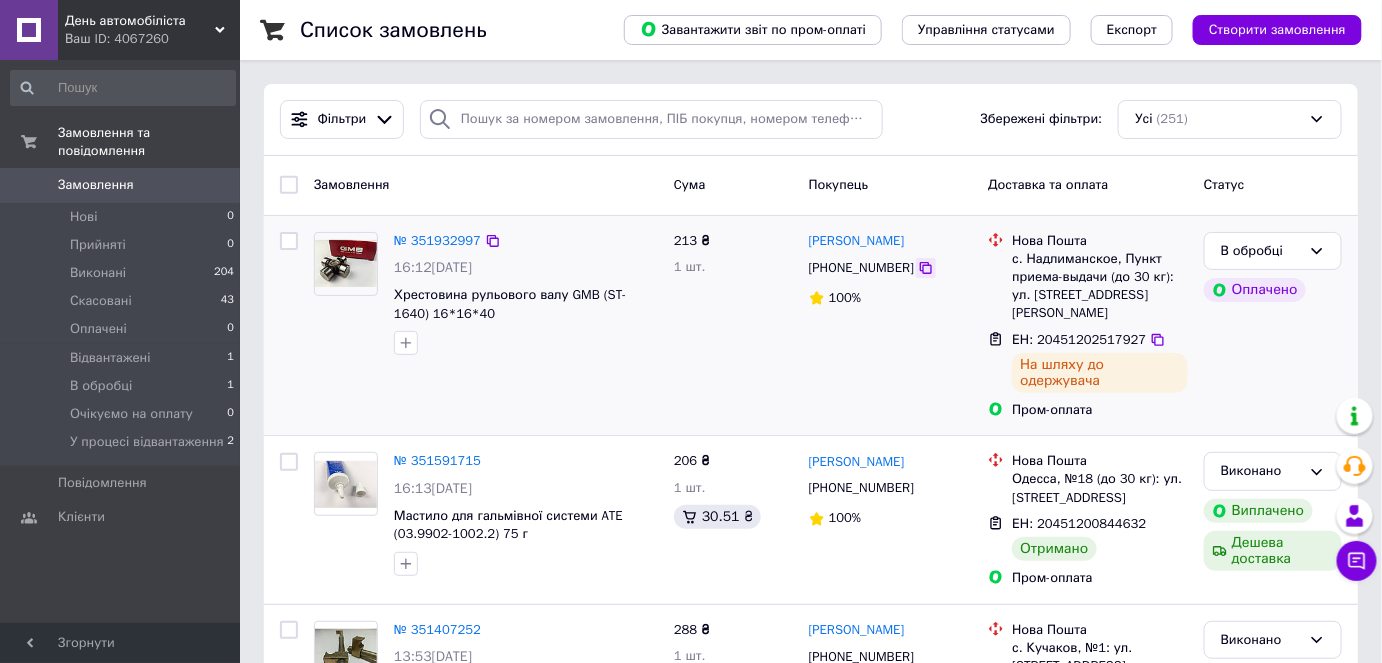 click 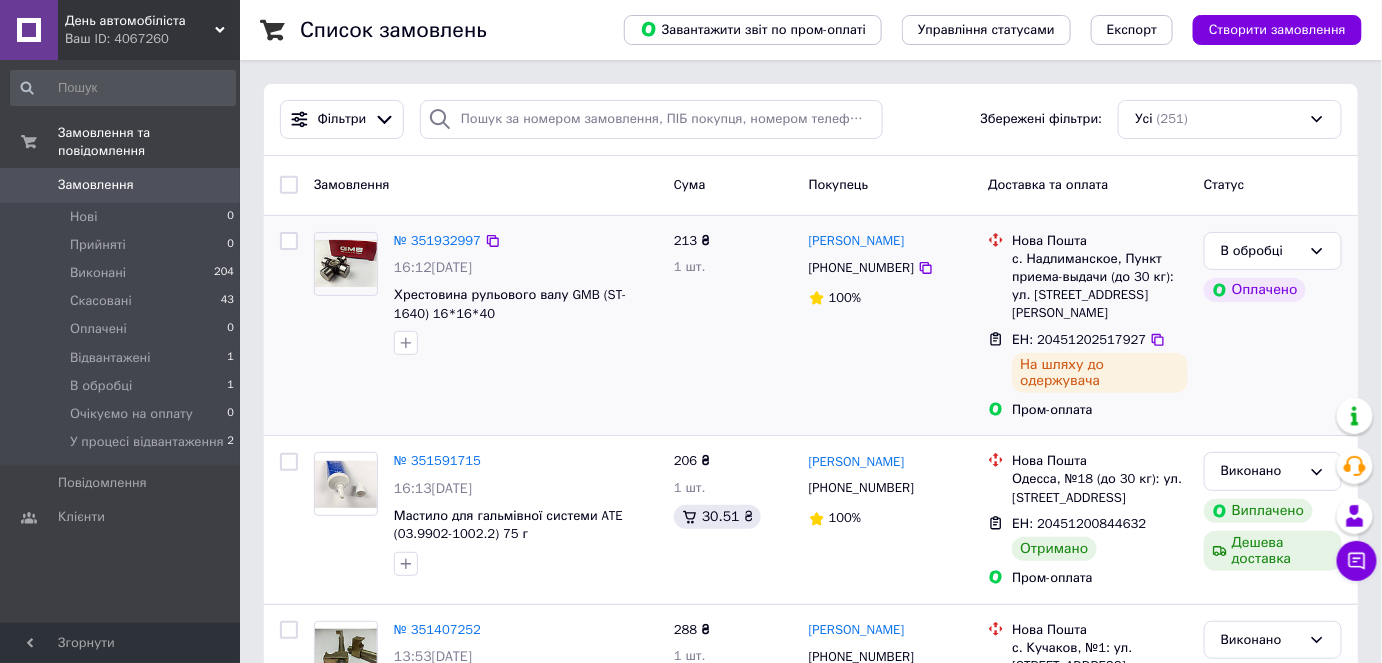 click on "оксана донец +380686479767 100%" at bounding box center (891, 326) 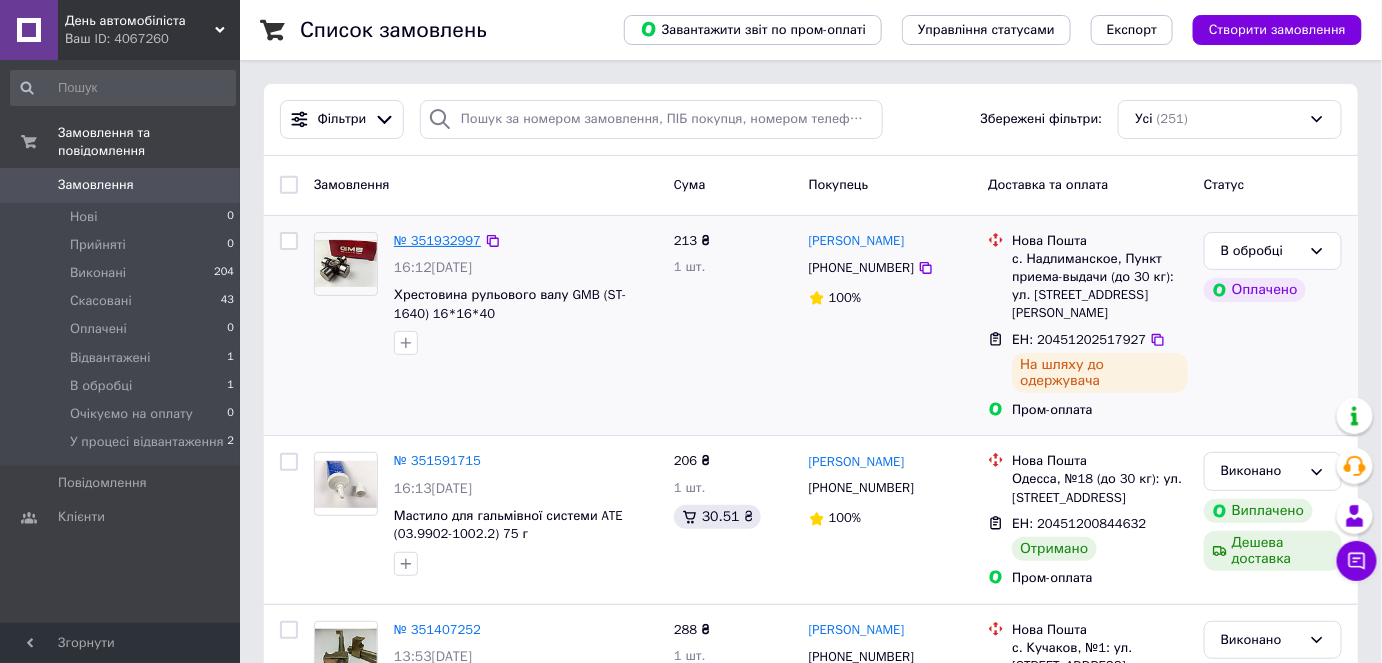 click on "№ 351932997" at bounding box center [437, 240] 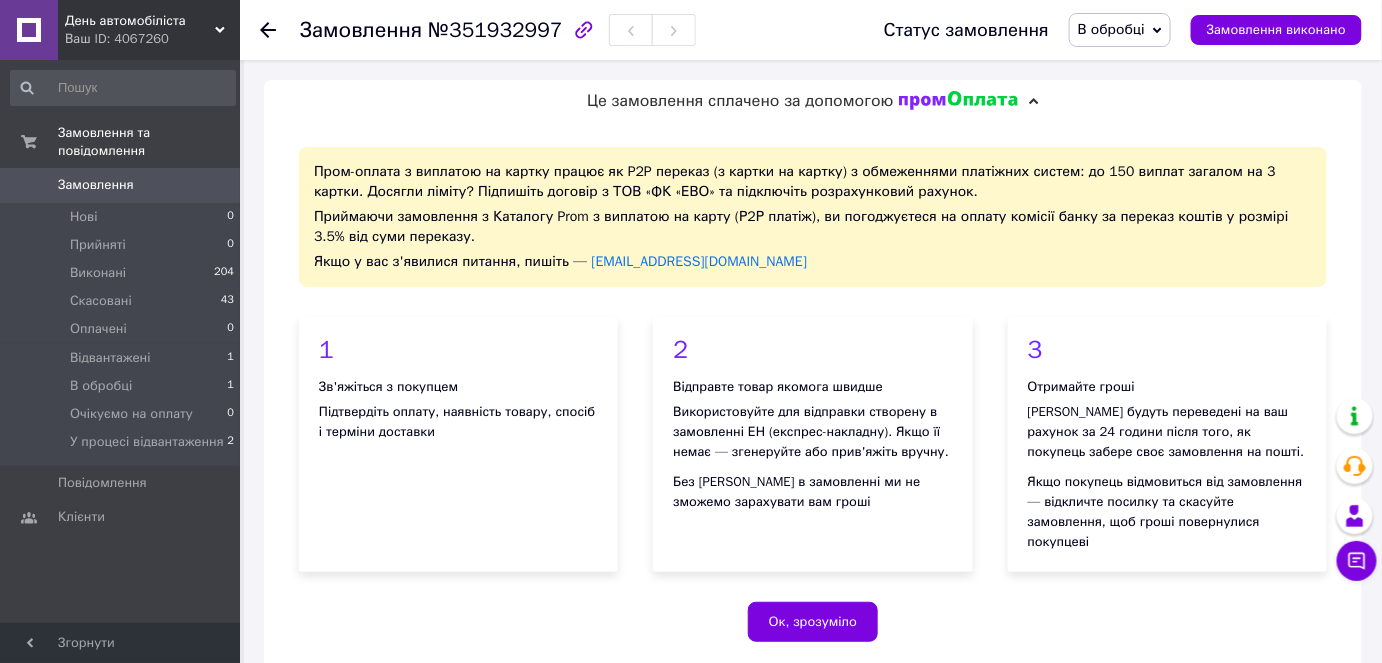 click on "Чат з покупцем" at bounding box center [1357, 561] 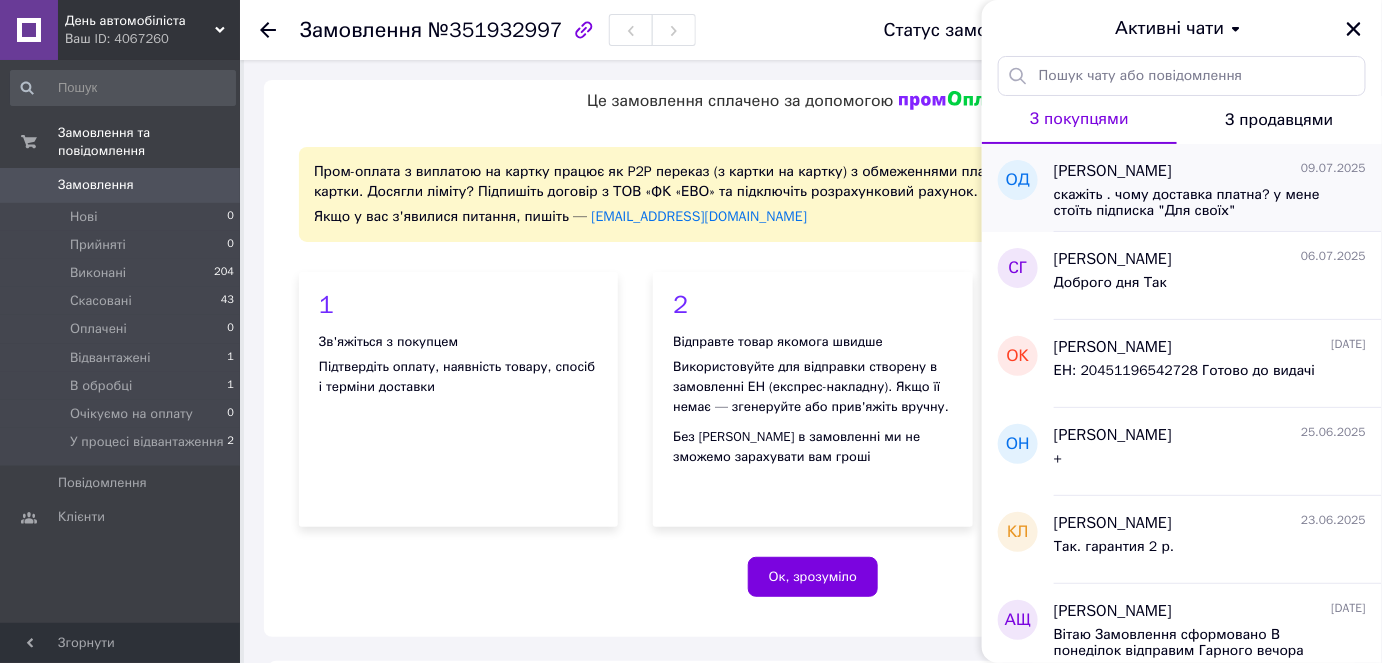 click on "оксана донец" at bounding box center [1113, 171] 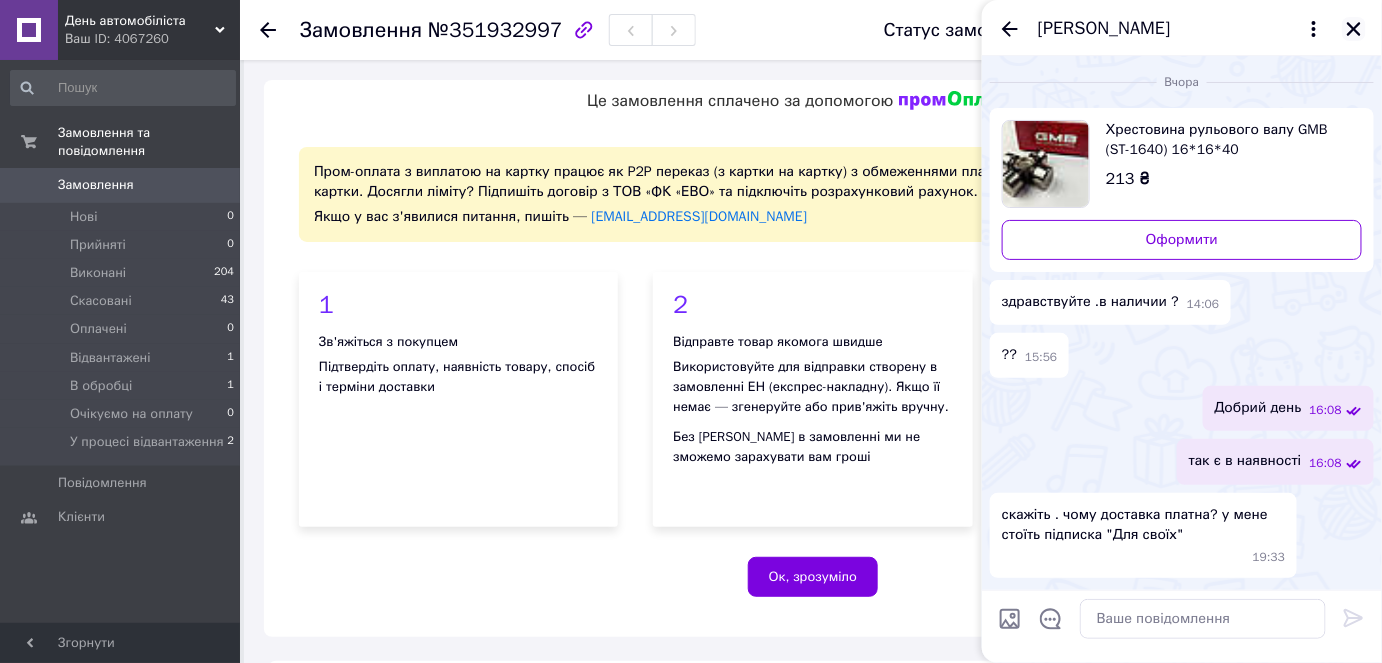 click 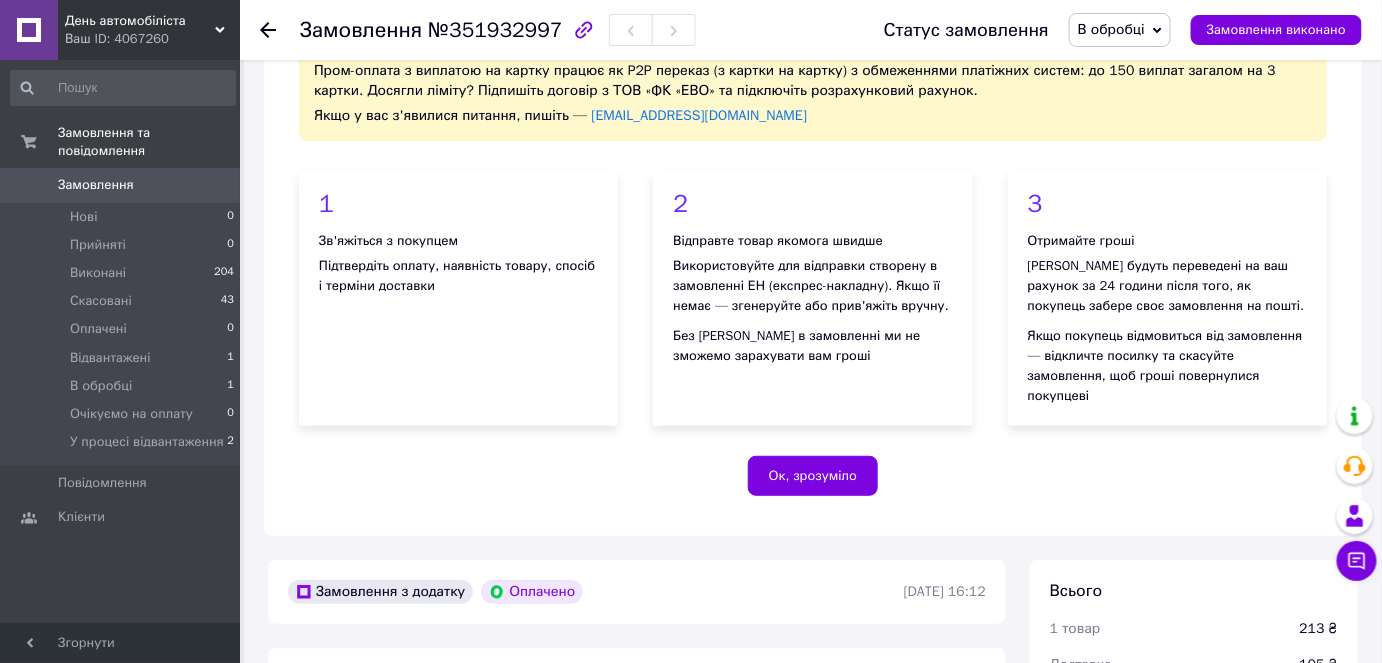 scroll, scrollTop: 0, scrollLeft: 0, axis: both 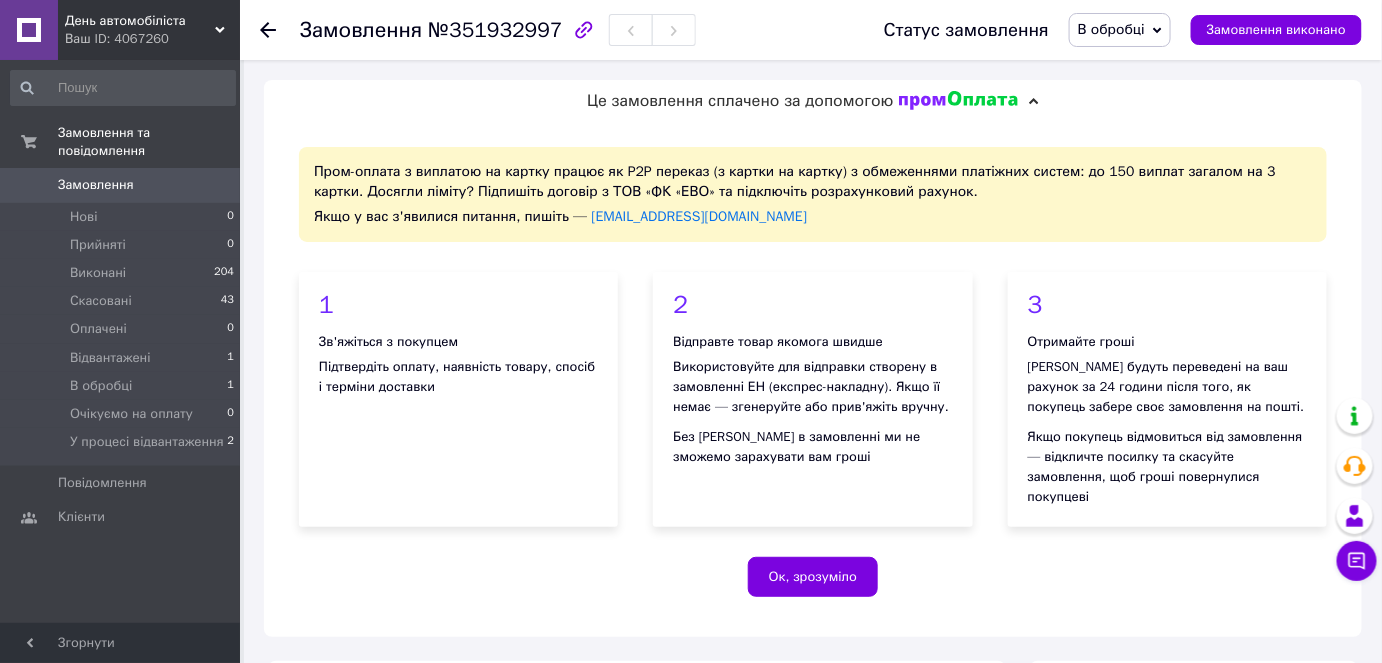 click 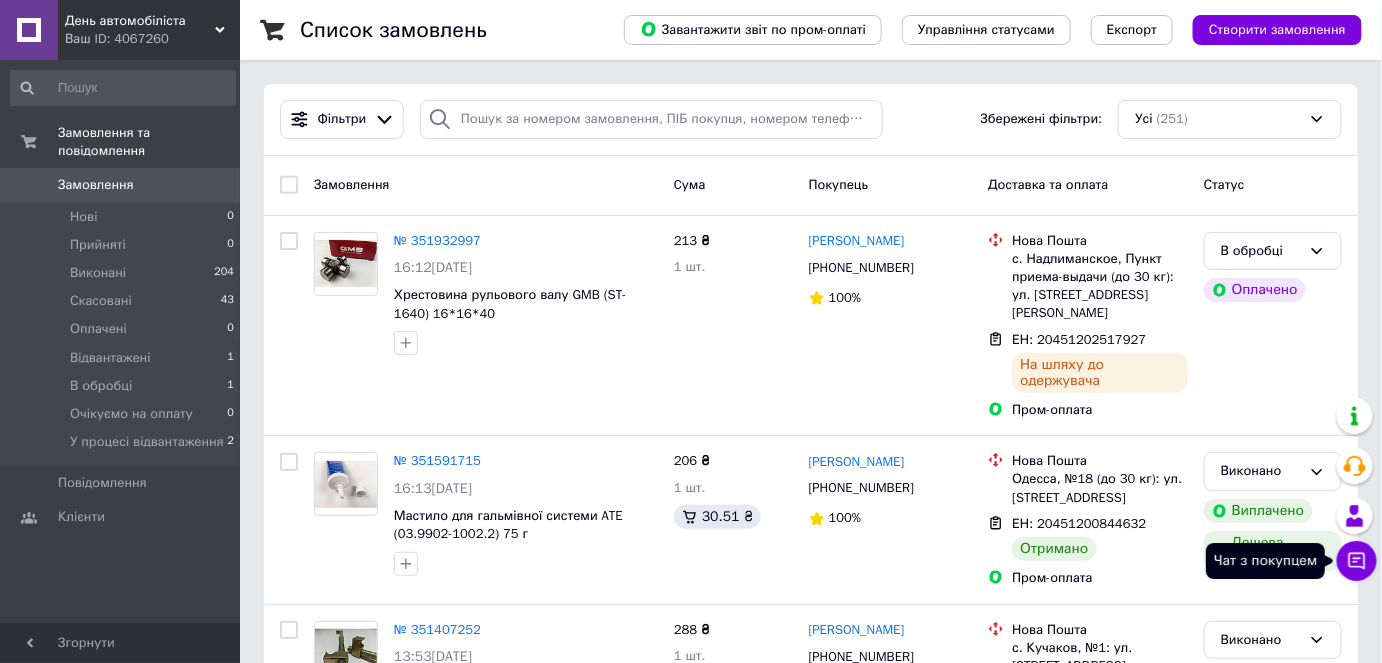 click 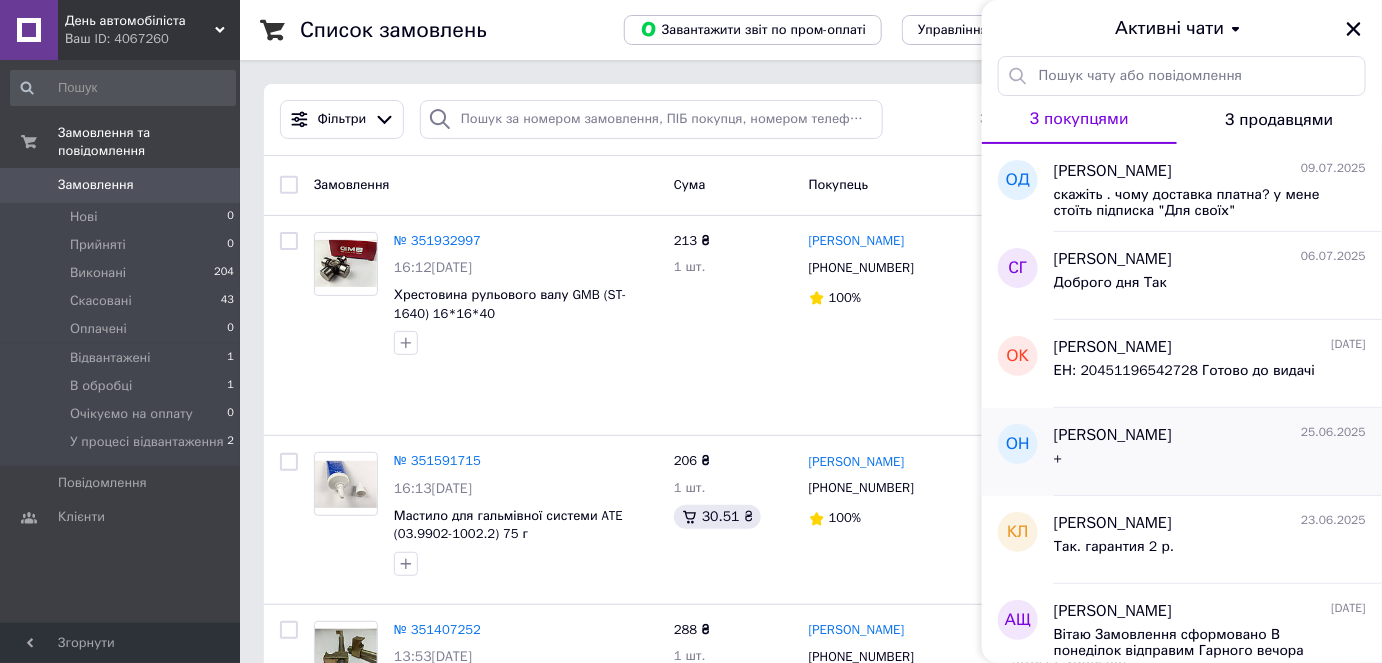 click on "+" at bounding box center [1210, 463] 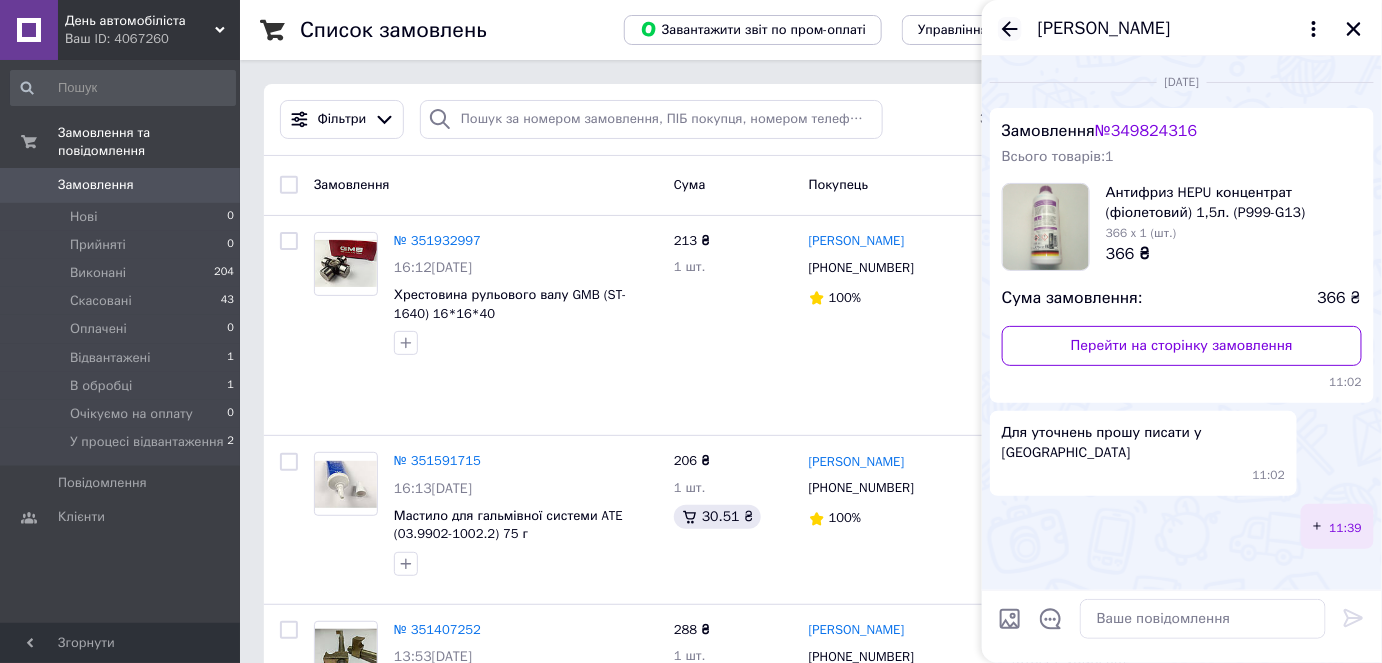 click 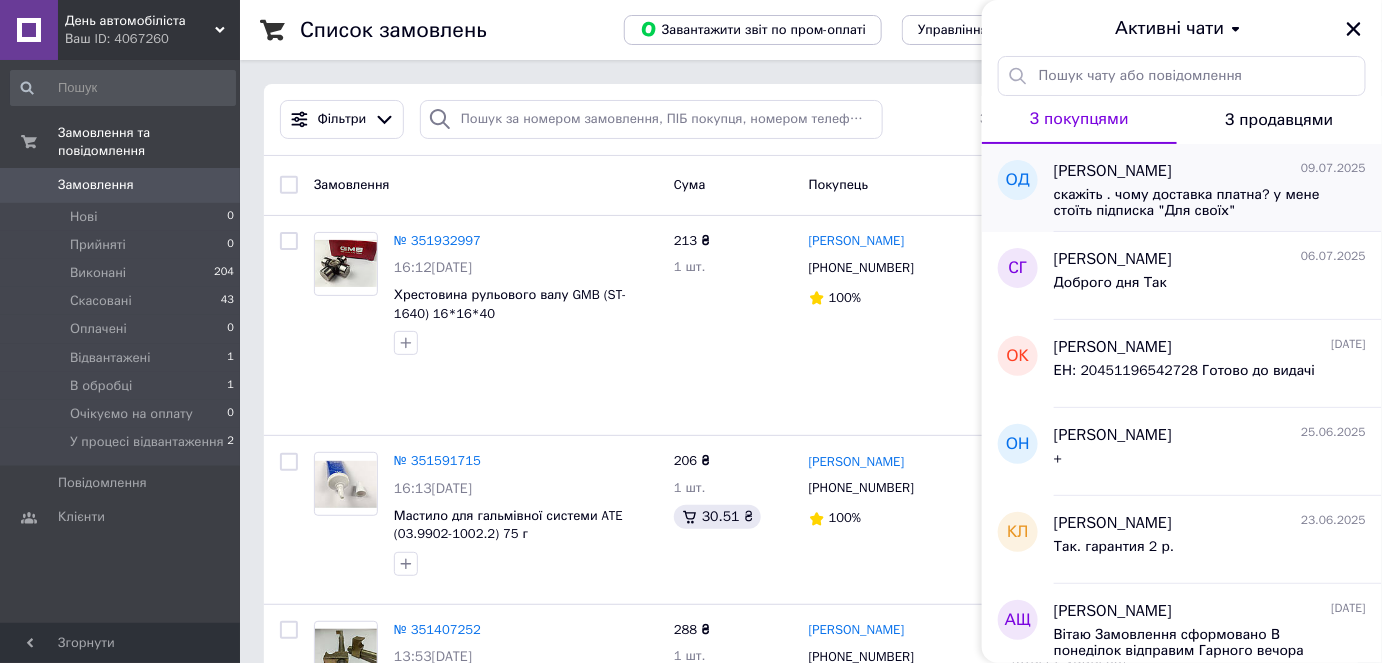 click on "оксана донец" at bounding box center (1113, 171) 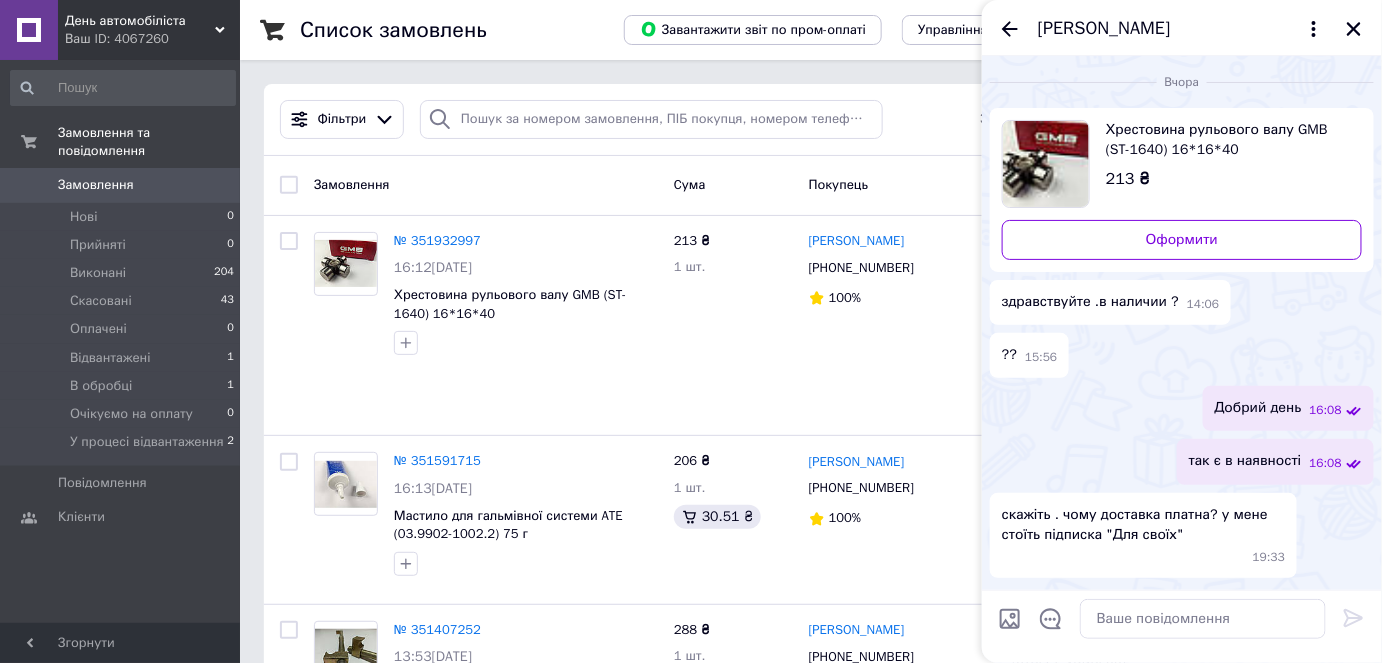 click on "оксана донец" at bounding box center (1182, 28) 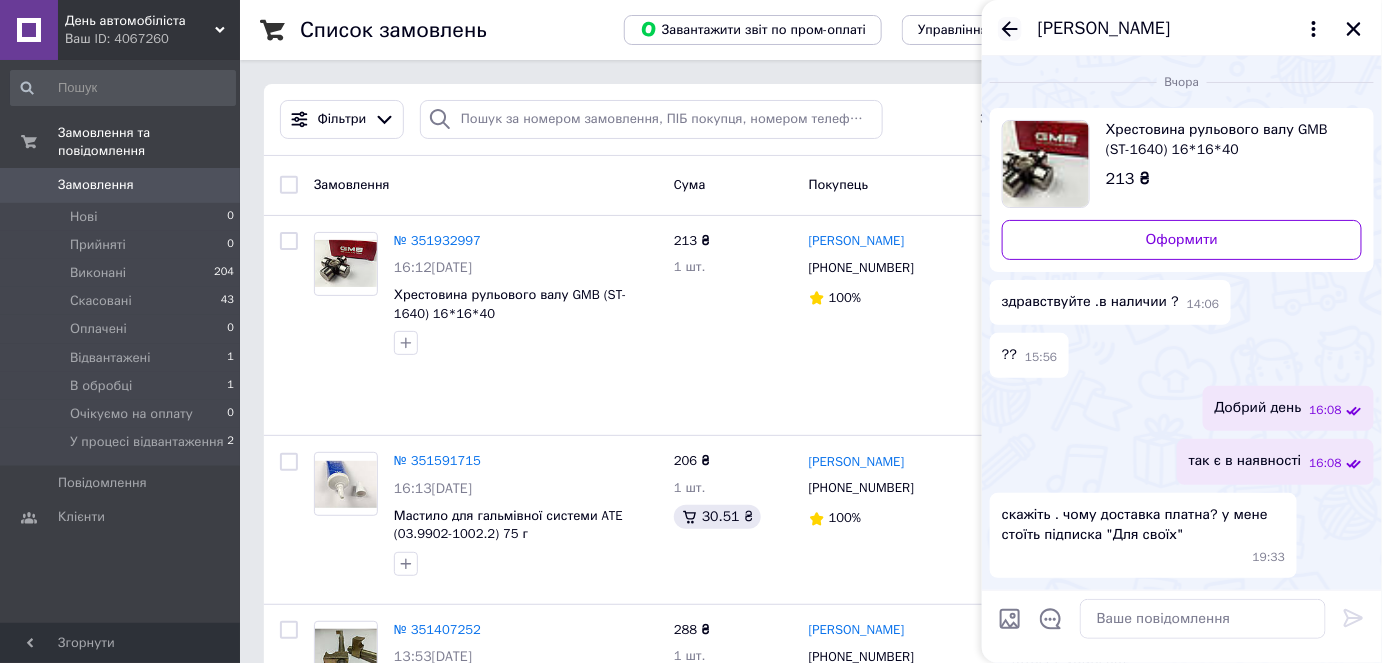 click 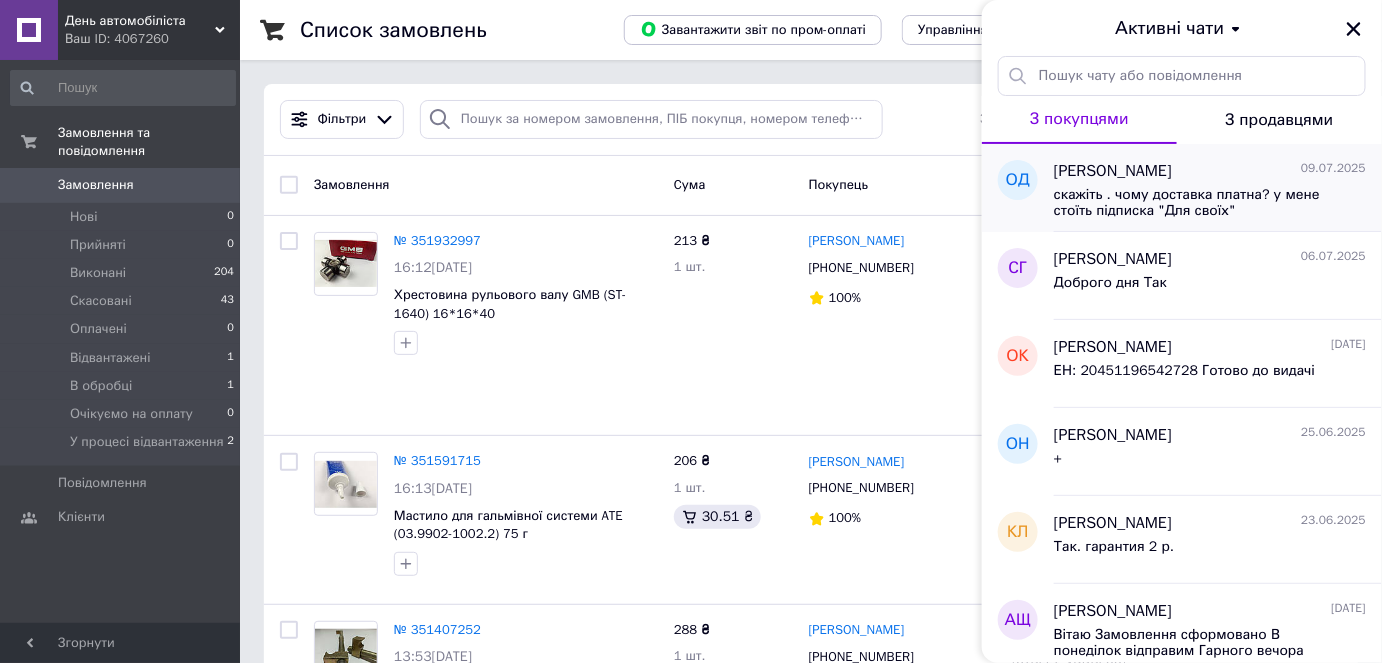 click on "оксана донец 09.07.2025 скажіть . чому доставка платна? у мене стоїть підписка "Для своїх"" at bounding box center (1218, 188) 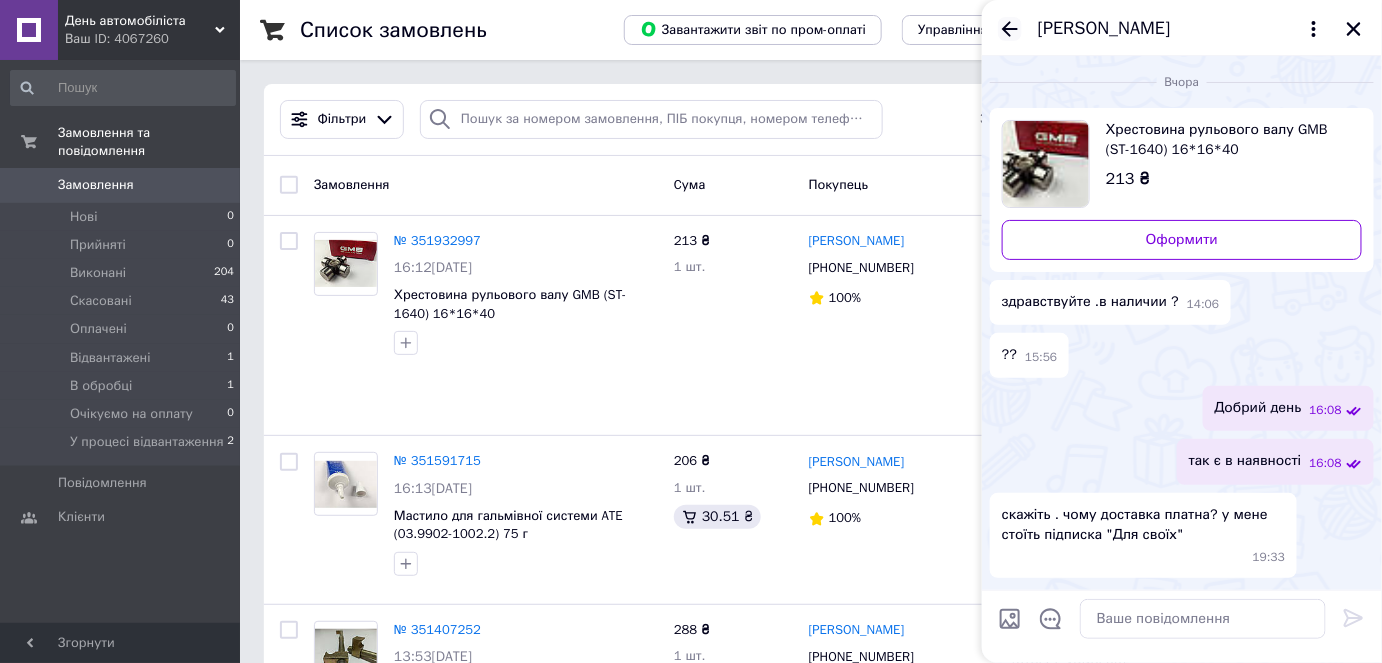 click 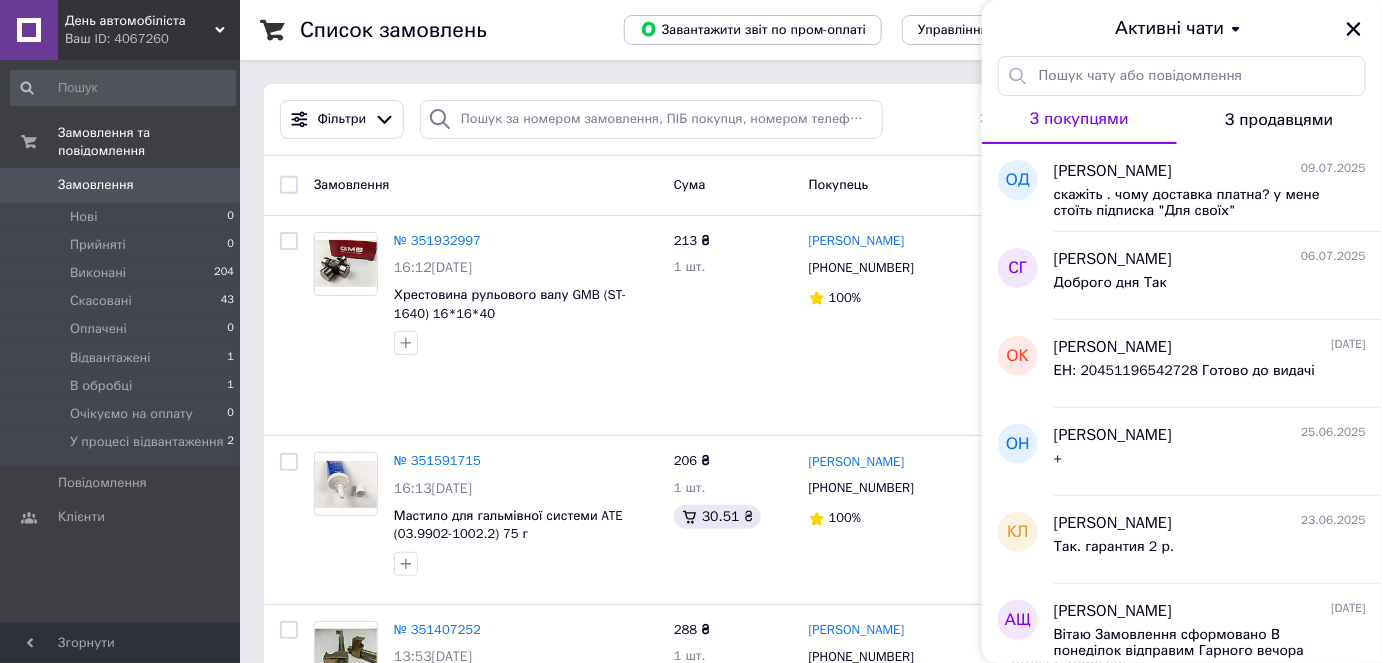 click on "Ваш ID: 4067260" at bounding box center (152, 39) 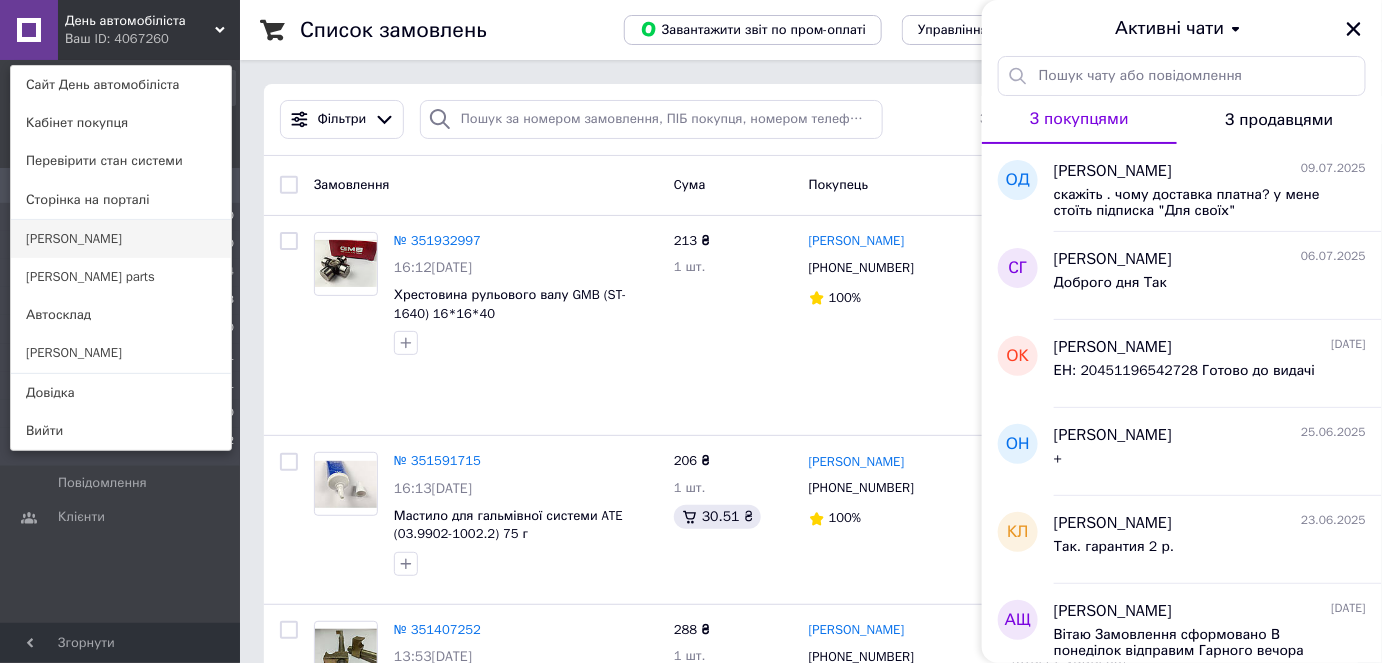click on "[PERSON_NAME]" at bounding box center (121, 239) 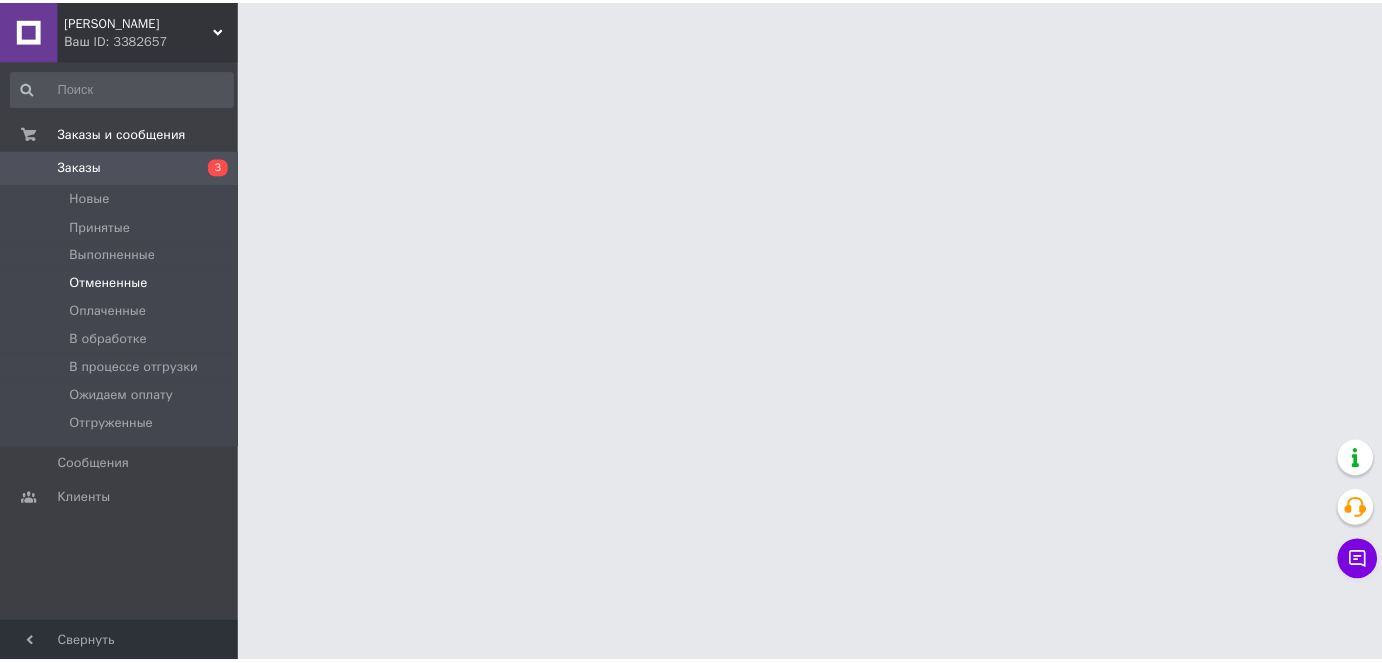scroll, scrollTop: 0, scrollLeft: 0, axis: both 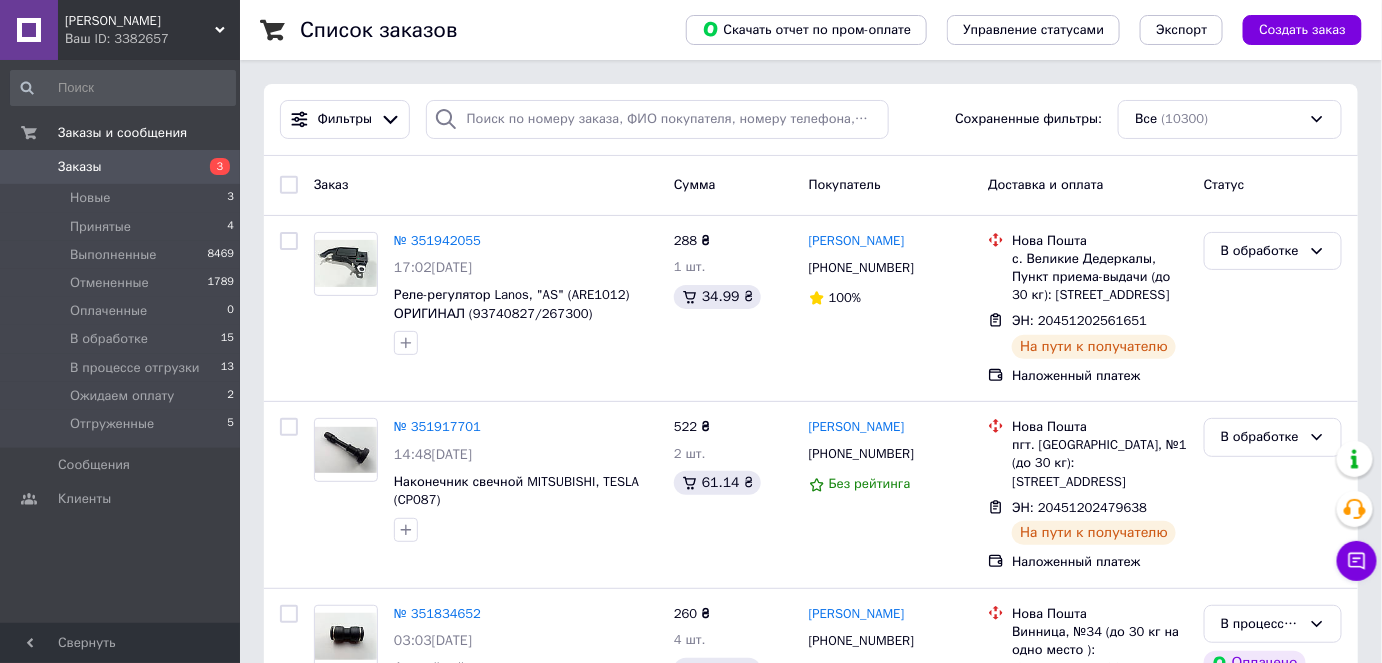 click on "Ваш ID: 3382657" at bounding box center (152, 39) 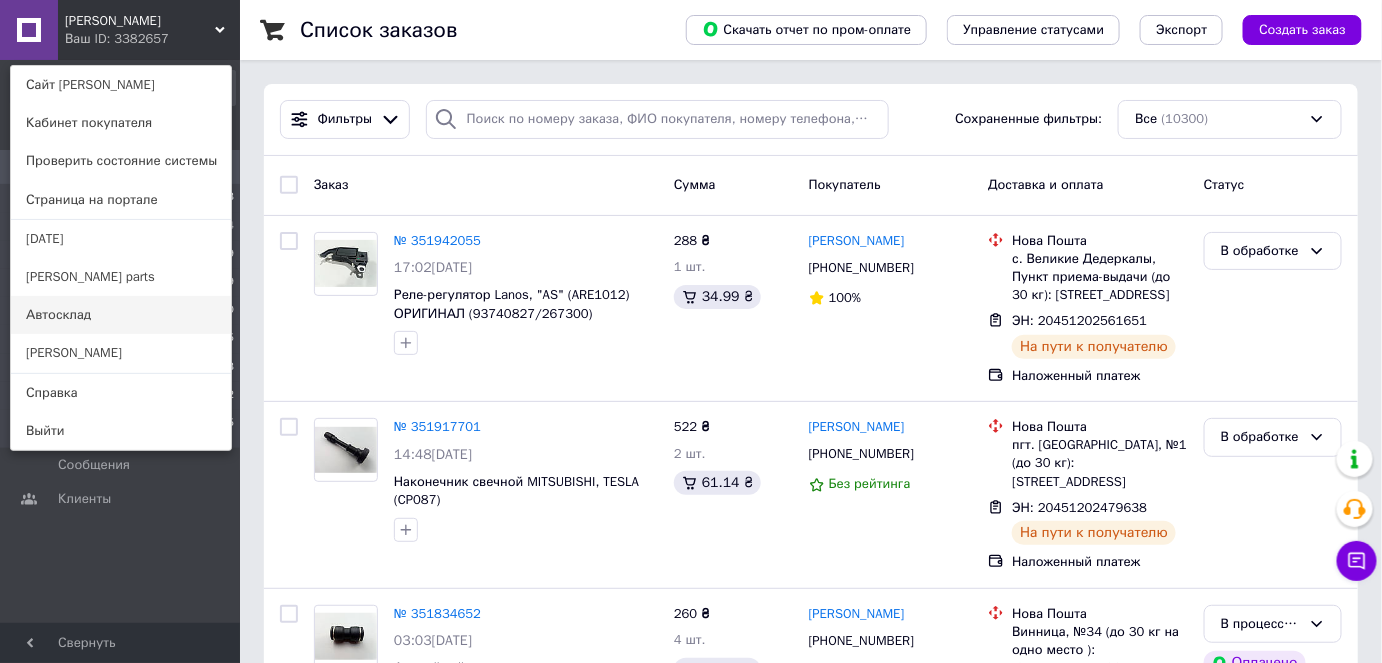 click on "Автосклад" at bounding box center (121, 315) 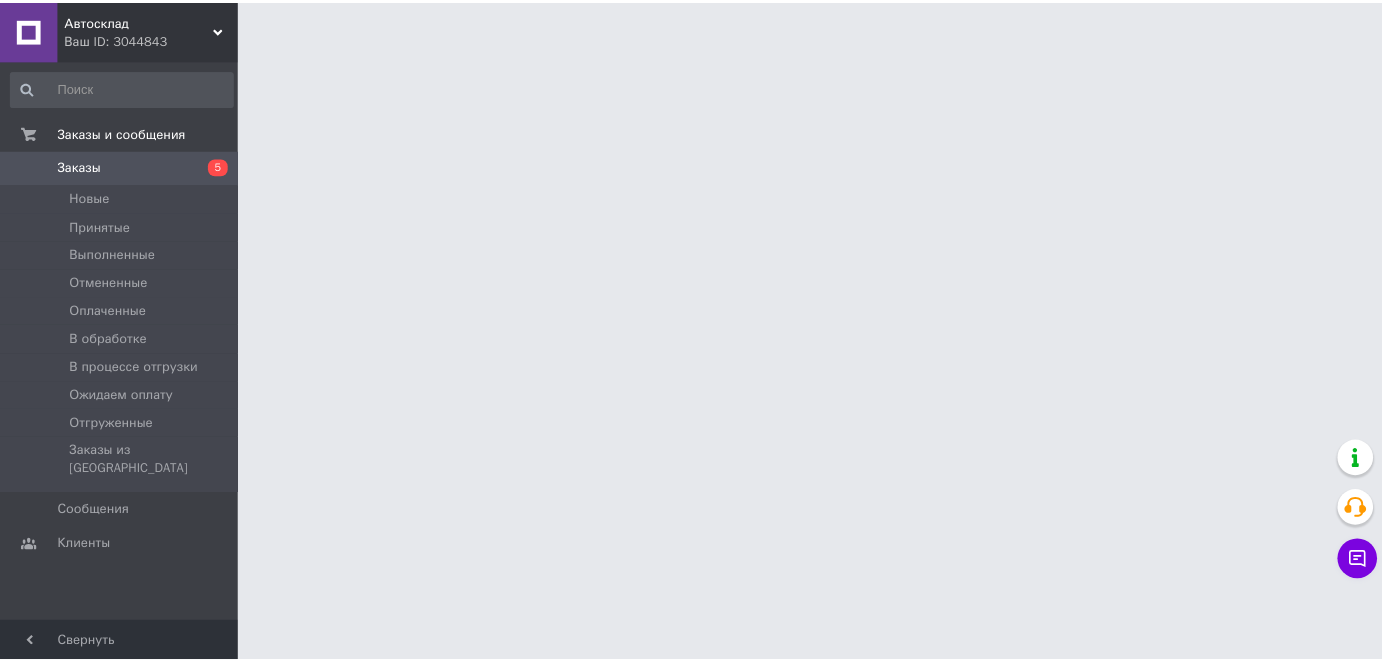 scroll, scrollTop: 0, scrollLeft: 0, axis: both 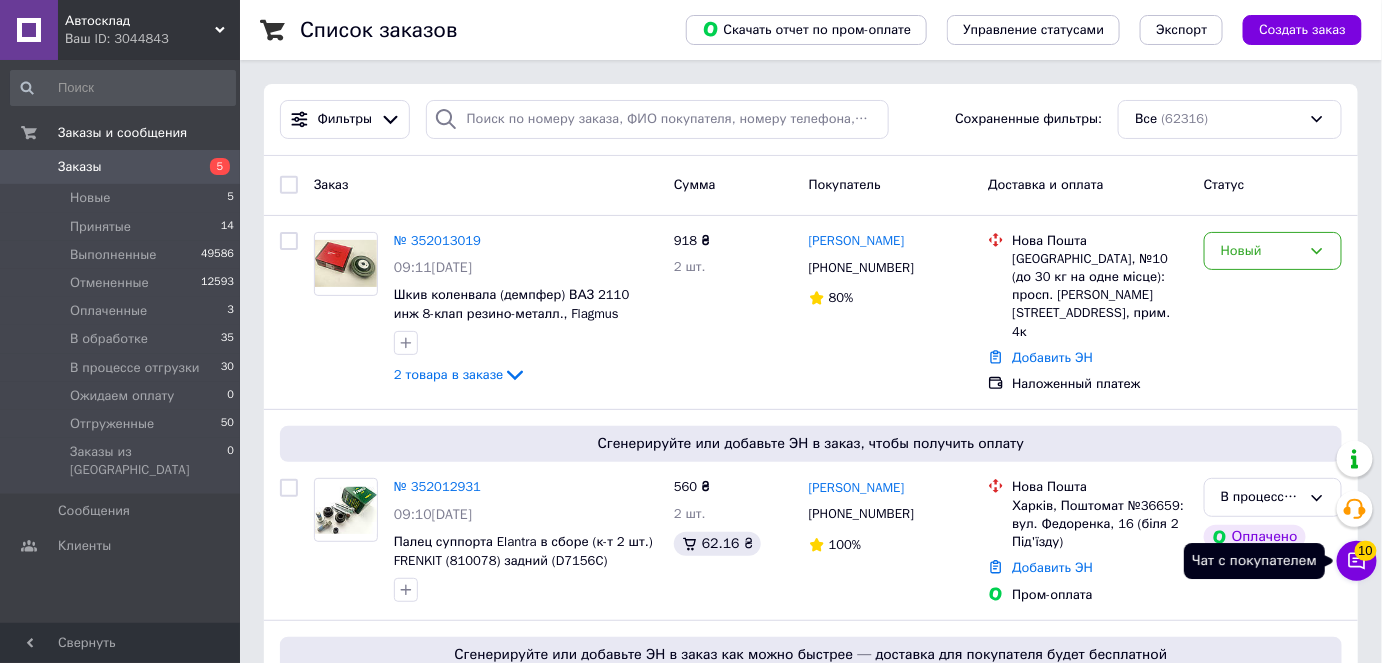 click on "10" at bounding box center (1366, 550) 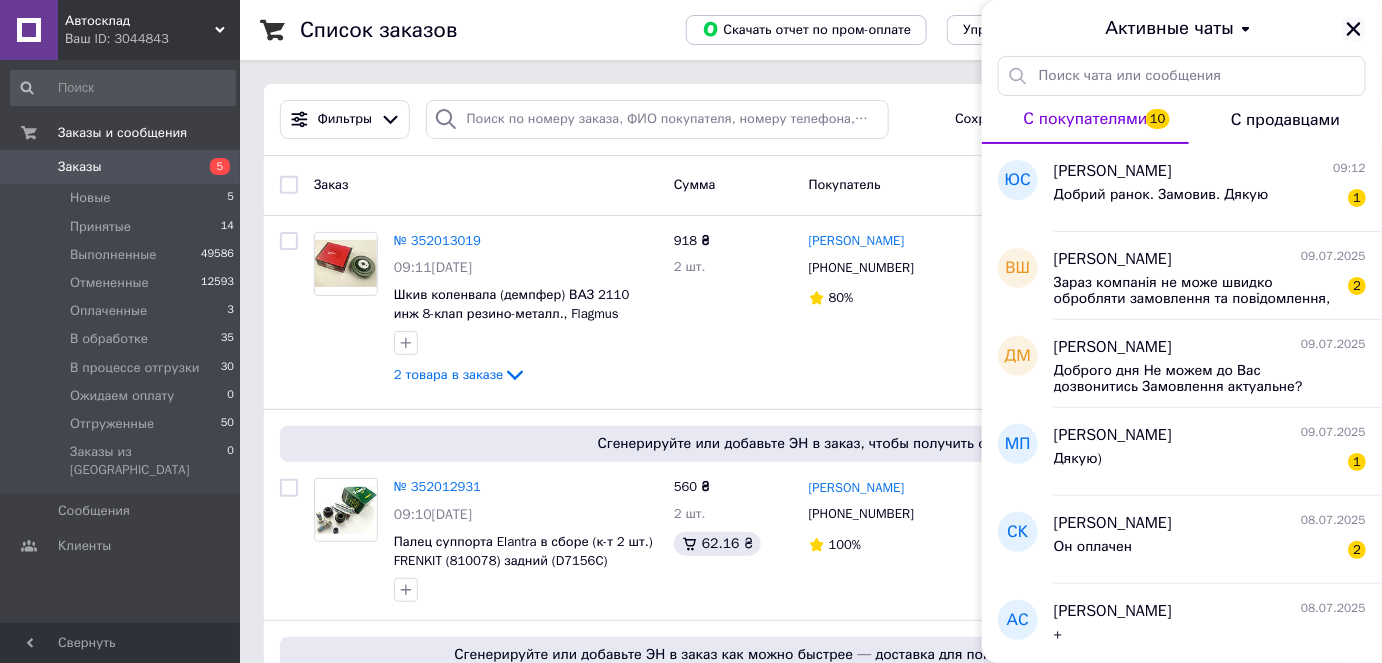 click 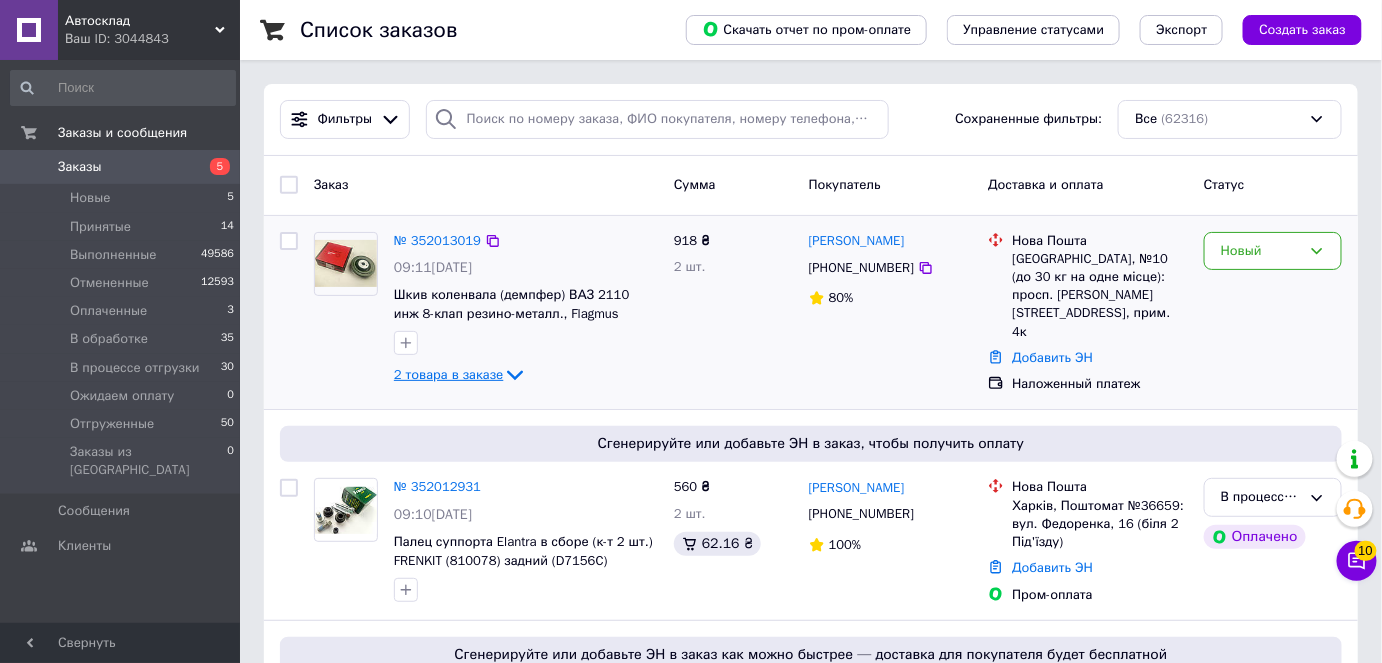 click on "2 товара в заказе" at bounding box center (448, 374) 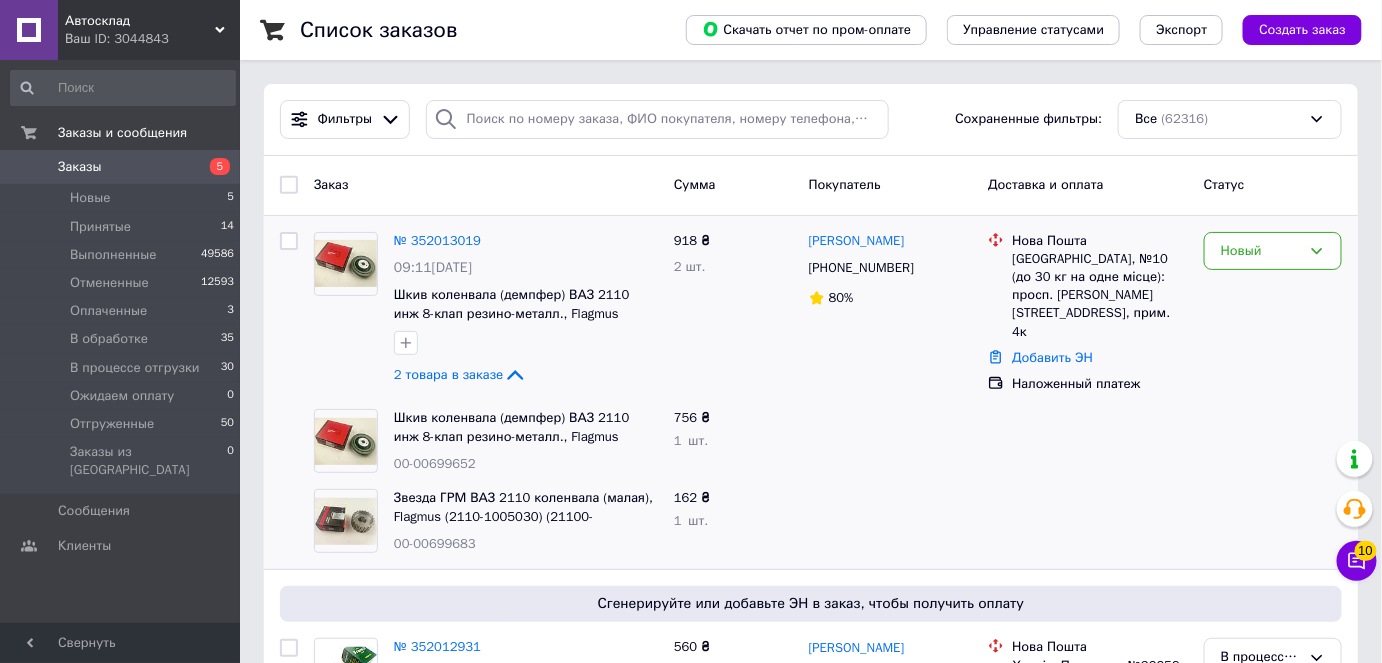 click on "Заказ Сумма Покупатель Доставка и оплата Статус" at bounding box center [811, 186] 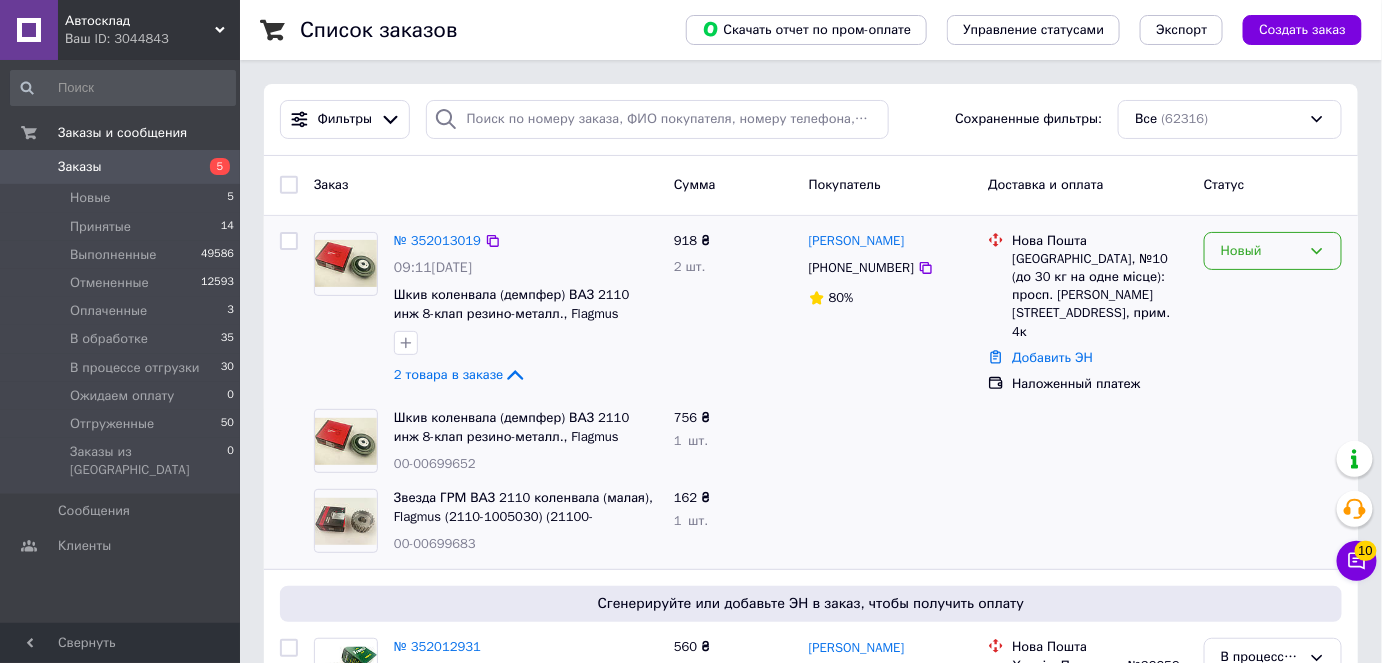 click on "Новый" at bounding box center (1261, 251) 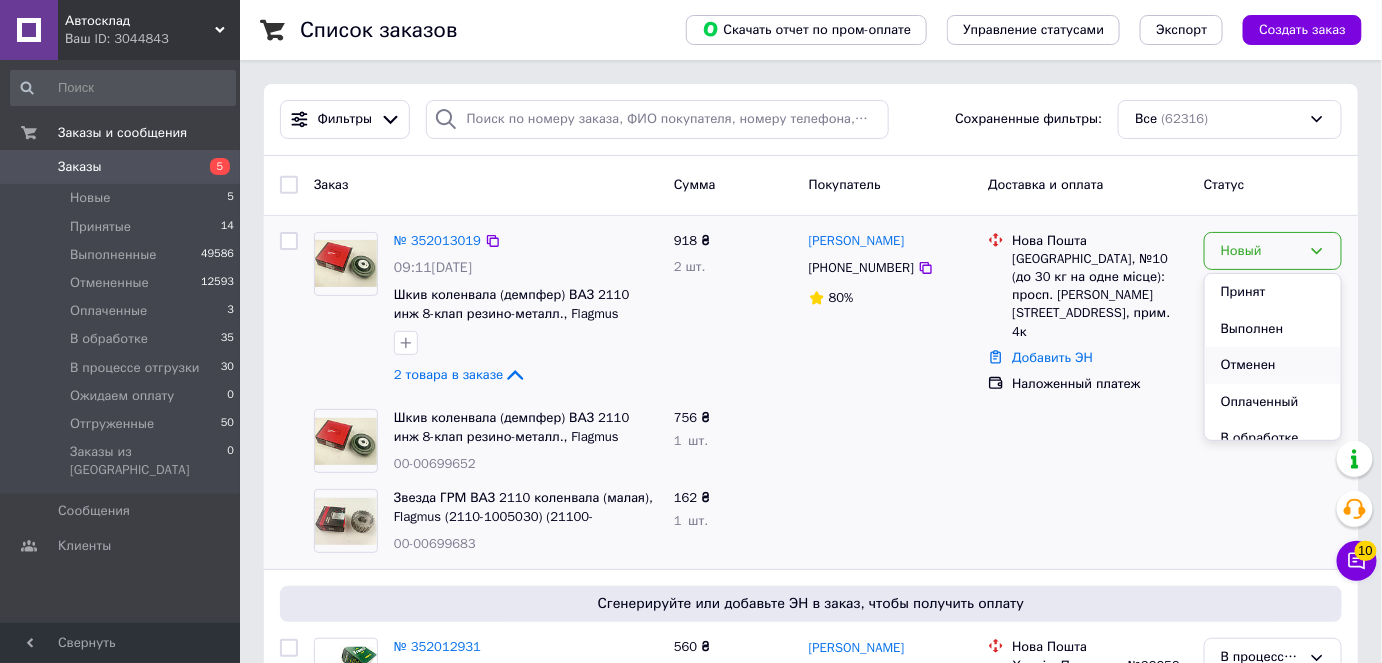 scroll, scrollTop: 90, scrollLeft: 0, axis: vertical 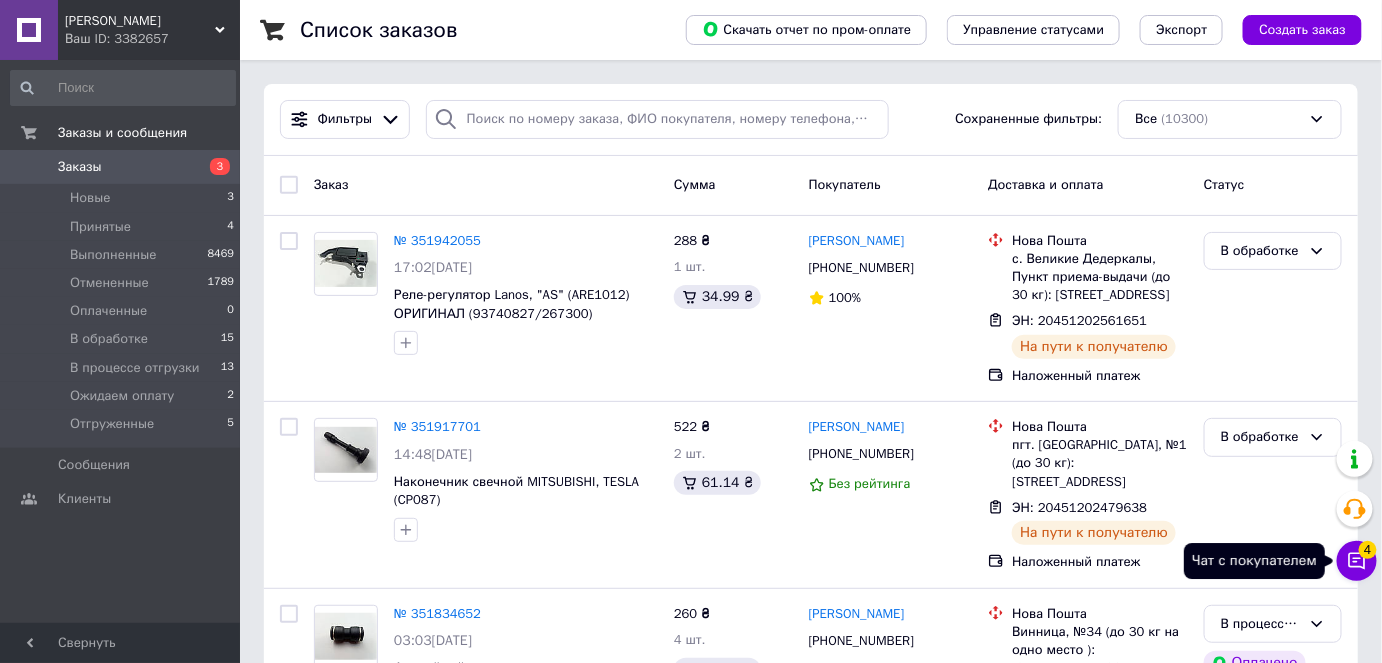 click 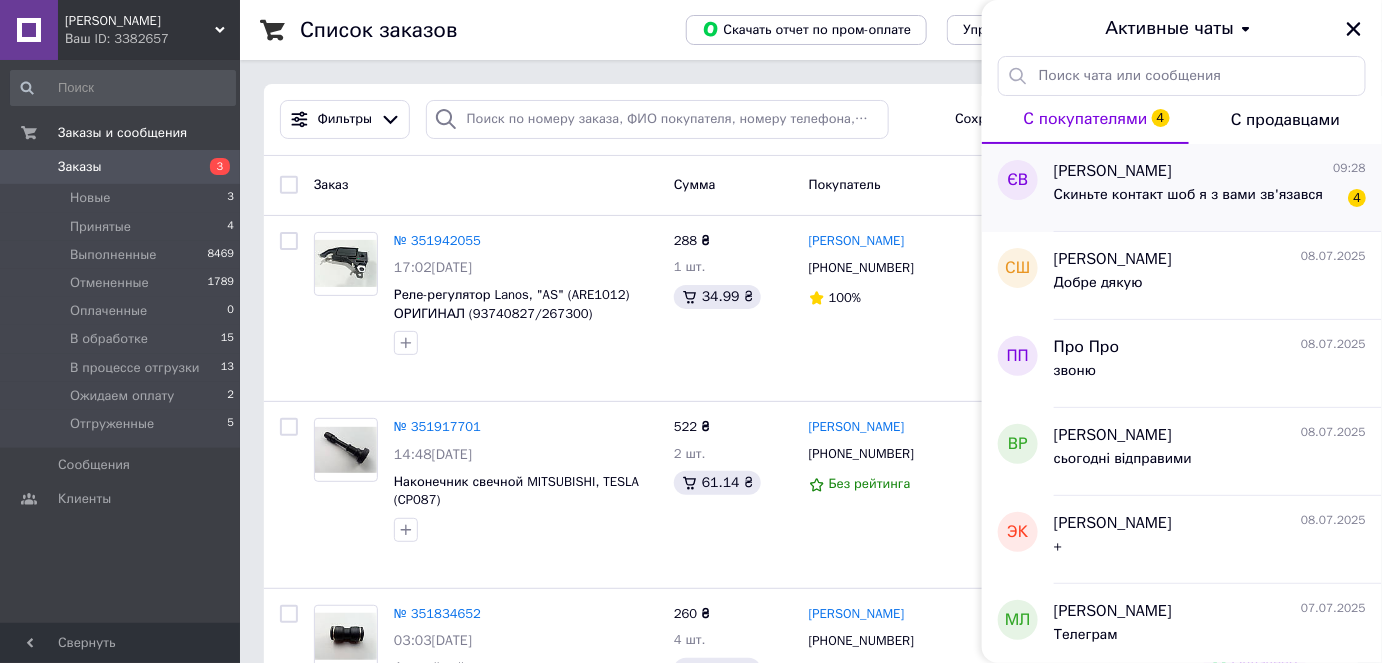click on "Скиньте контакт шоб я з вами зв'язався" at bounding box center (1188, 195) 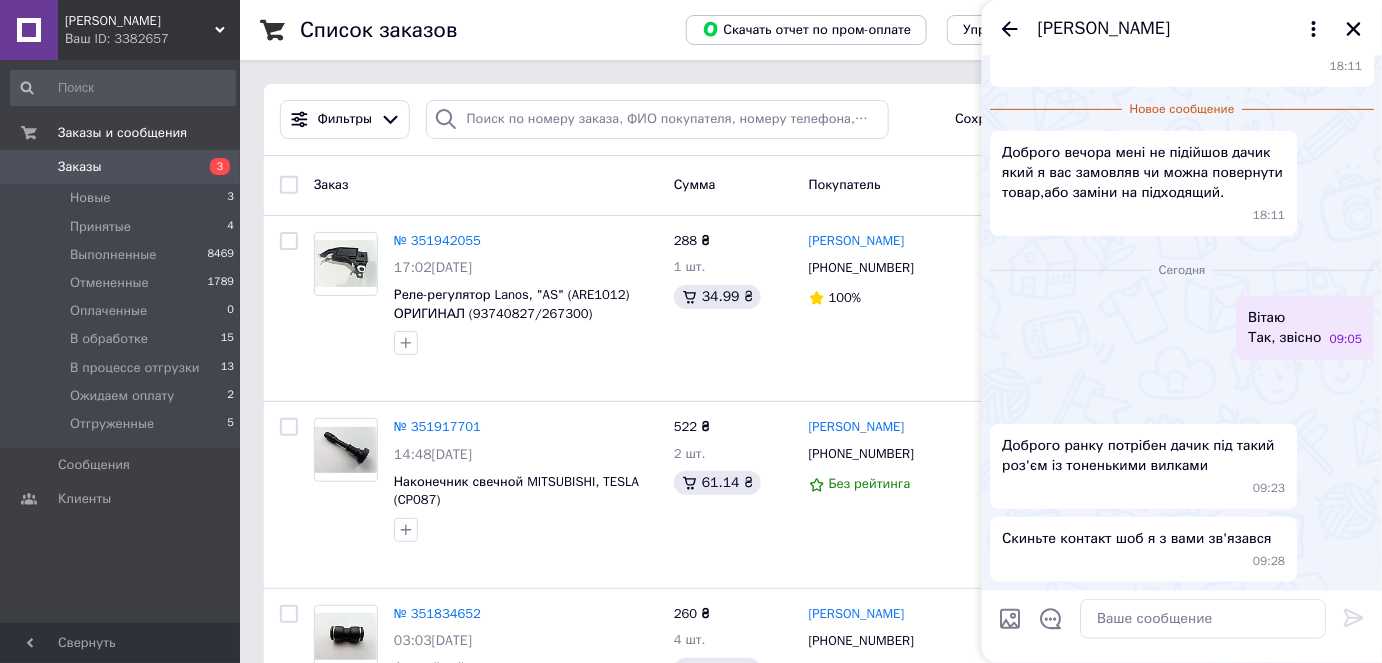 scroll, scrollTop: 875, scrollLeft: 0, axis: vertical 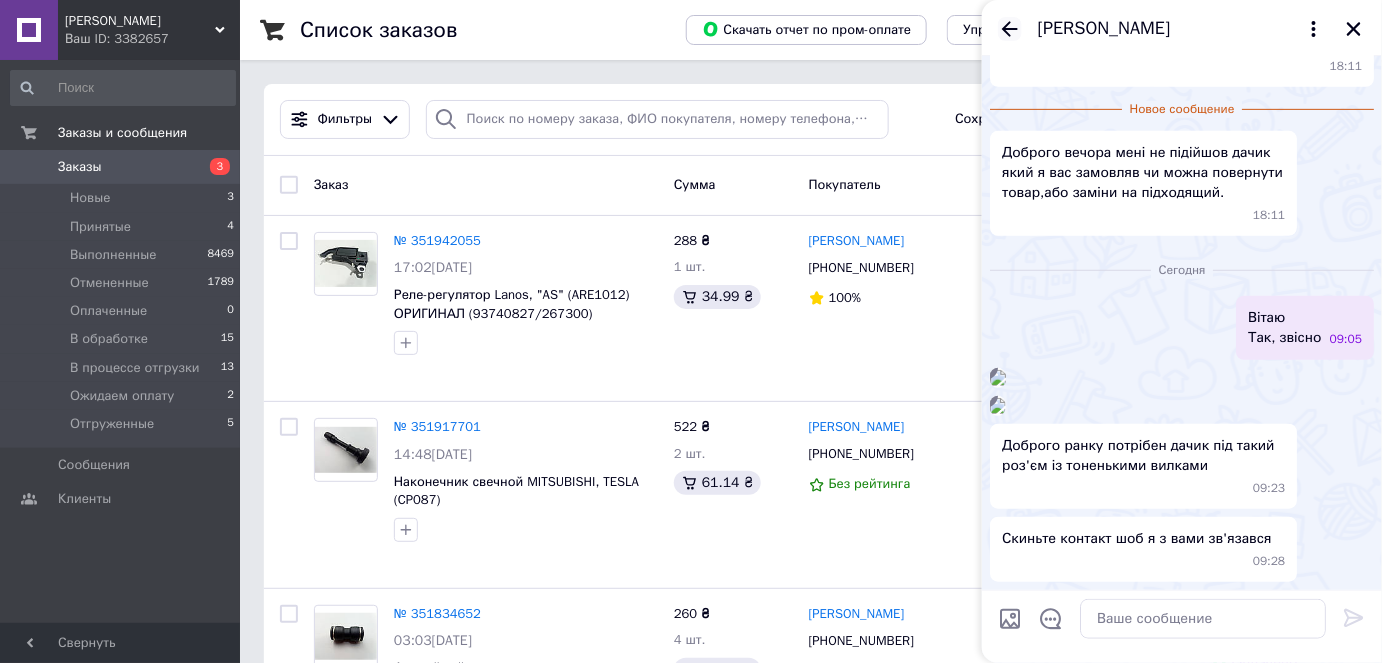 click 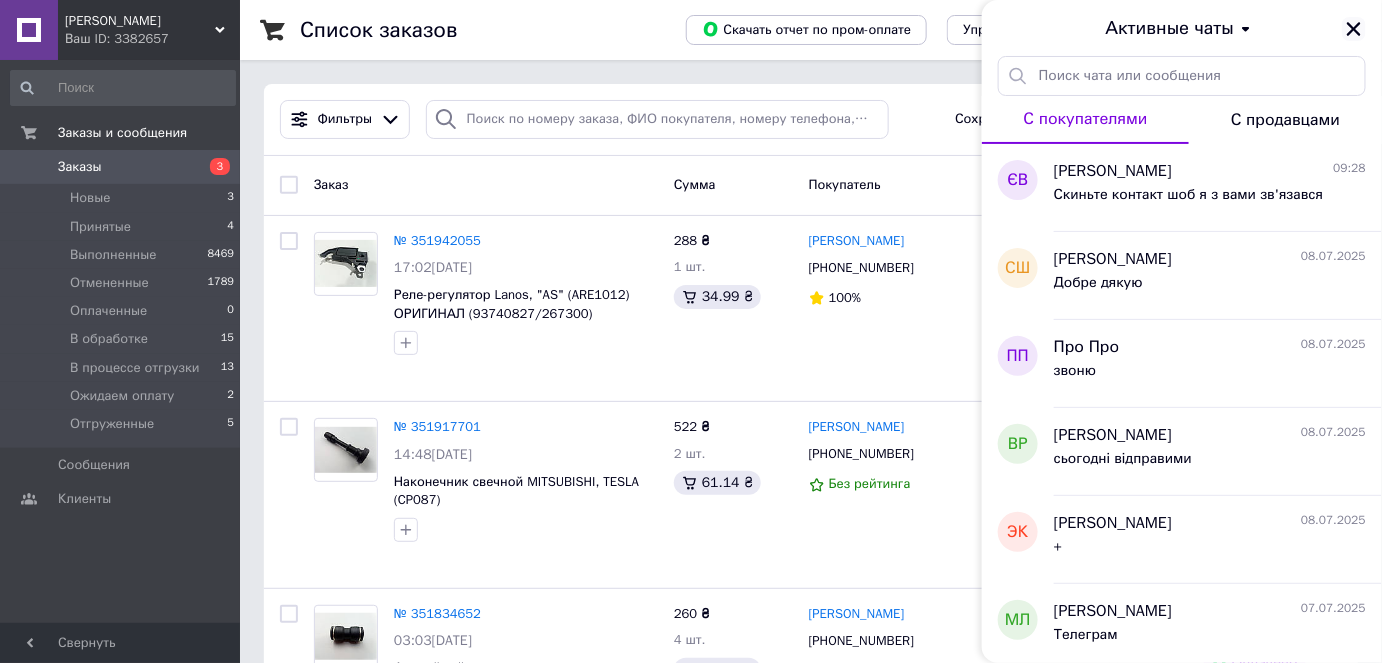 click 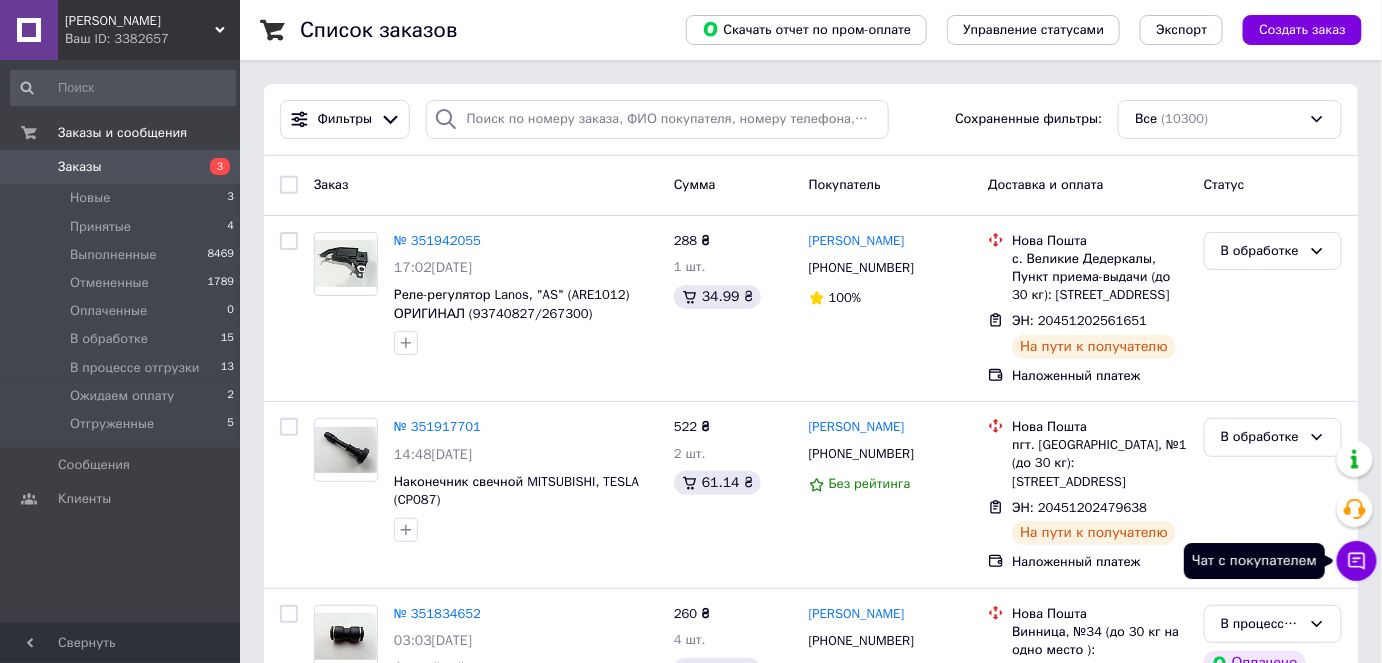 click 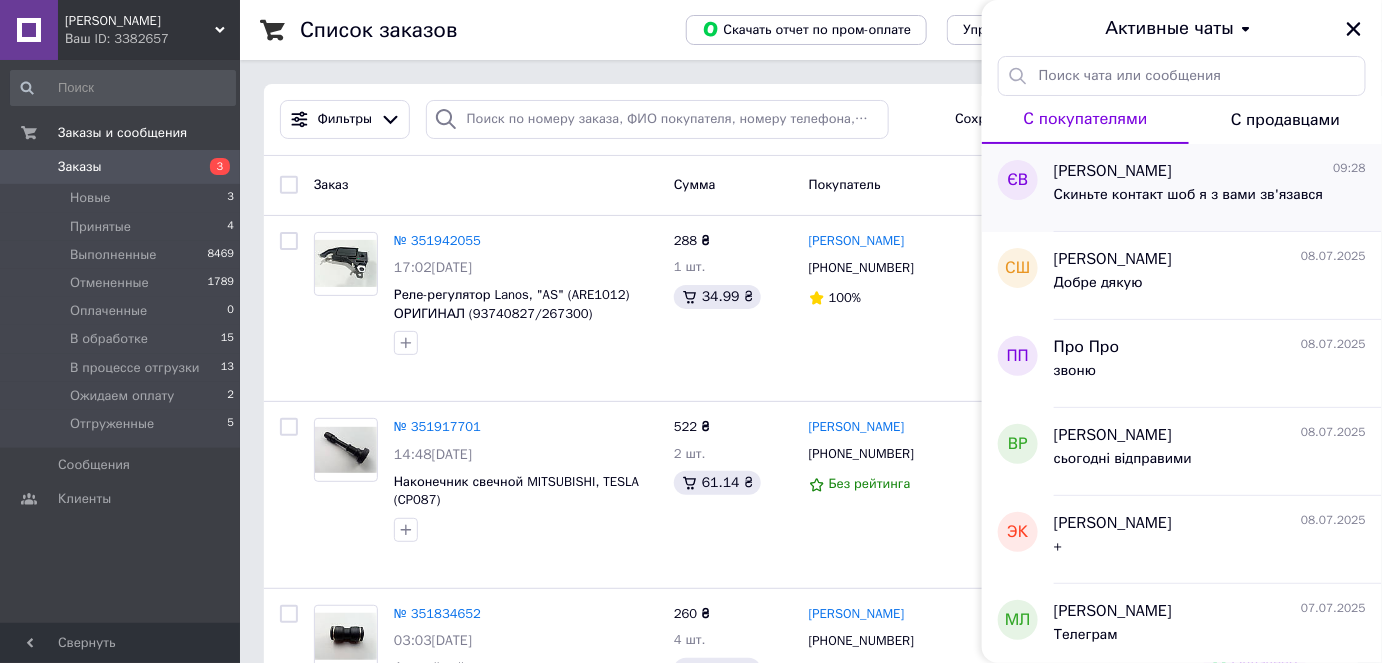 click on "Євген Вітюк 09:28" at bounding box center [1210, 171] 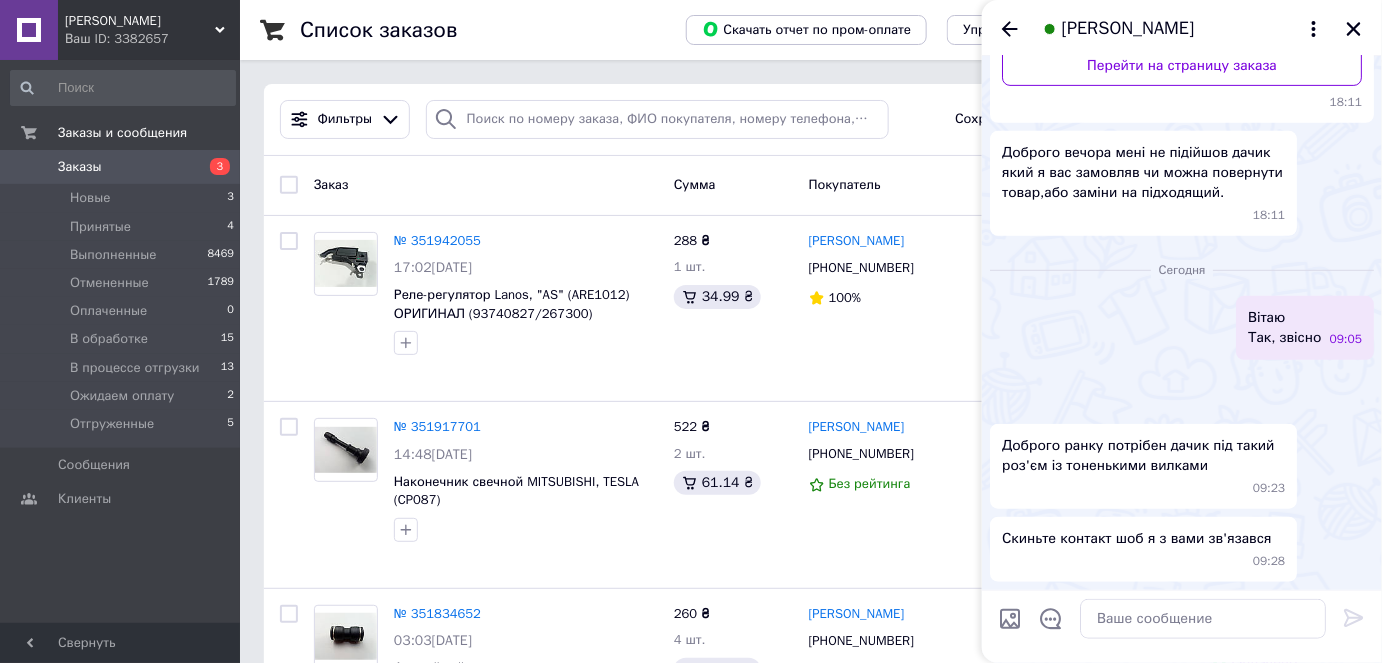 scroll, scrollTop: 475, scrollLeft: 0, axis: vertical 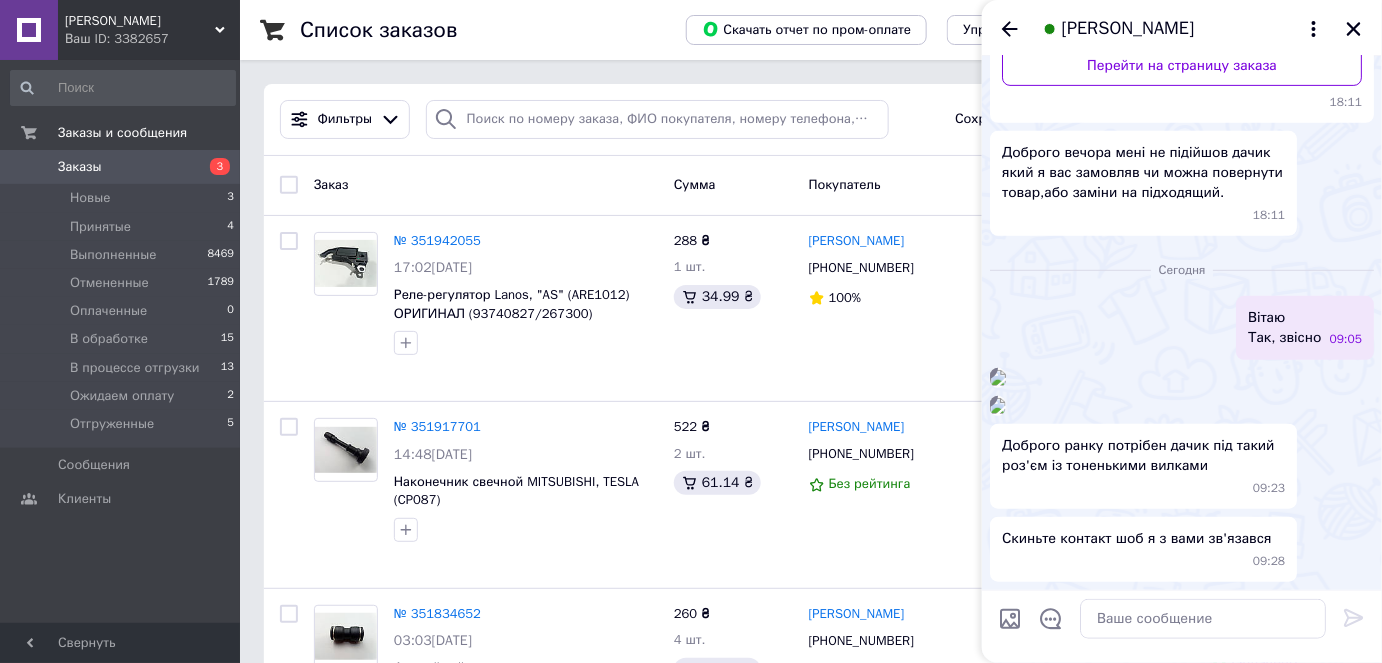 click at bounding box center (998, 378) 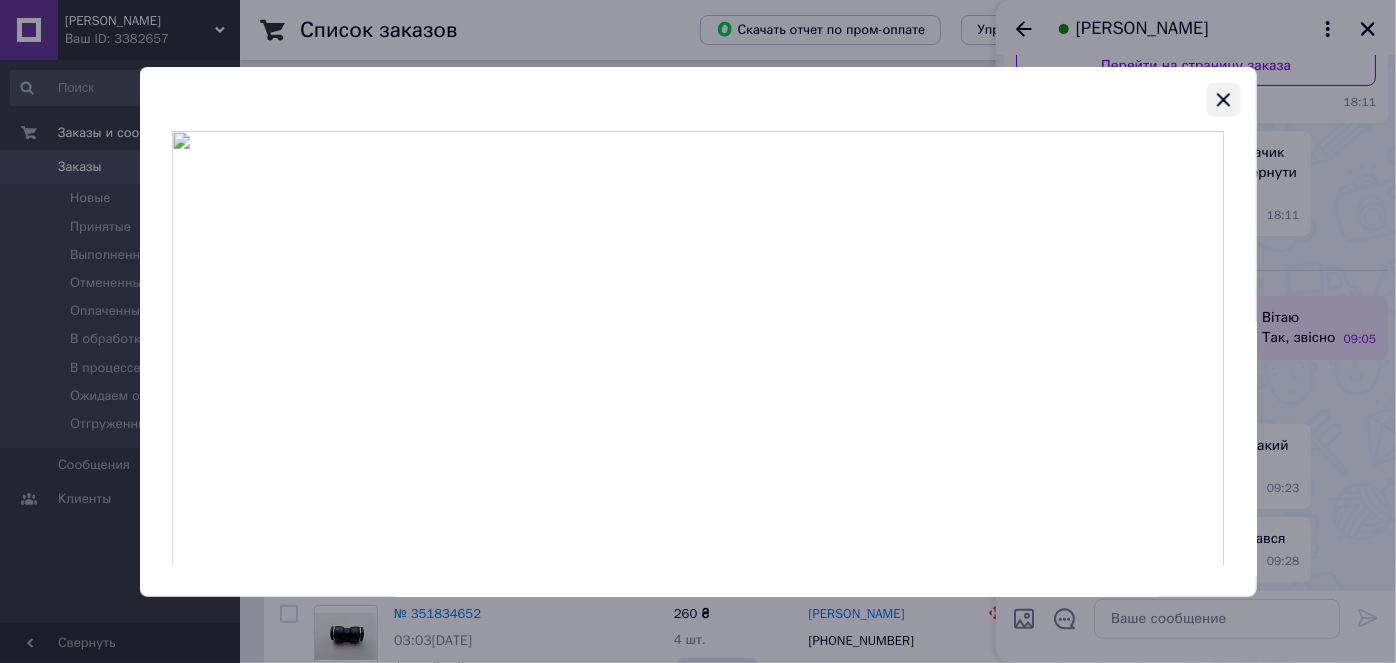 click 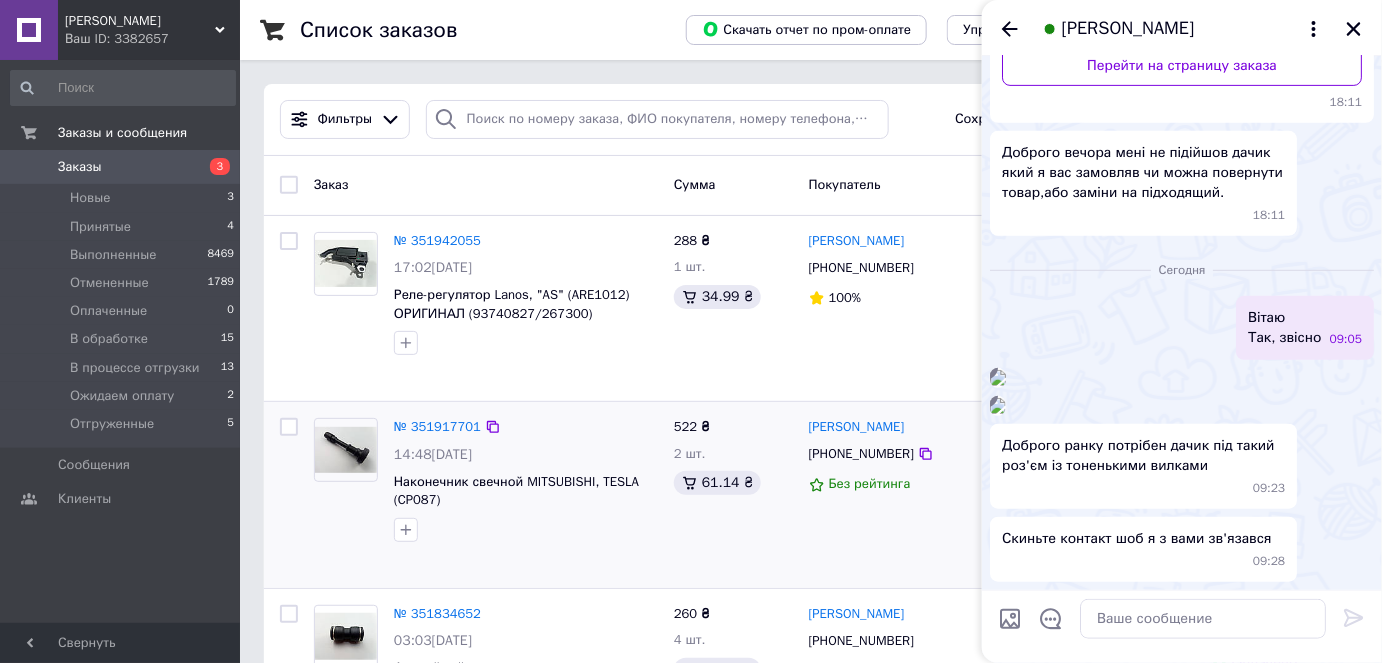 scroll, scrollTop: 839, scrollLeft: 0, axis: vertical 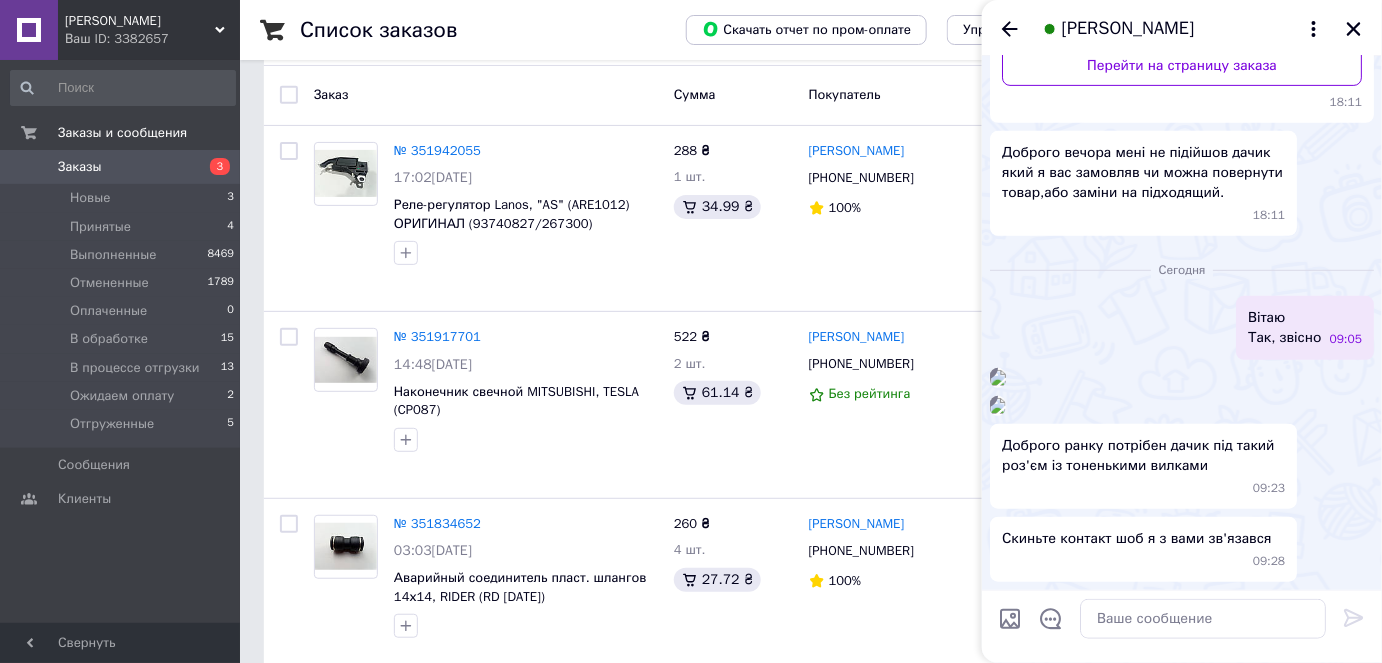 click at bounding box center (998, 378) 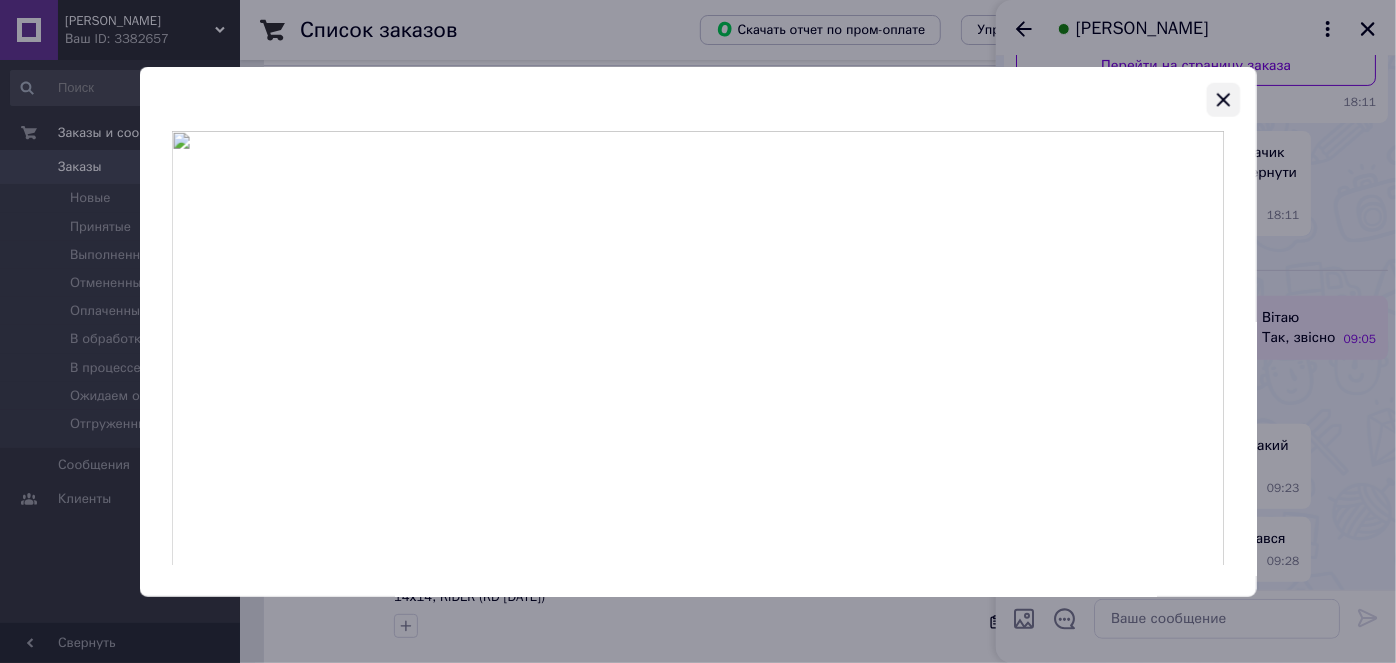 click 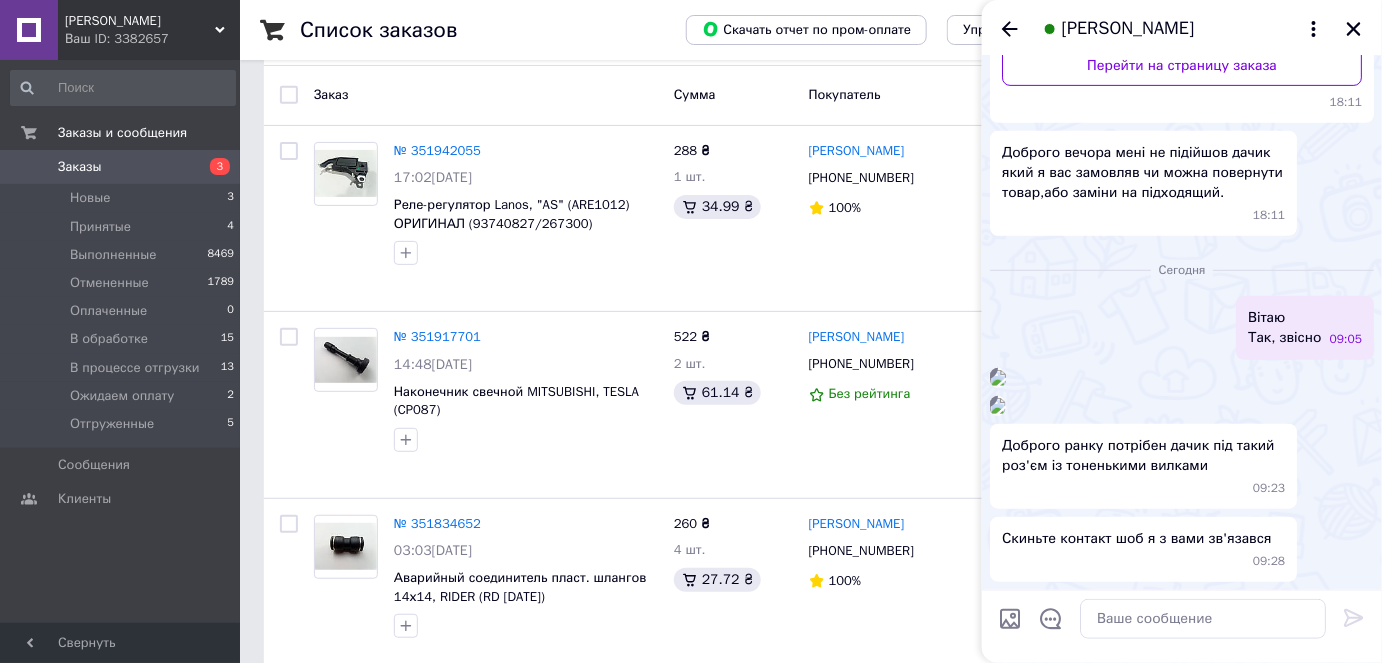 click at bounding box center [998, 406] 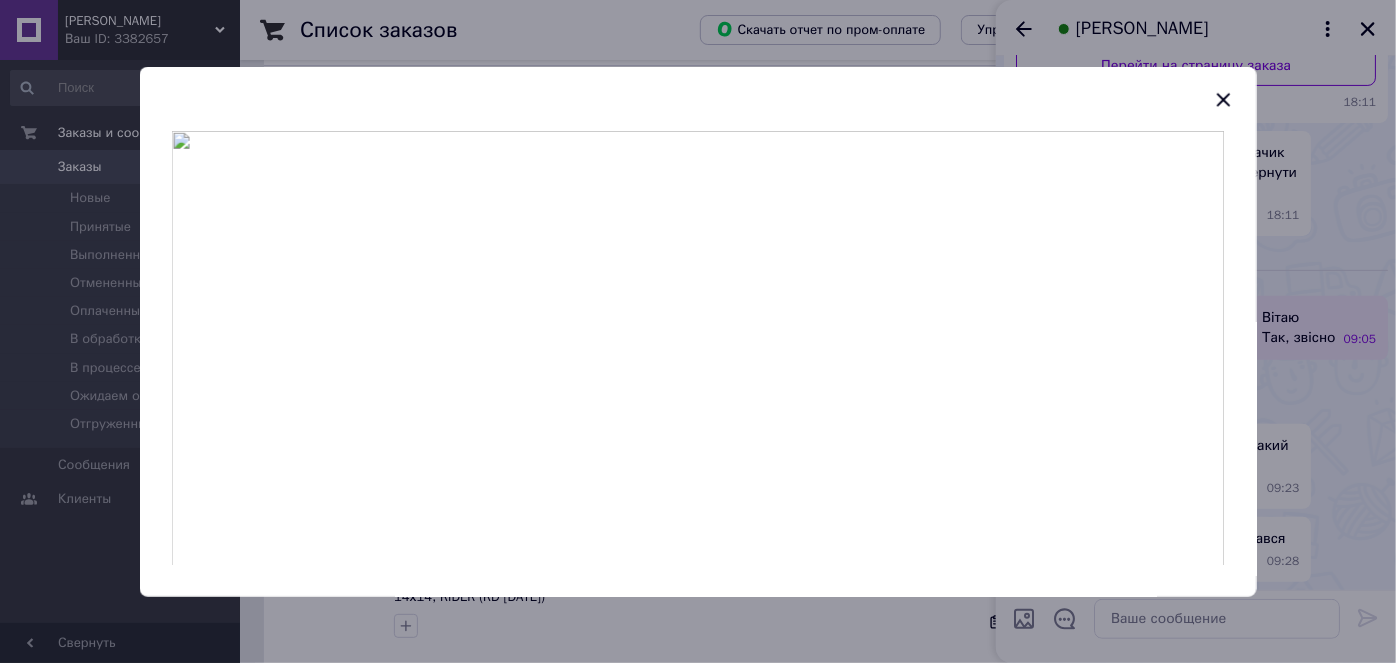 click at bounding box center [698, 331] 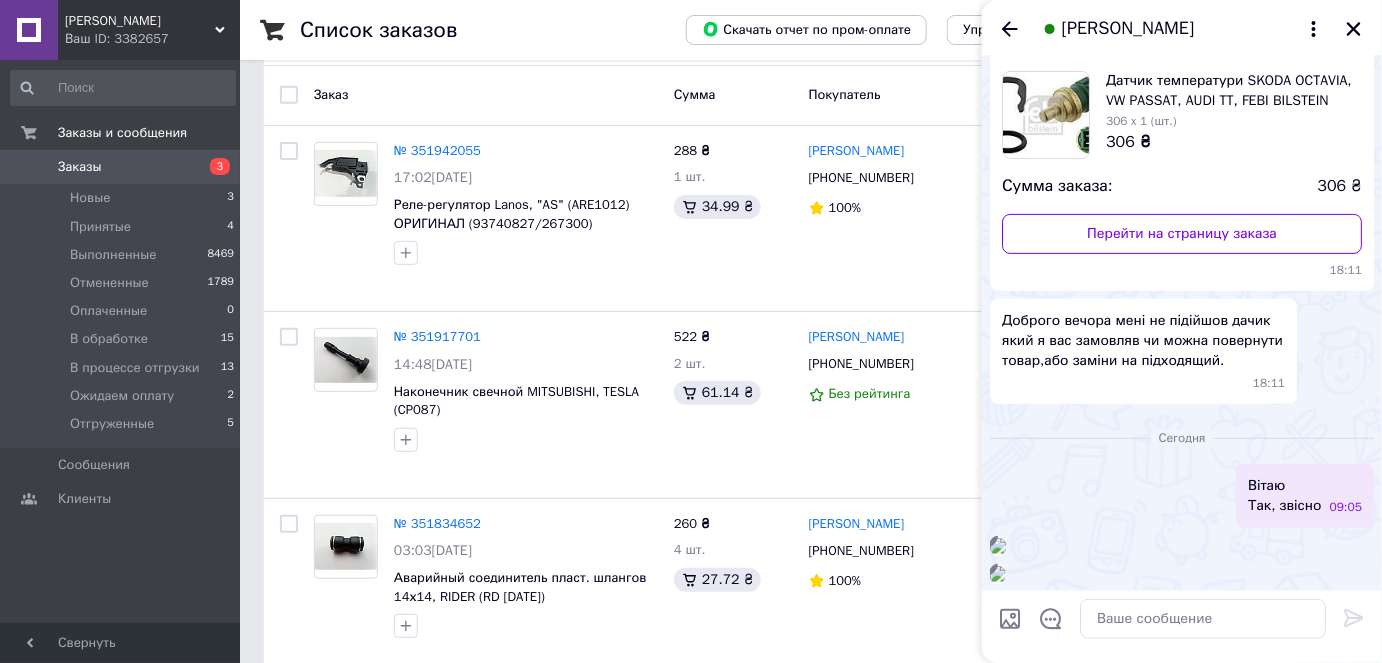 scroll, scrollTop: 0, scrollLeft: 0, axis: both 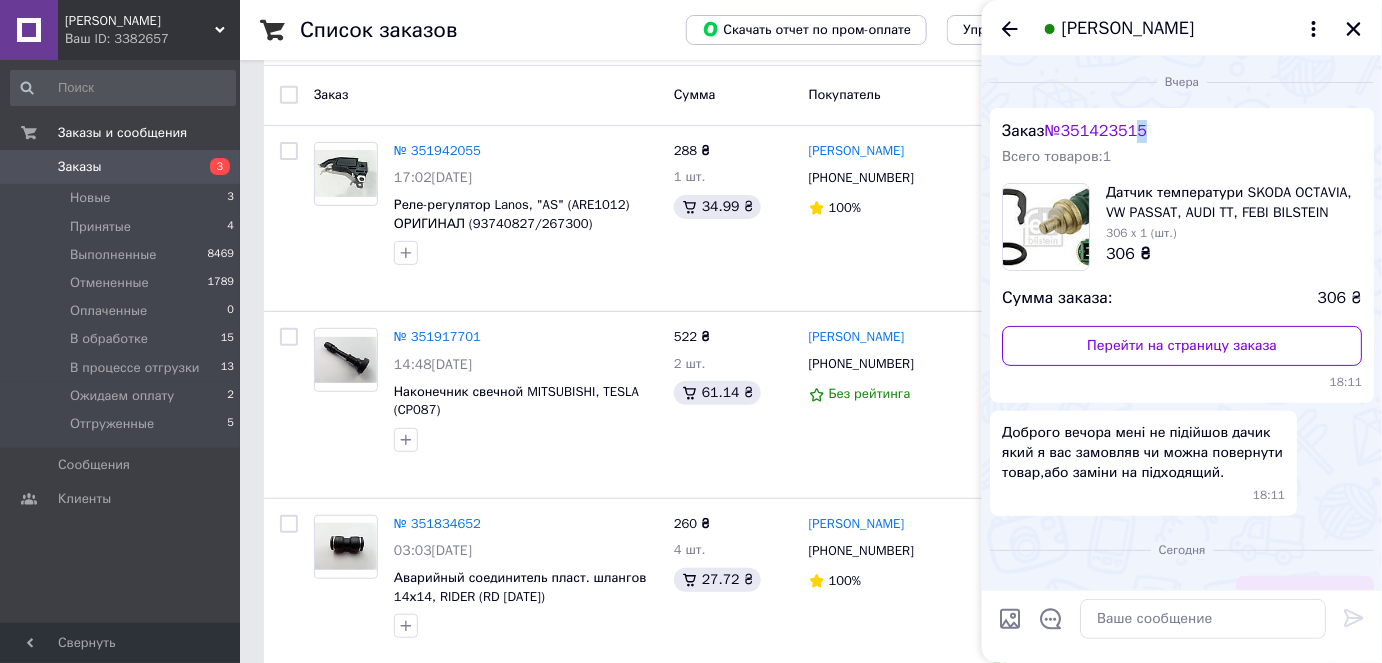 drag, startPoint x: 1164, startPoint y: 136, endPoint x: 1140, endPoint y: 130, distance: 24.738634 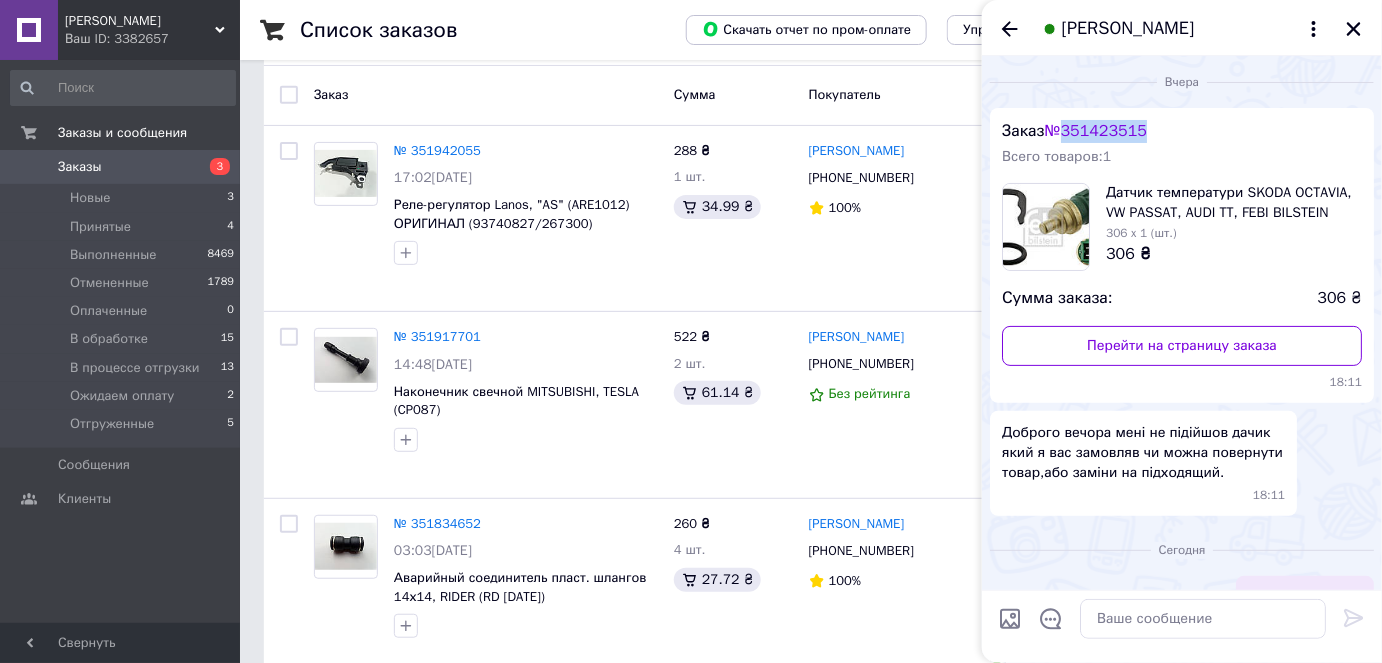 drag, startPoint x: 1152, startPoint y: 124, endPoint x: 1076, endPoint y: 134, distance: 76.655075 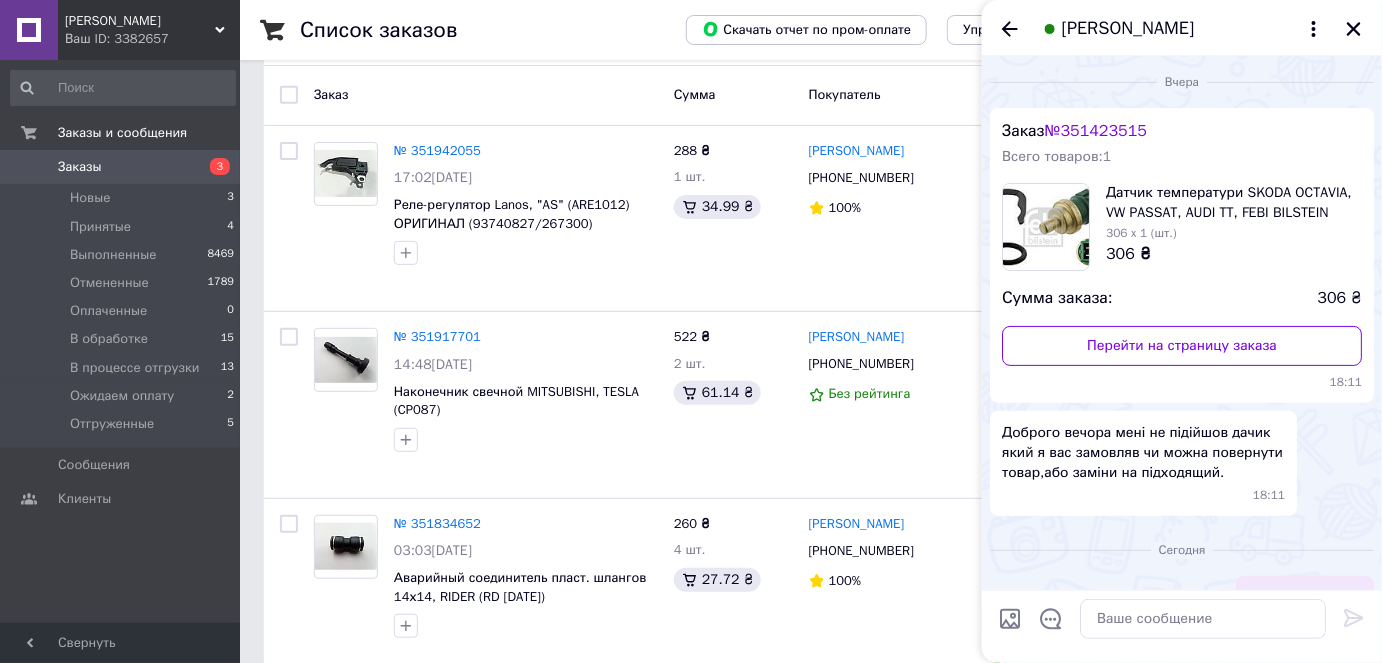 click on "Заказ  № 351423515 Всего товаров:  1 Датчик температури  SKODA OCTAVIA, VW PASSAT, AUDI TT, FEBI BILSTEIN (31539) 306 x 1 (шт.) 306 ₴ Сумма заказа: 306 ₴ Перейти на страницу заказа 18:11" at bounding box center [1182, 255] 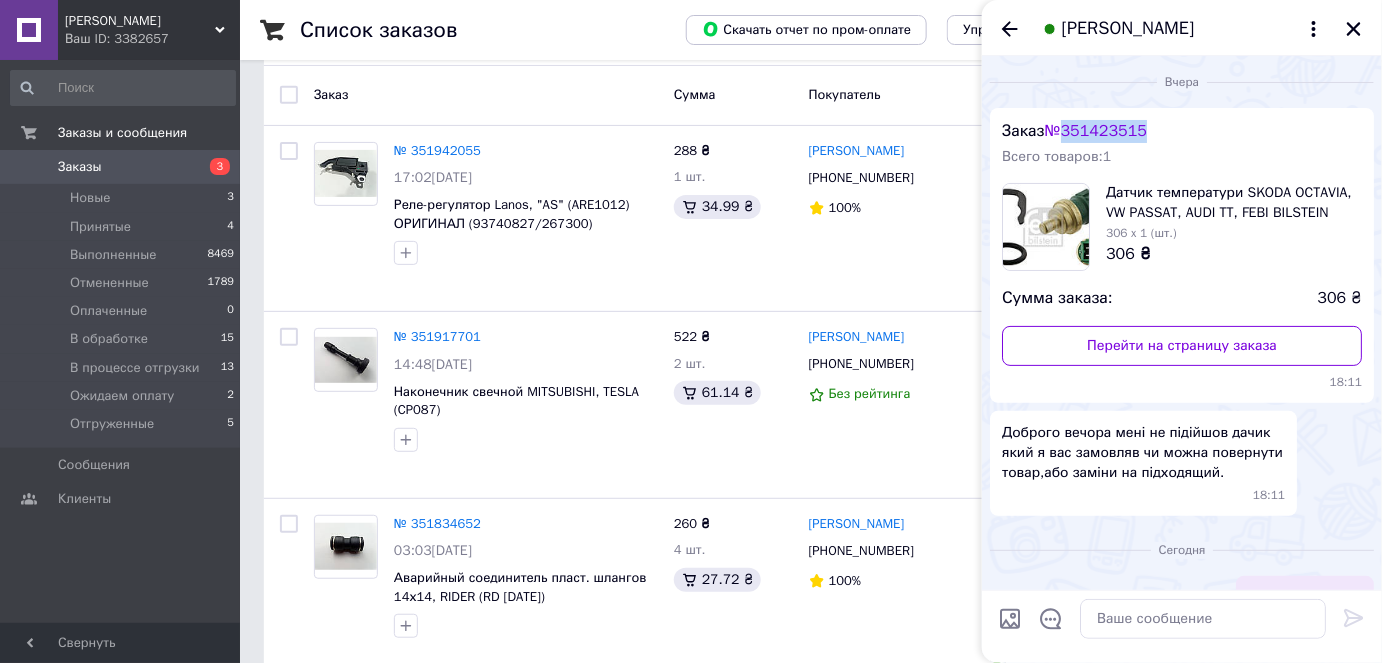 click on "Заказ  № 351423515 Всего товаров:  1 Датчик температури  SKODA OCTAVIA, VW PASSAT, AUDI TT, FEBI BILSTEIN (31539) 306 x 1 (шт.) 306 ₴ Сумма заказа: 306 ₴ Перейти на страницу заказа 18:11" at bounding box center [1182, 255] 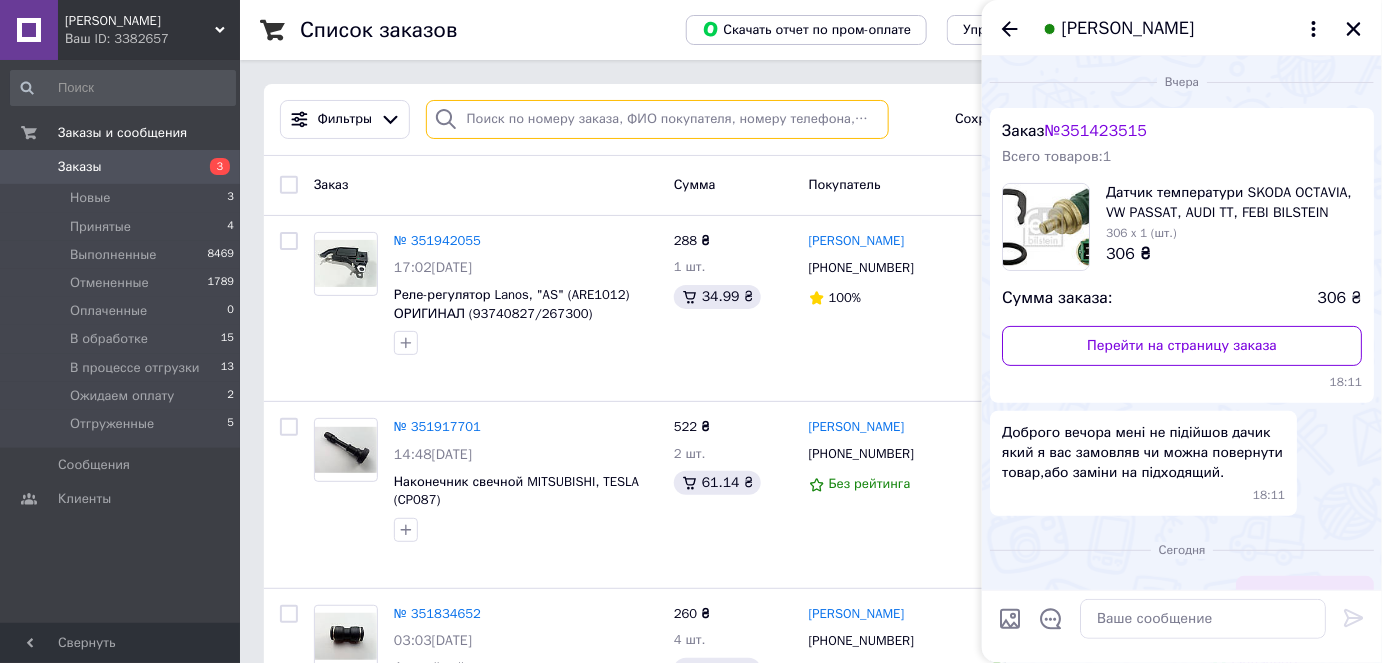 click at bounding box center [657, 119] 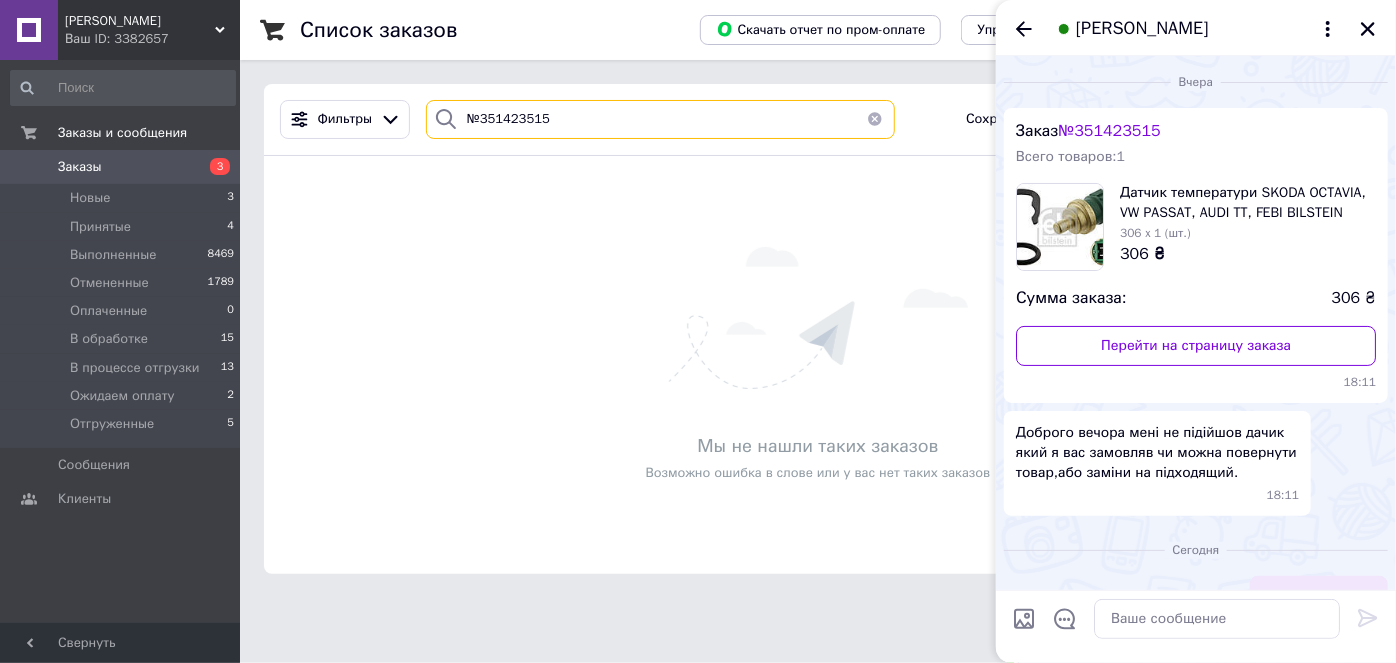 click on "№351423515" at bounding box center [660, 119] 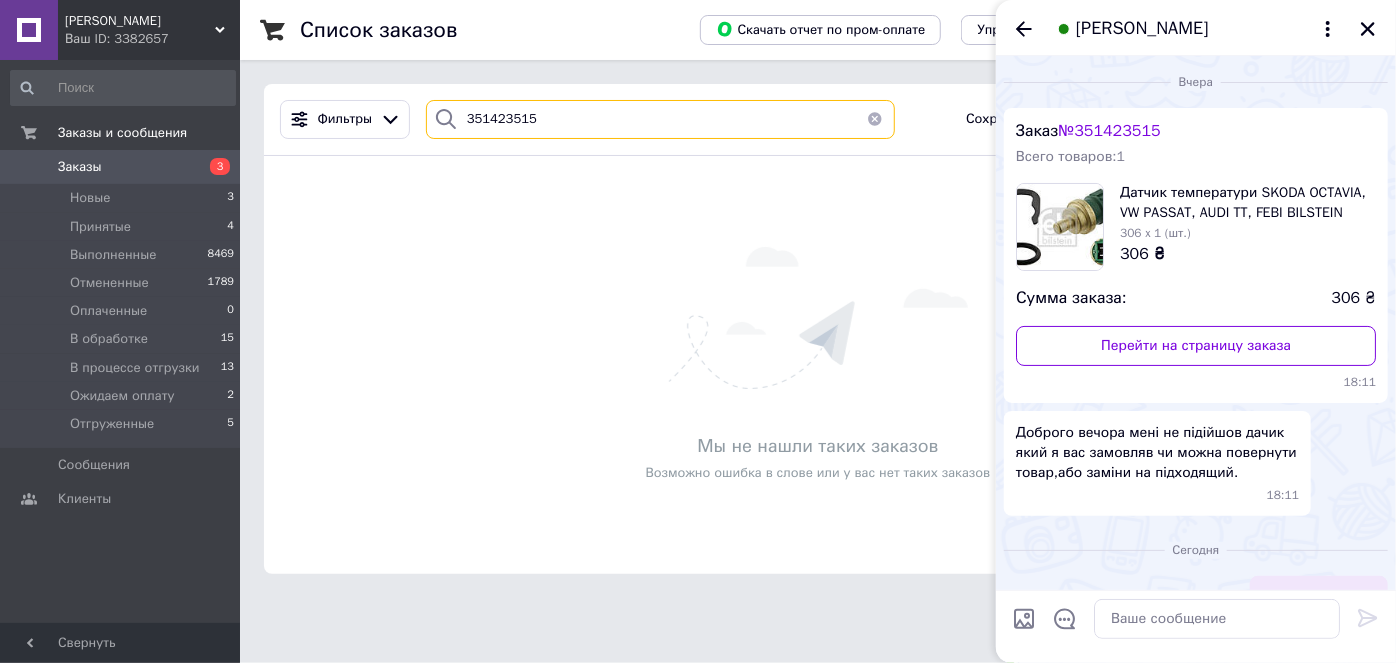 type on "351423515" 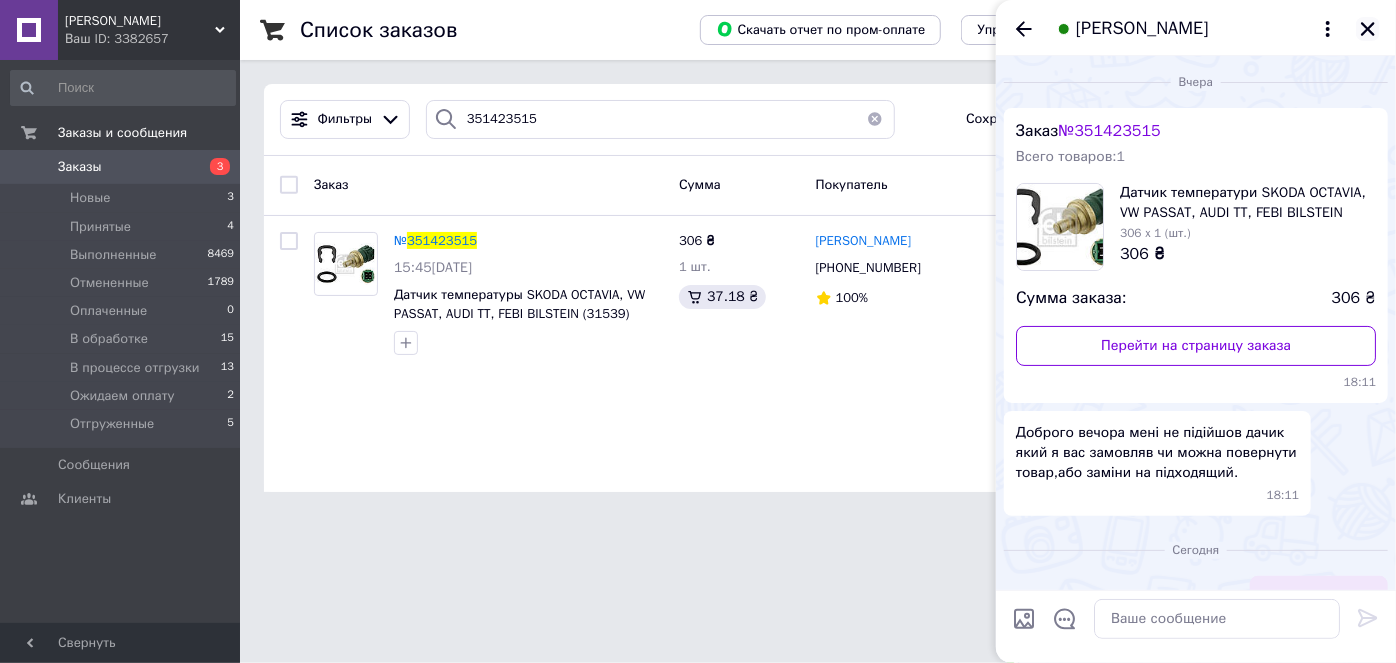 click at bounding box center [1368, 29] 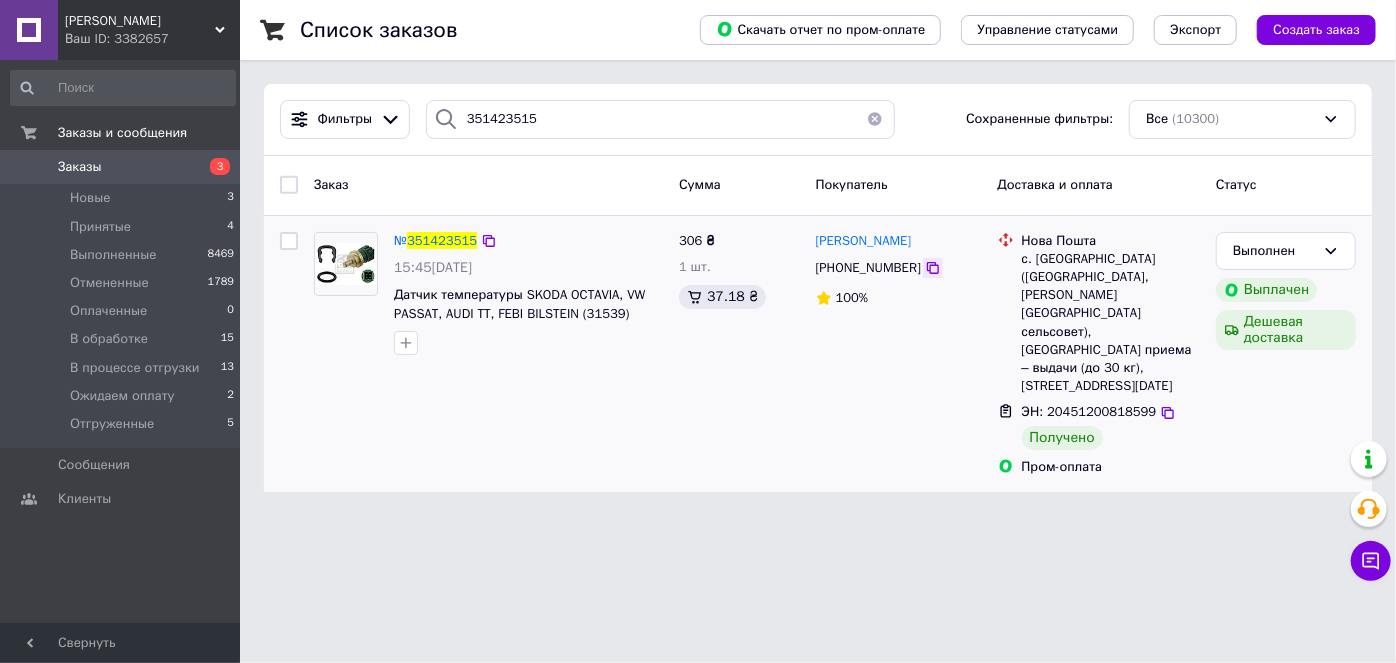 click 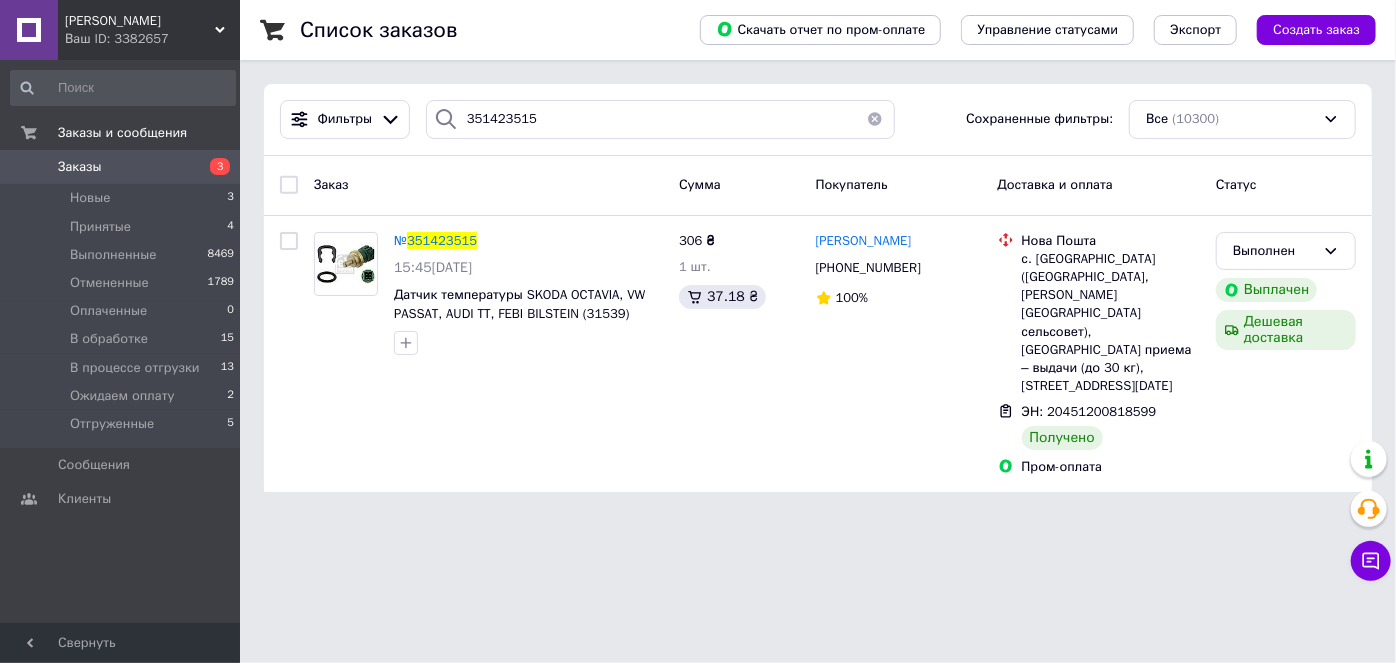 click at bounding box center (875, 119) 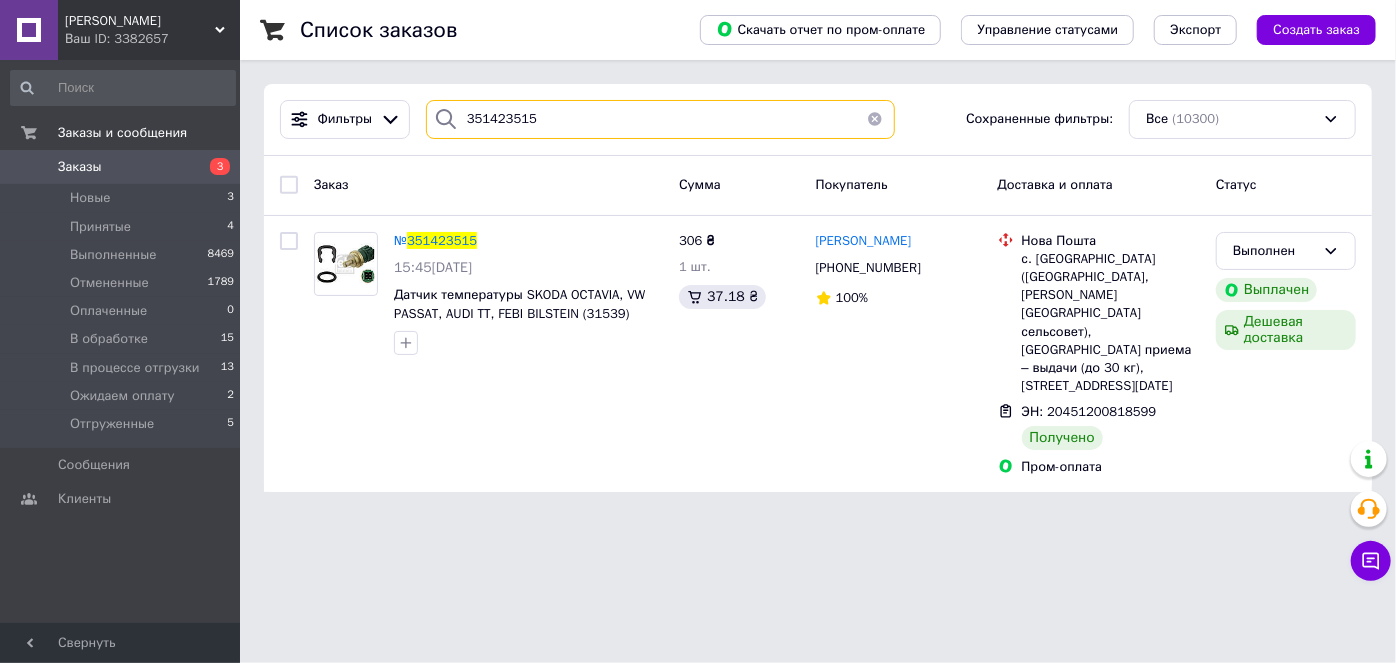 type 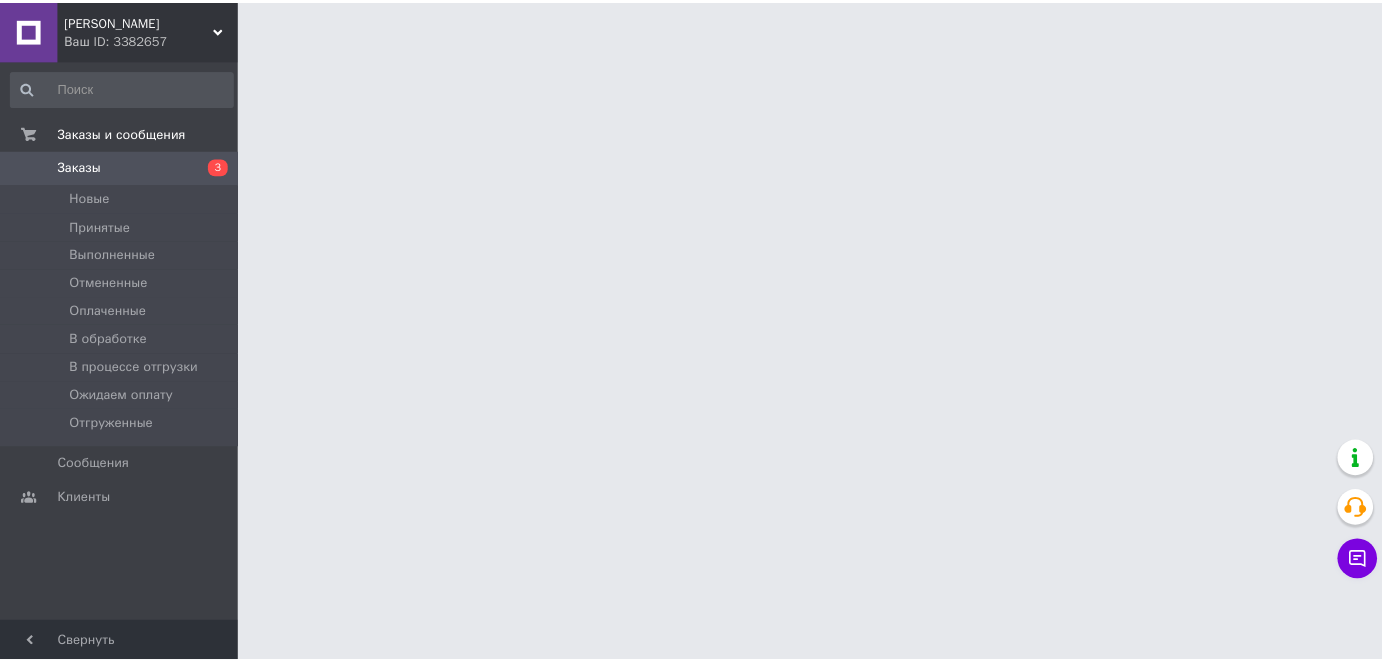 scroll, scrollTop: 0, scrollLeft: 0, axis: both 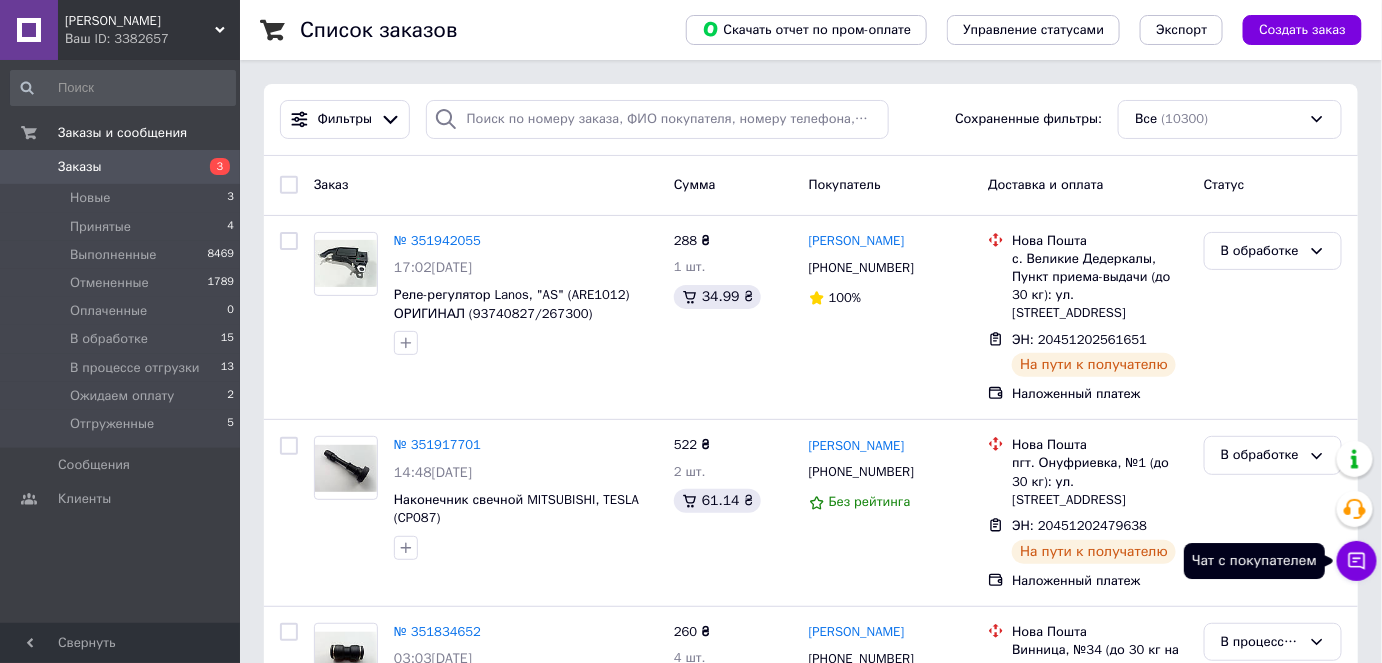 click 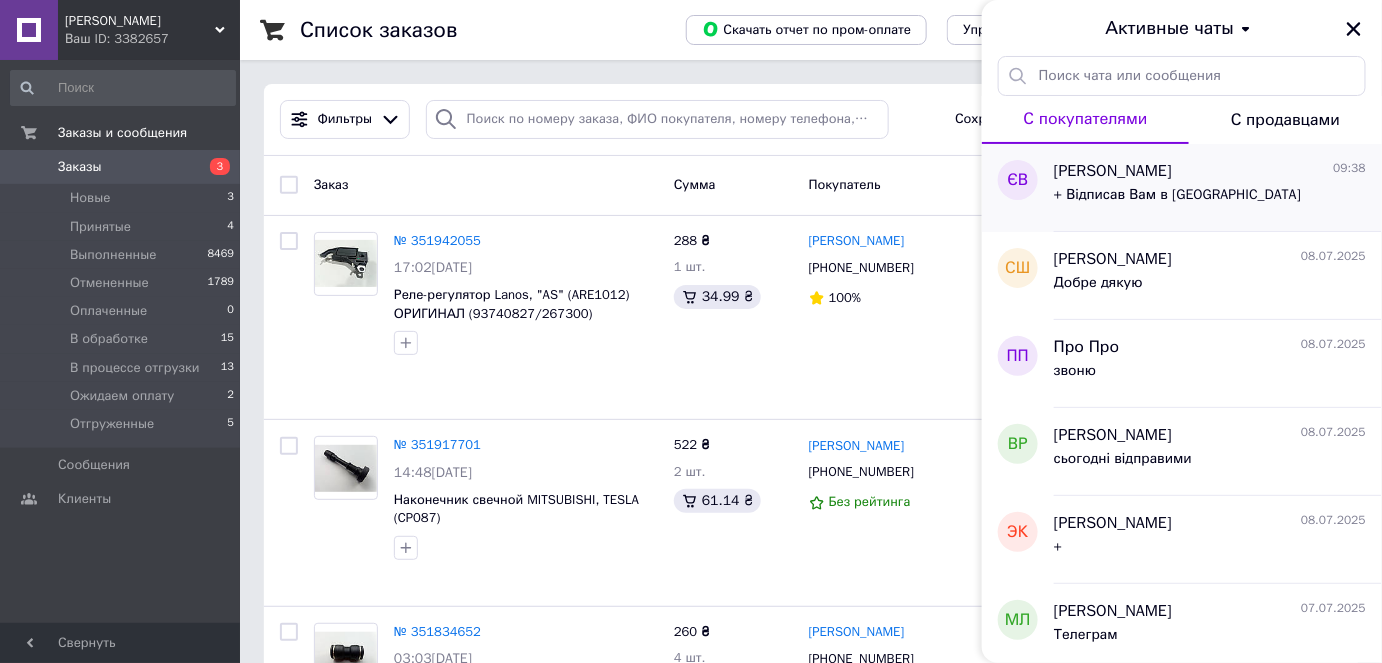 click on "[PERSON_NAME] 09:38" at bounding box center [1210, 171] 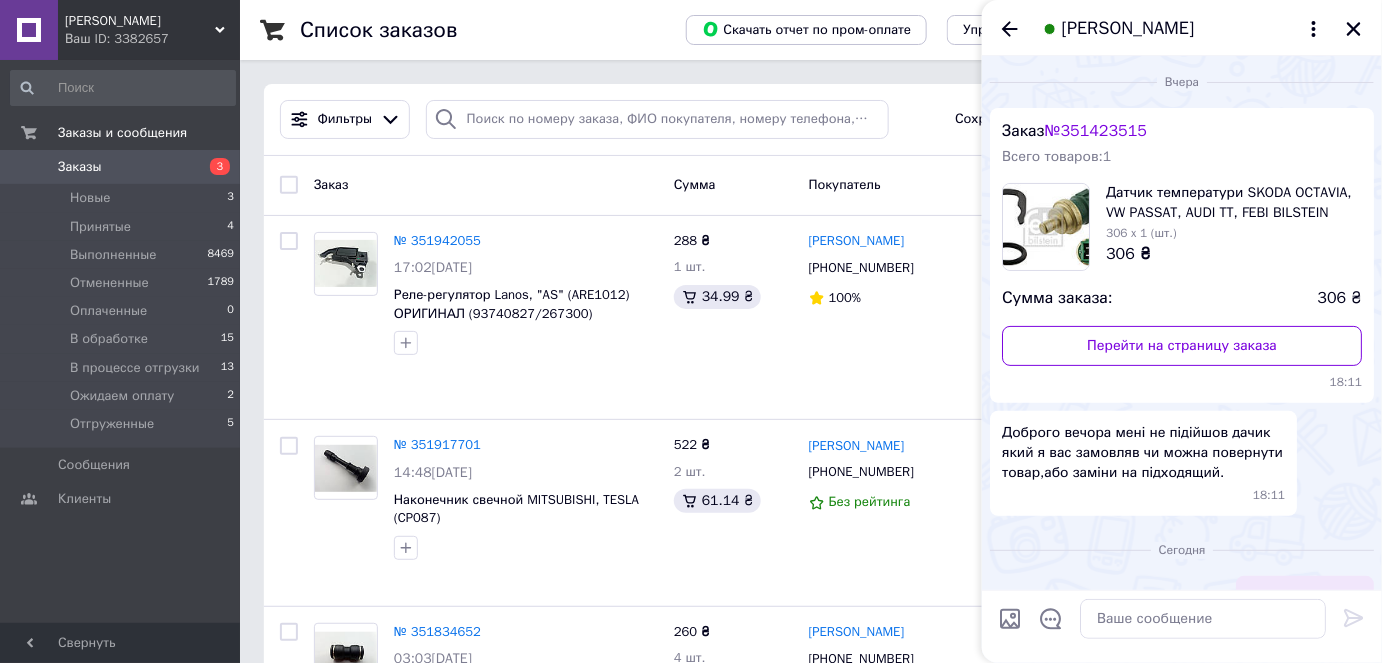 scroll, scrollTop: 911, scrollLeft: 0, axis: vertical 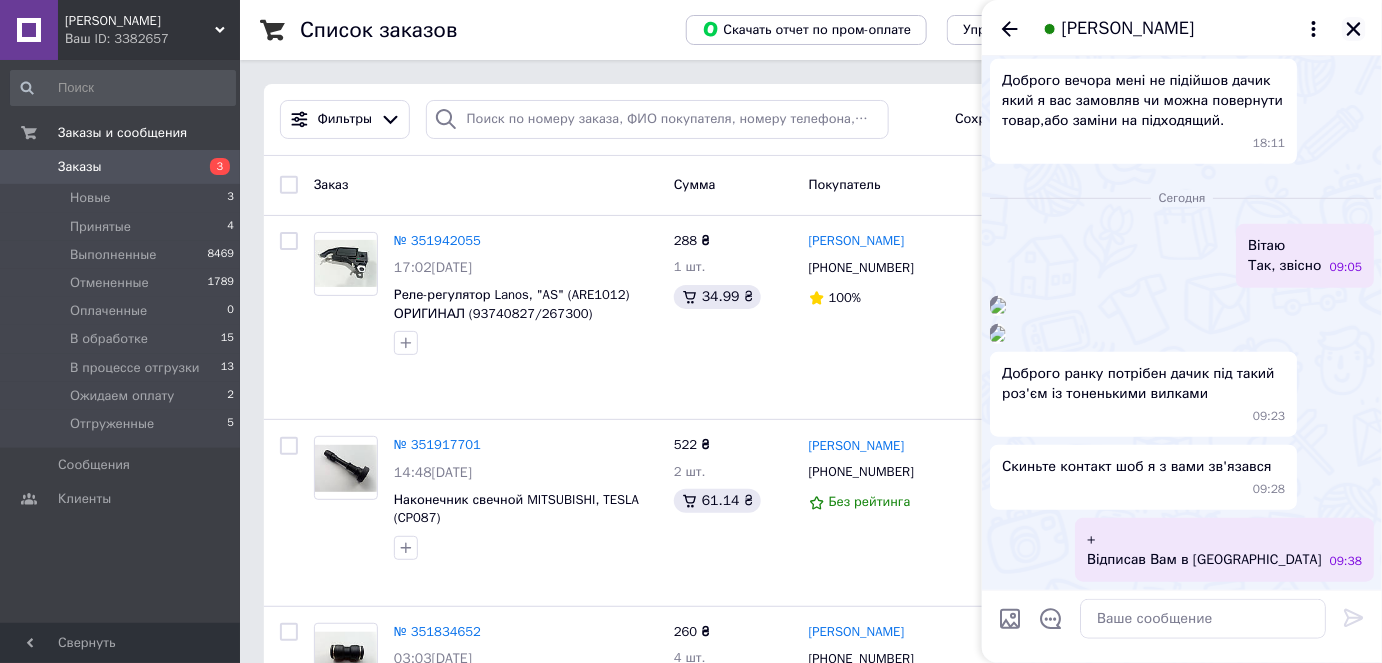 click at bounding box center [1354, 29] 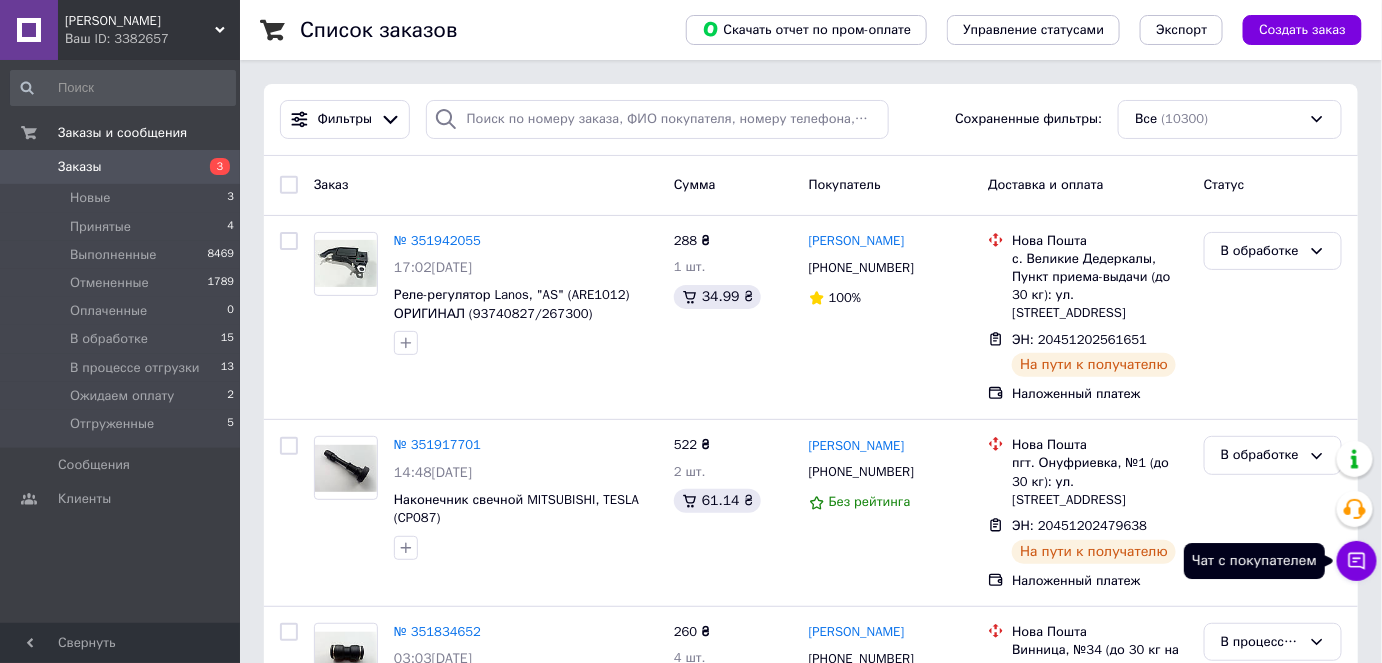 click 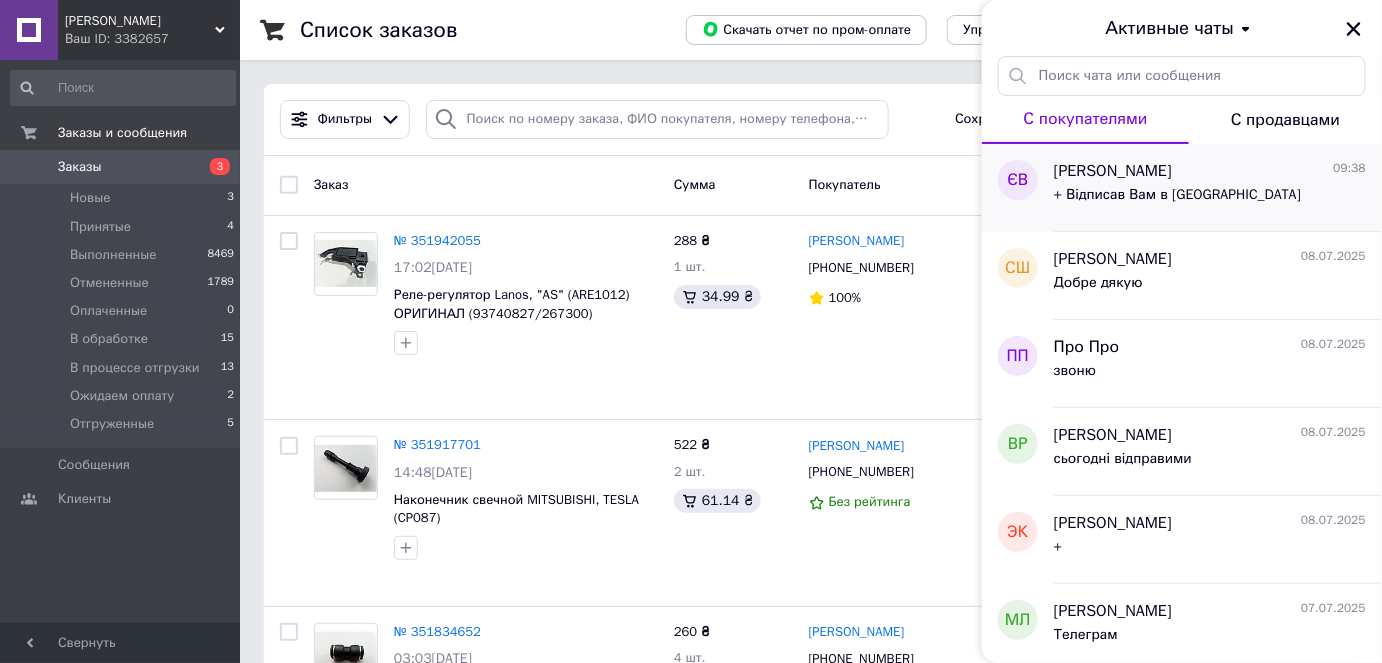 click on "[PERSON_NAME] 09:38 +
Відписав [PERSON_NAME] в [GEOGRAPHIC_DATA]" at bounding box center [1218, 188] 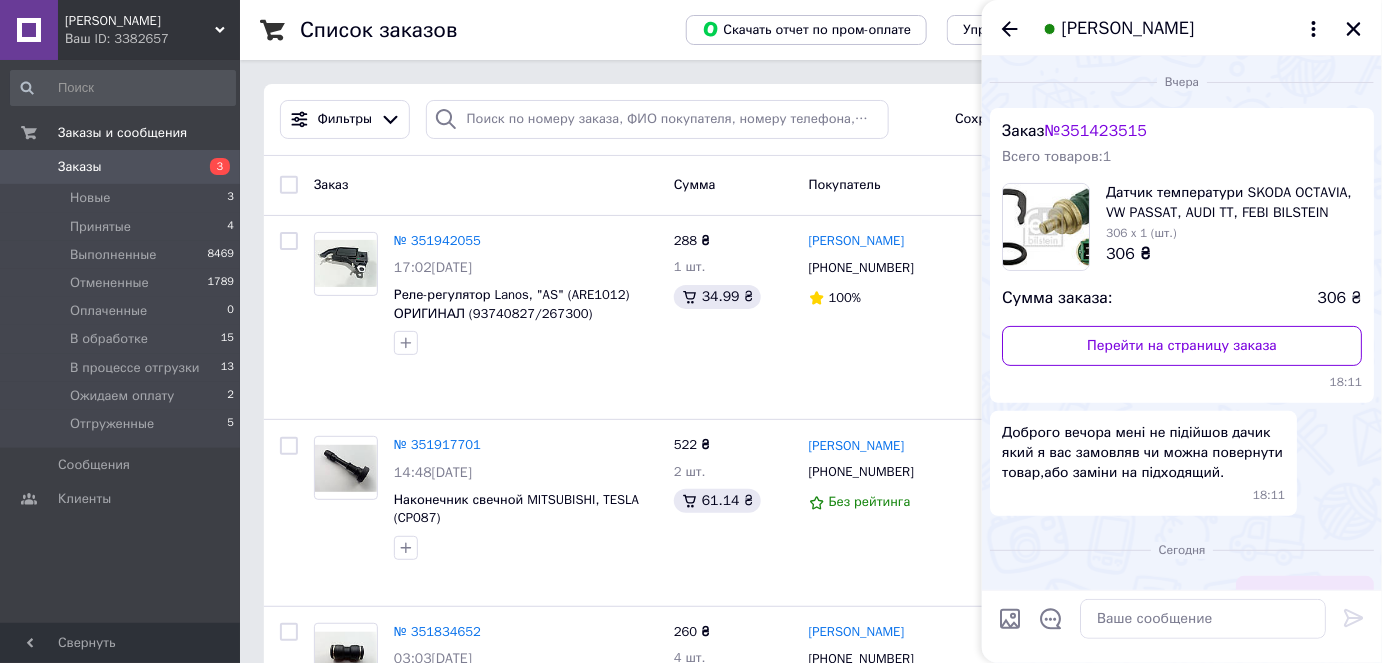 scroll, scrollTop: 911, scrollLeft: 0, axis: vertical 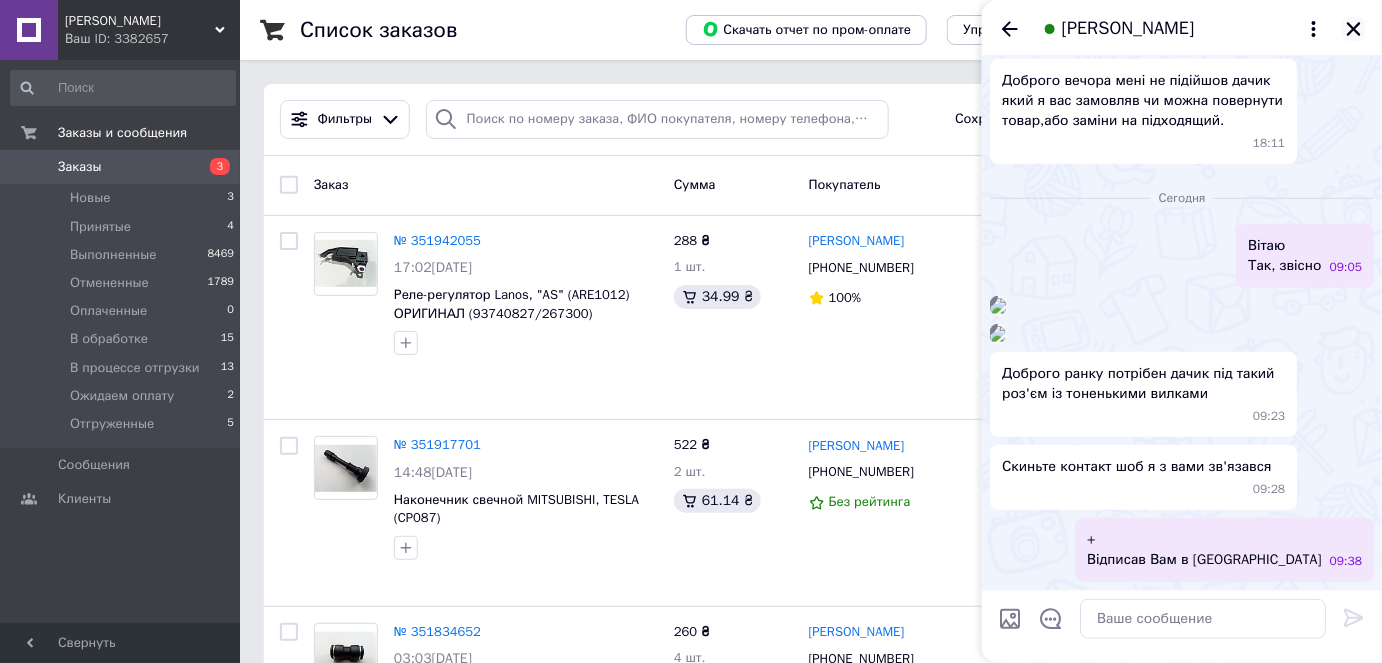 click 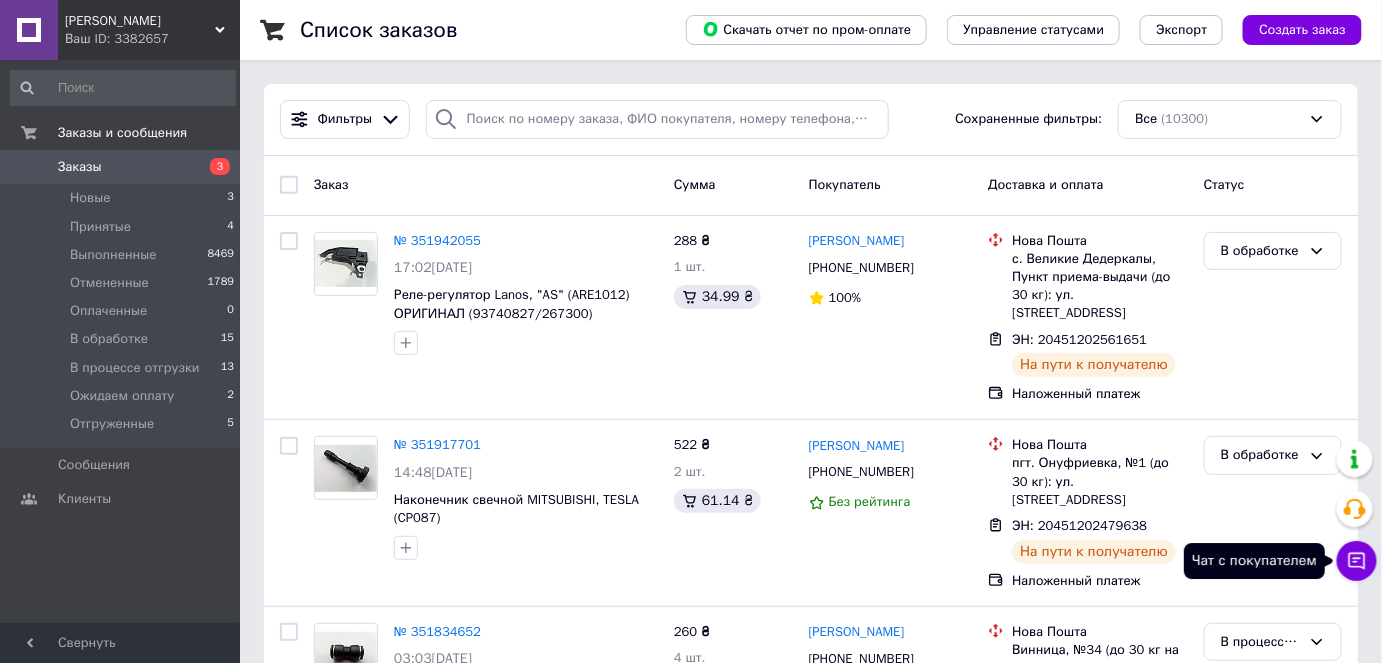 click 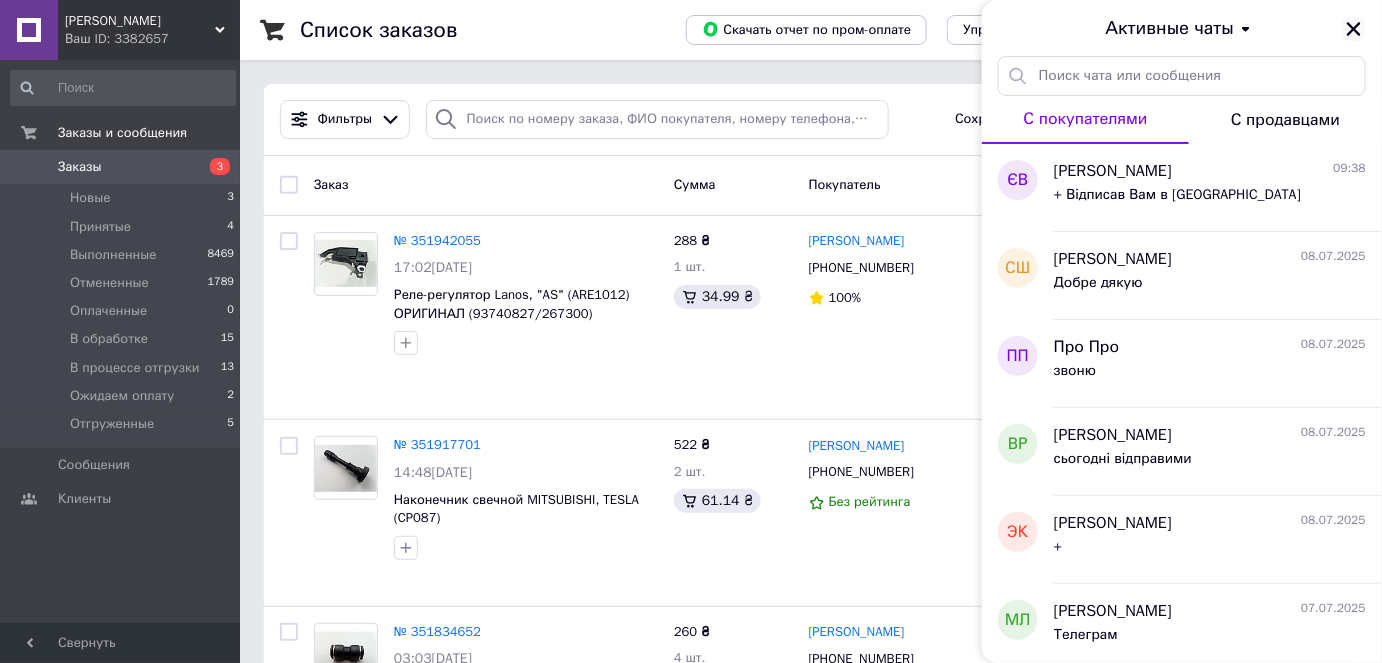 click 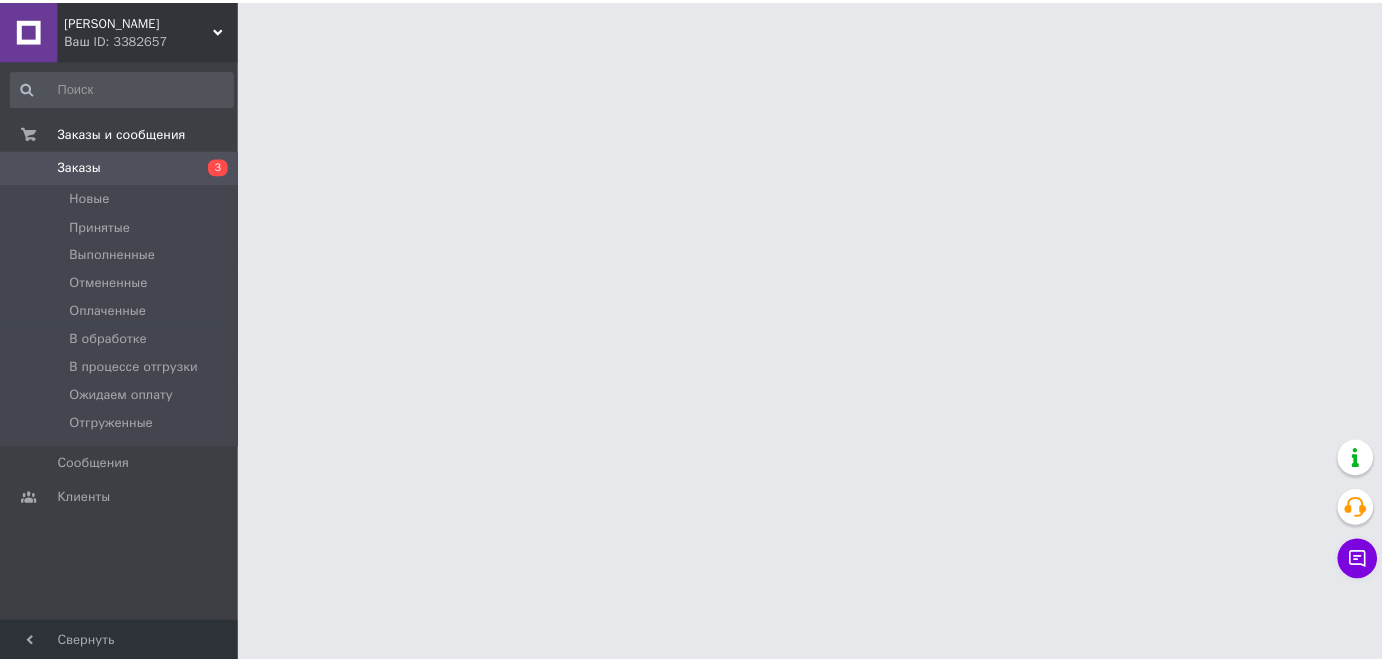 scroll, scrollTop: 0, scrollLeft: 0, axis: both 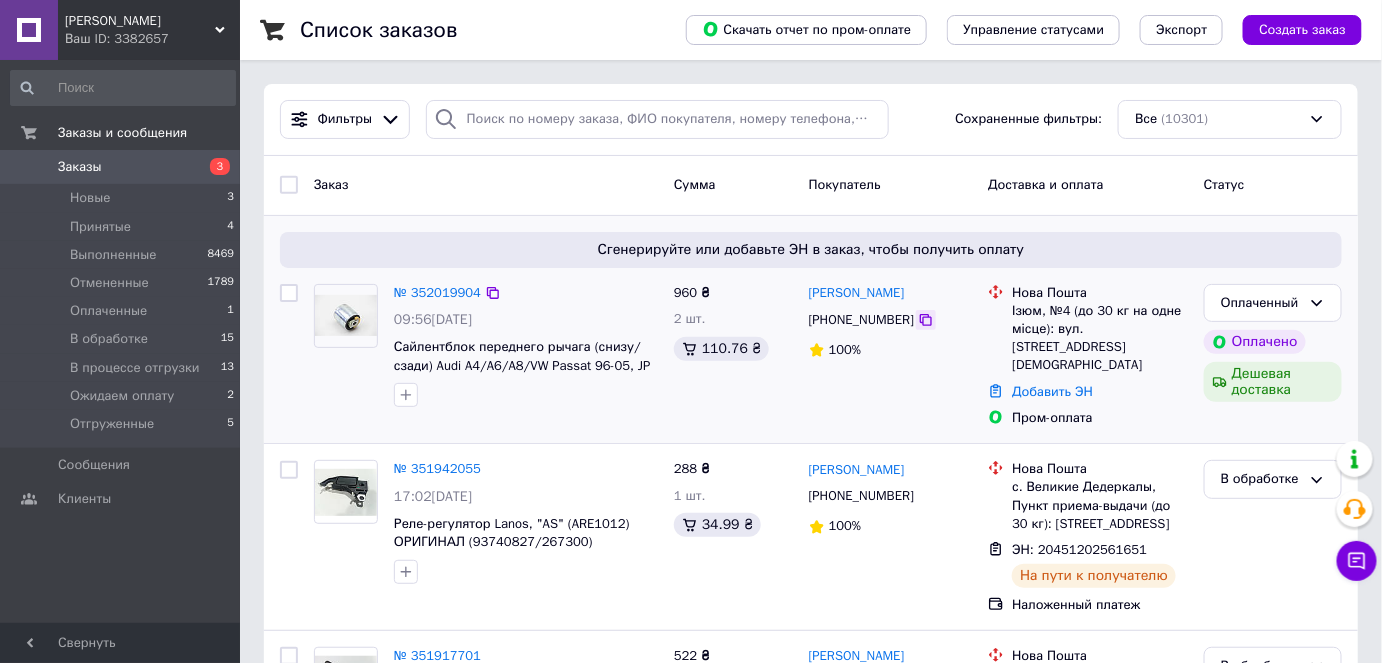 click 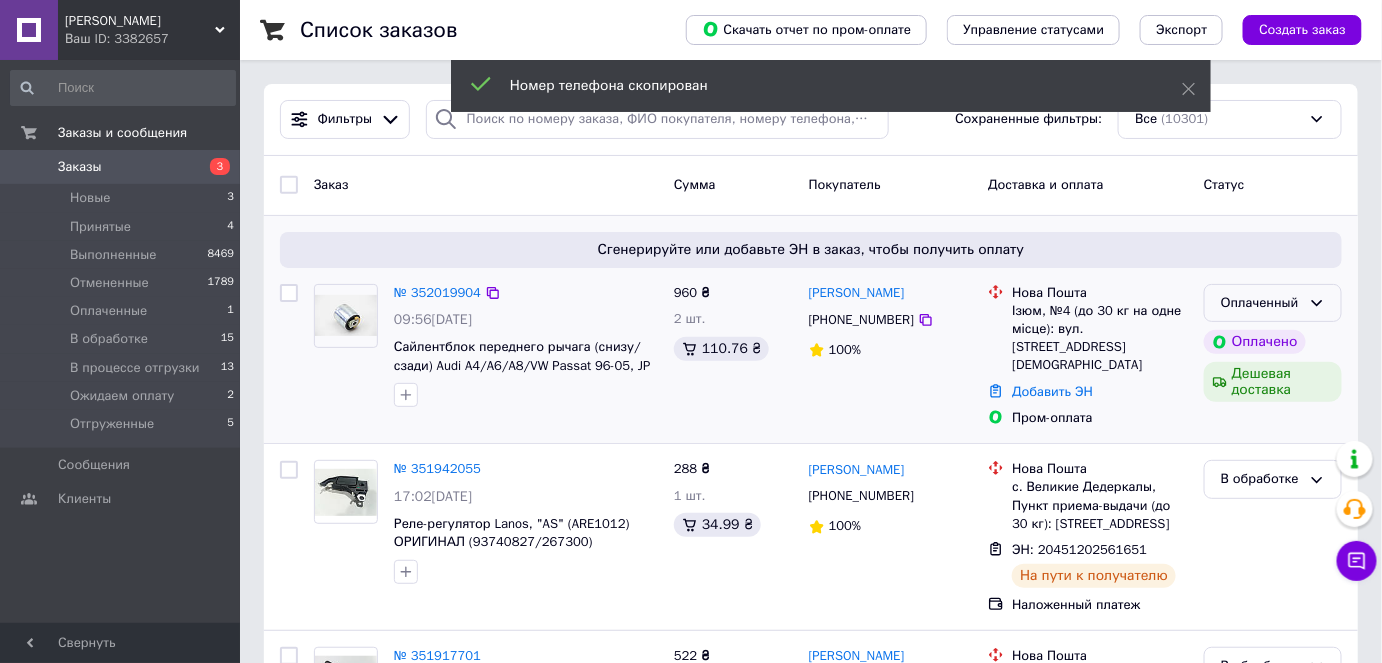 click 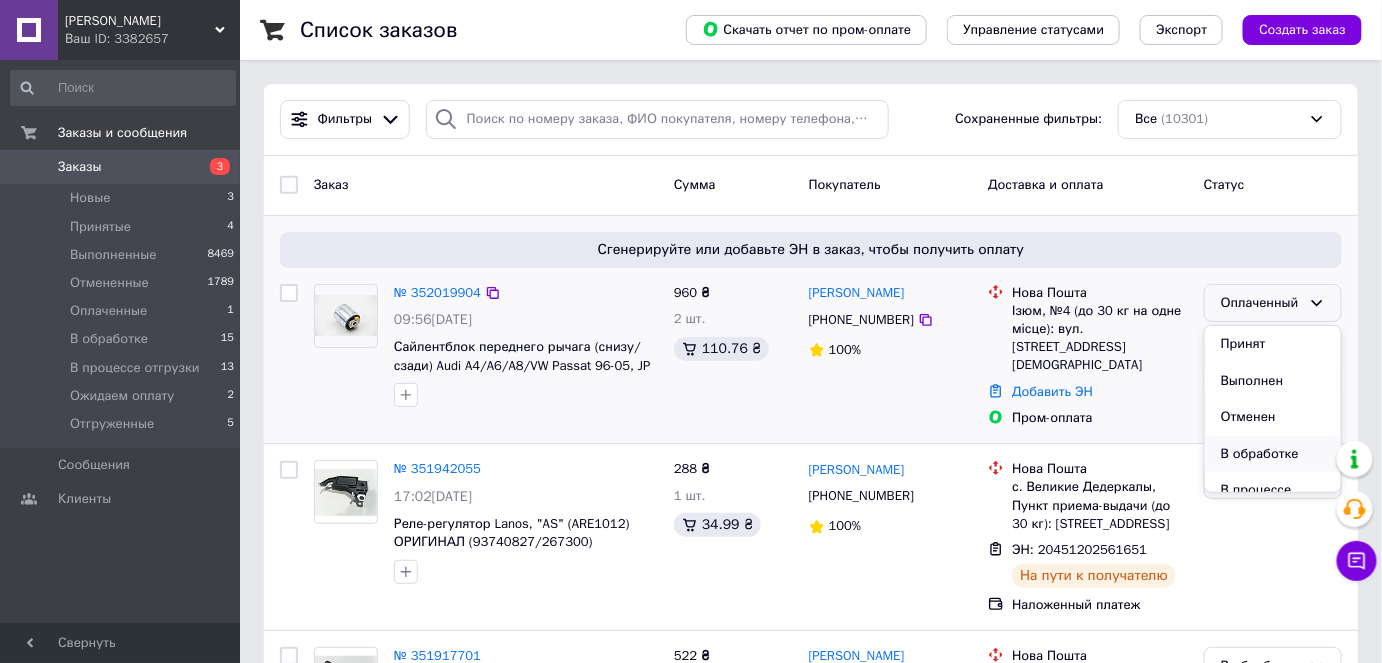 click on "В обработке" at bounding box center (1273, 454) 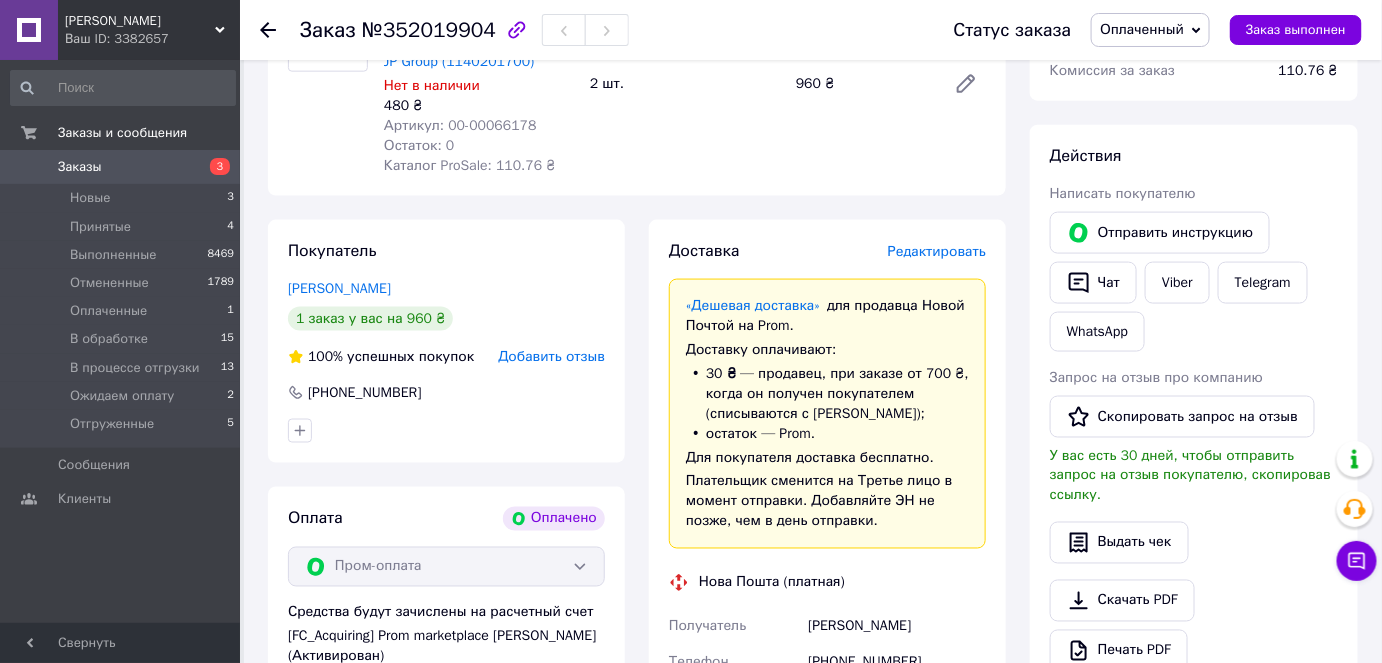 scroll, scrollTop: 523, scrollLeft: 0, axis: vertical 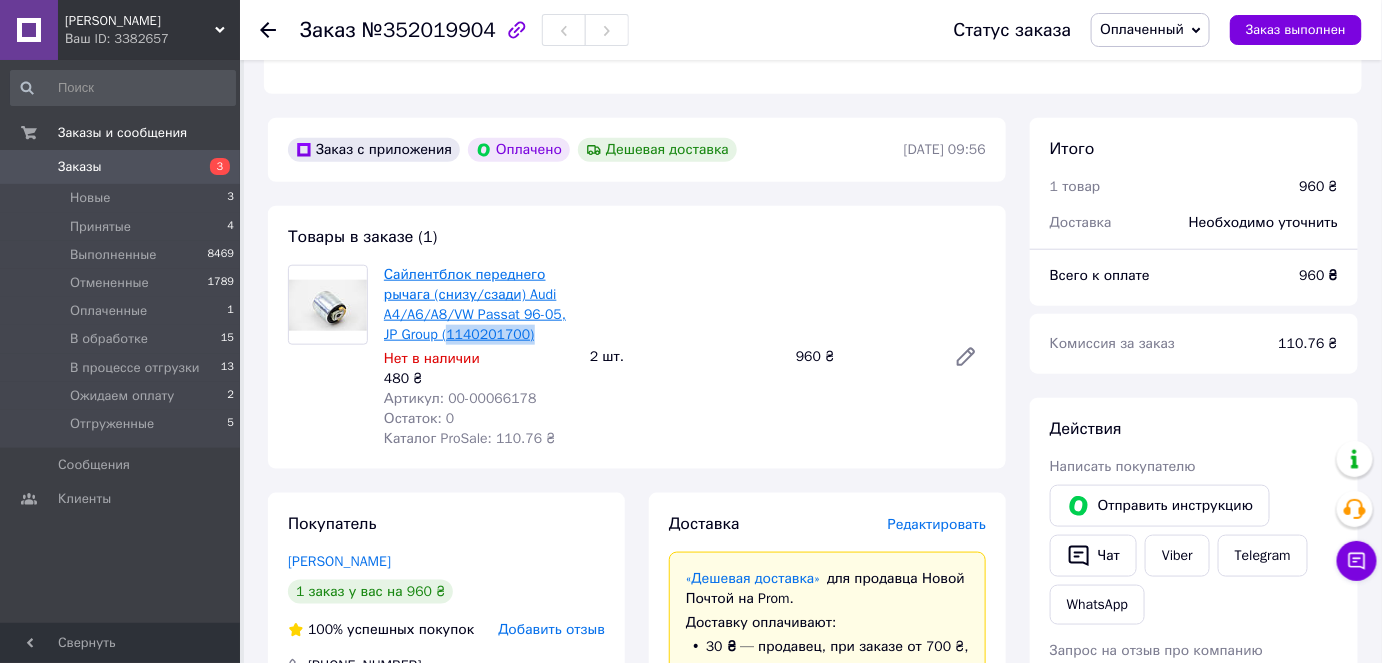 drag, startPoint x: 522, startPoint y: 334, endPoint x: 432, endPoint y: 338, distance: 90.088844 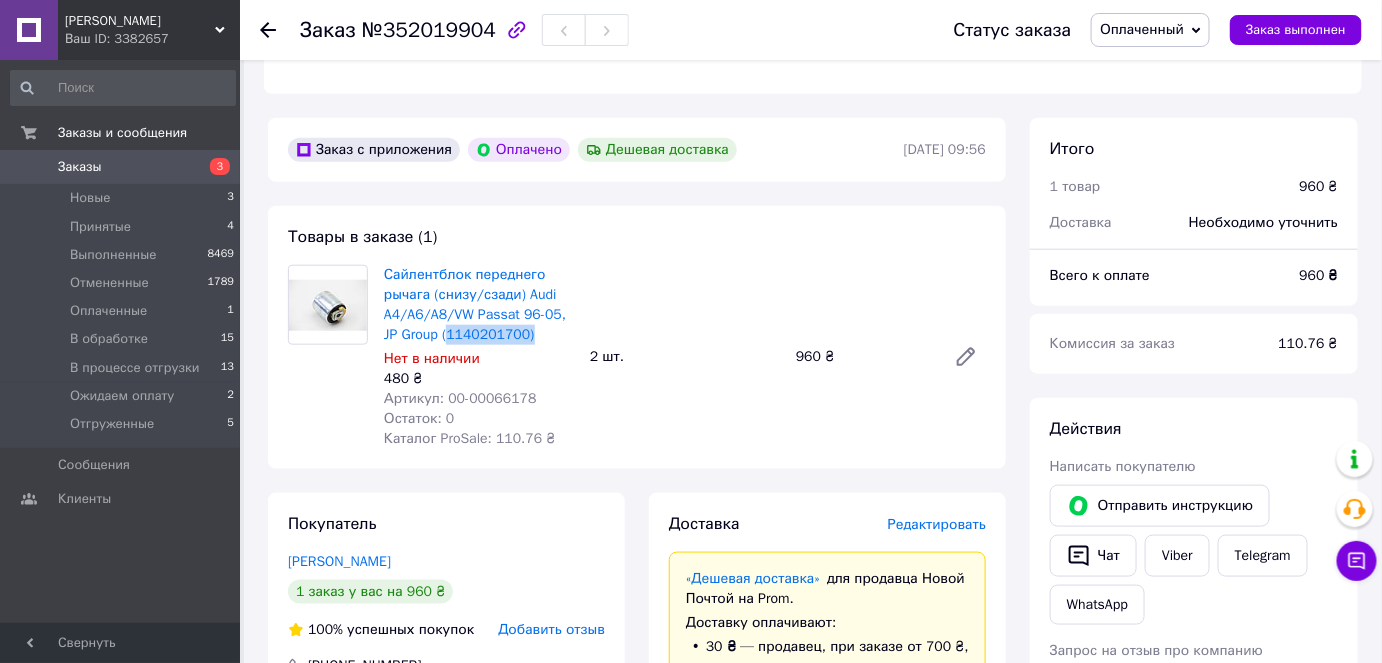 copy on "1140201700)" 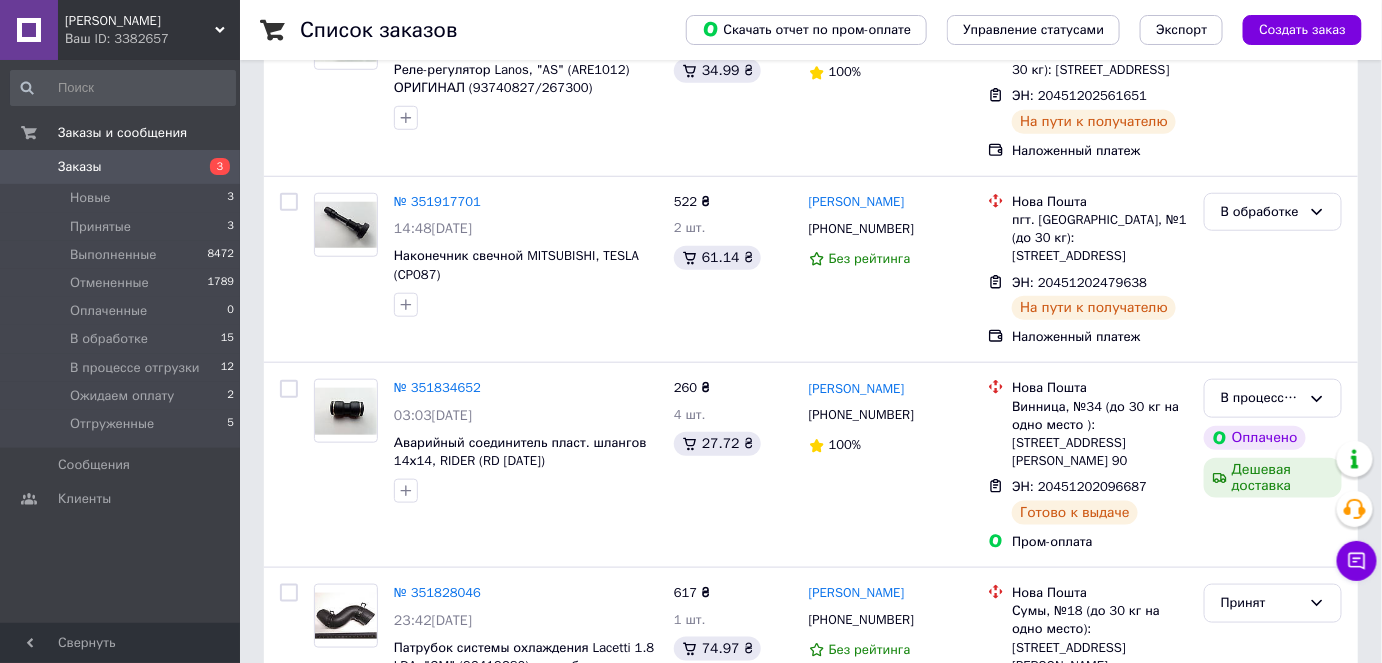 scroll, scrollTop: 0, scrollLeft: 0, axis: both 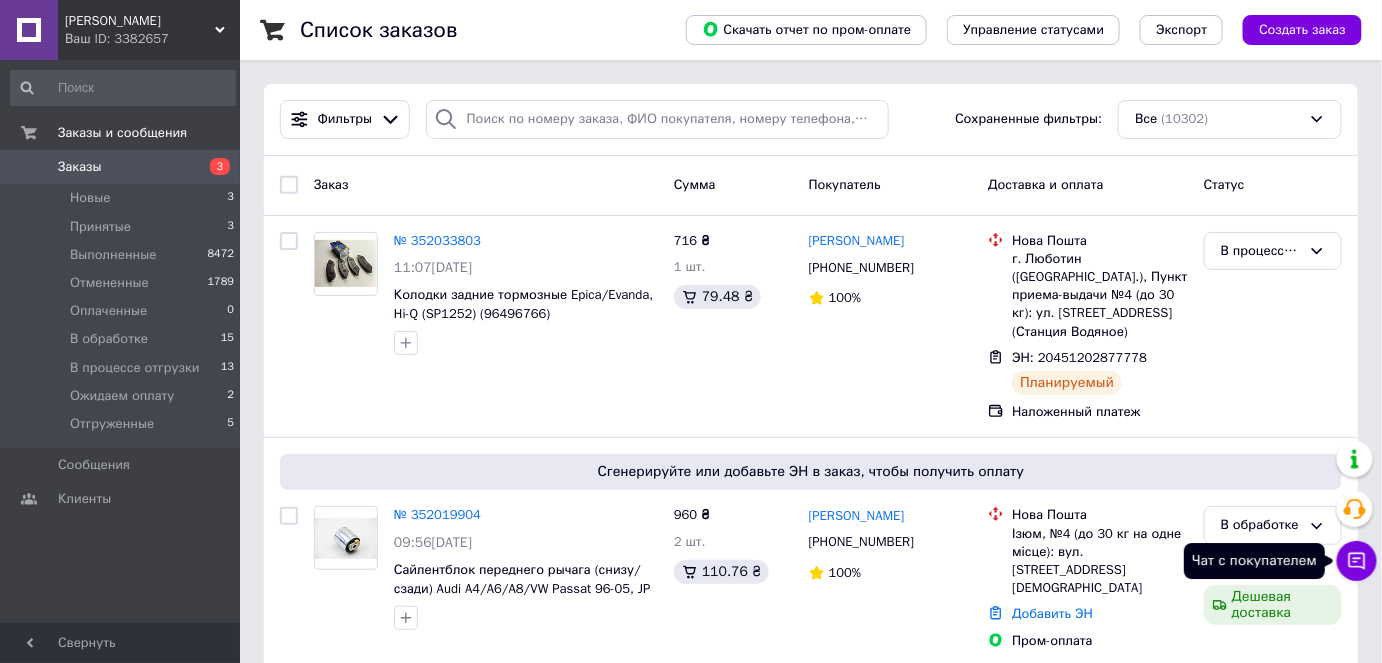 click 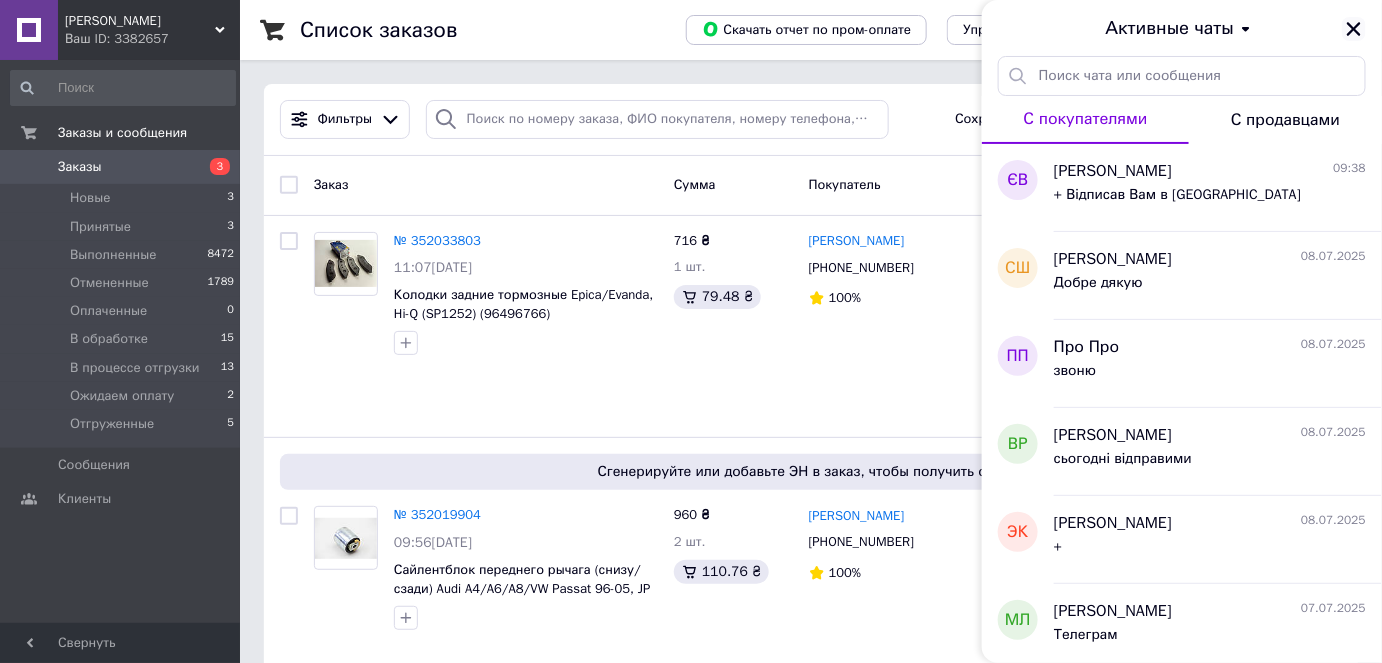 click 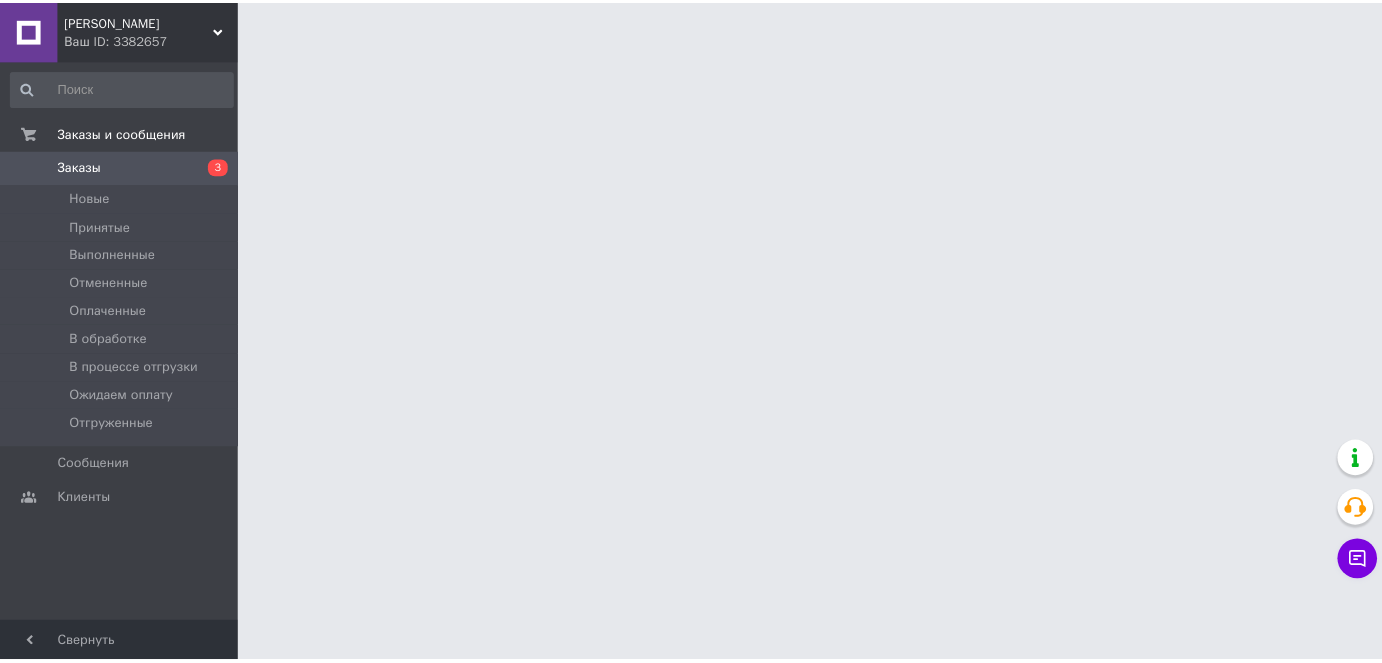 scroll, scrollTop: 0, scrollLeft: 0, axis: both 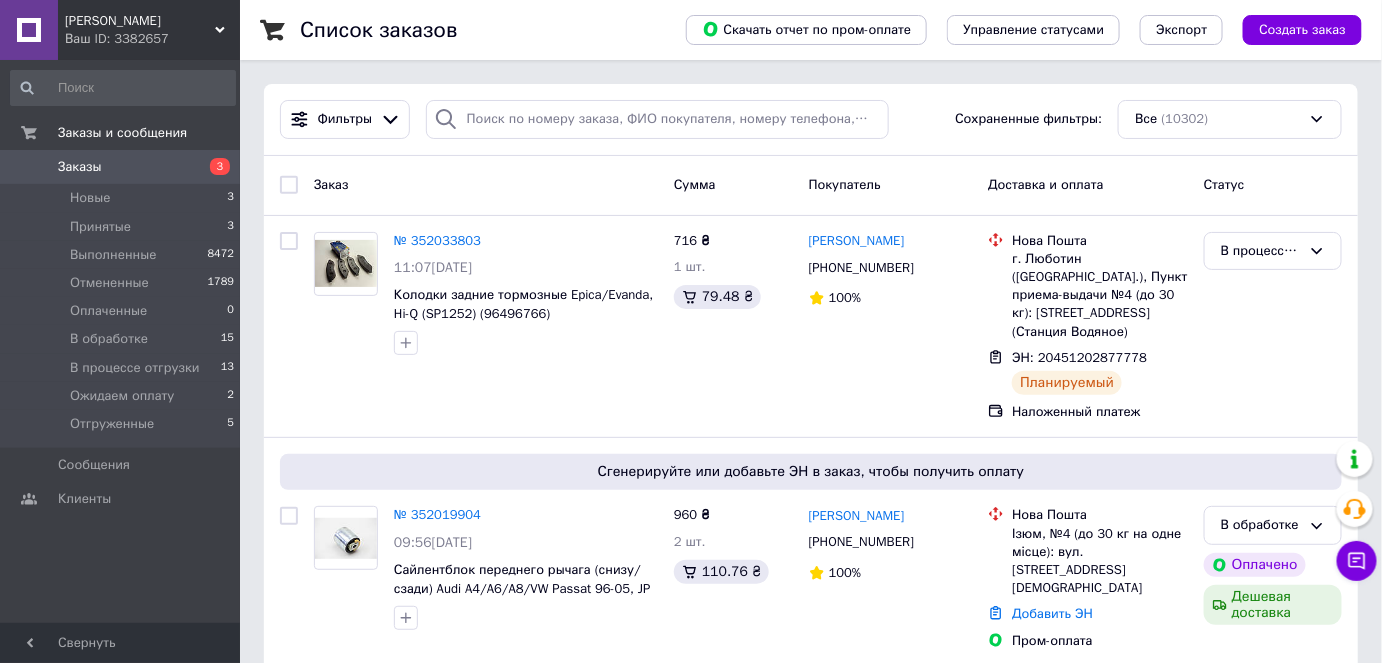 click on "[PERSON_NAME]" at bounding box center (140, 21) 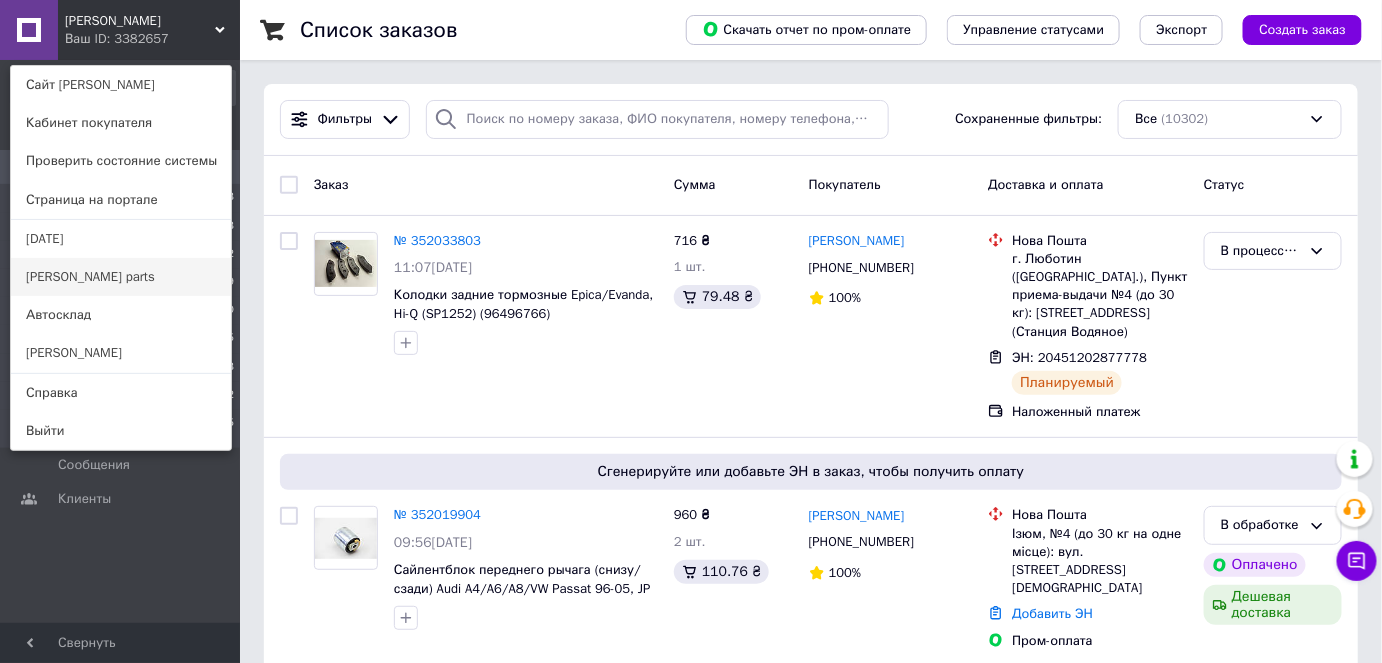 click on "[PERSON_NAME] parts" at bounding box center [121, 277] 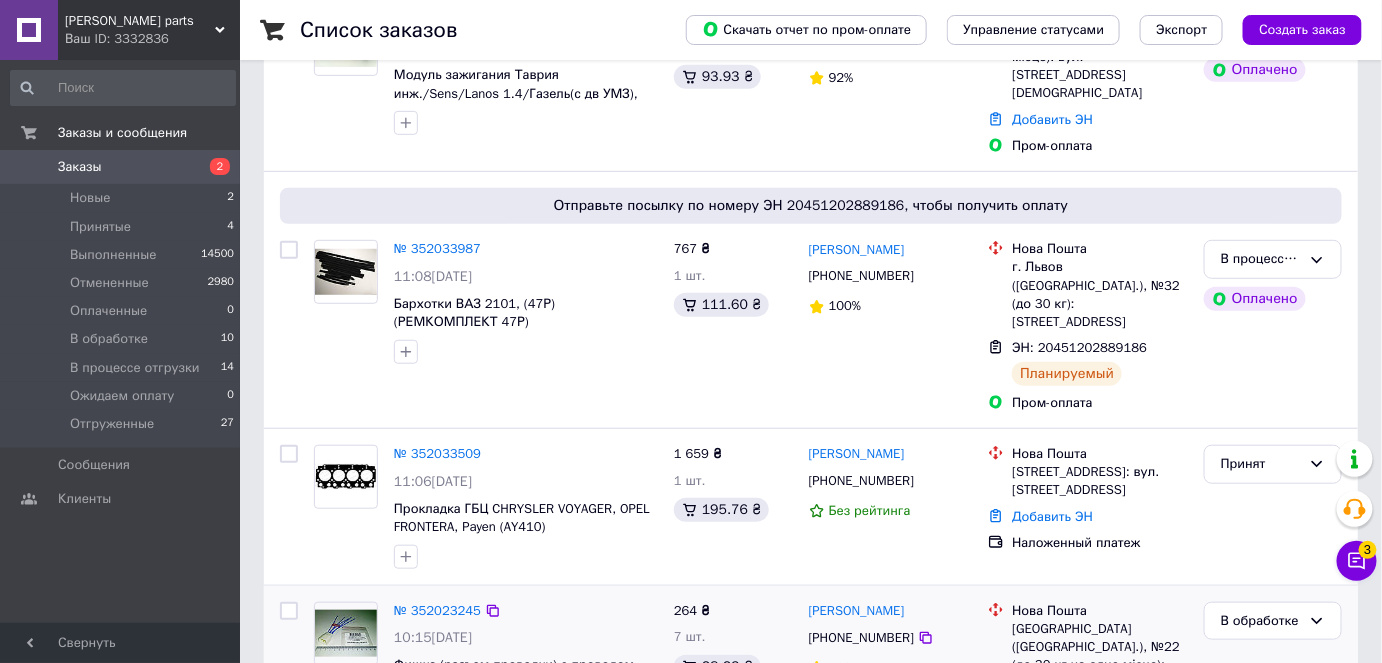 scroll, scrollTop: 454, scrollLeft: 0, axis: vertical 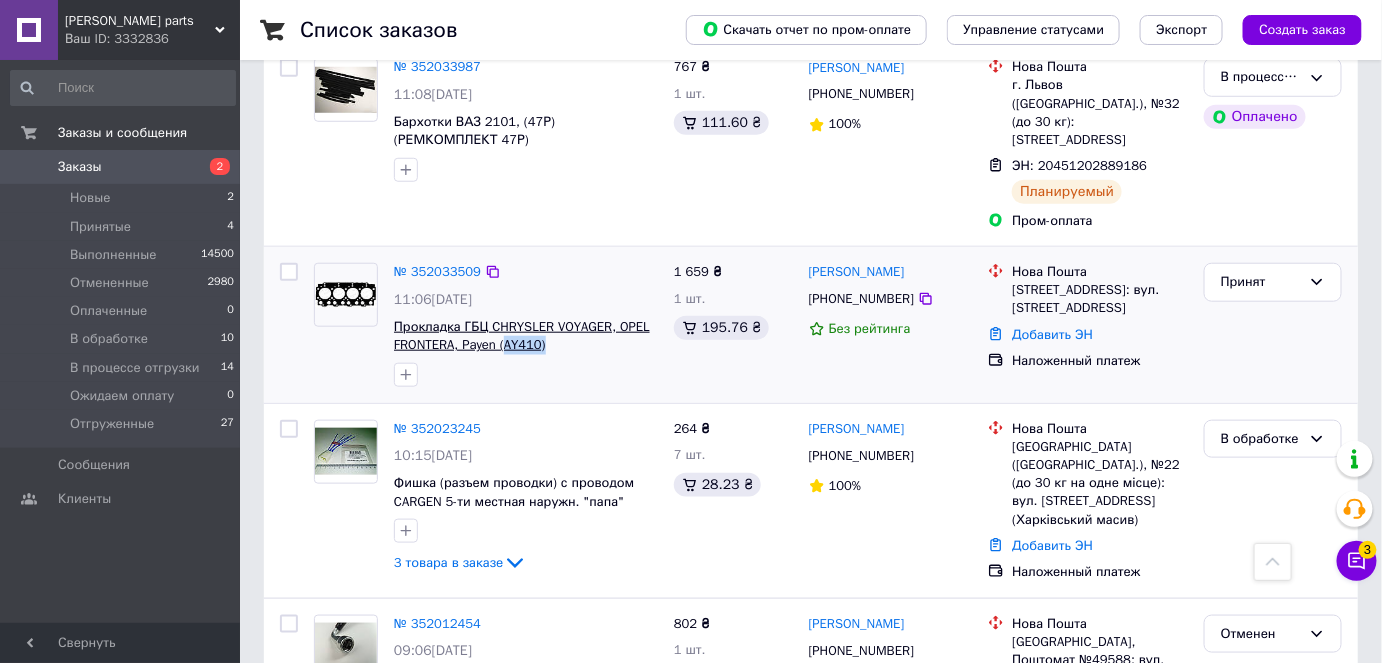 drag, startPoint x: 553, startPoint y: 310, endPoint x: 504, endPoint y: 315, distance: 49.25444 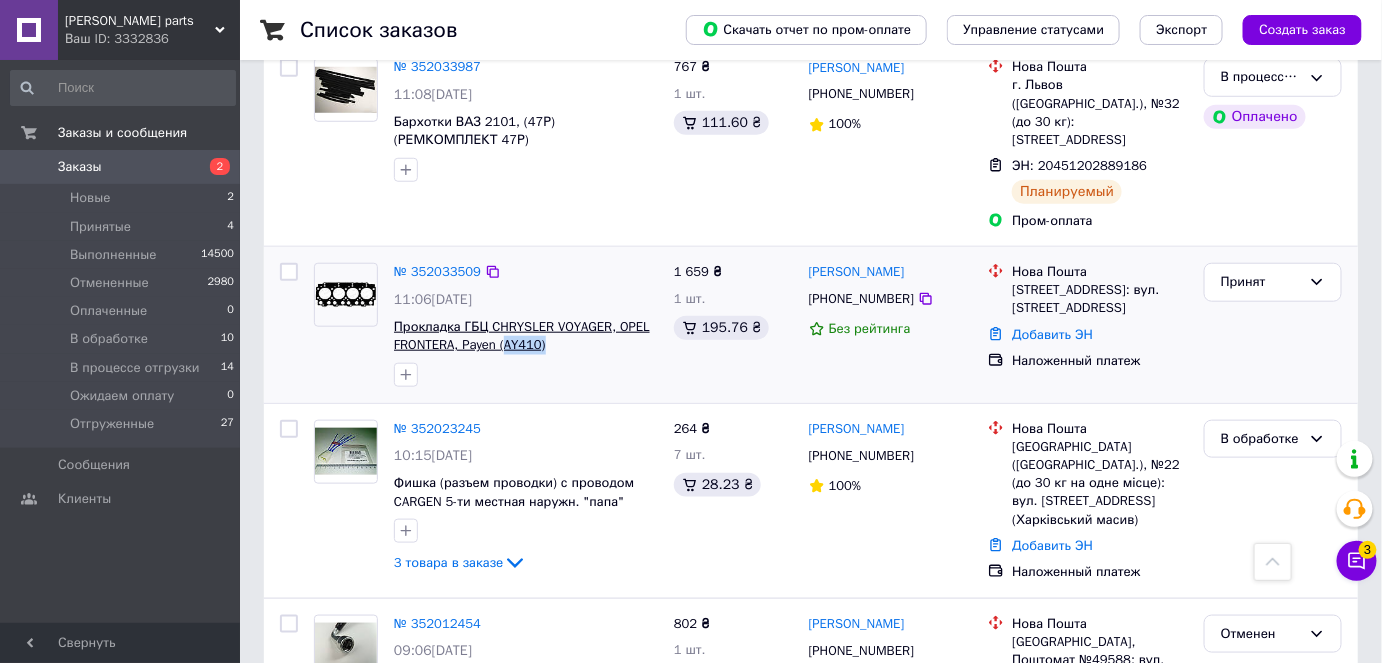 click on "Прокладка ГБЦ CHRYSLER VOYAGER, OPEL FRONTERA, Payen (AY410)" at bounding box center [526, 336] 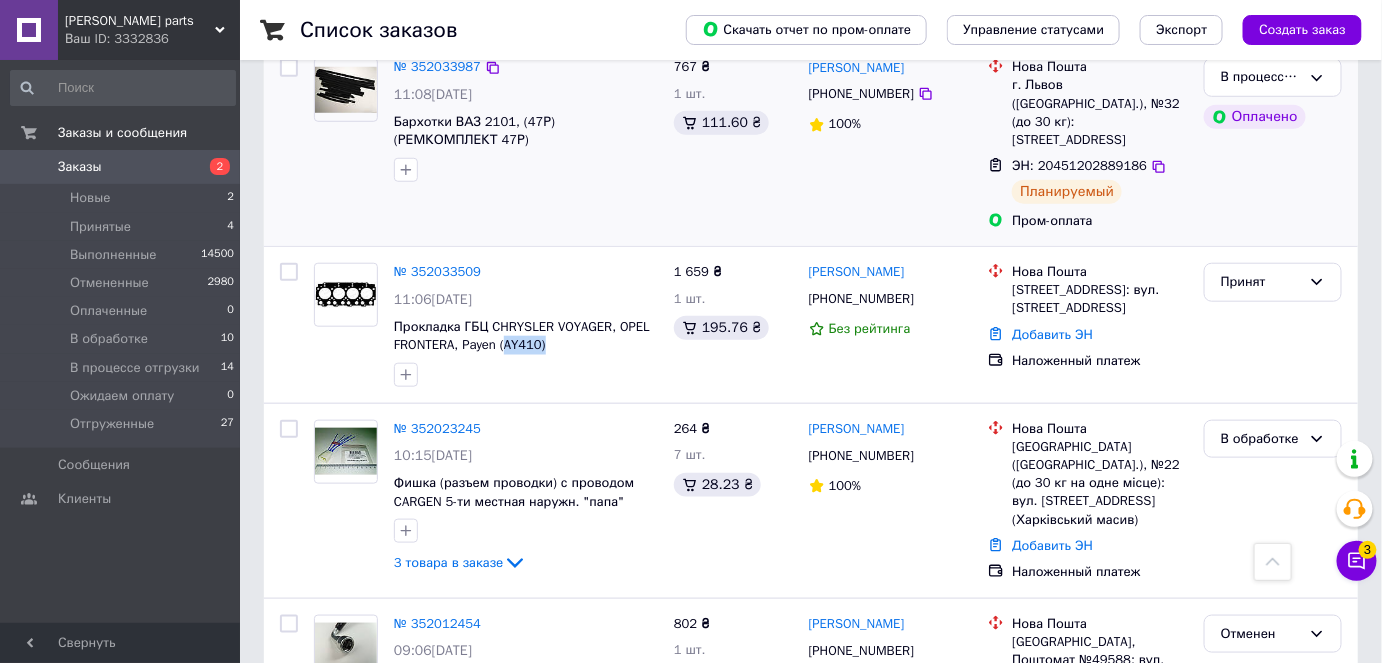 copy on "AY410)" 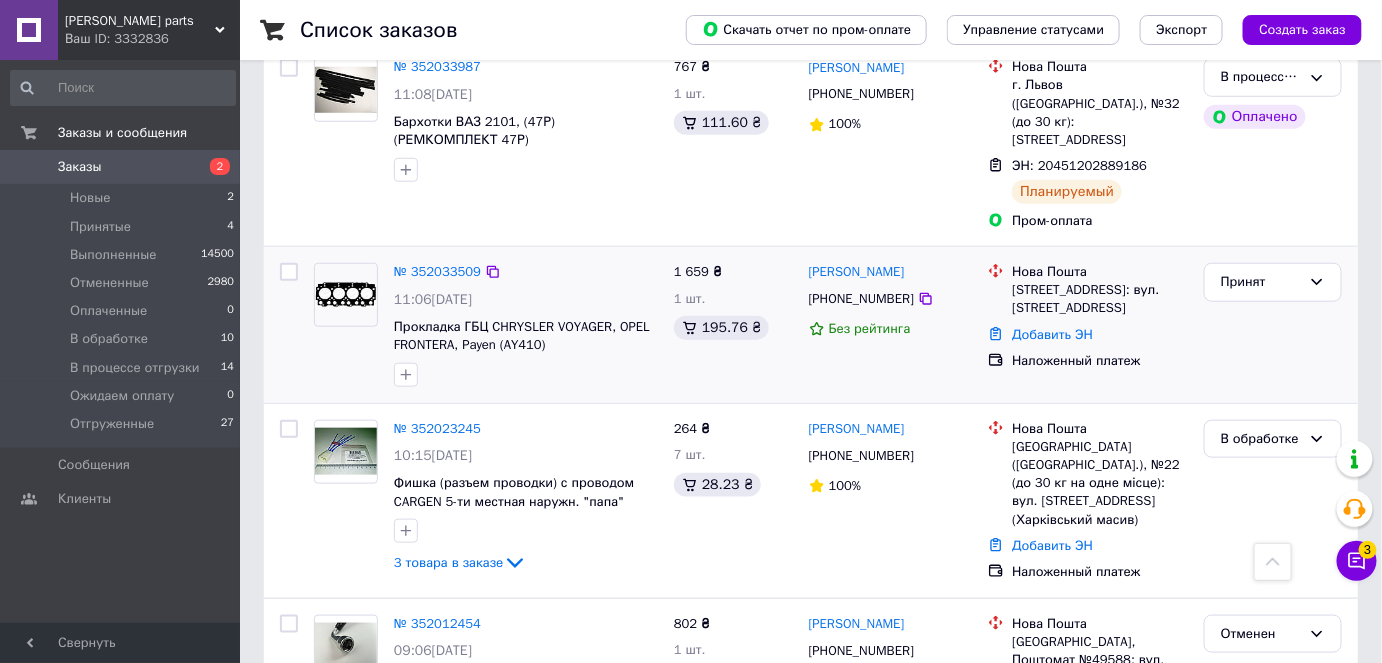 click on "№ 352033509 11:06, 10.07.2025 Прокладка ГБЦ CHRYSLER VOYAGER, OPEL FRONTERA, Payen (AY410)" at bounding box center [486, 325] 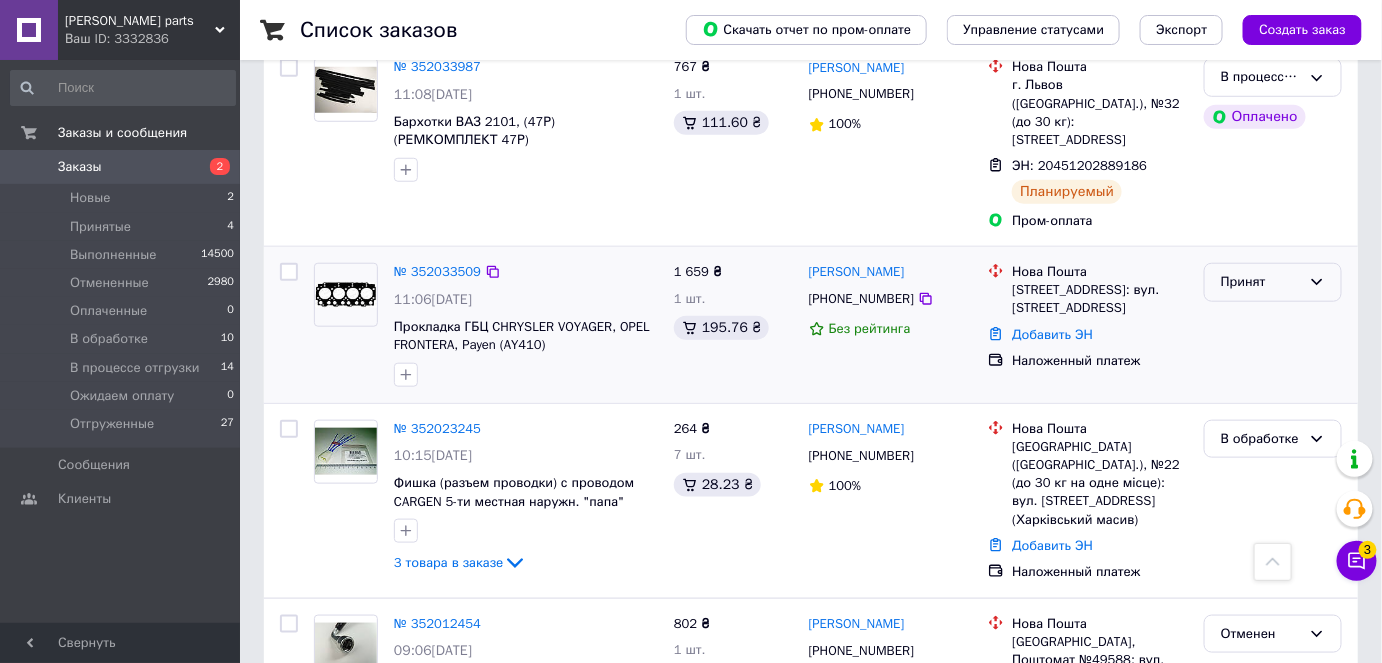 click on "Принят" at bounding box center (1261, 282) 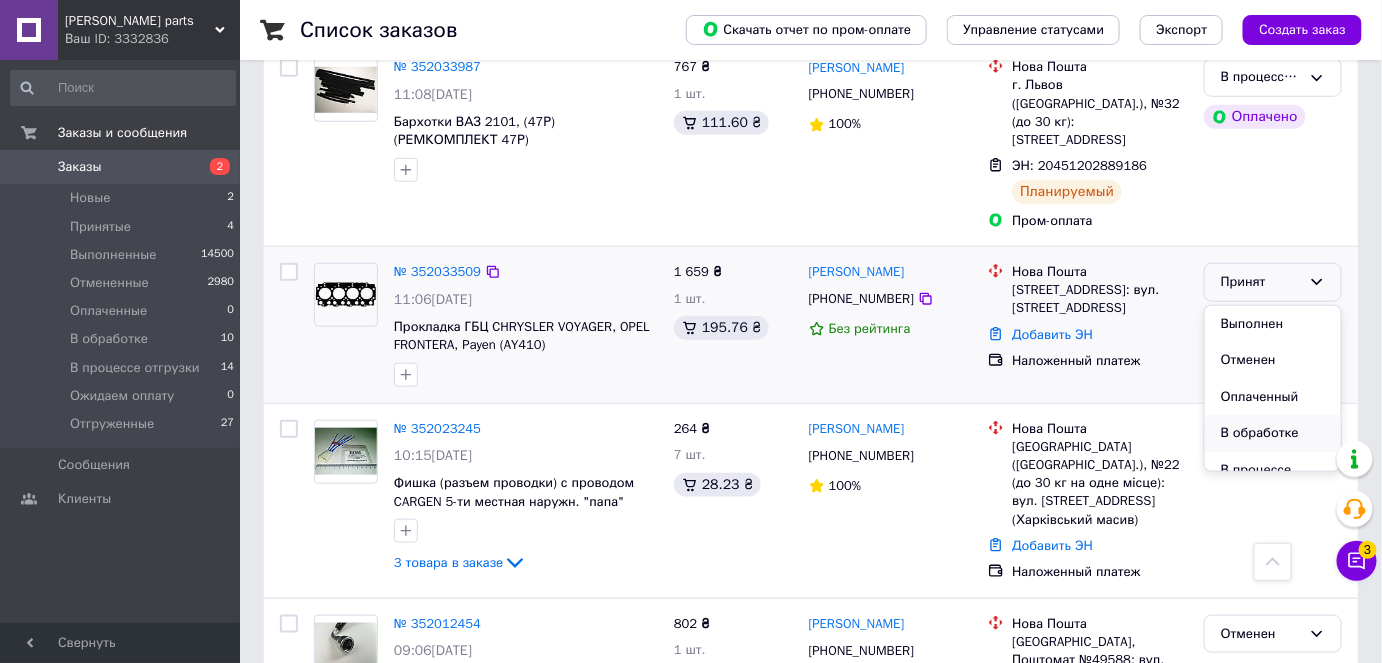 scroll, scrollTop: 90, scrollLeft: 0, axis: vertical 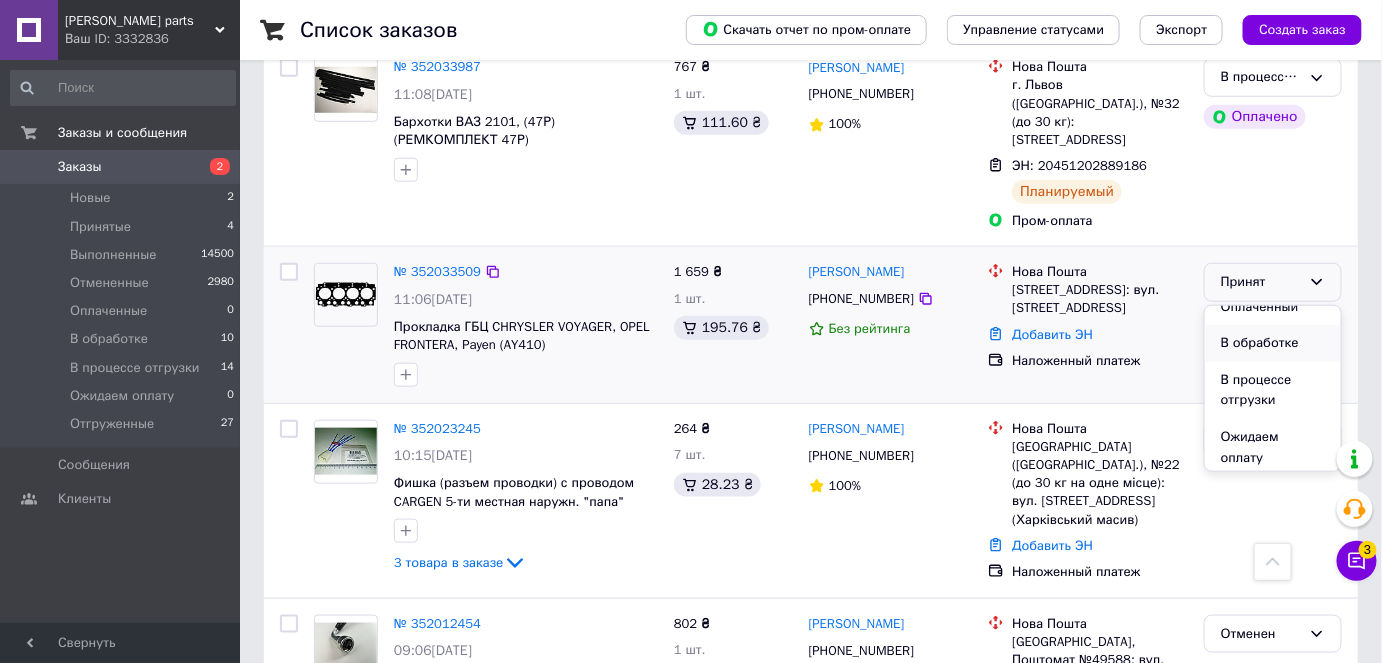 click on "В обработке" at bounding box center [1273, 343] 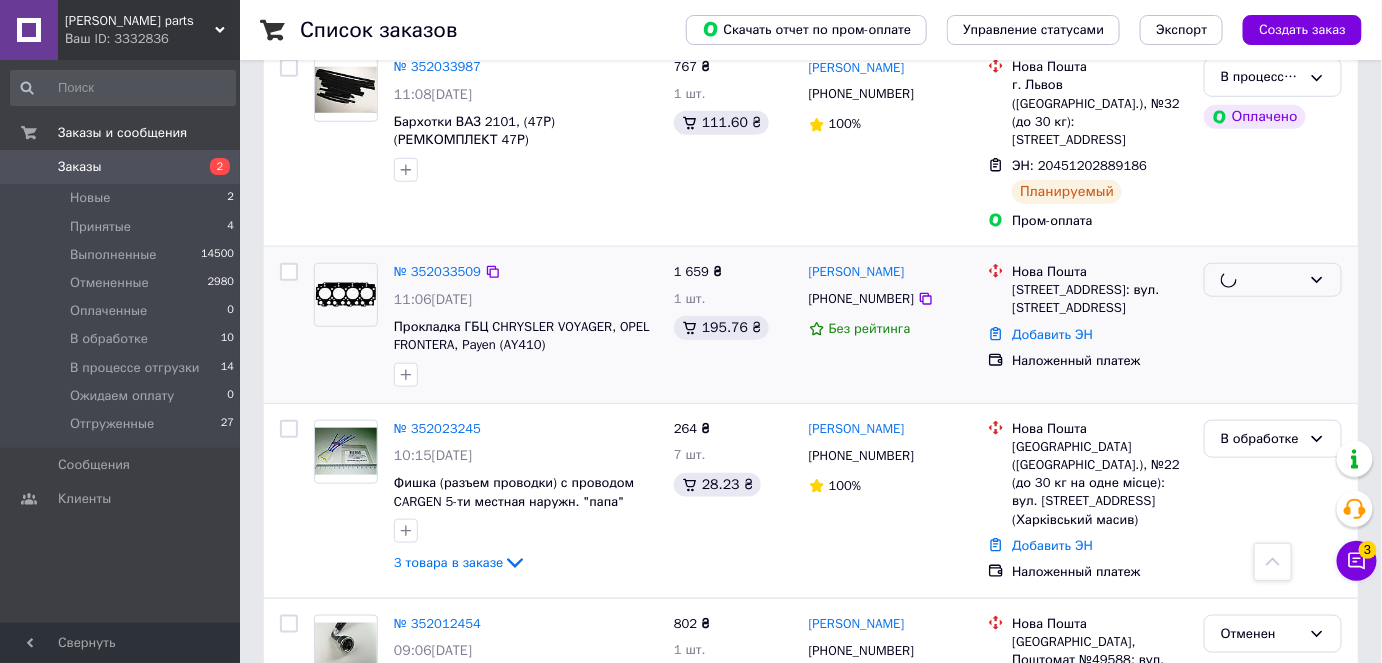 click 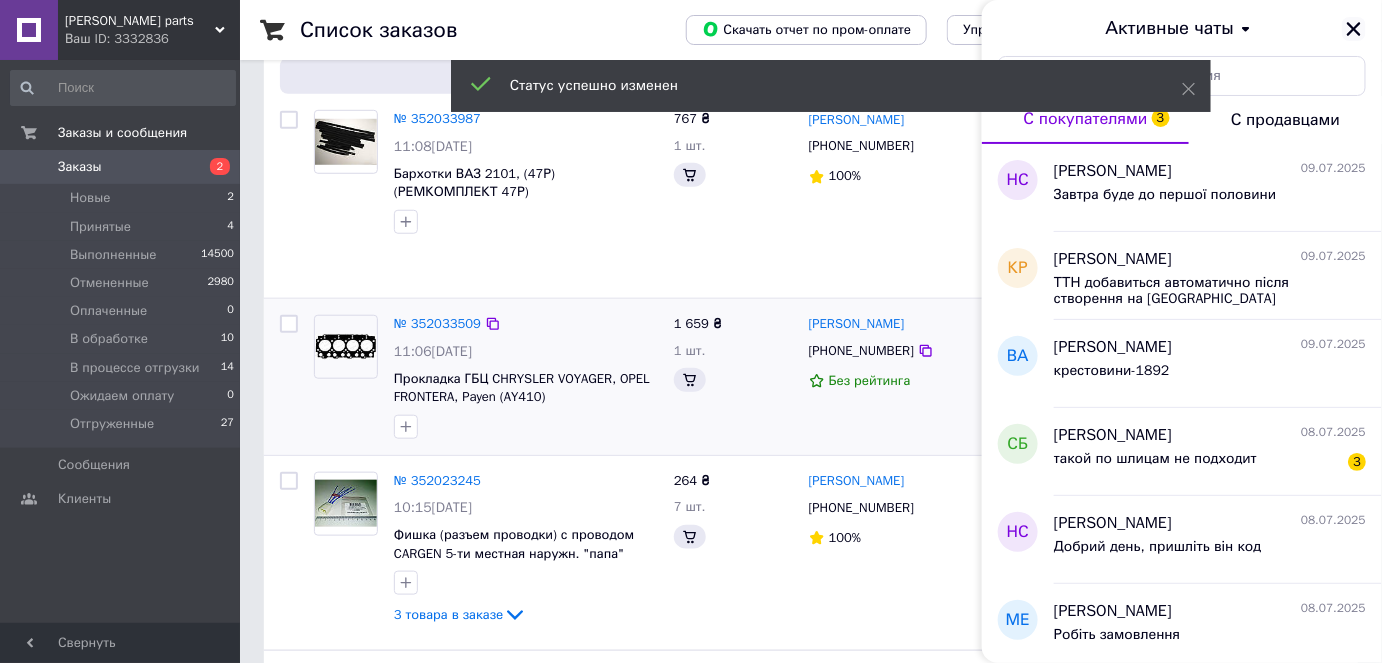 scroll, scrollTop: 454, scrollLeft: 0, axis: vertical 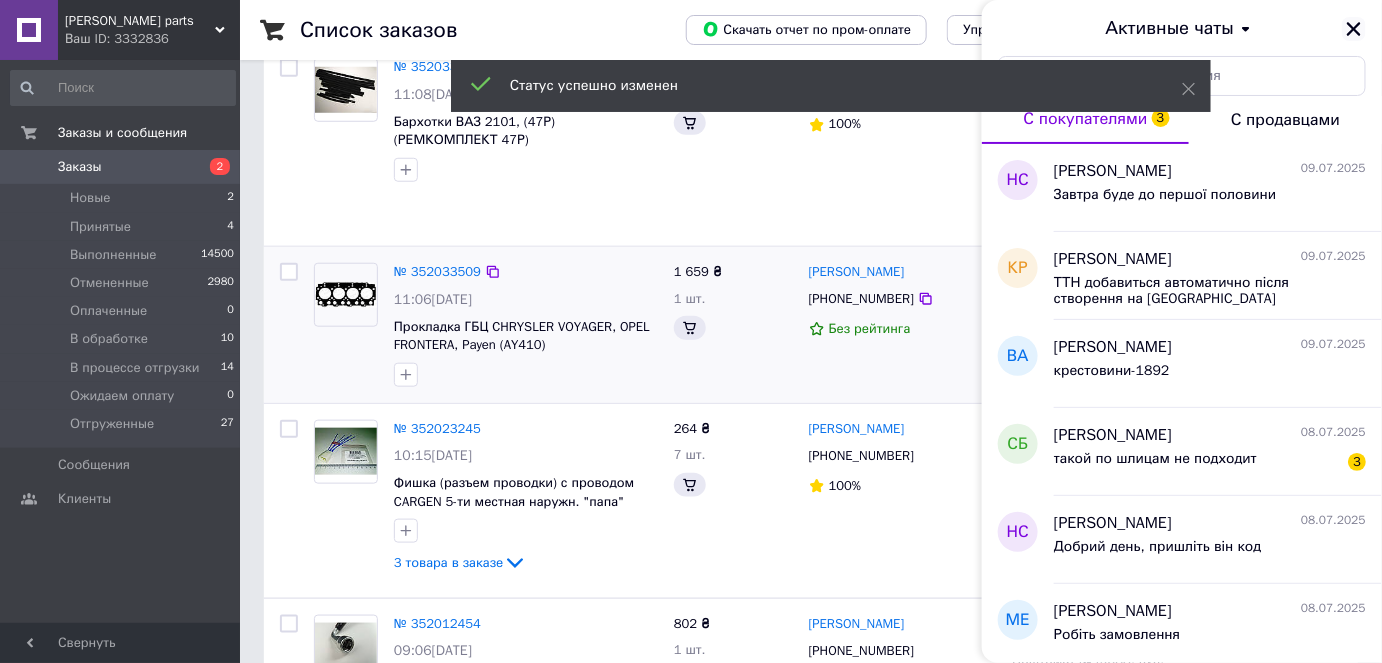click 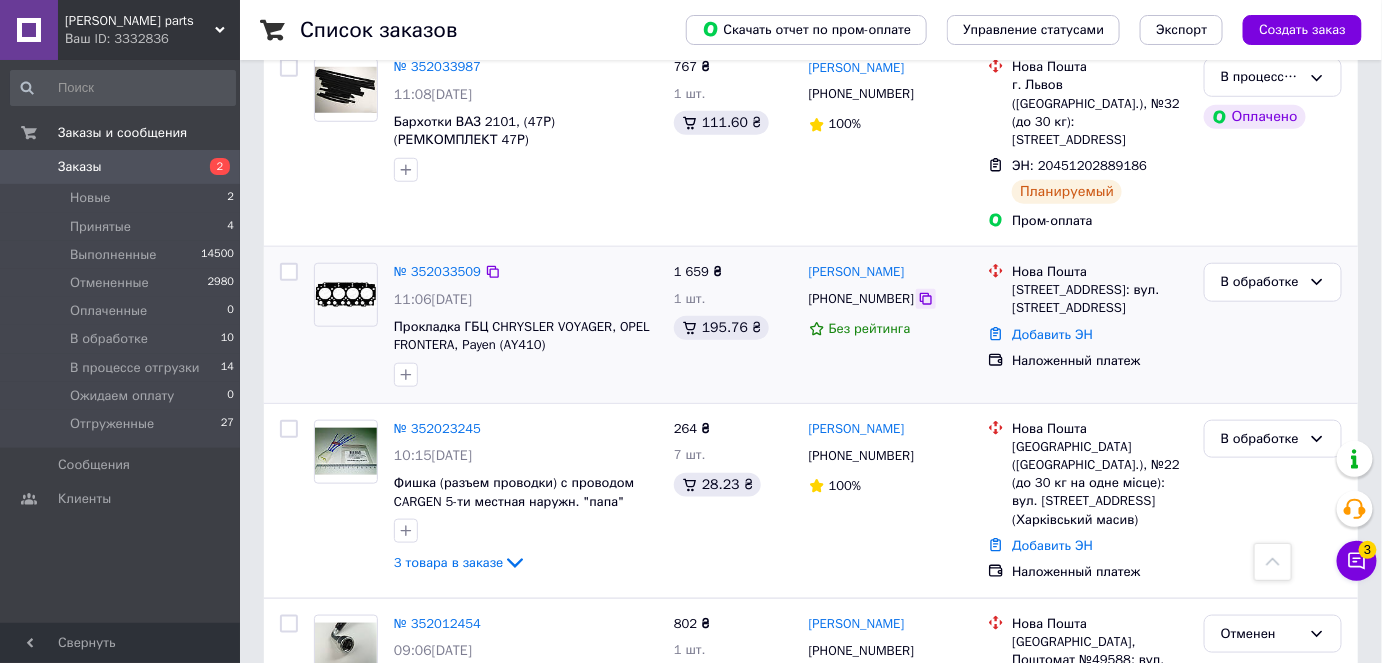 click 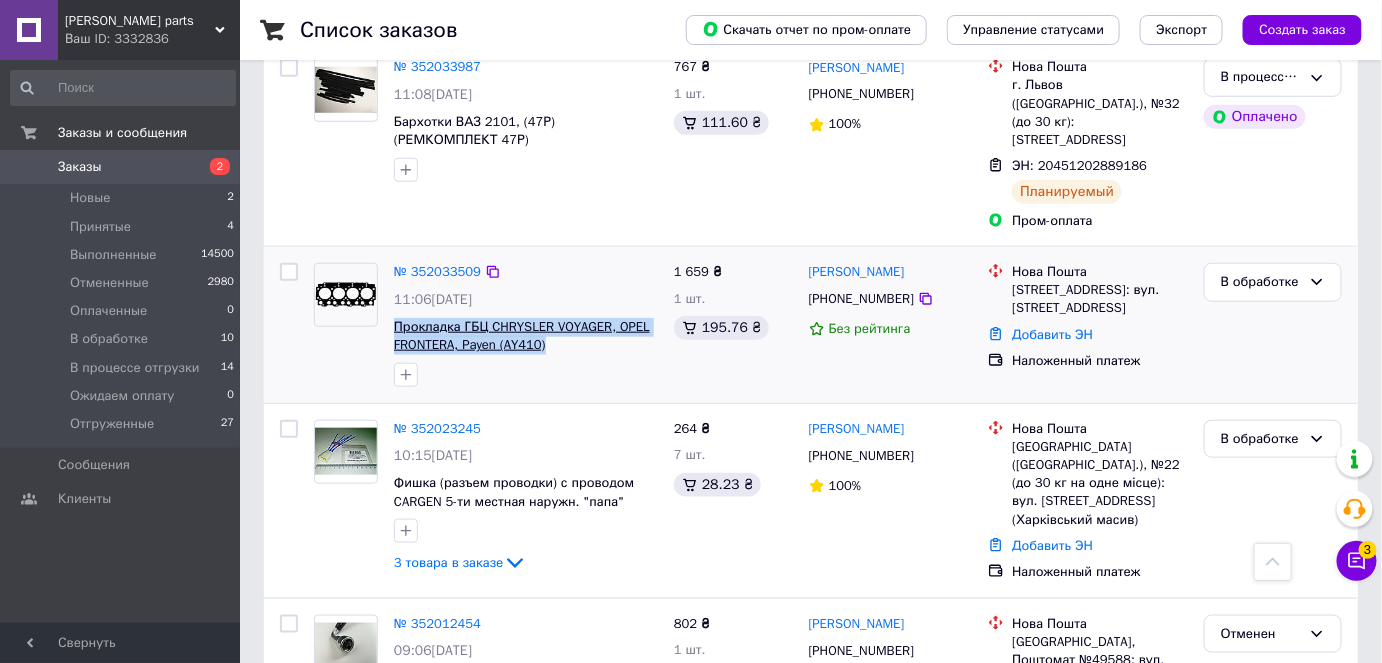 drag, startPoint x: 575, startPoint y: 314, endPoint x: 394, endPoint y: 286, distance: 183.15294 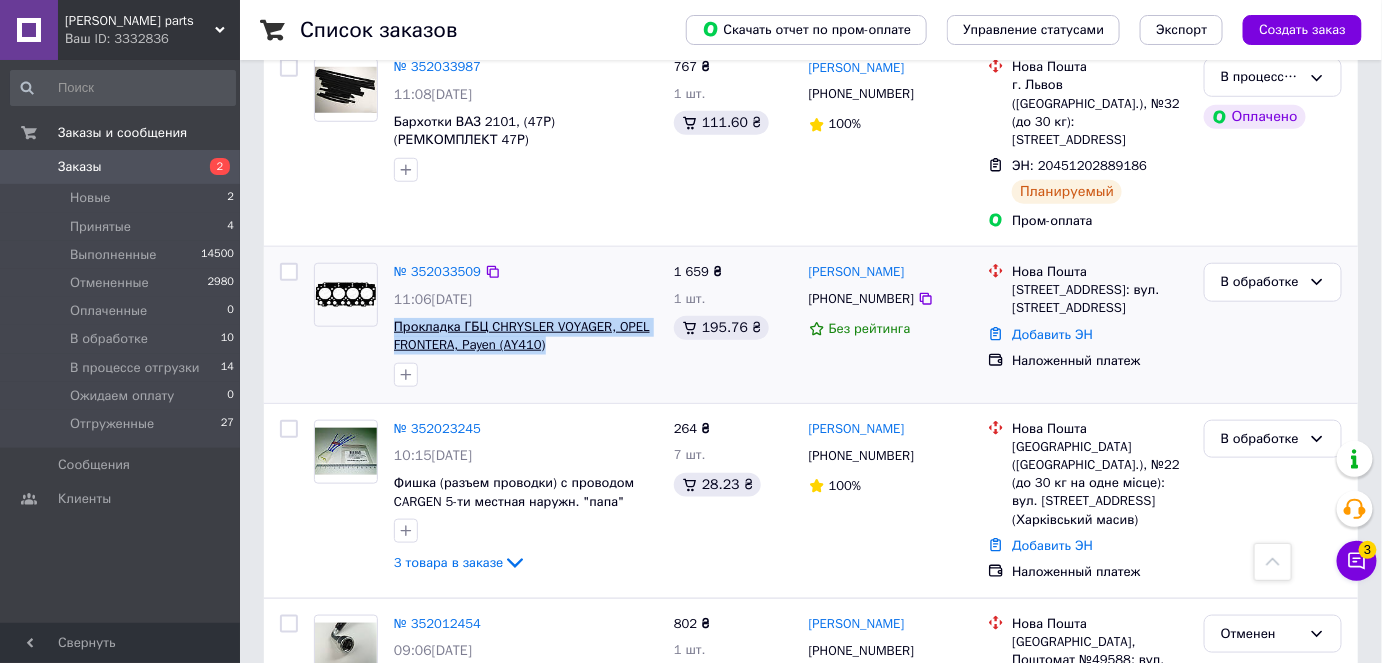 click on "Прокладка ГБЦ CHRYSLER VOYAGER, OPEL FRONTERA, Payen (AY410)" at bounding box center [526, 336] 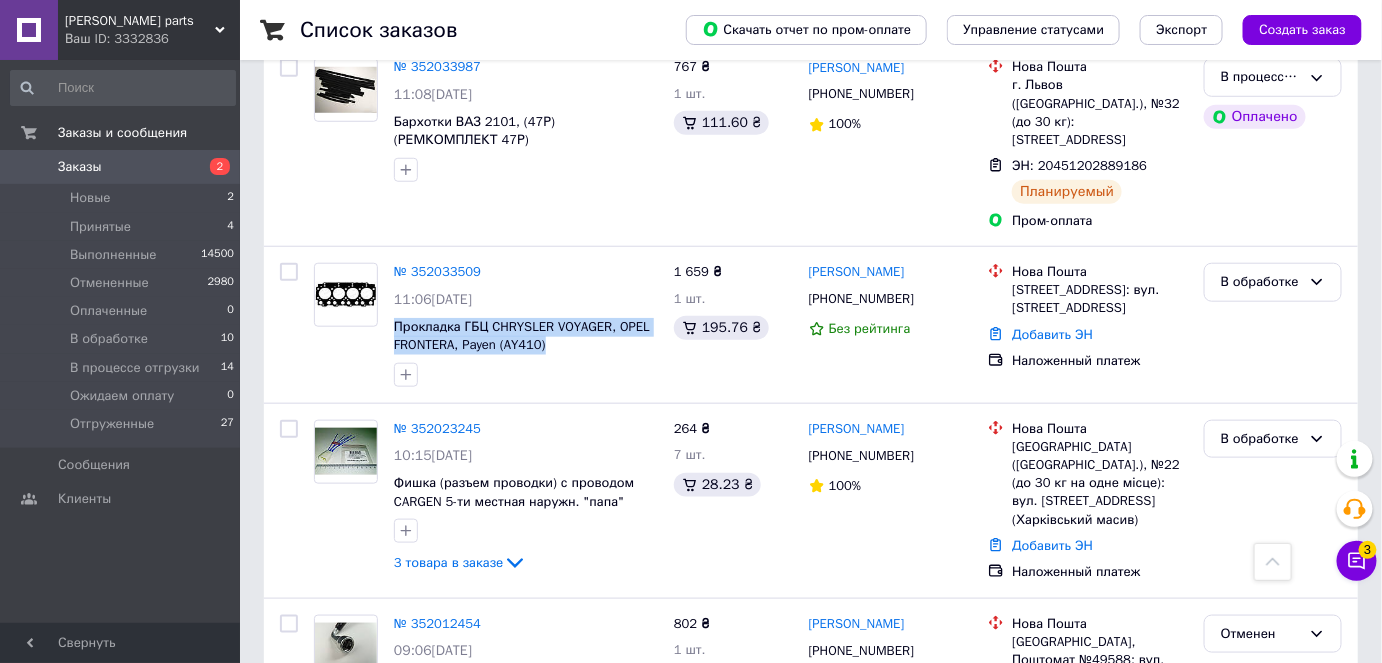 copy on "Прокладка ГБЦ CHRYSLER VOYAGER, OPEL FRONTERA, Payen (AY410)" 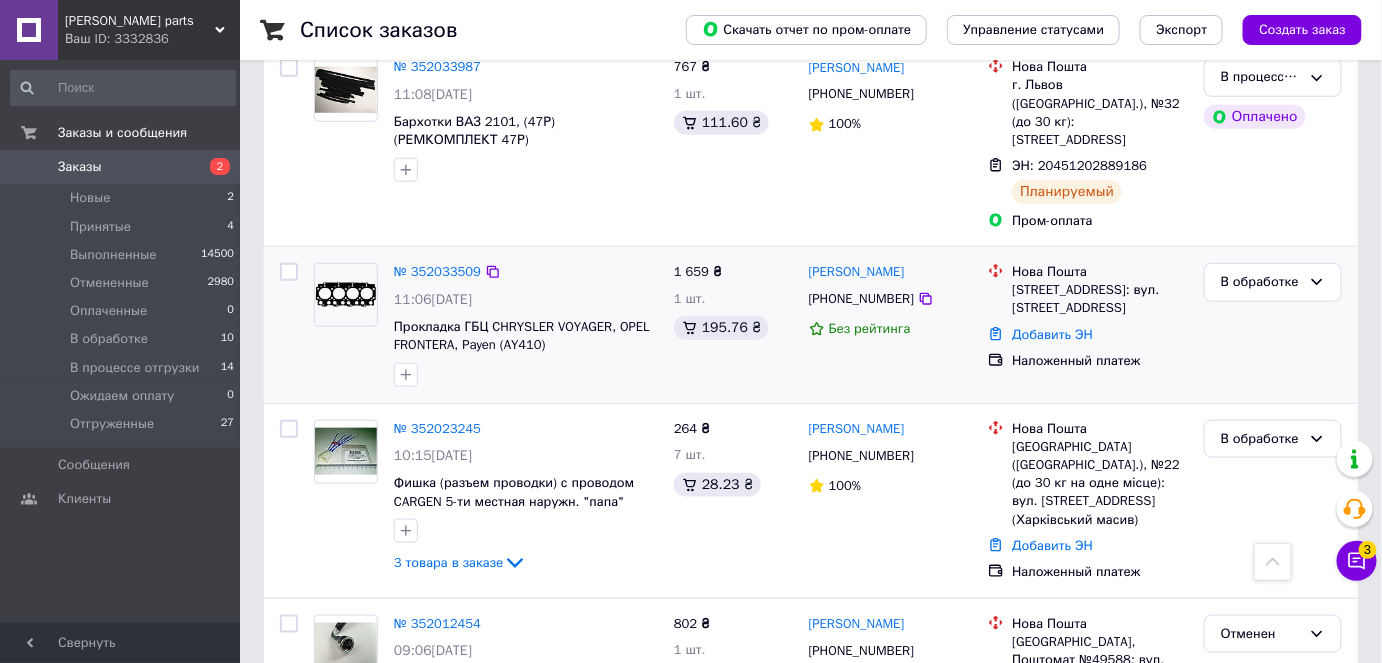 click on "№ 352033509 11:06, 10.07.2025 Прокладка ГБЦ CHRYSLER VOYAGER, OPEL FRONTERA, Payen (AY410)" at bounding box center [526, 325] 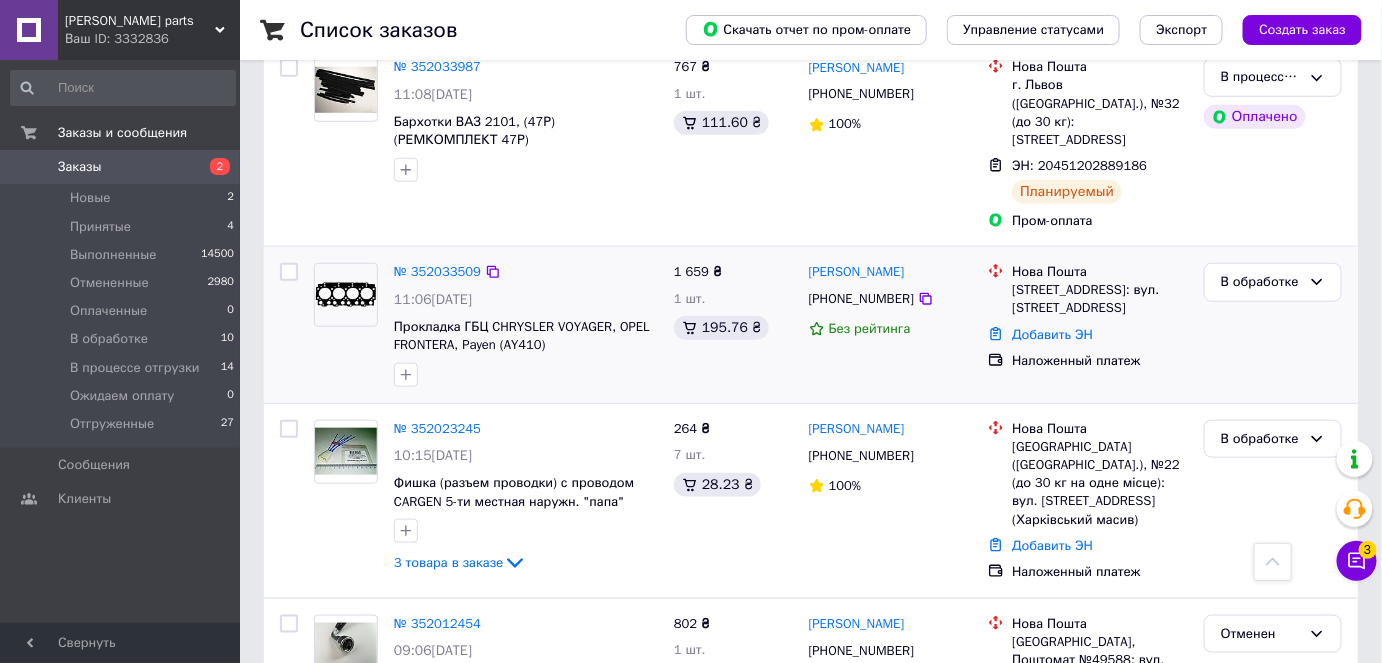 click on "1 659 ₴ 1 шт. 195.76 ₴" at bounding box center [733, 325] 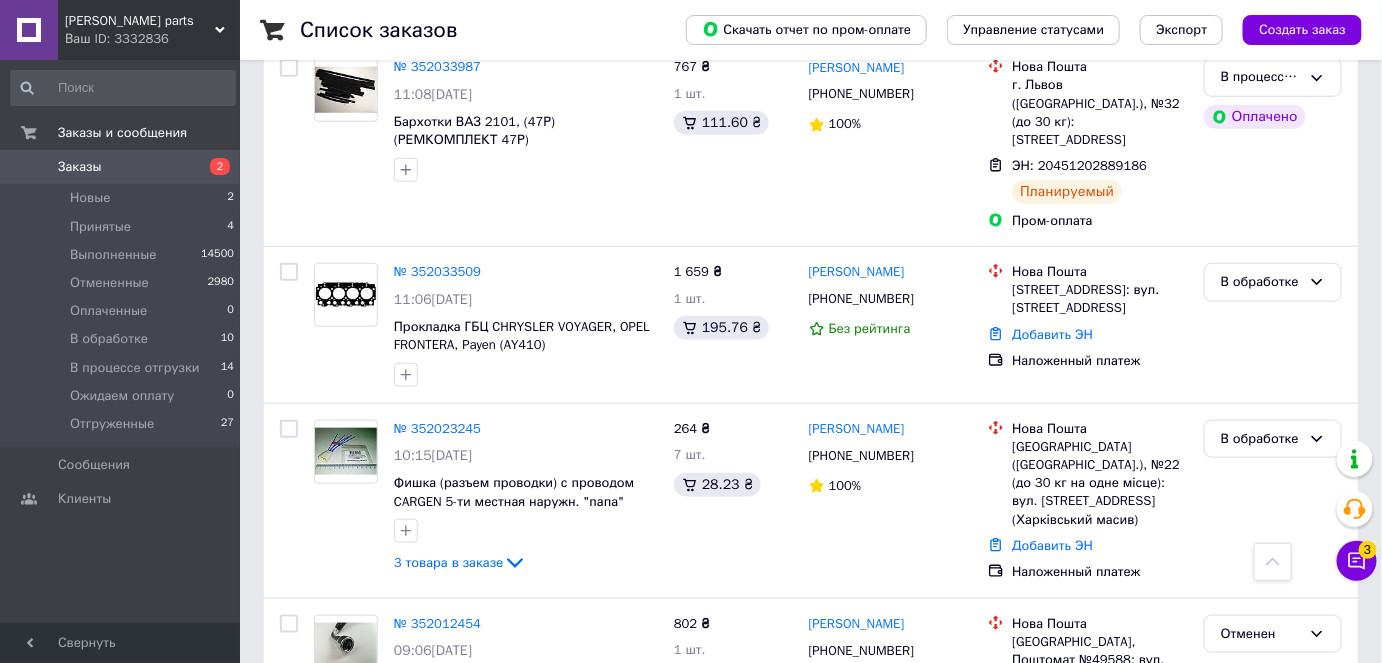 click on "[PERSON_NAME] parts" at bounding box center [140, 21] 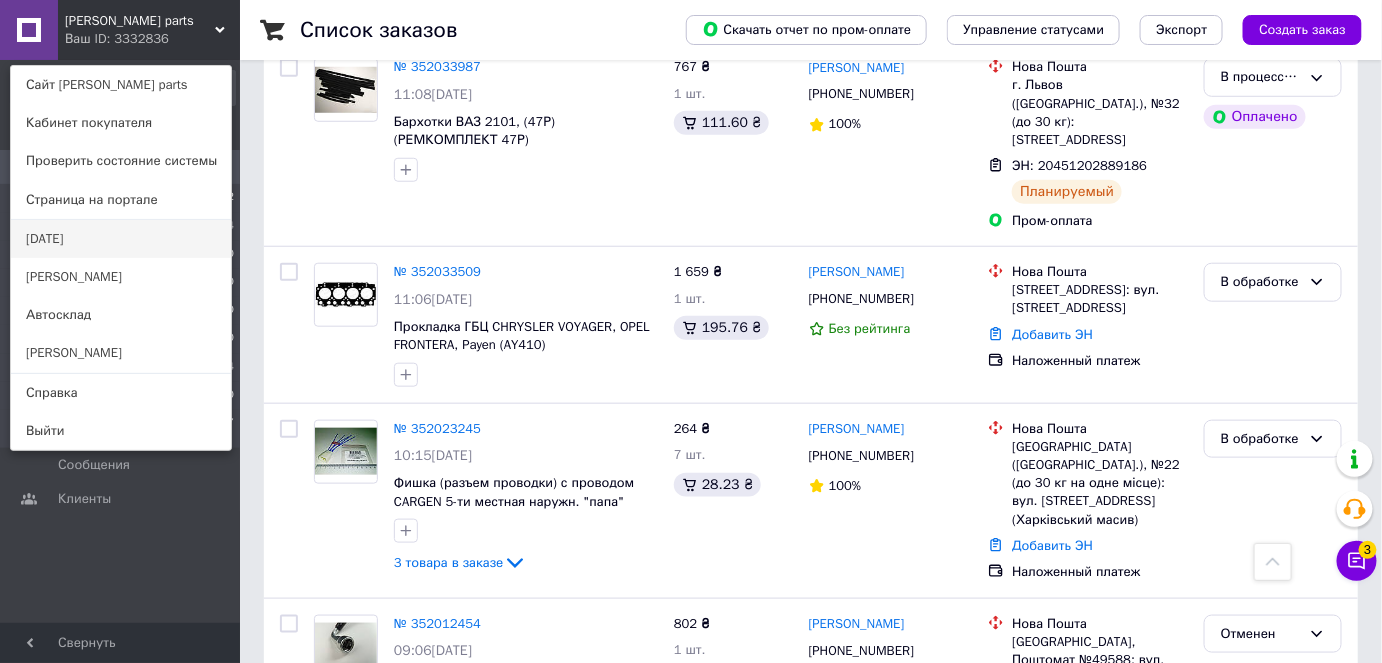 click on "[DATE]" at bounding box center [121, 239] 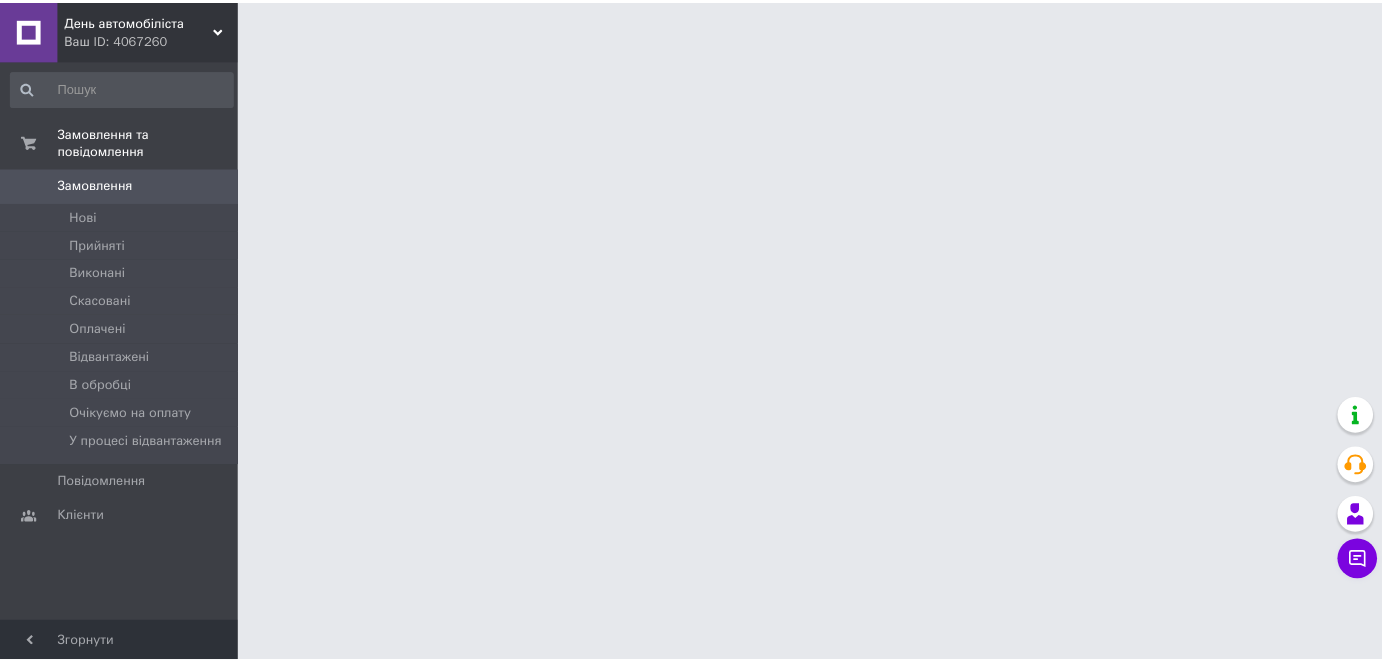 scroll, scrollTop: 0, scrollLeft: 0, axis: both 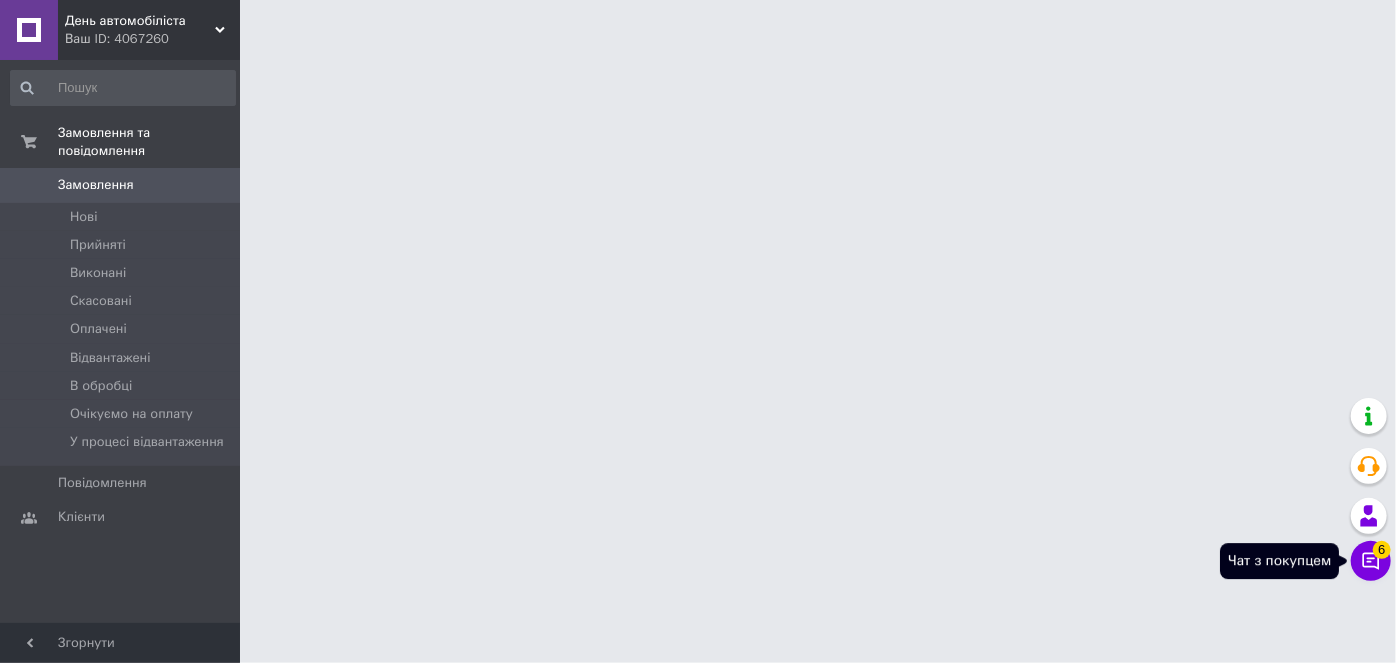 click on "Чат з покупцем 6" at bounding box center [1371, 561] 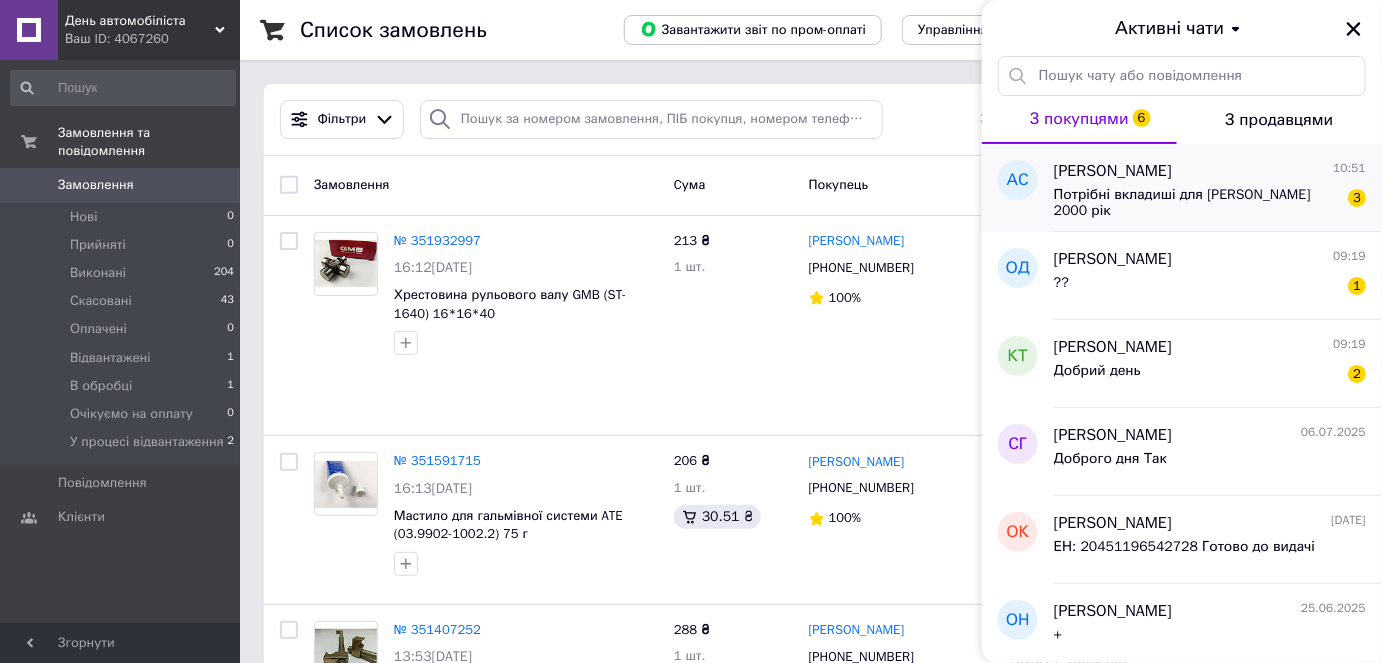 click on "Потрібні вкладиші для Хундай Галопер 2000 рік" at bounding box center (1196, 203) 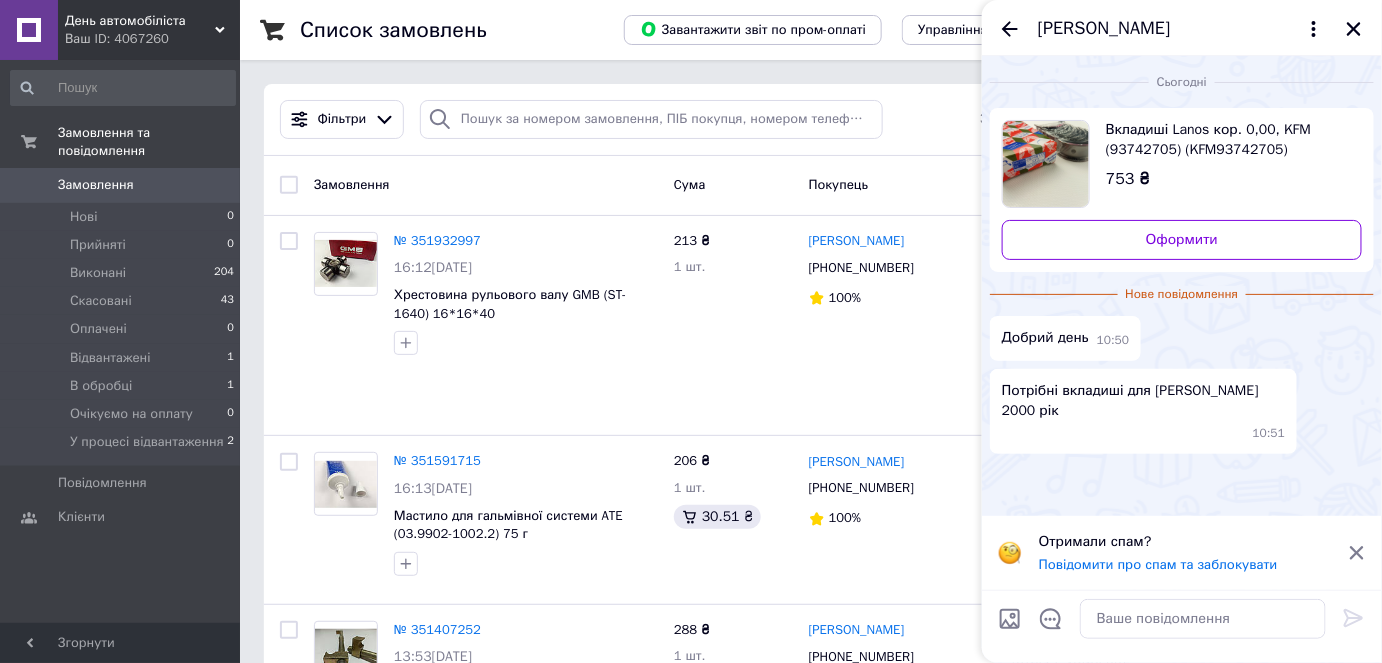 click on "Отримали спам? Повідомити про спам та заблокувати" at bounding box center (1187, 553) 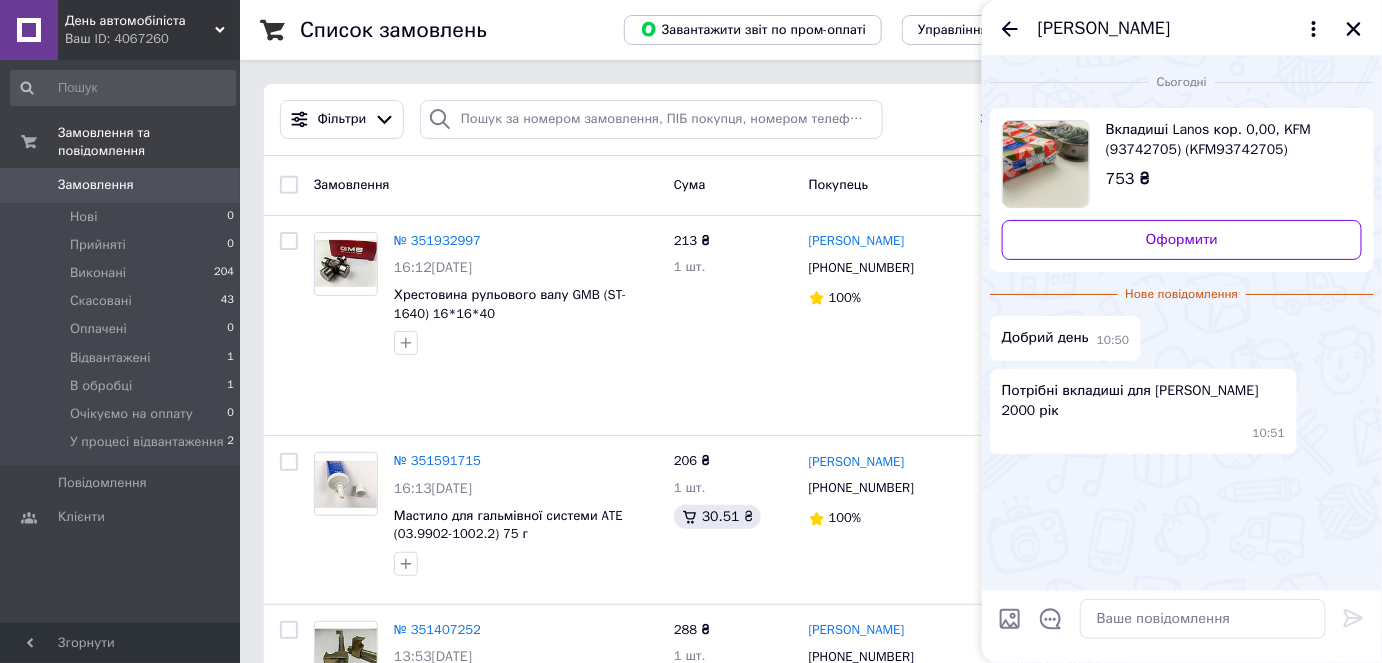 drag, startPoint x: 1152, startPoint y: 390, endPoint x: 1068, endPoint y: 416, distance: 87.93179 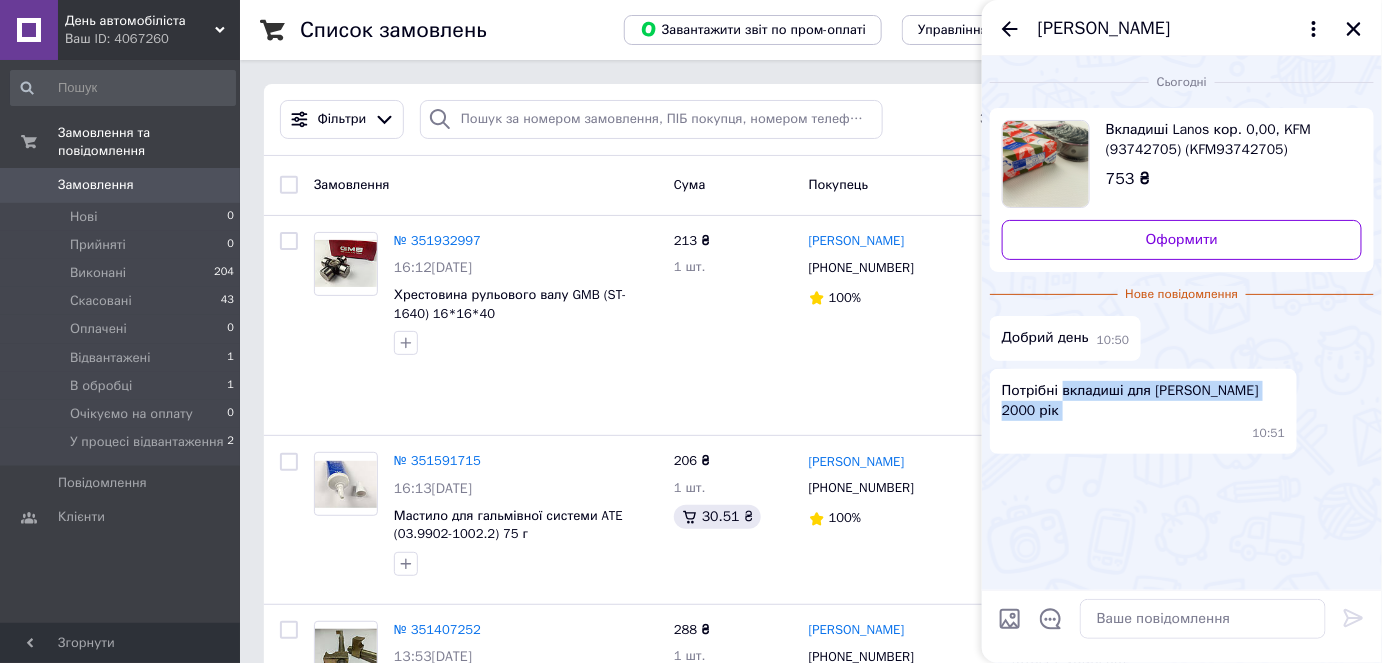 drag, startPoint x: 1060, startPoint y: 389, endPoint x: 1084, endPoint y: 429, distance: 46.647614 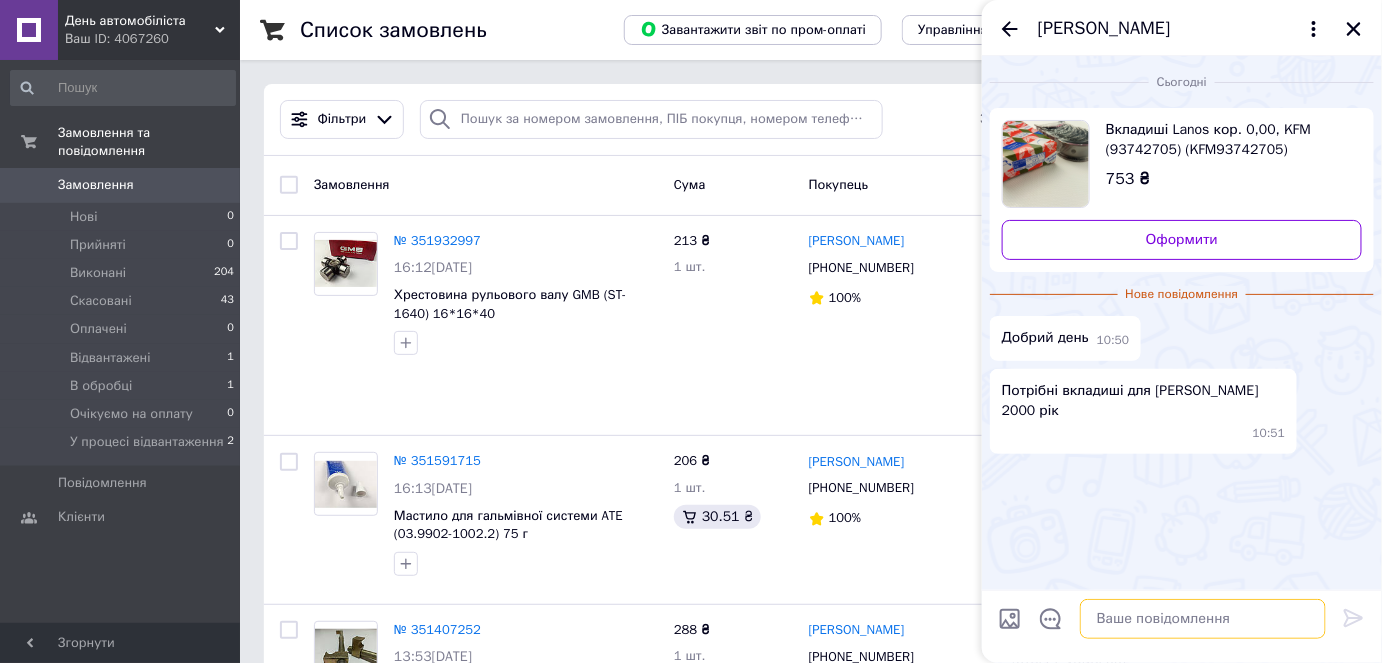 click at bounding box center [1203, 619] 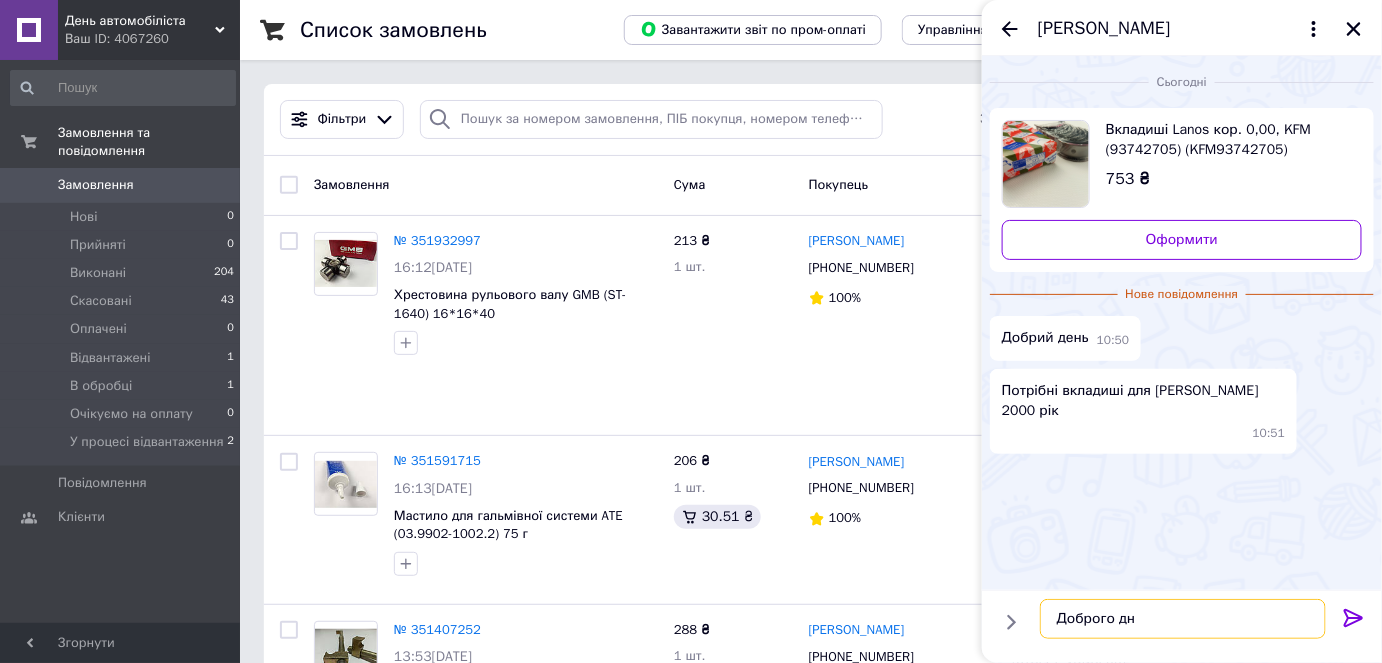 type on "Доброго дня" 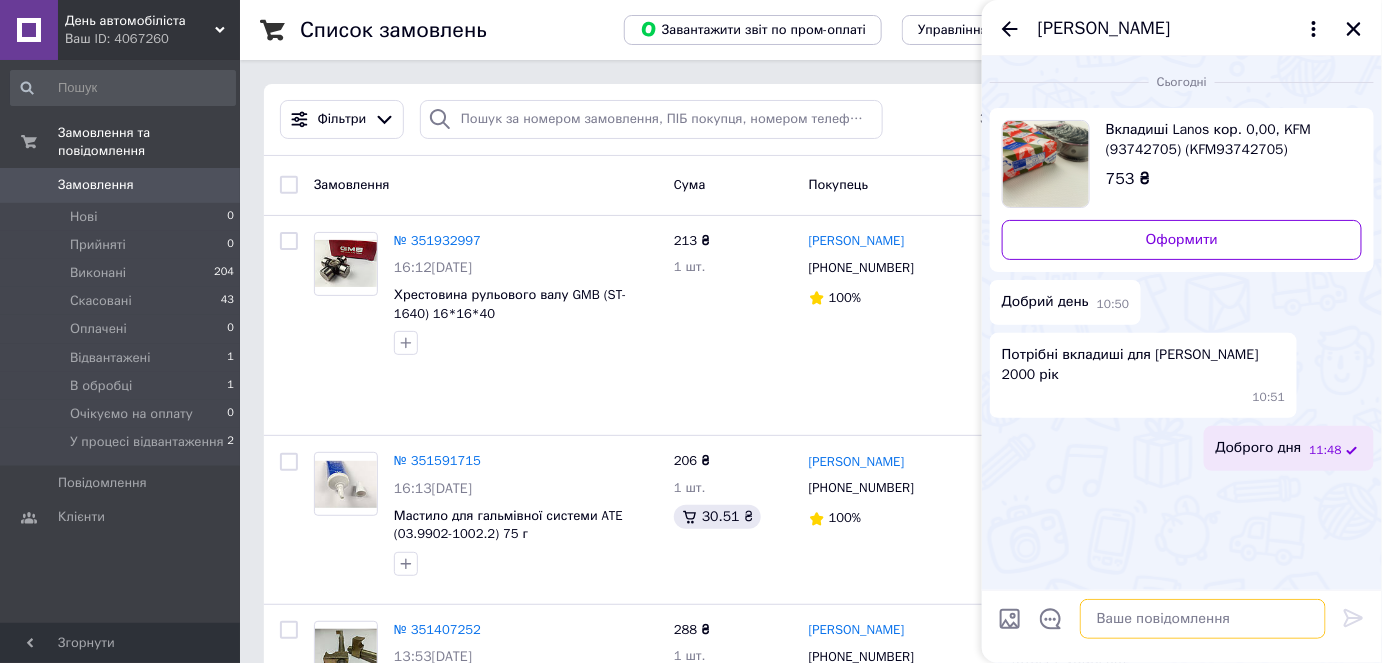 click at bounding box center (1203, 619) 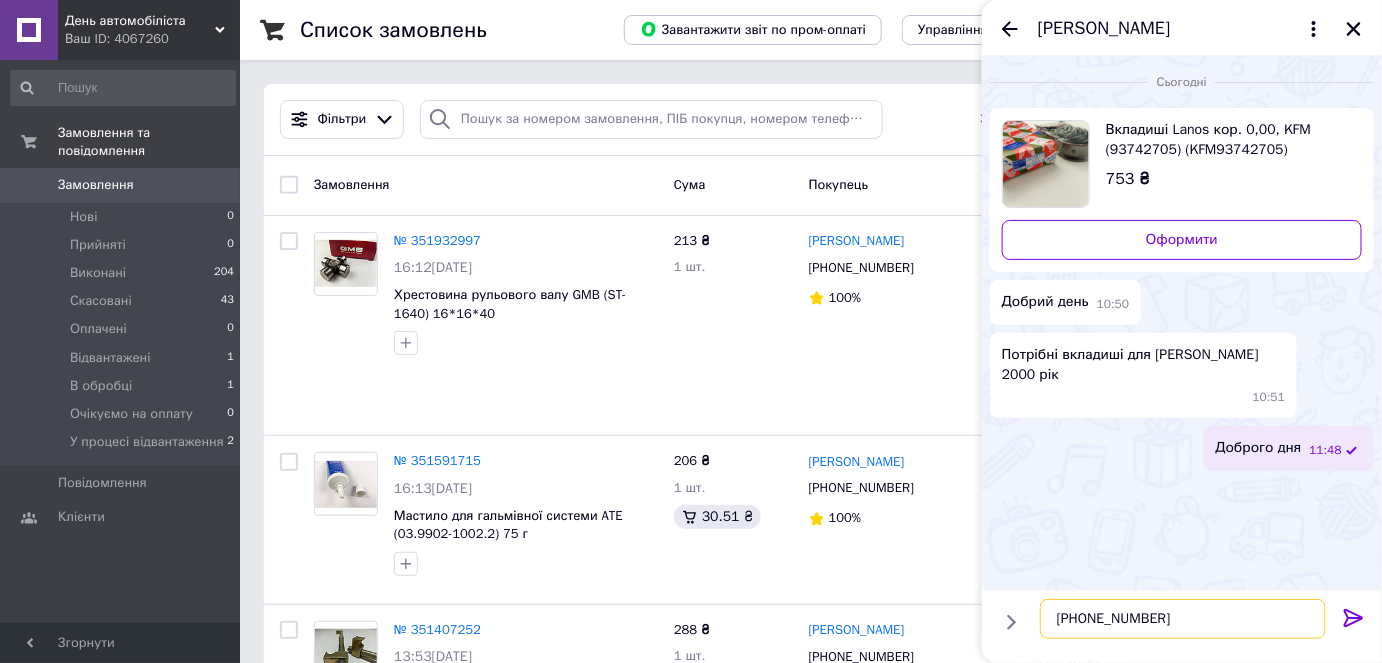 type on "067-440-00-22" 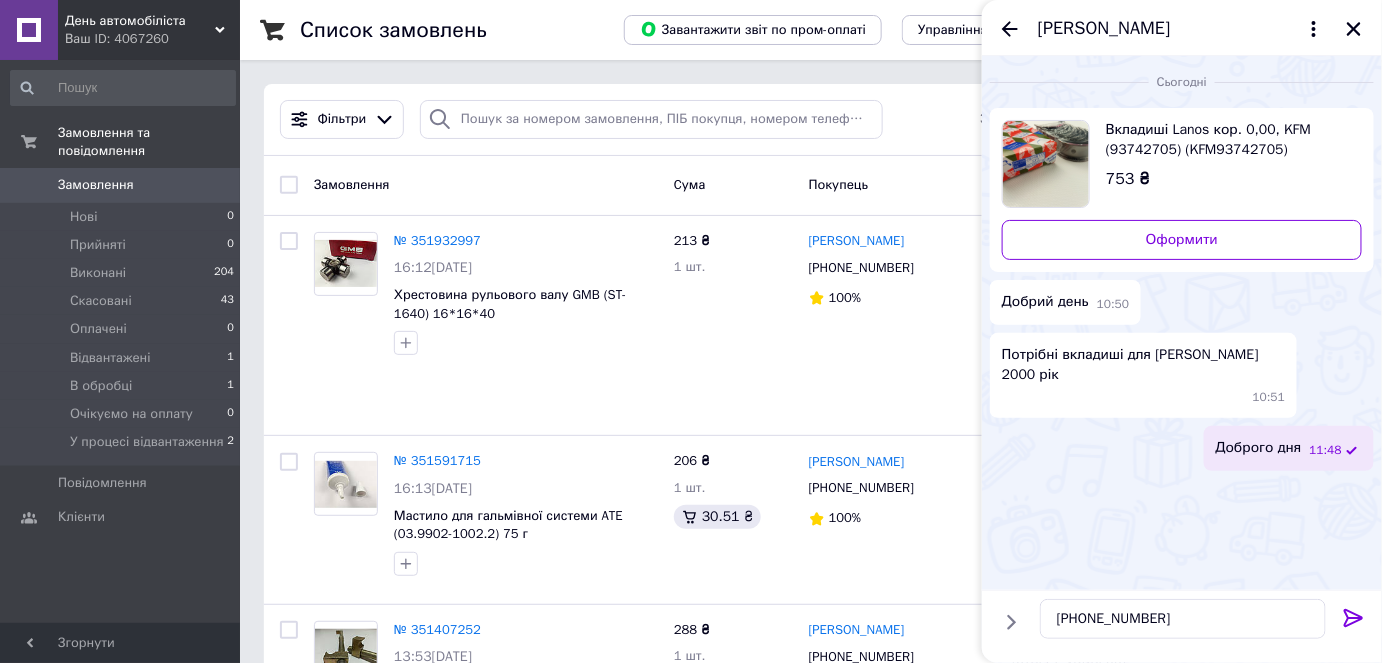 click 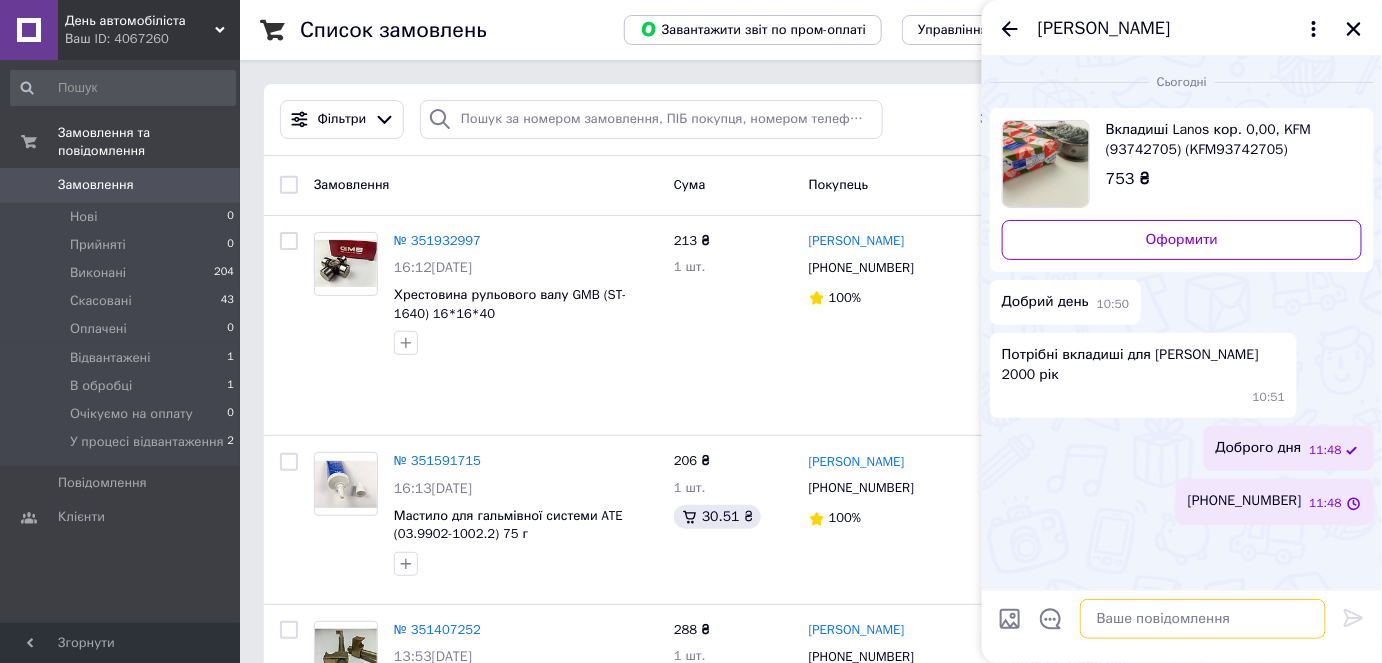 click at bounding box center (1203, 619) 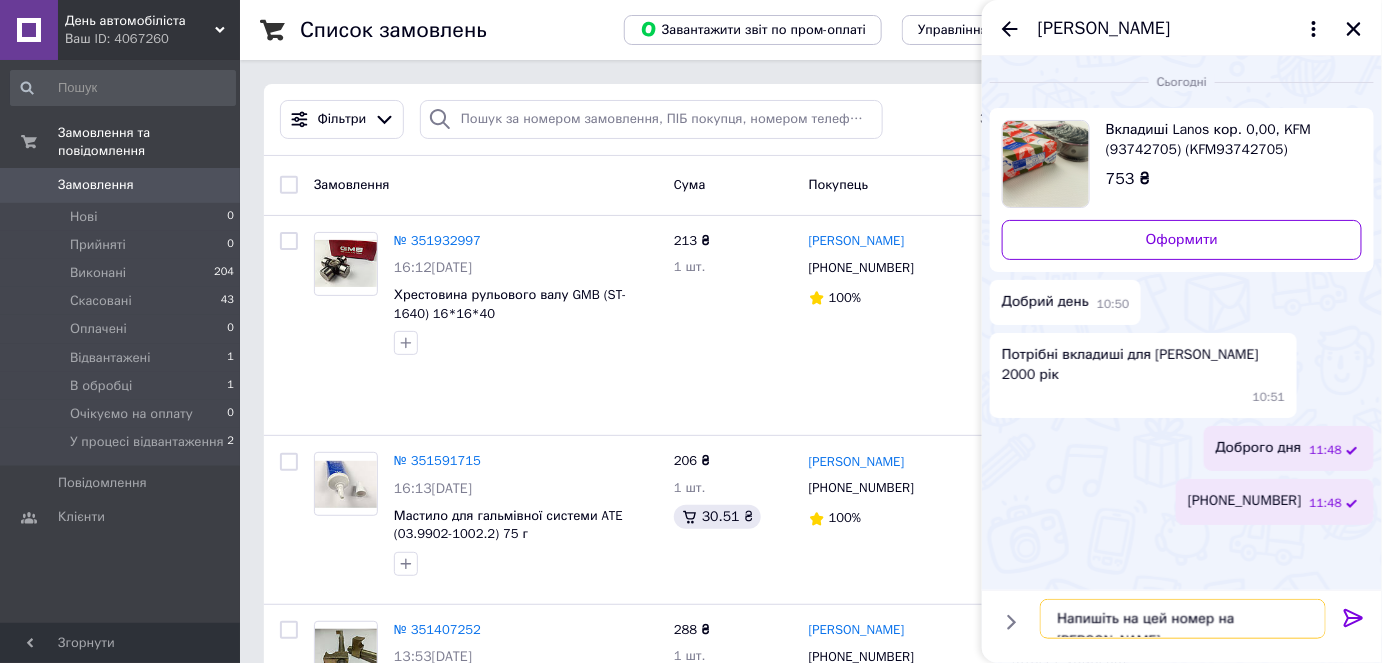 type on "Напишіть на цей номер на вайбер" 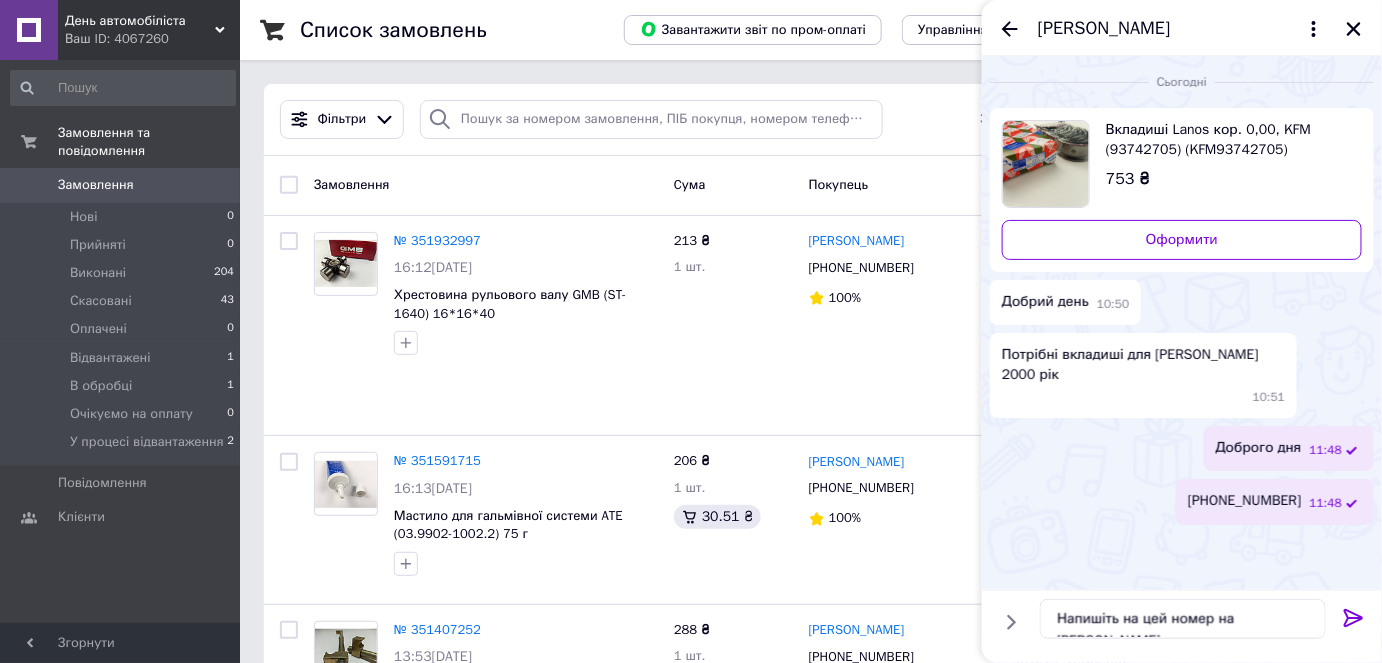 click 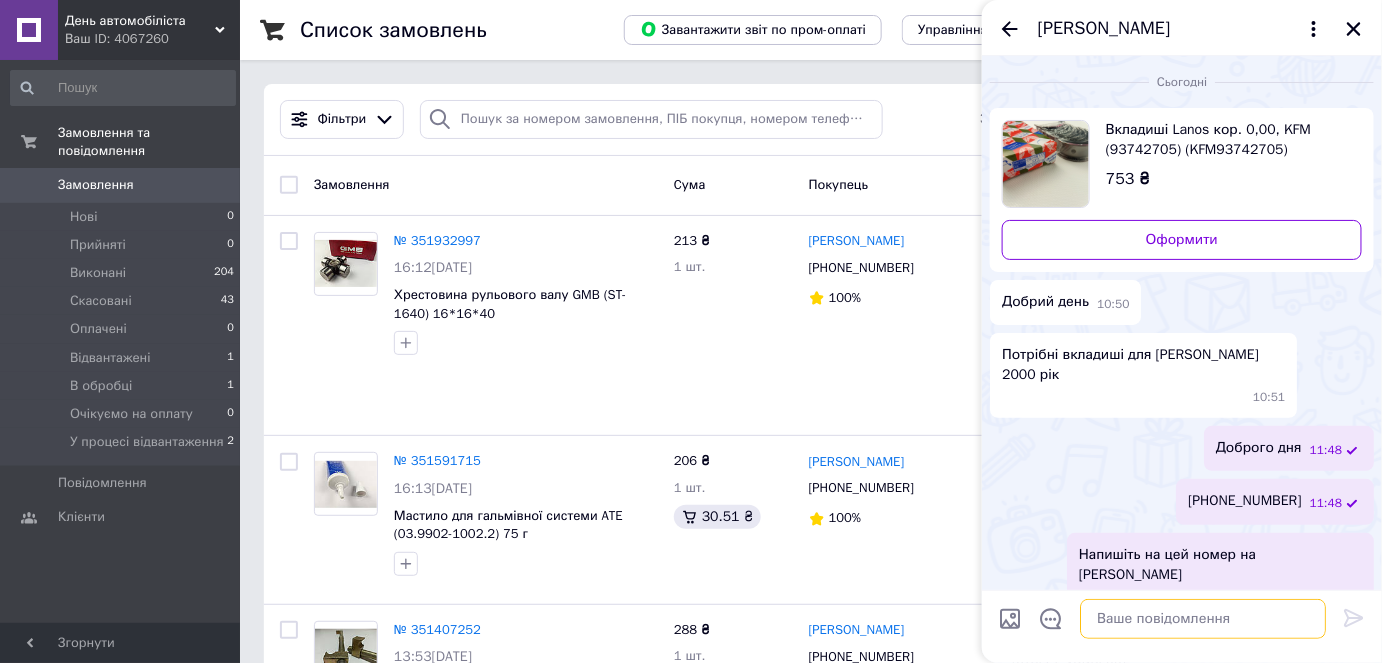 click at bounding box center [1203, 619] 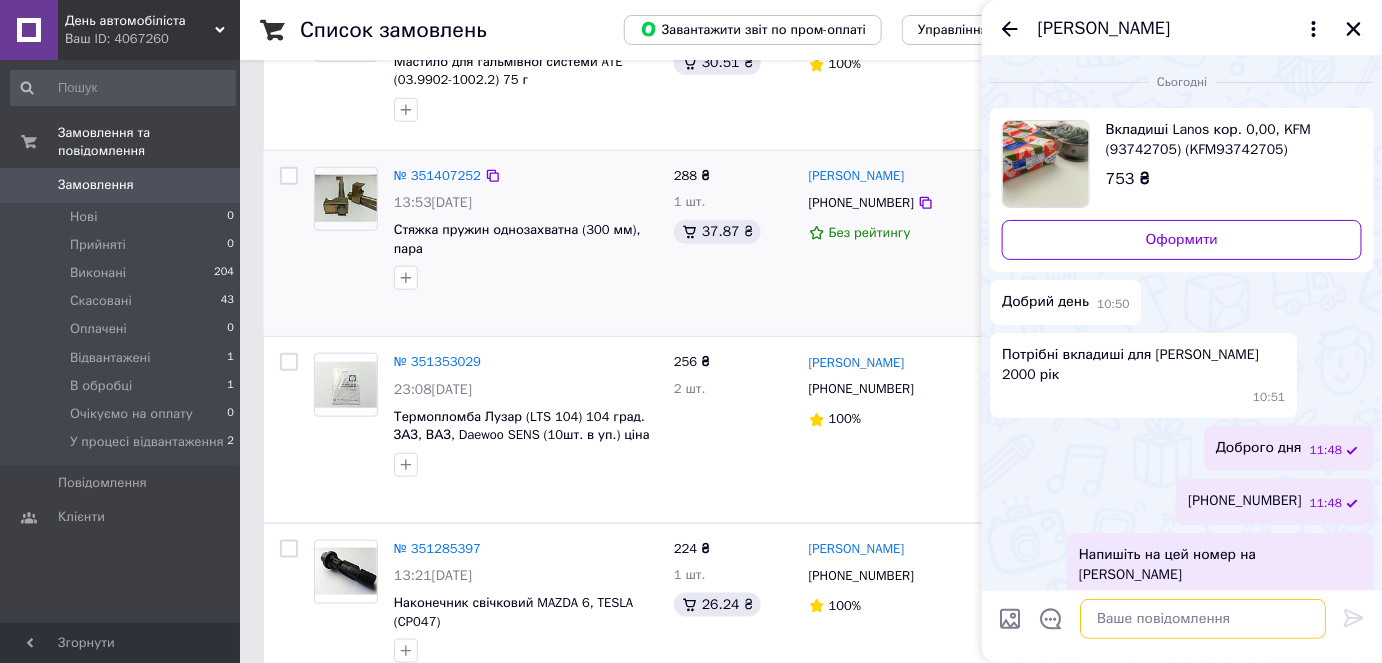 scroll, scrollTop: 0, scrollLeft: 0, axis: both 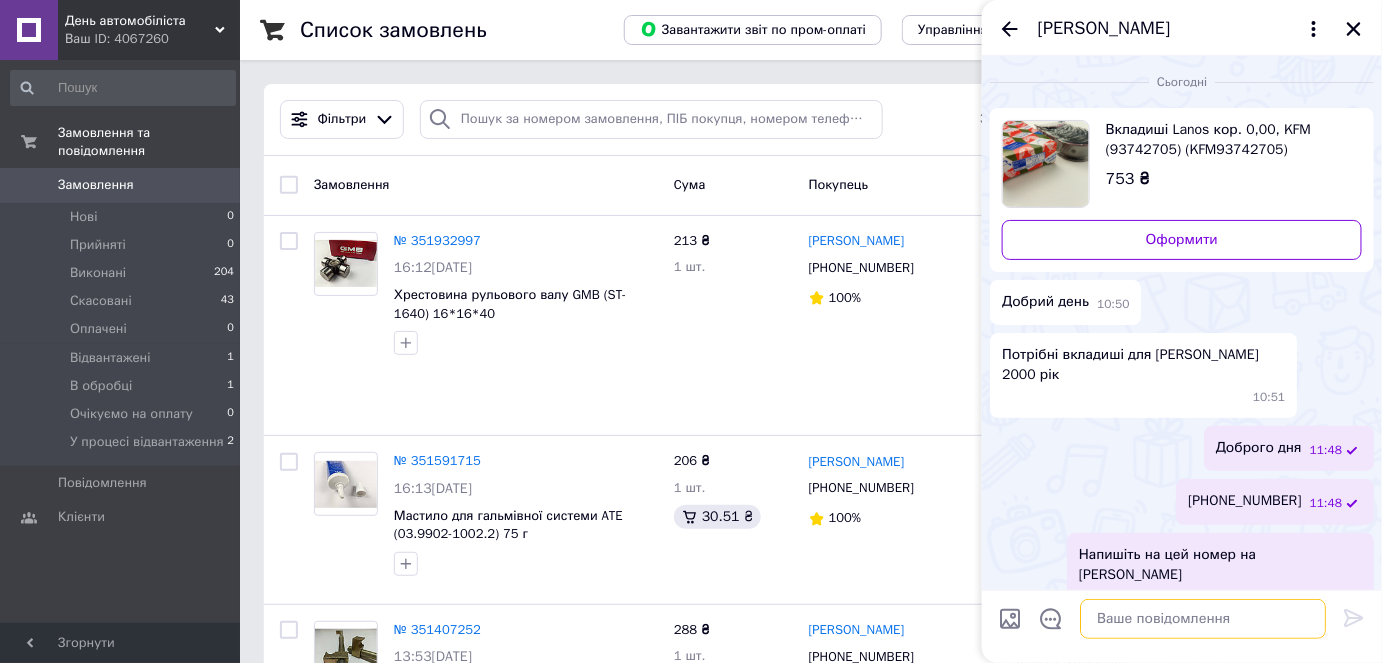 click at bounding box center (1203, 619) 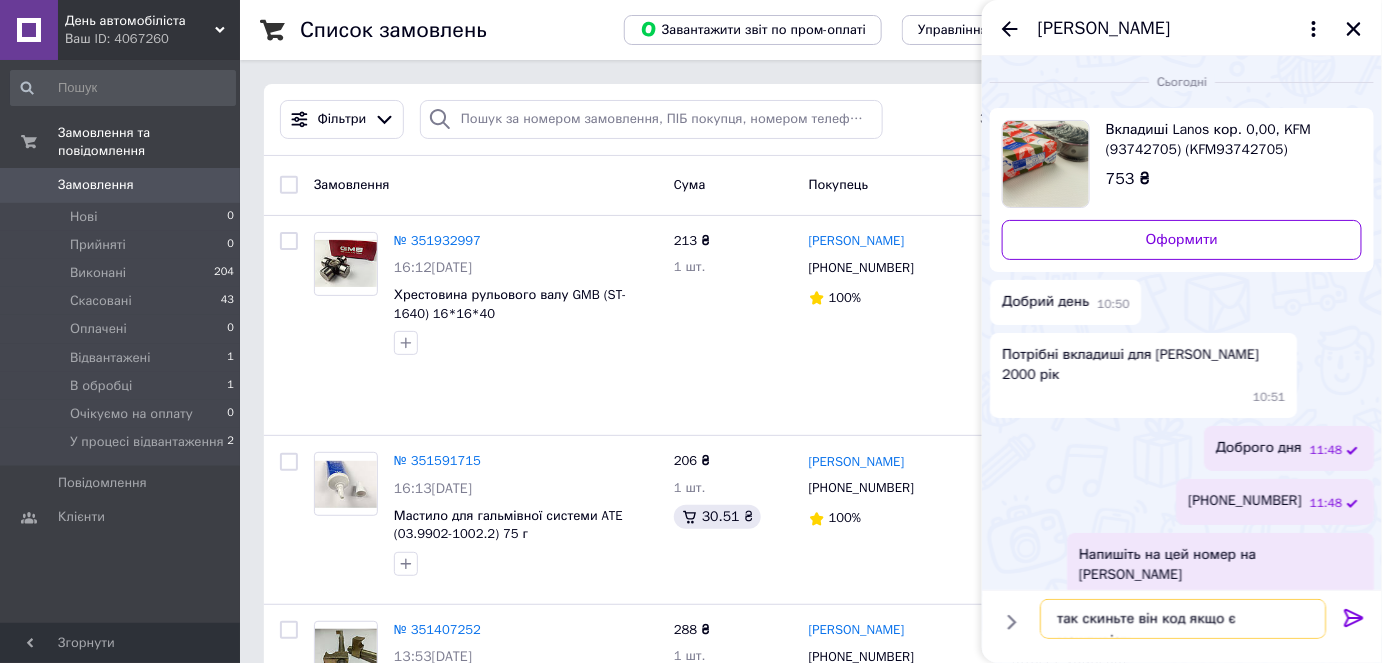 type on "так скиньте він код якщо є можливість" 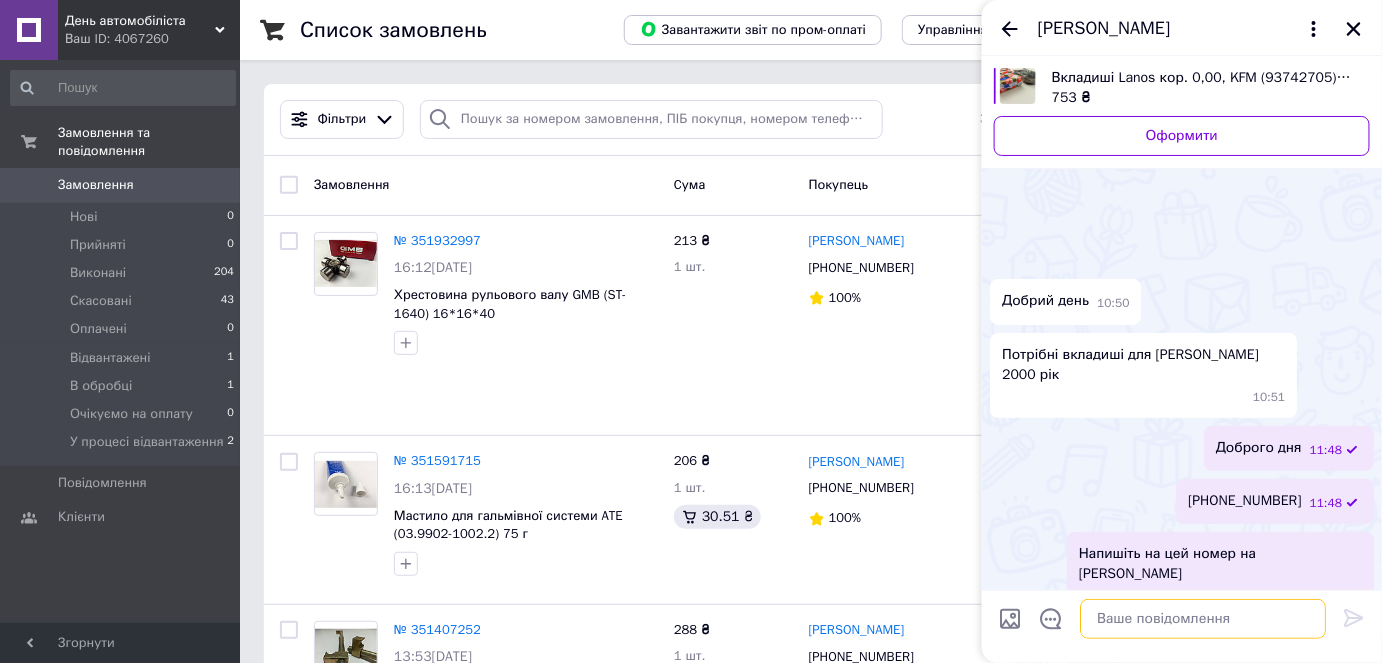 scroll, scrollTop: 67, scrollLeft: 0, axis: vertical 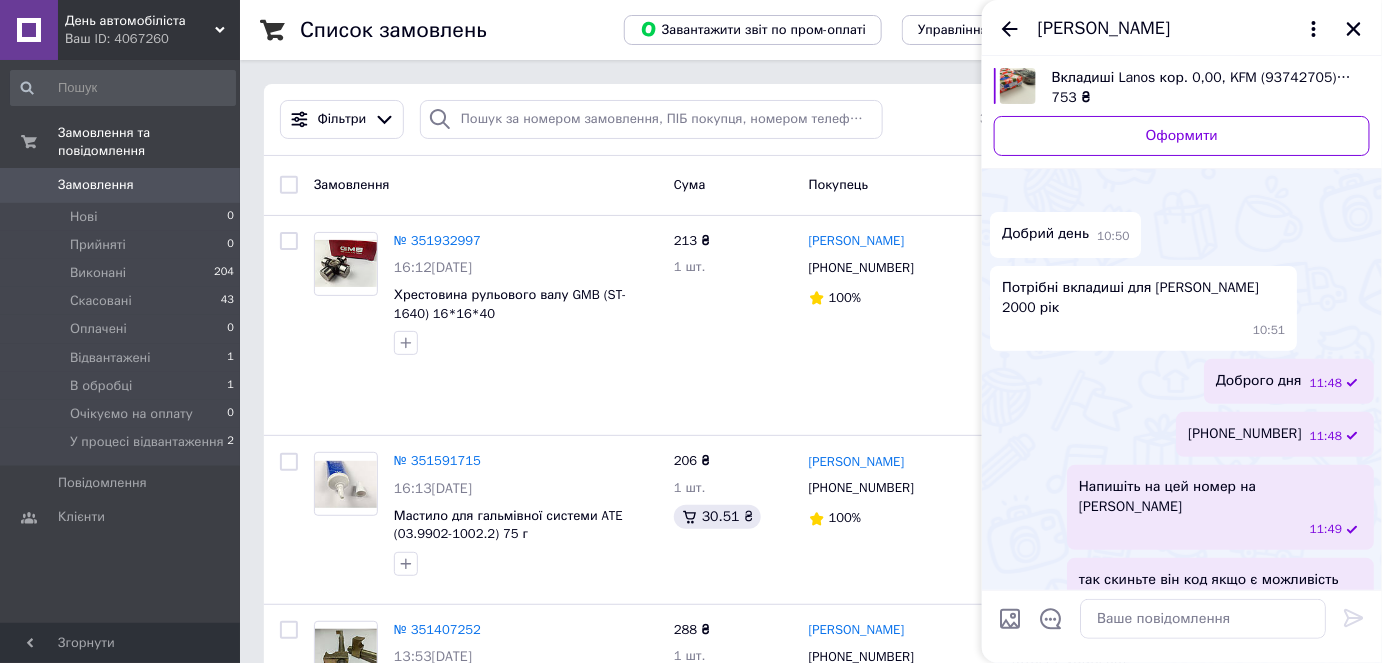 click on "067-440-00-22" at bounding box center [1245, 434] 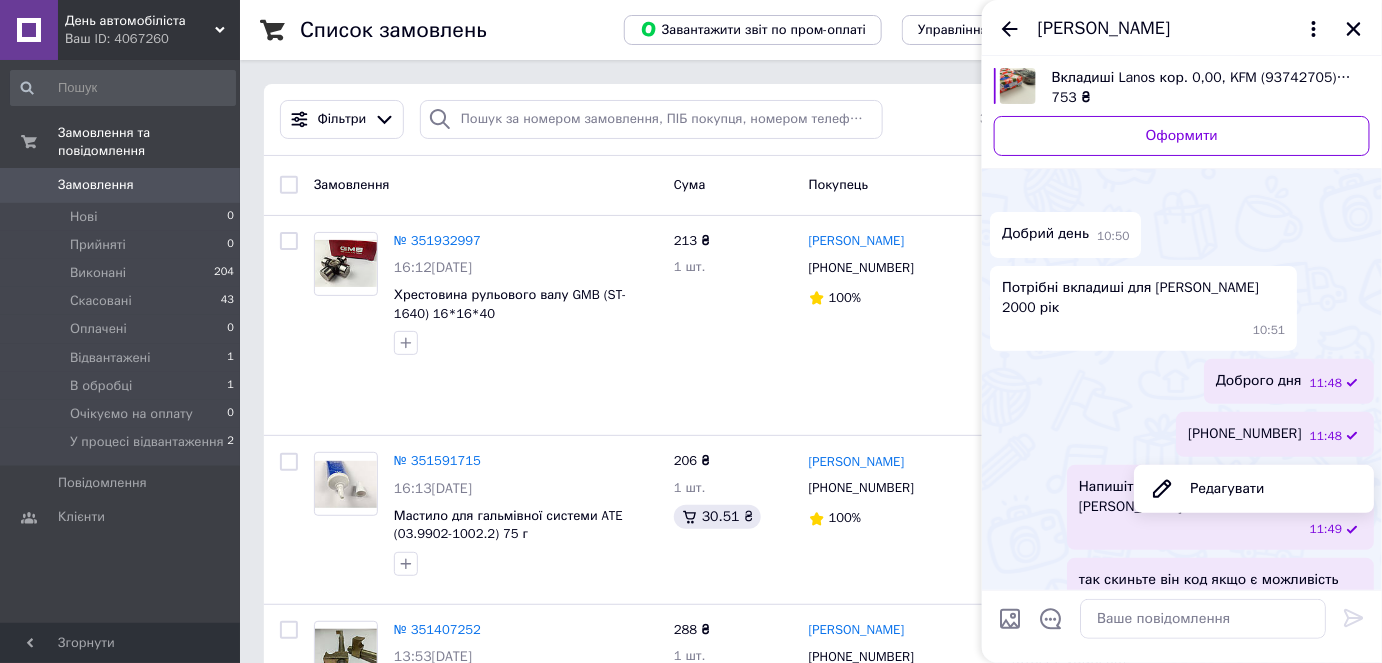 click on "Вкладиші Lanos кор. 0,00, KFM (93742705) (KFM93742705) 753 ₴ Оформити Добрий день 10:50 Потрібні вкладиші для Хундай Галопер 2000 рік 10:51 Доброго дня 11:48 067-440-00-22 11:48 Редагувати Напишіть на цей номер на вайбер 11:49 так скиньте він код якщо є можливість 11:49" at bounding box center (1182, 332) 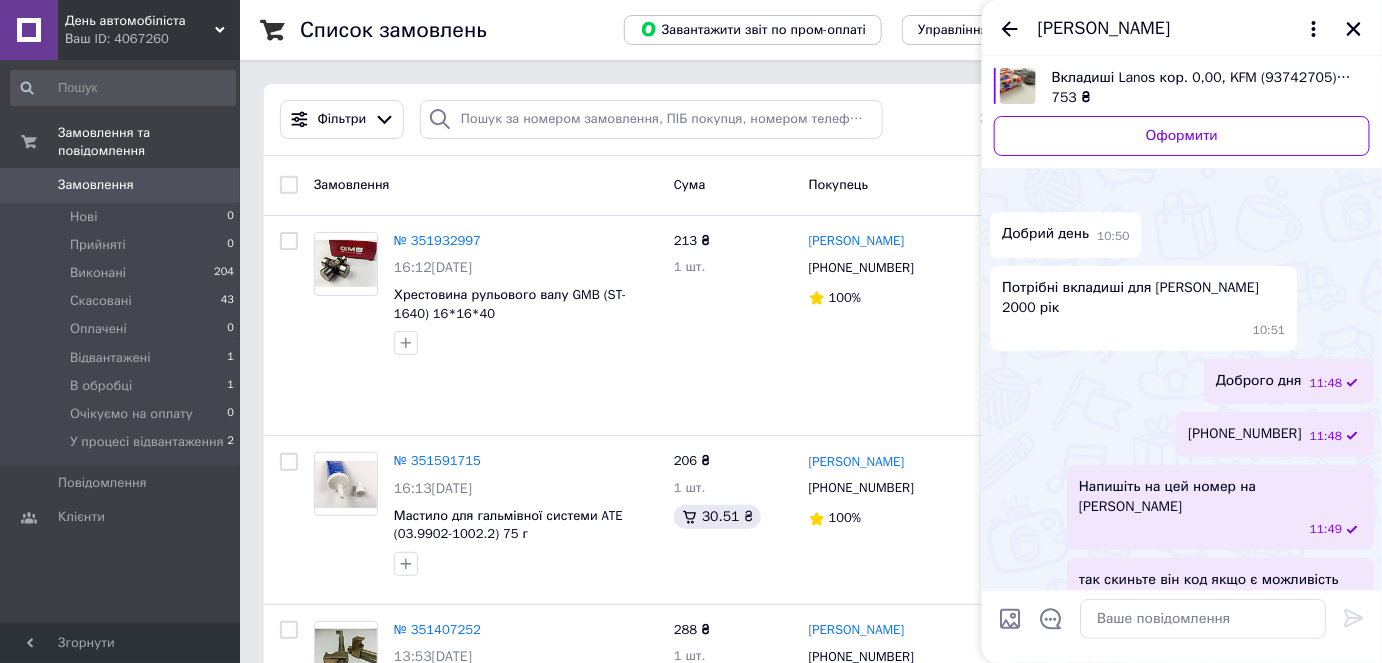 click on "Добрий день 10:50" at bounding box center [1182, 234] 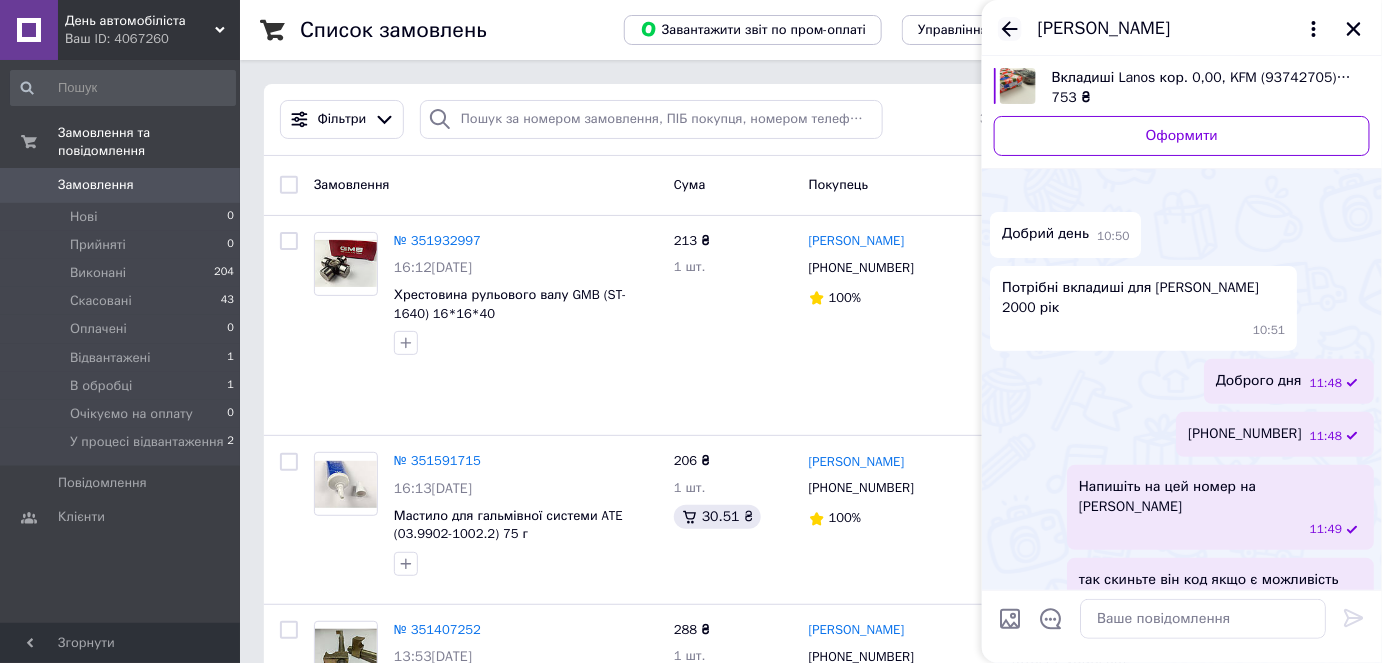 click 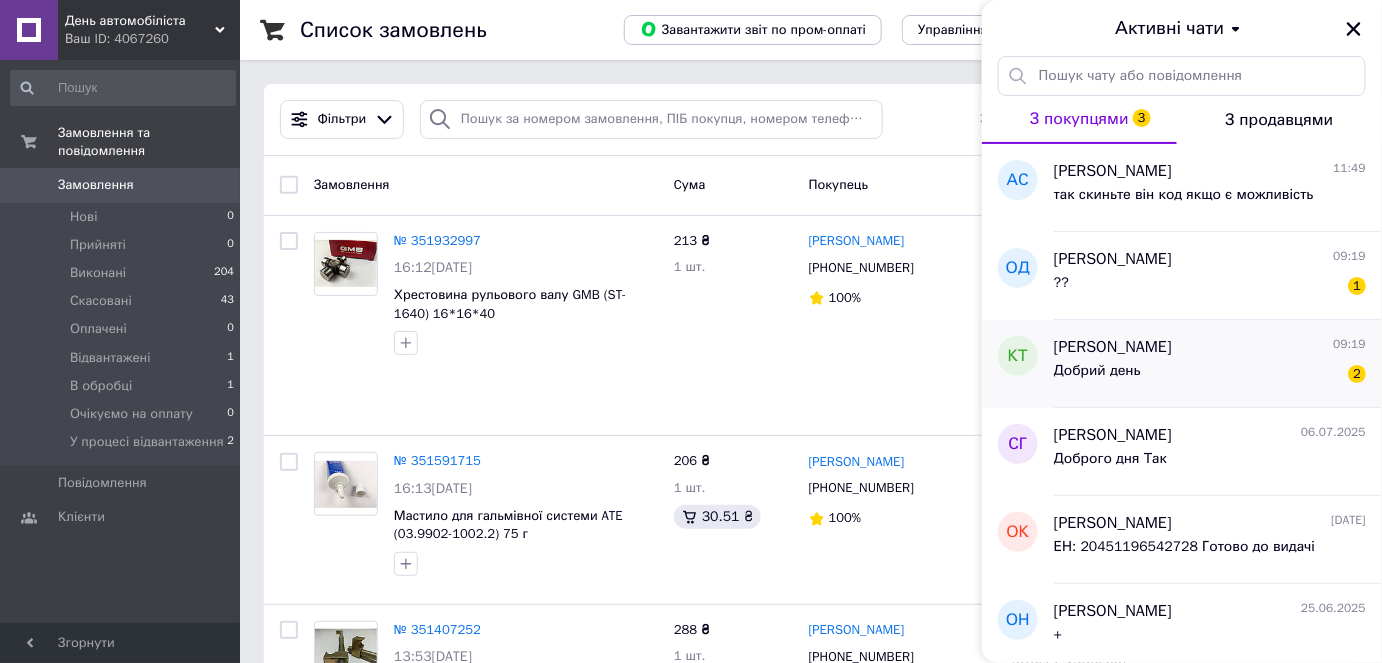 click on "Добрий день 2" at bounding box center (1210, 375) 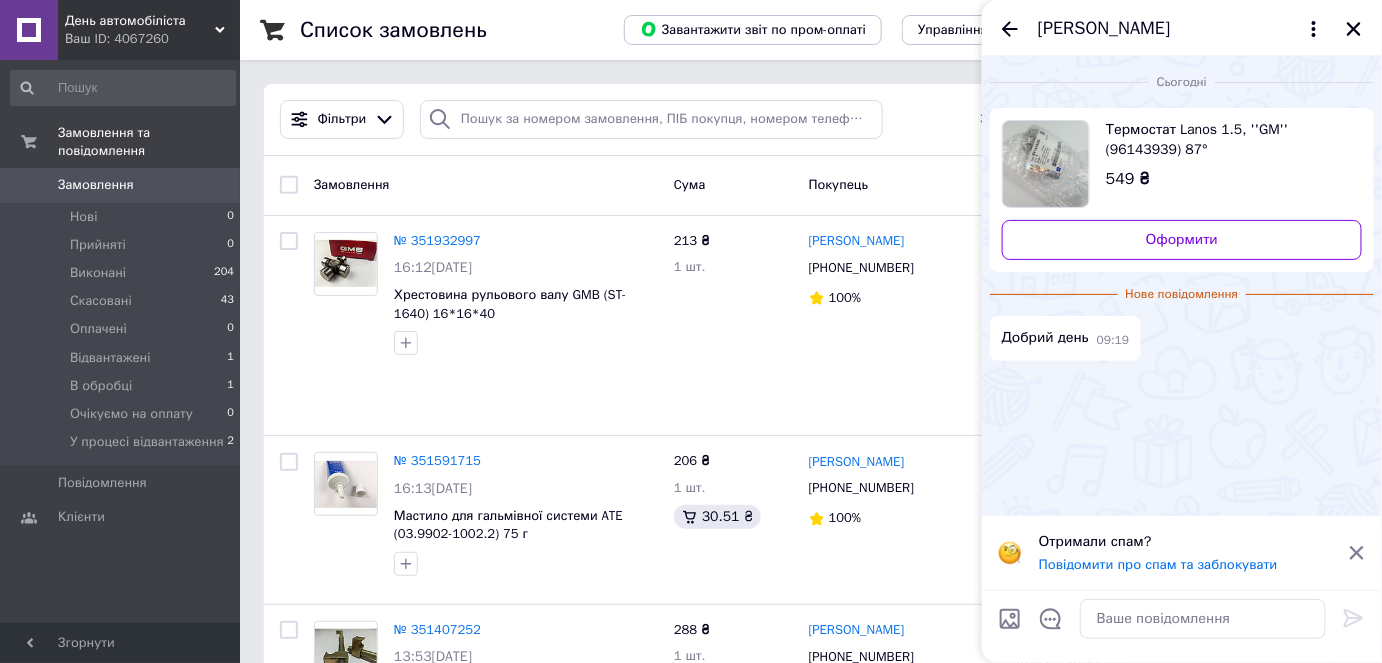 scroll, scrollTop: 90, scrollLeft: 0, axis: vertical 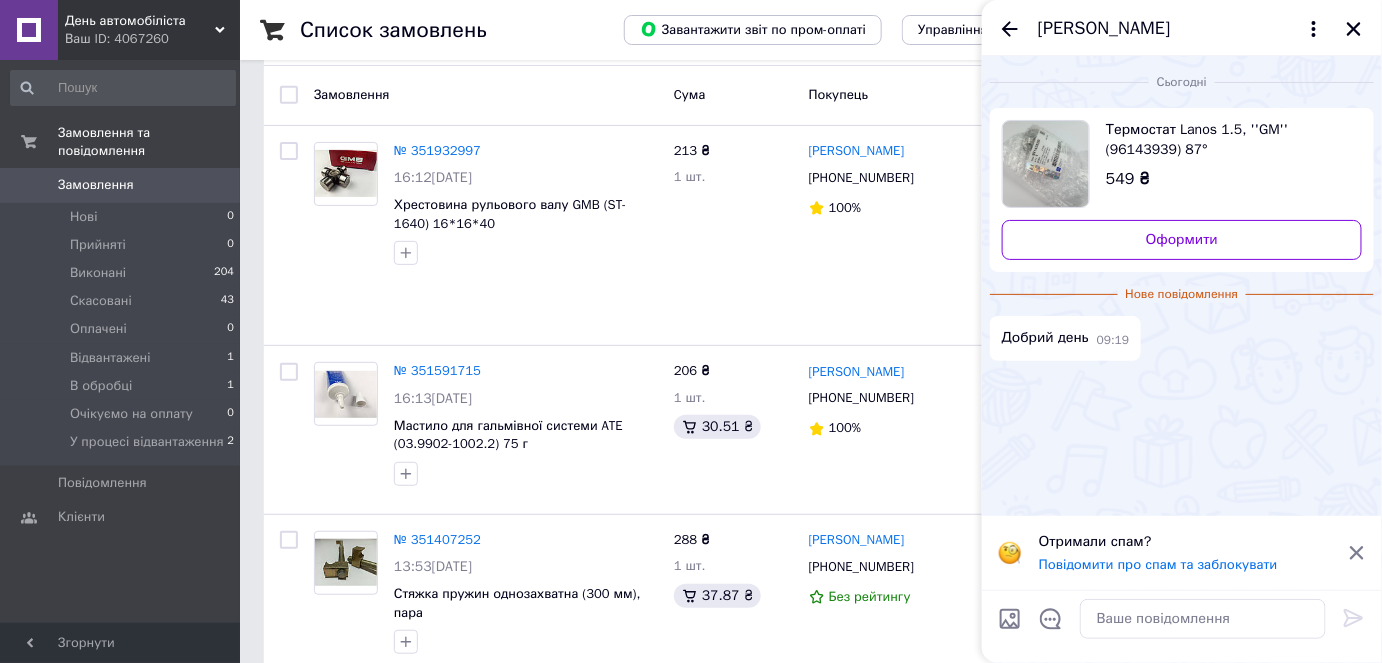 click 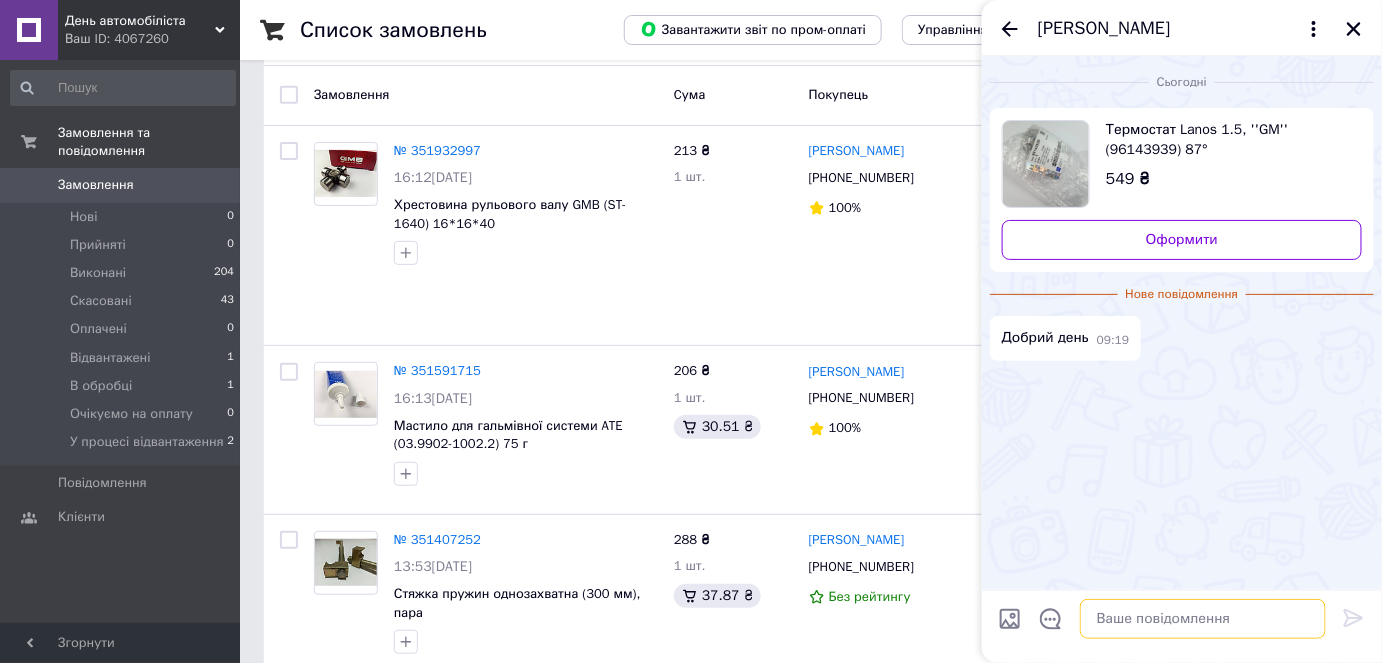 click at bounding box center (1203, 619) 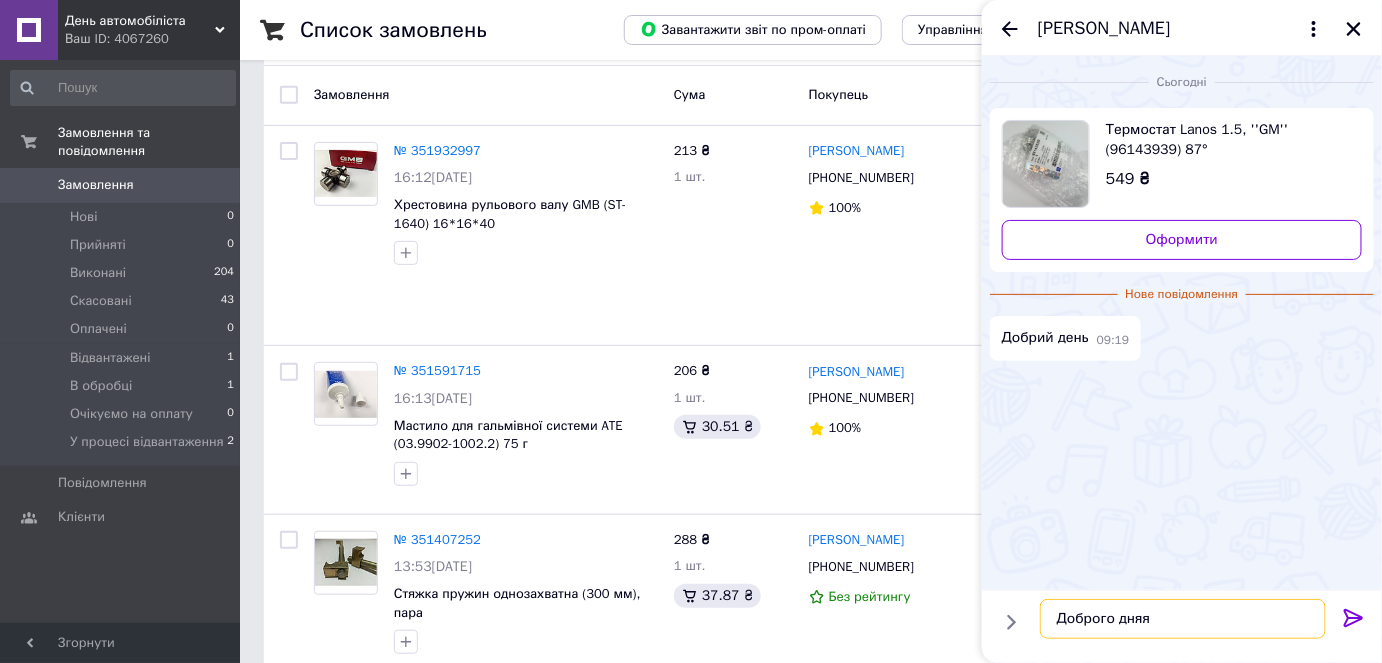type on "Доброго дня" 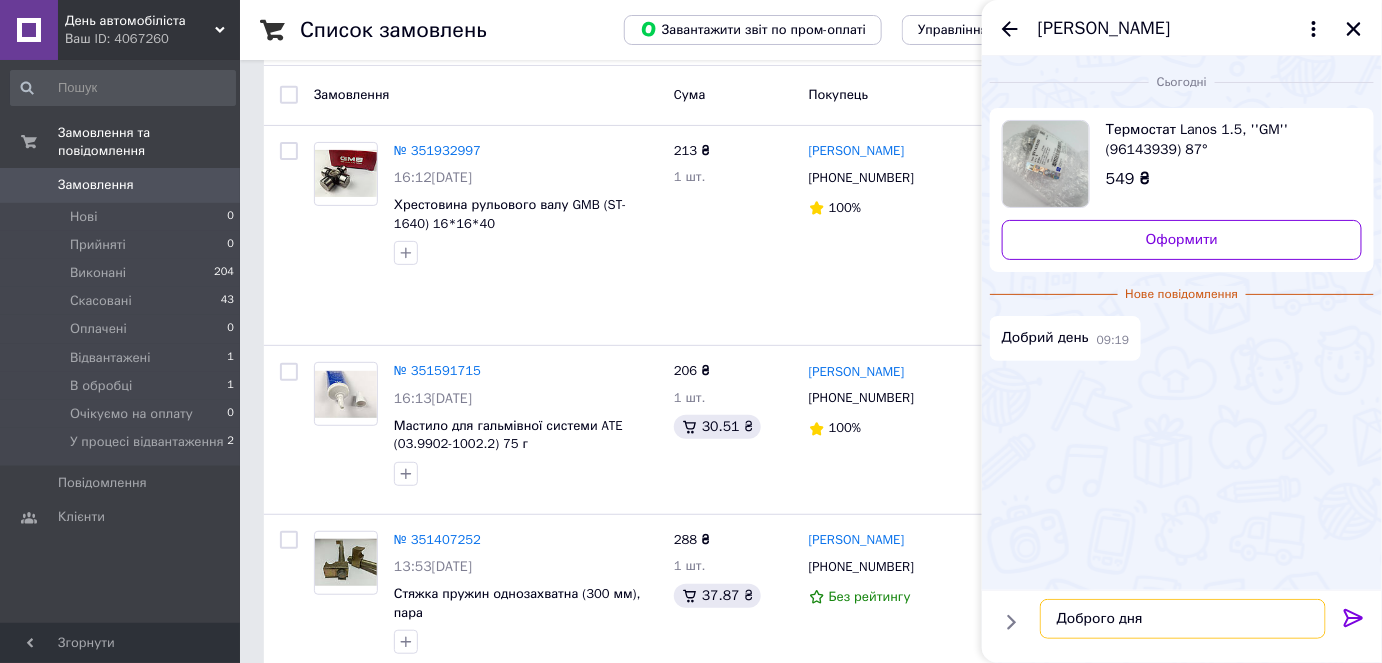 type 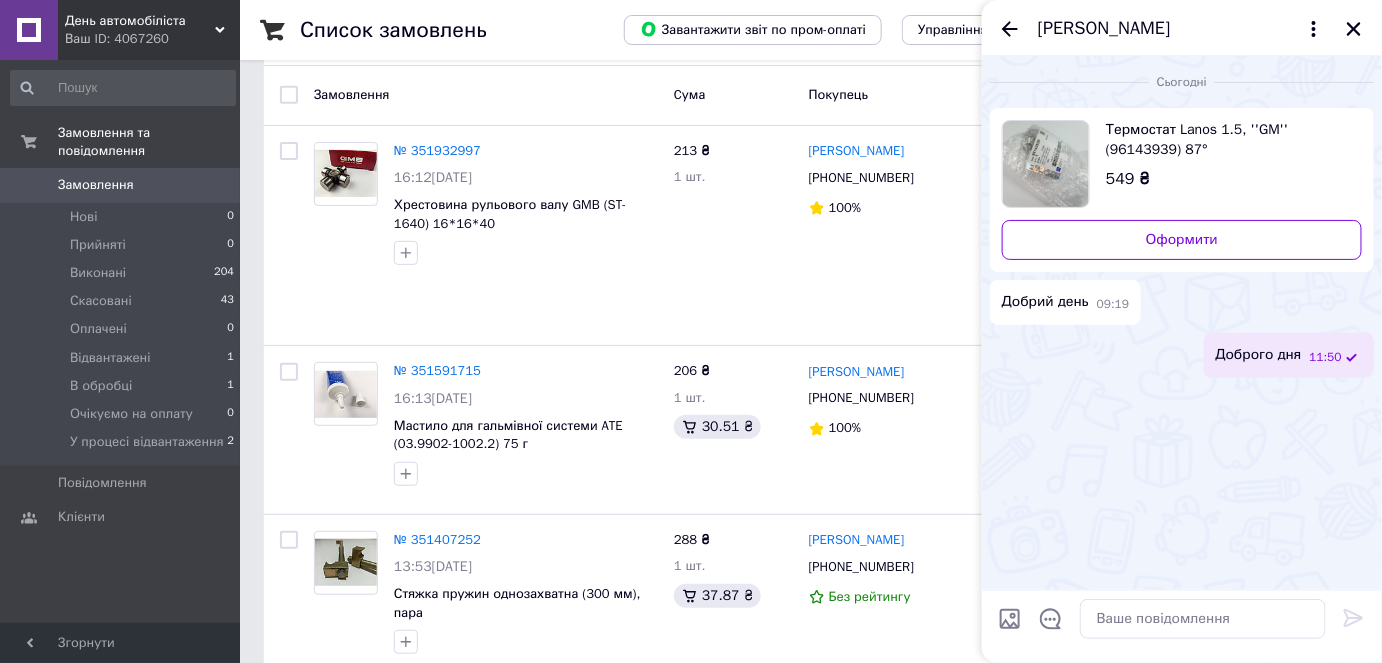 click 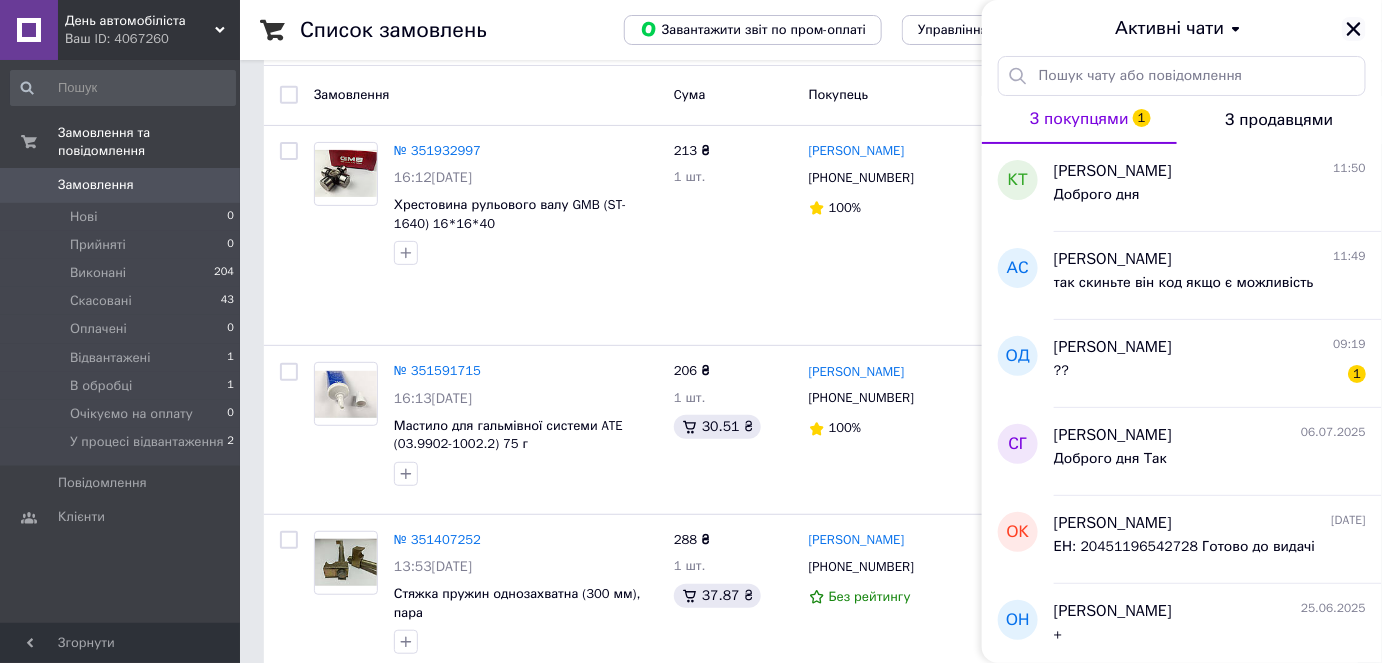 click 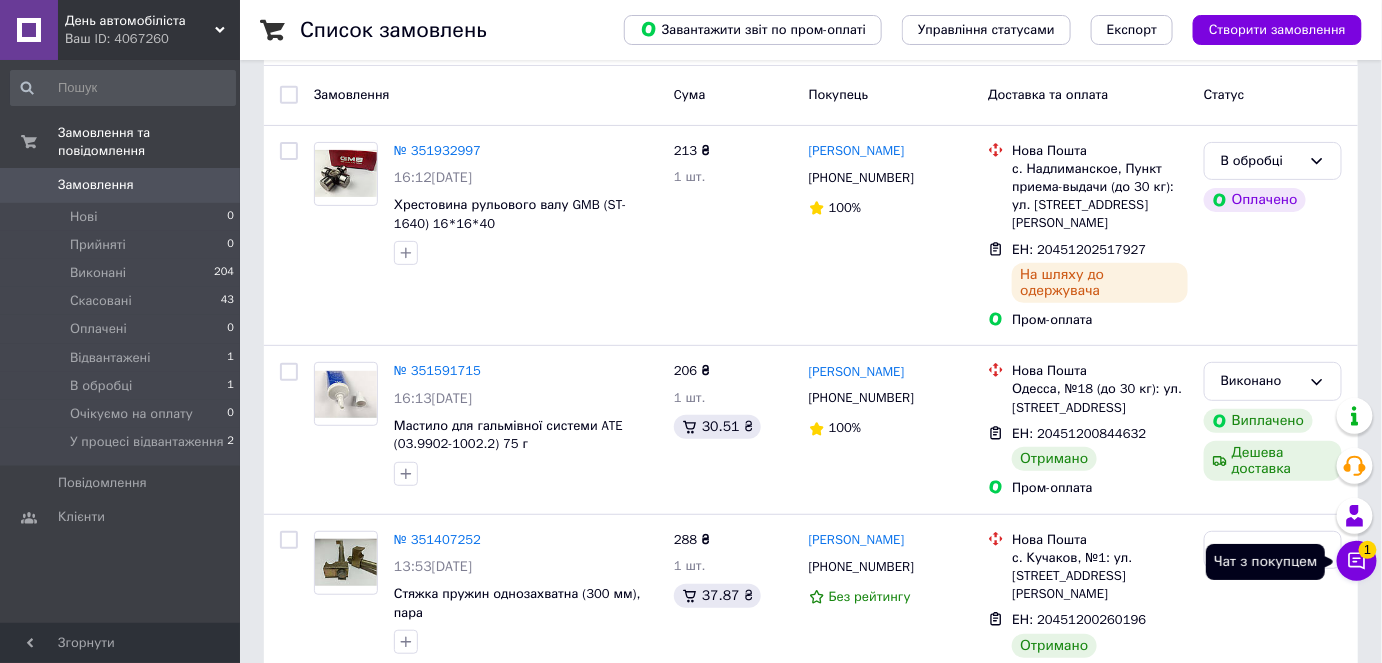 click 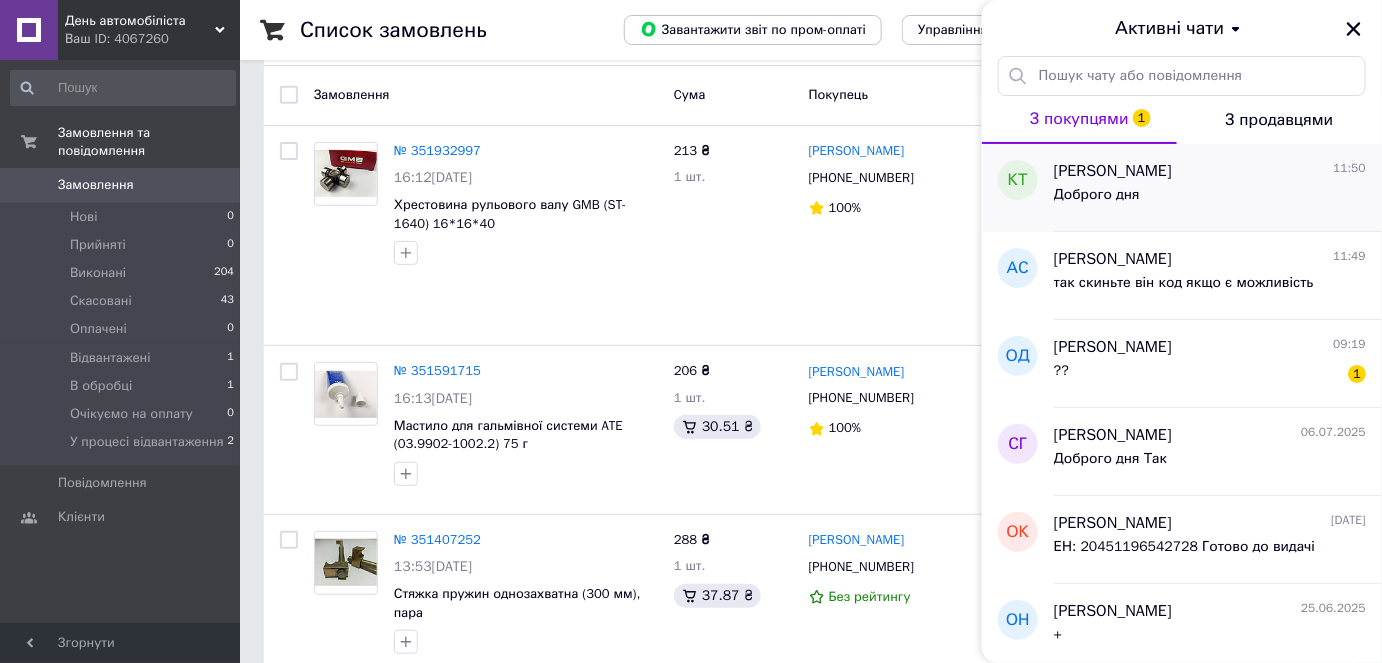 click on "Доброго дня" at bounding box center (1210, 199) 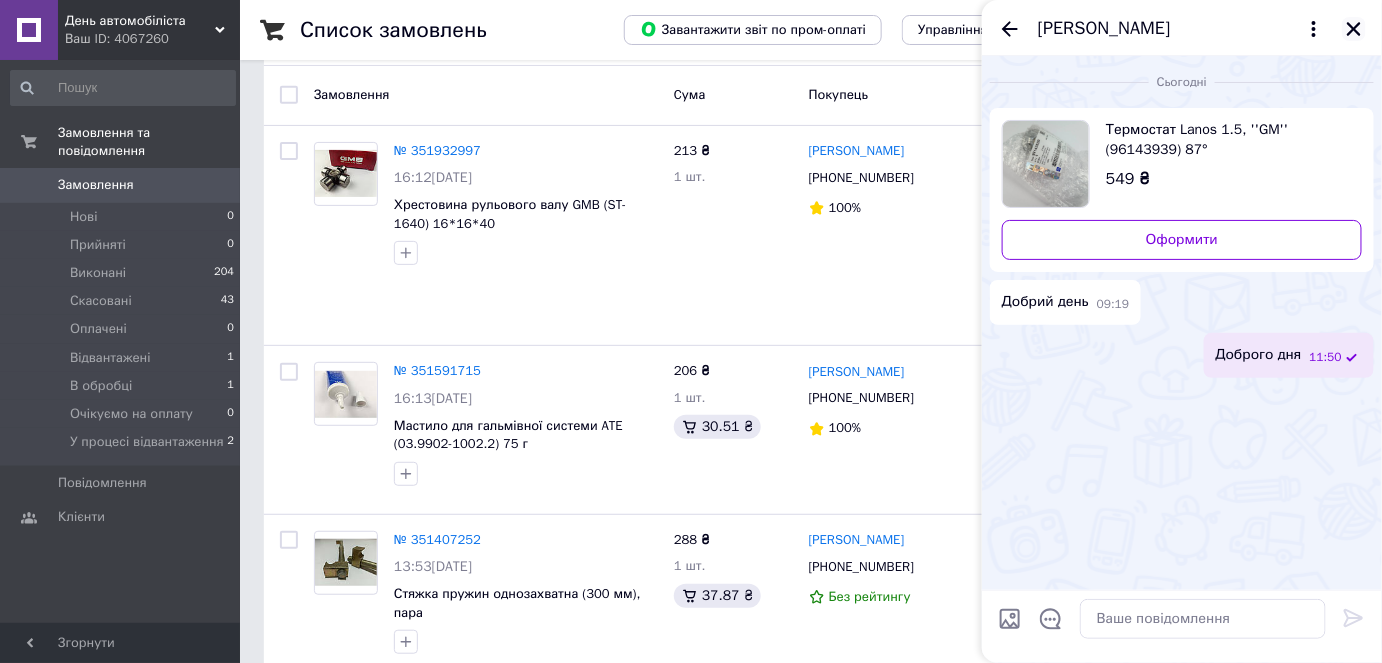 click 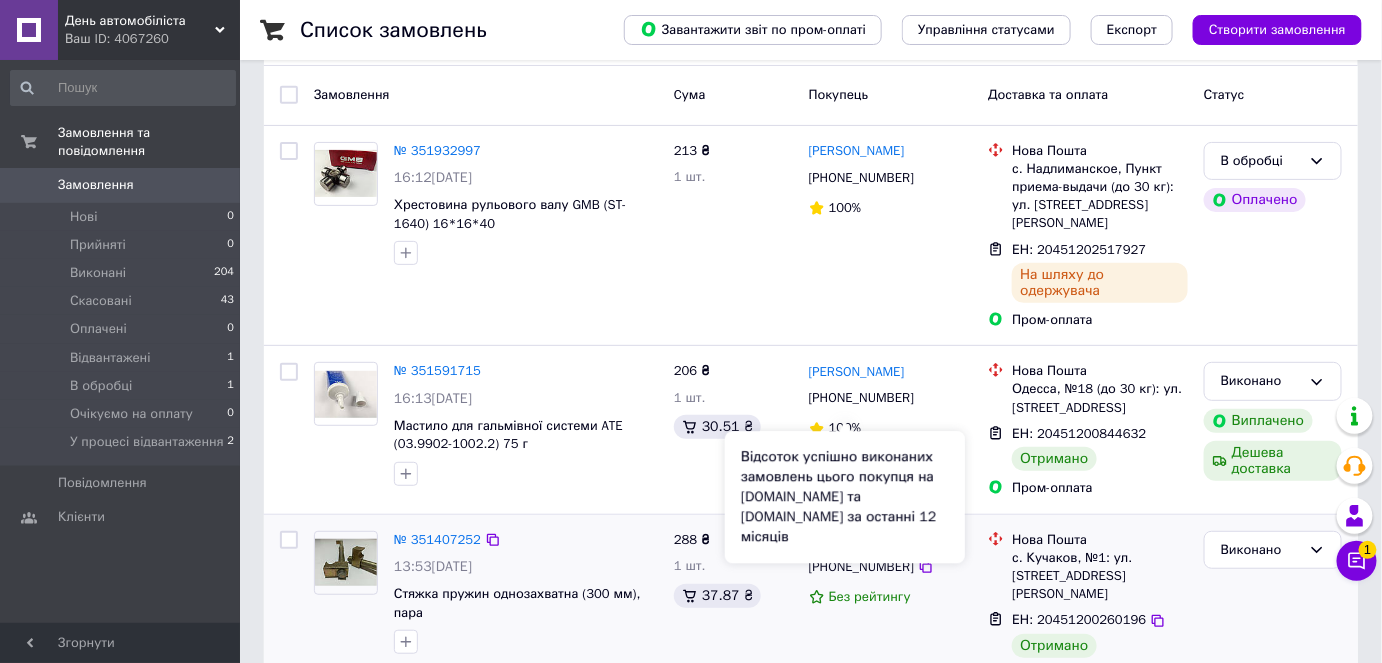 scroll, scrollTop: 0, scrollLeft: 0, axis: both 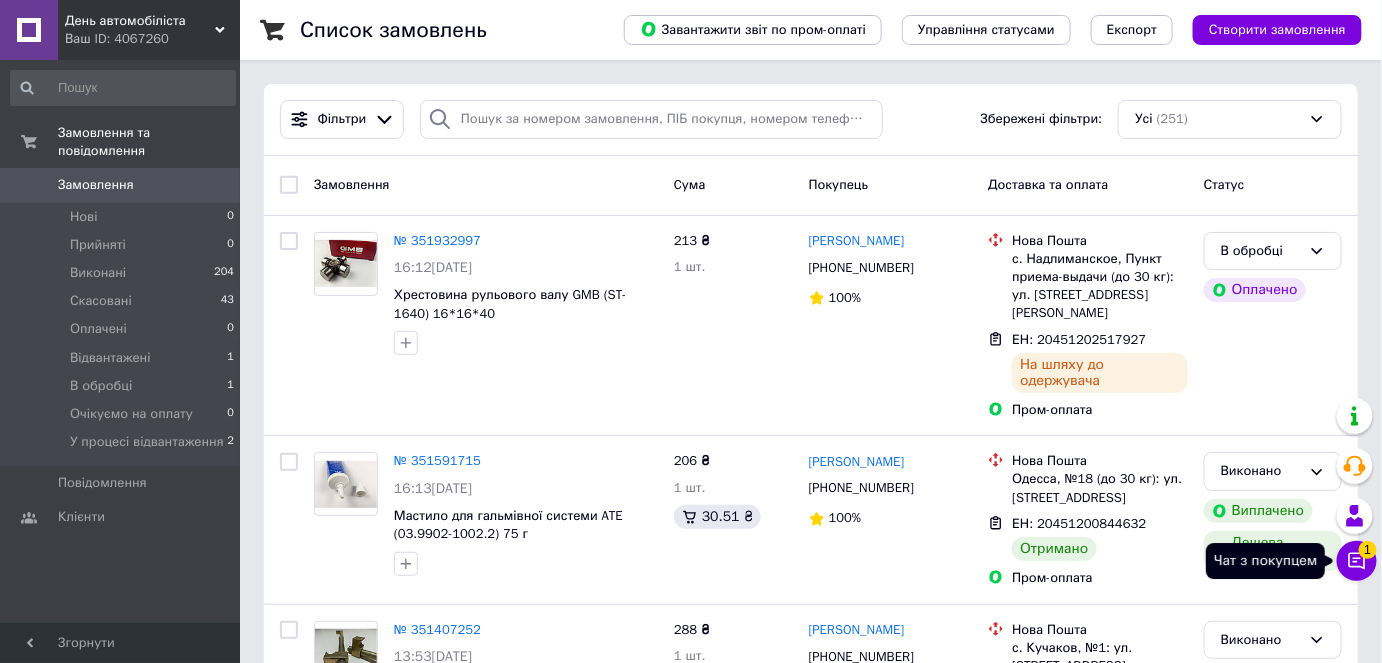 click 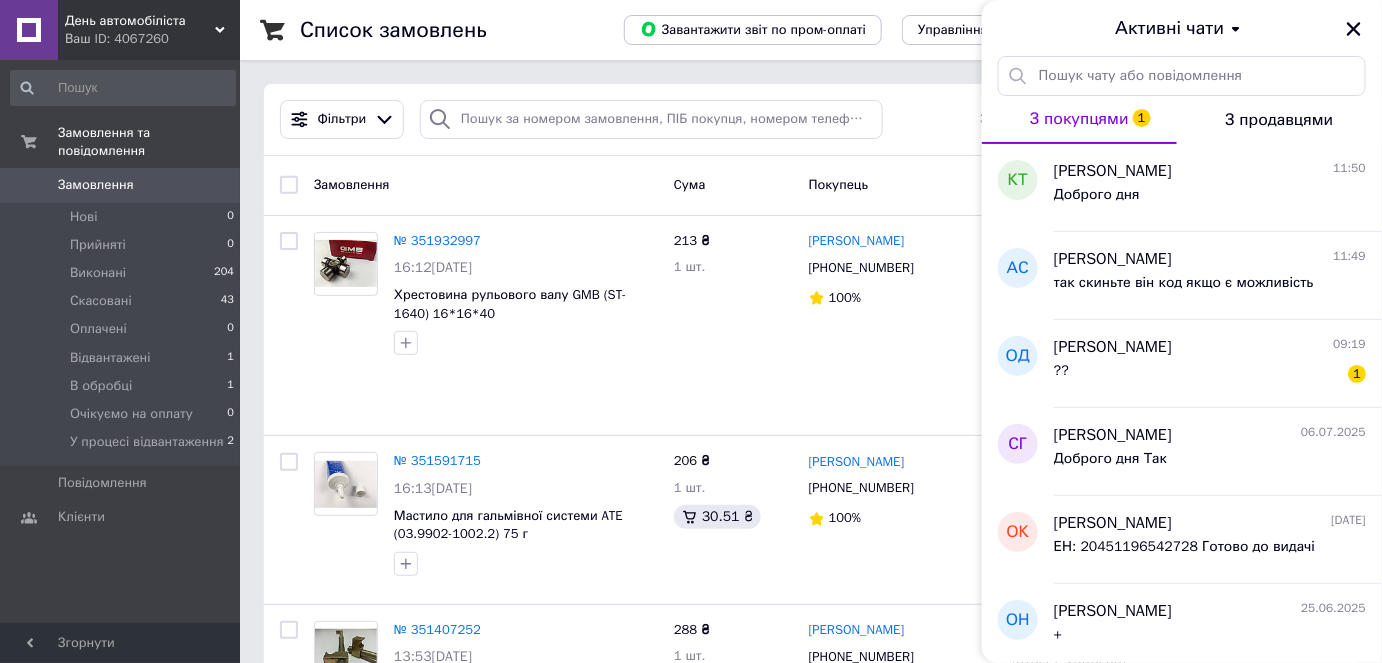 click on "Ваш ID: 4067260" at bounding box center (152, 39) 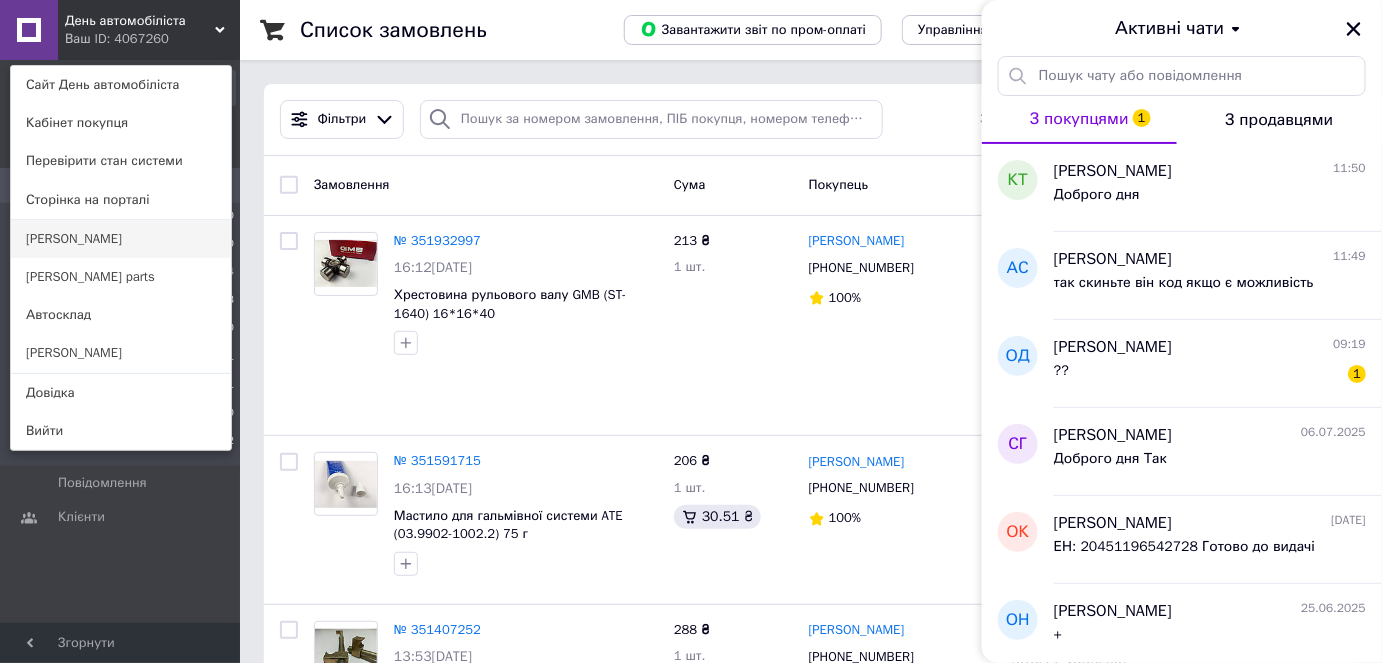 click on "[PERSON_NAME]" at bounding box center (121, 239) 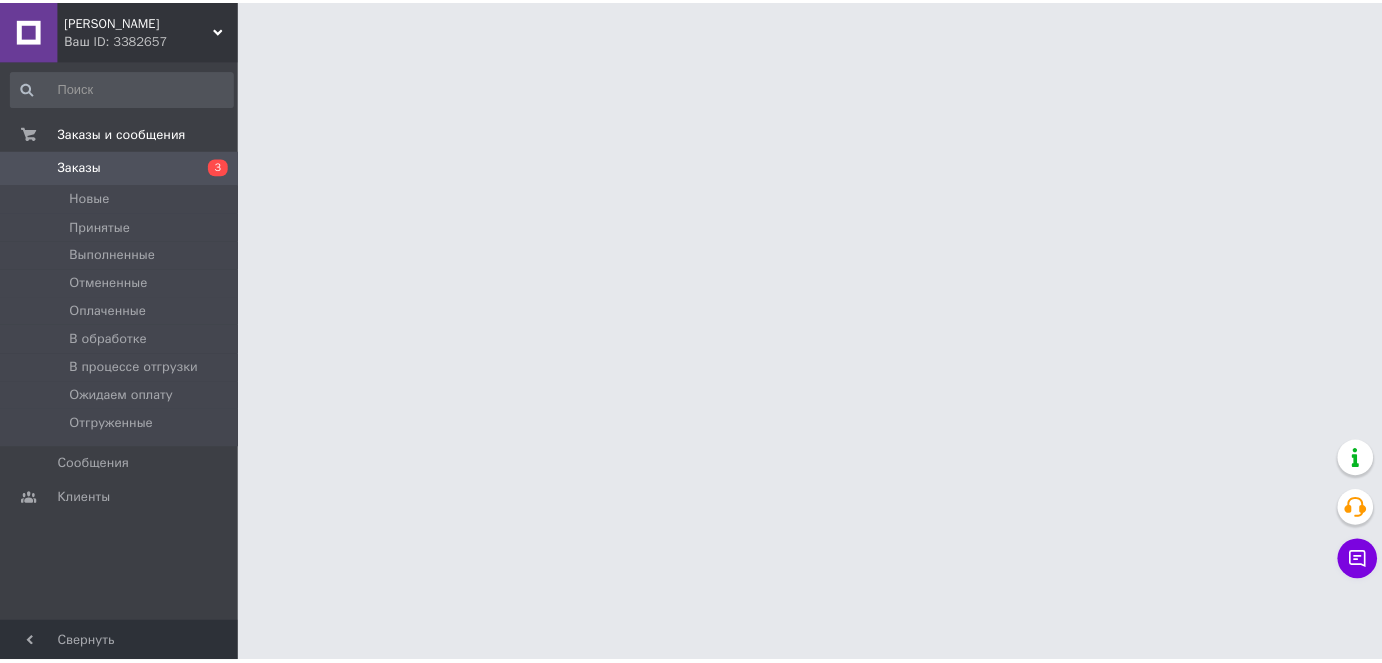 scroll, scrollTop: 0, scrollLeft: 0, axis: both 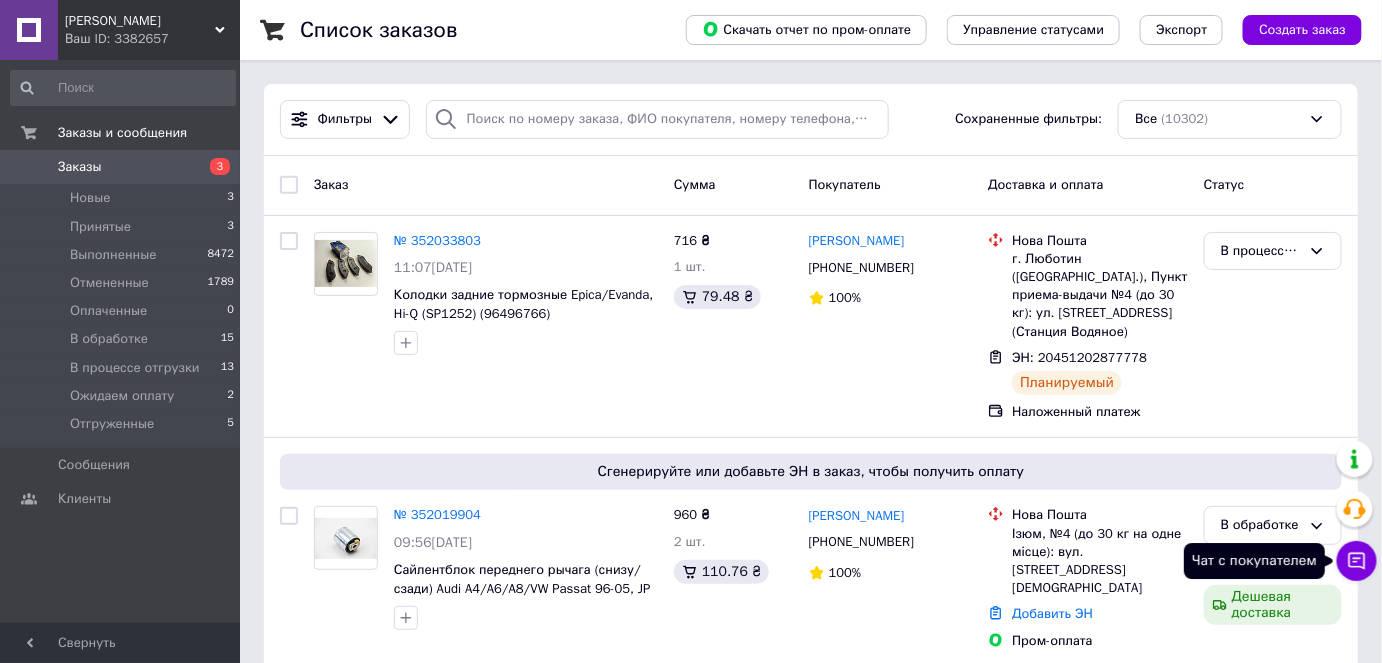 click 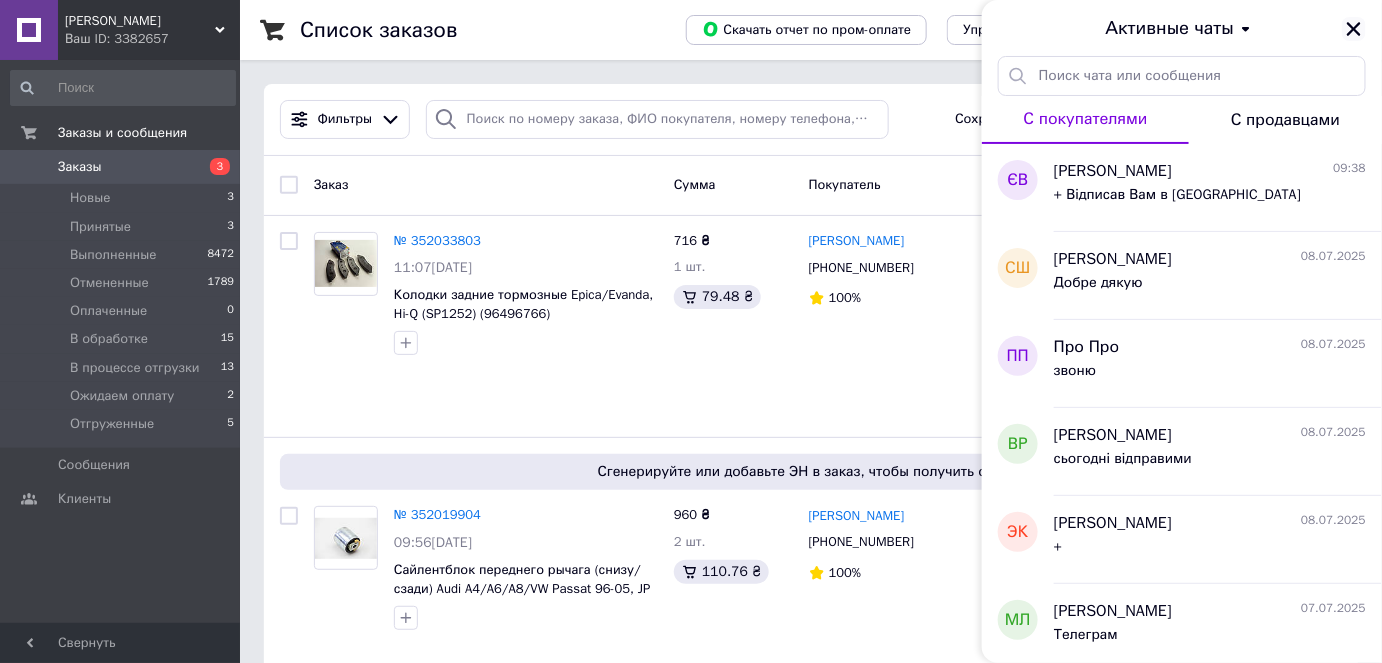 click 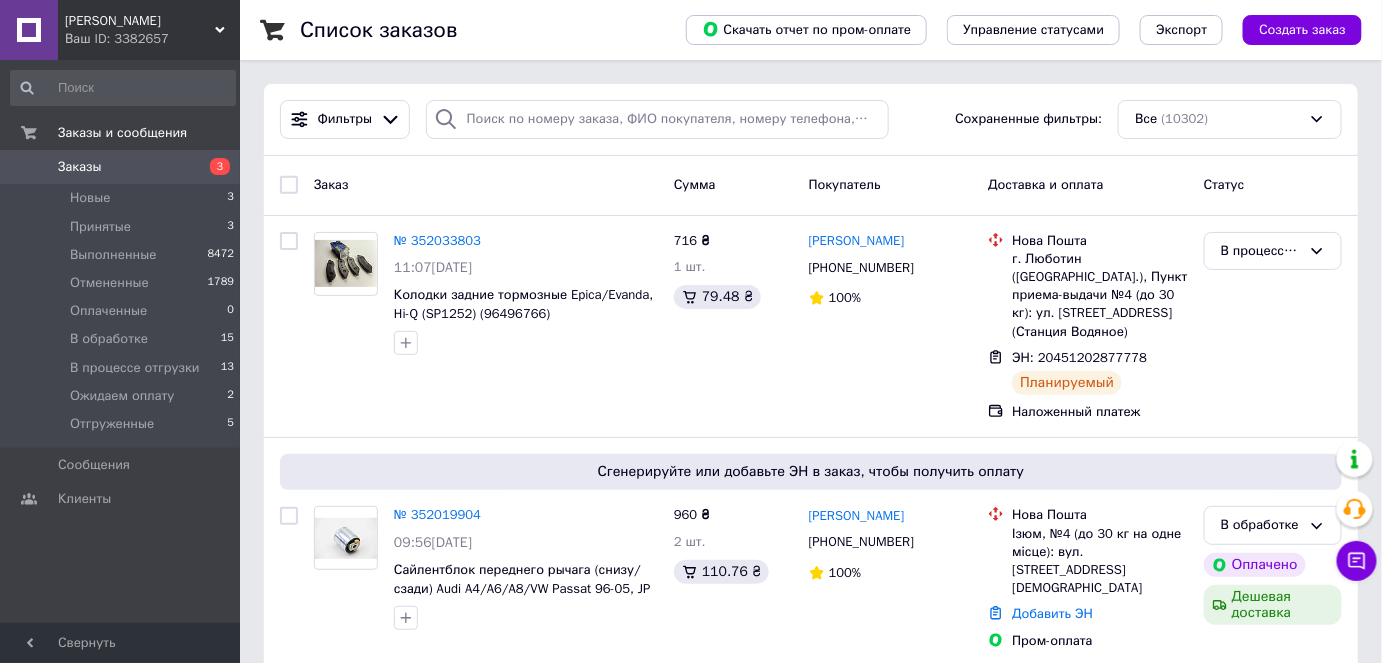 drag, startPoint x: 52, startPoint y: 22, endPoint x: 55, endPoint y: 82, distance: 60.074955 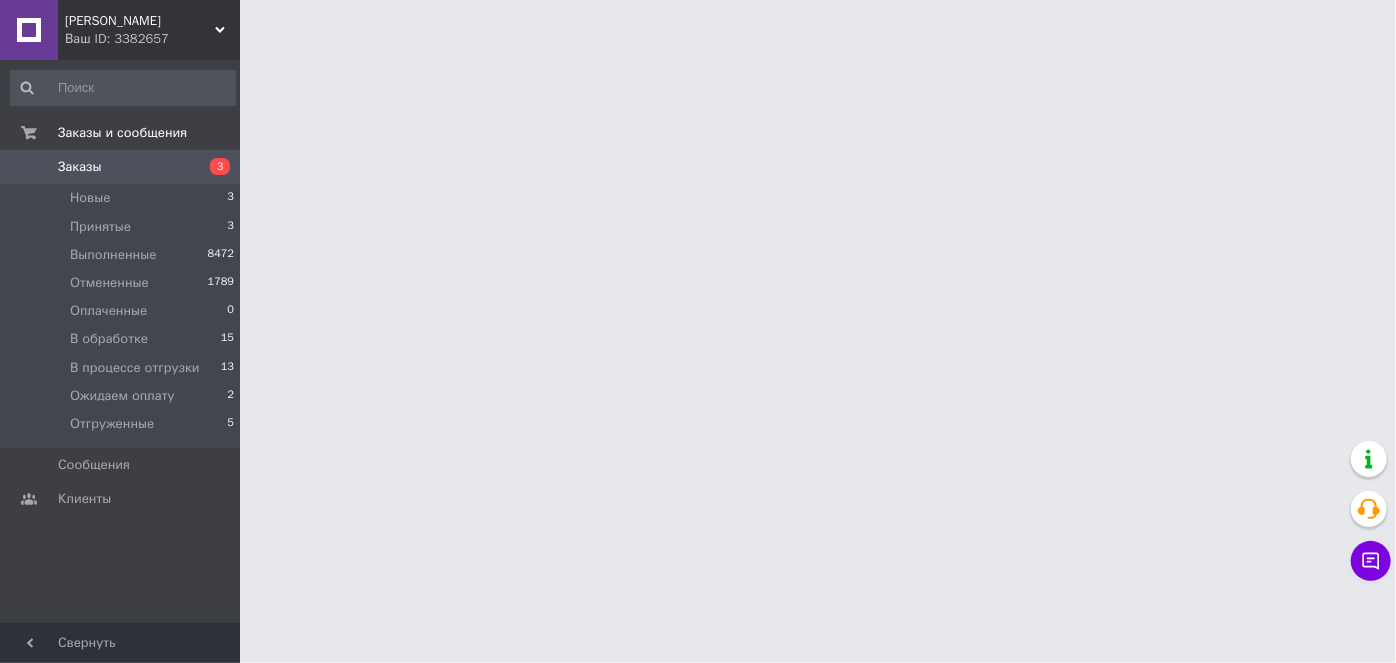 click on "[PERSON_NAME]" at bounding box center (140, 21) 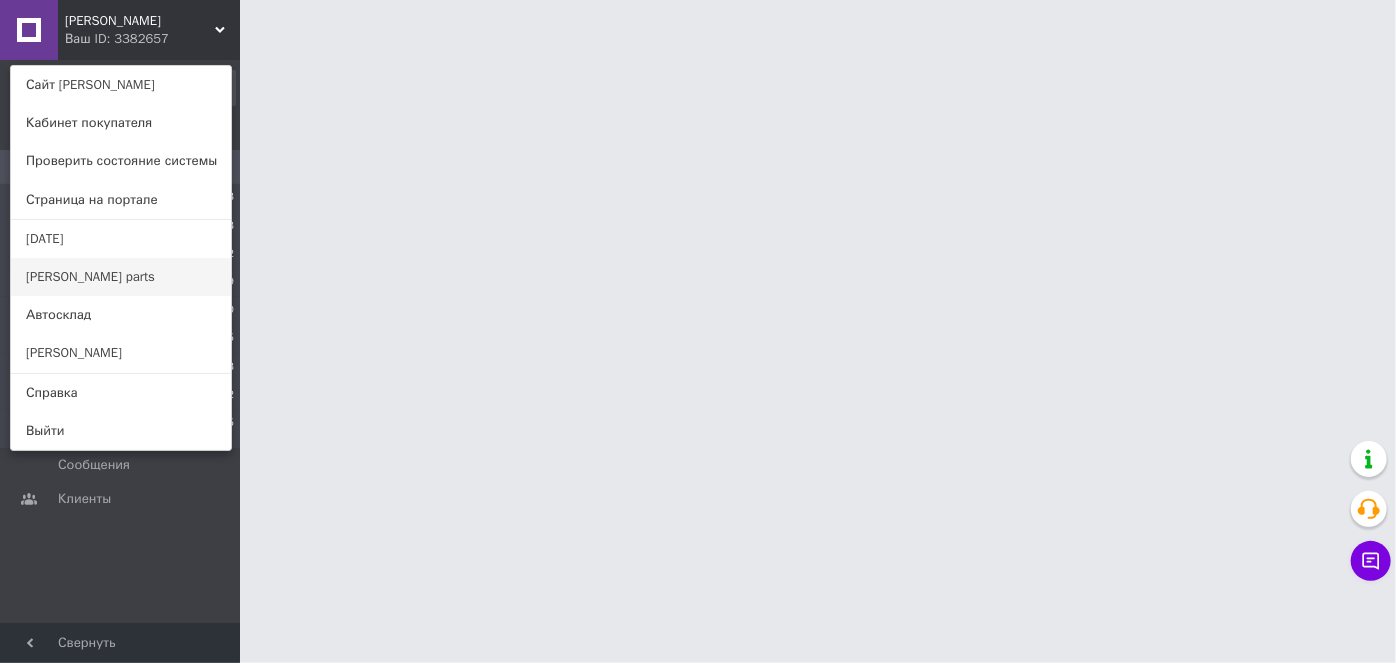 click on "[PERSON_NAME] parts" at bounding box center (121, 277) 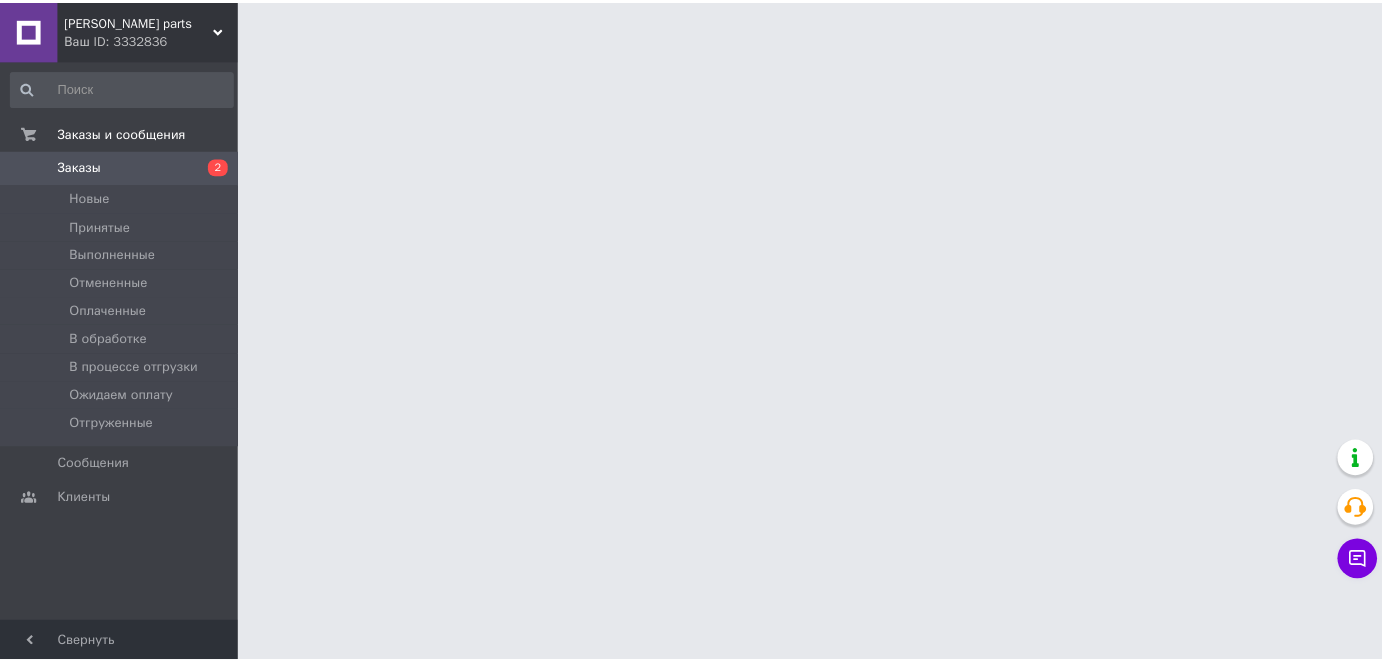scroll, scrollTop: 0, scrollLeft: 0, axis: both 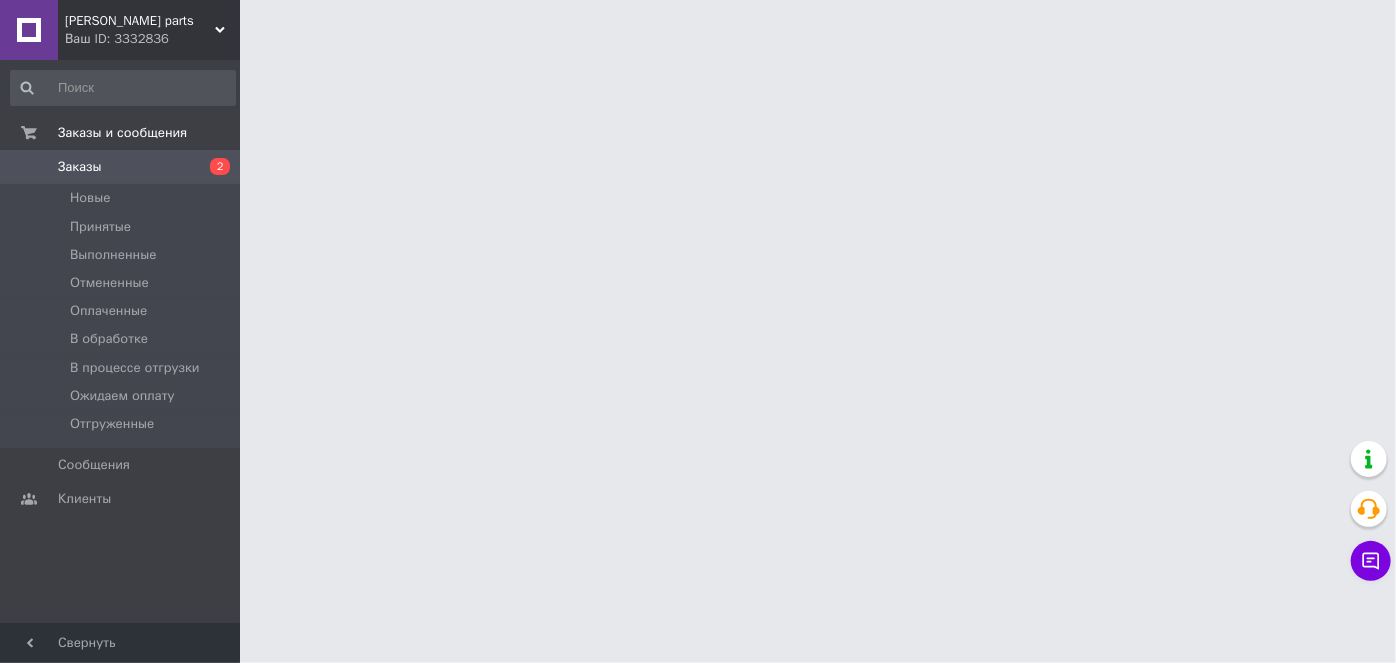 drag, startPoint x: 0, startPoint y: 0, endPoint x: 154, endPoint y: 22, distance: 155.56349 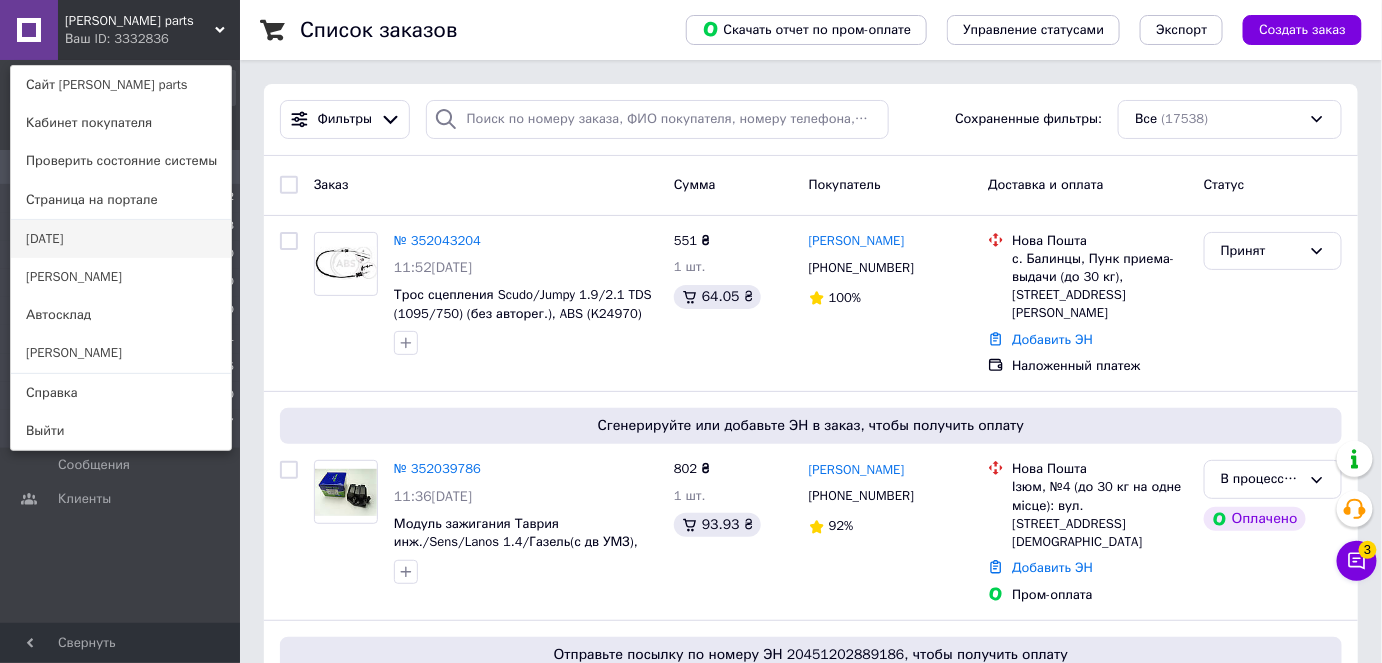 click on "[DATE]" at bounding box center [121, 239] 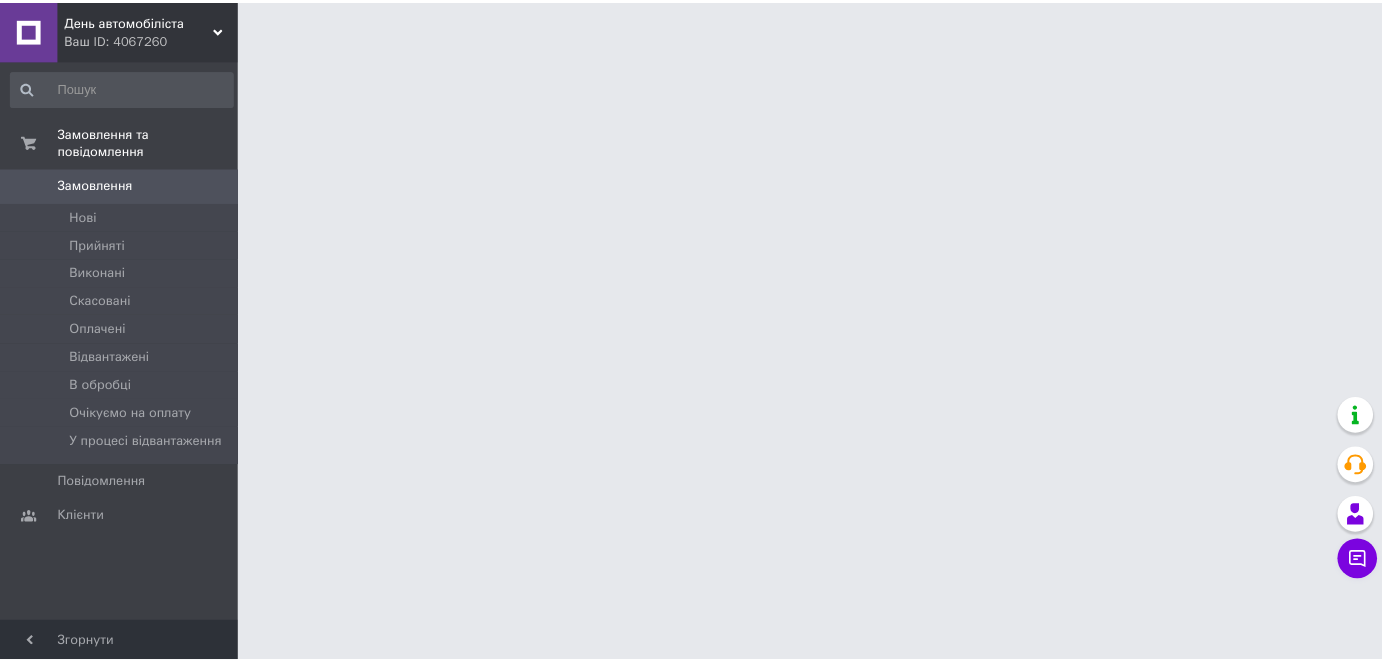 scroll, scrollTop: 0, scrollLeft: 0, axis: both 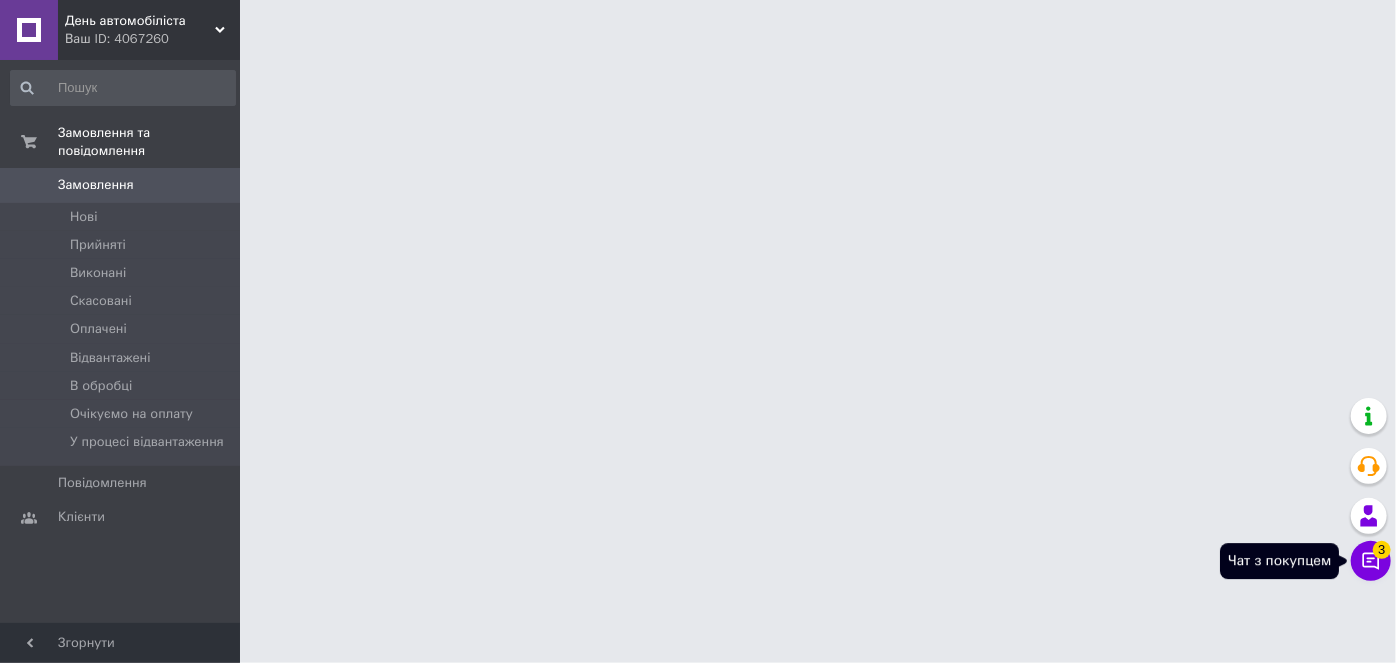click on "Чат з покупцем 3" at bounding box center (1371, 561) 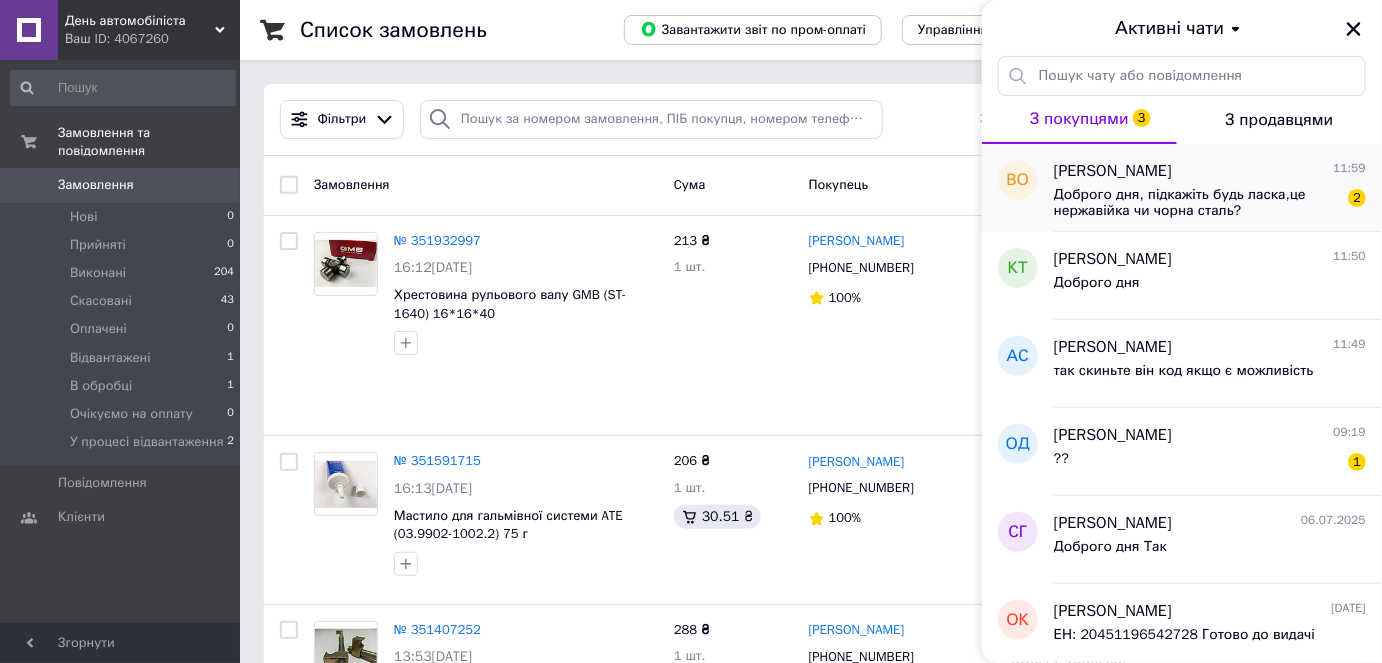 click on "[PERSON_NAME]" at bounding box center (1113, 171) 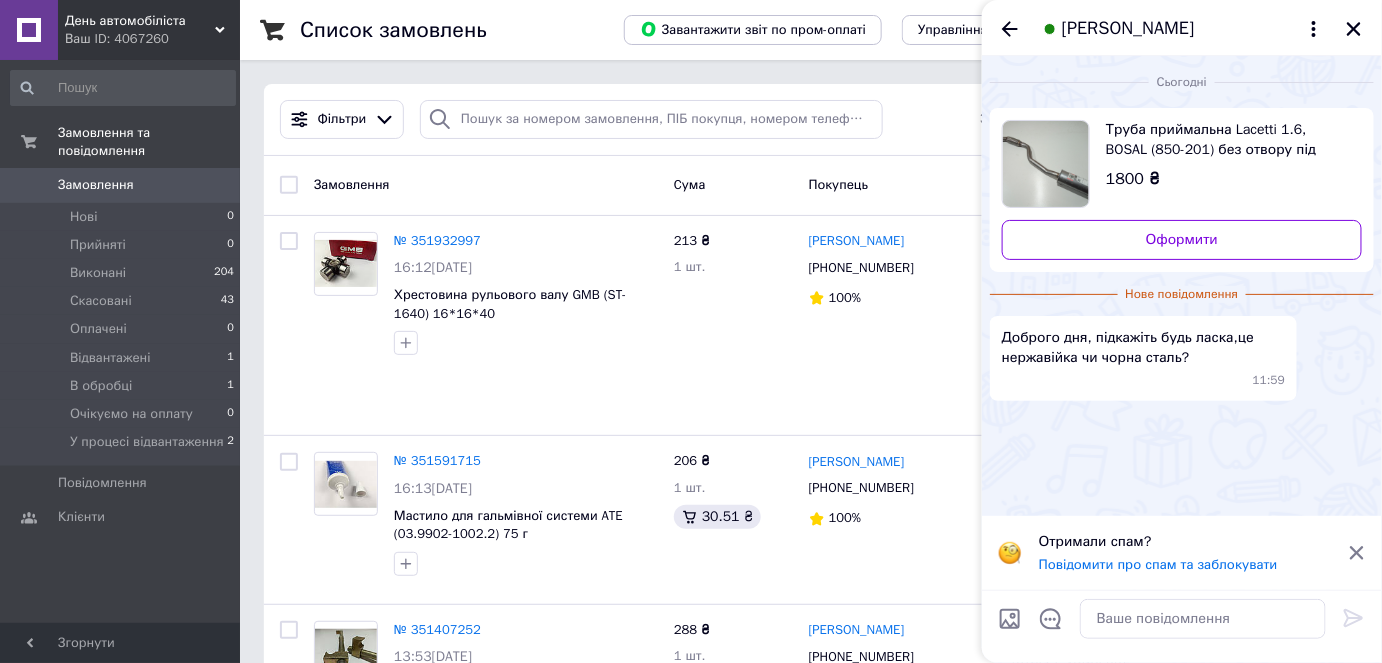 click 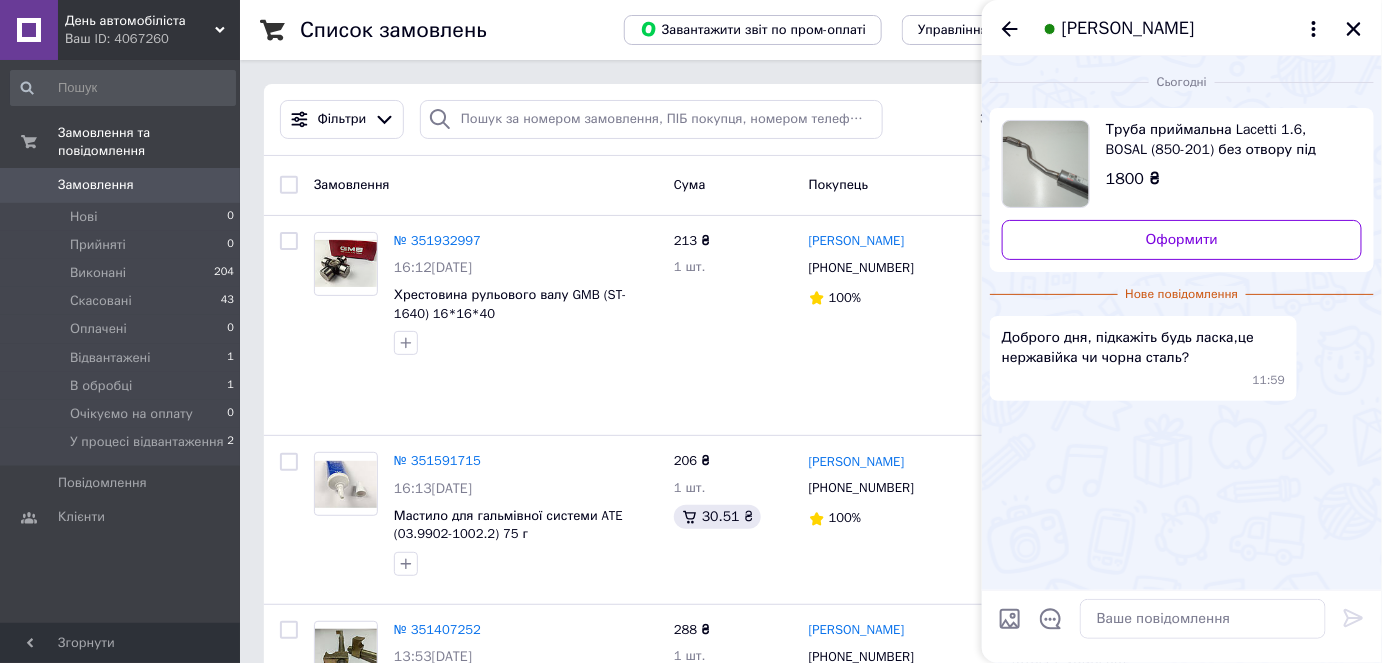 click on "Труба приймальна Lacetti 1.6, BOSAL (850-201) без отвору під лямбда-зонд (96490131)" at bounding box center (1226, 140) 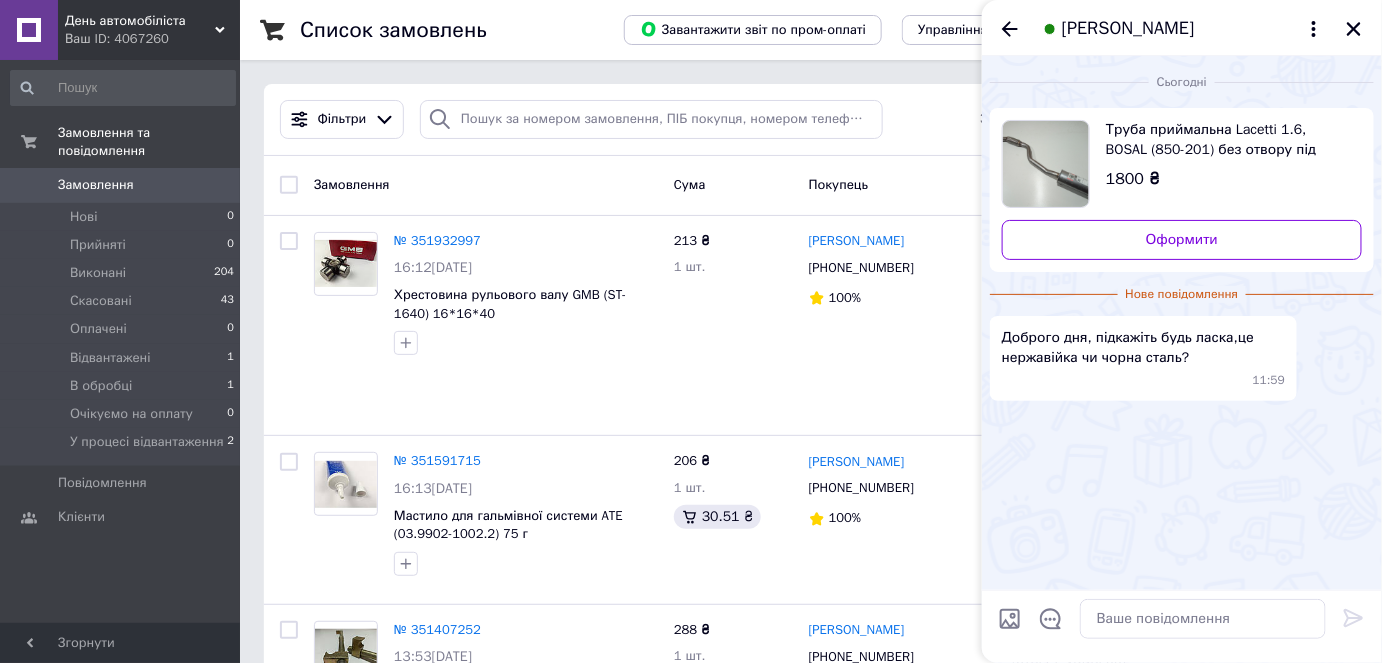 click on "Труба приймальна Lacetti 1.6, BOSAL (850-201) без отвору під лямбда-зонд (96490131)" at bounding box center [1226, 140] 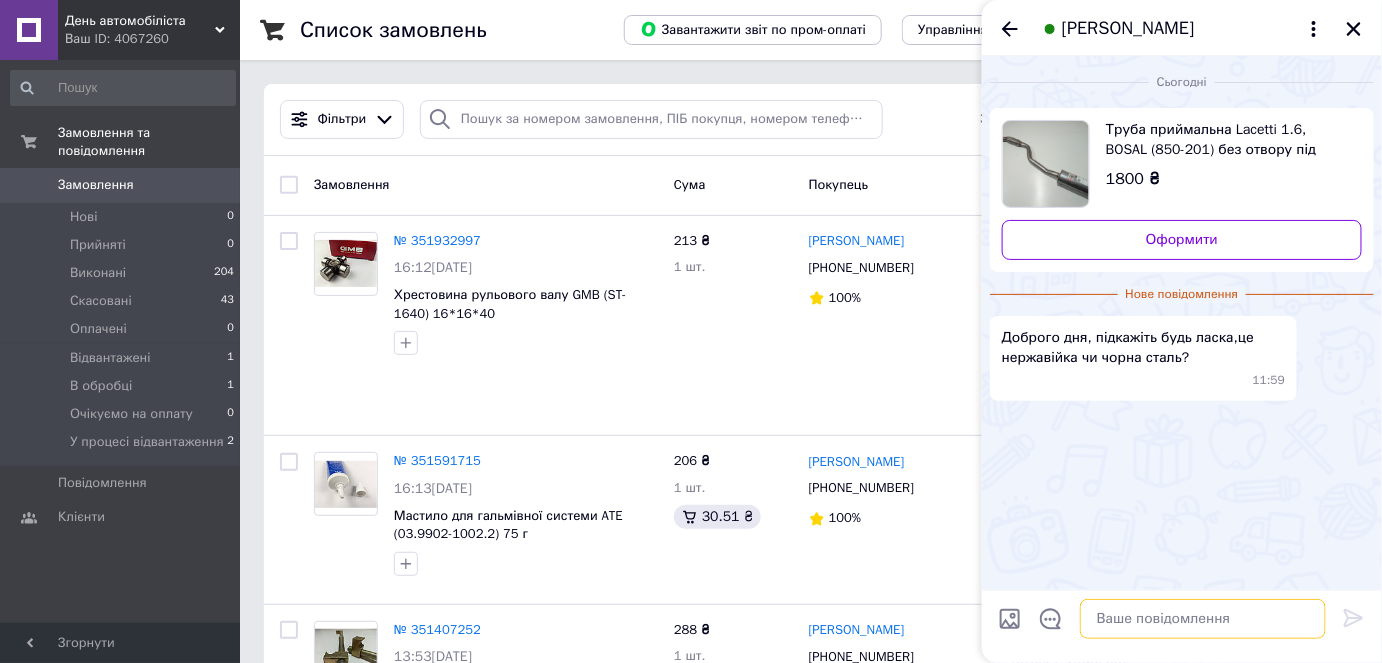 click at bounding box center (1203, 619) 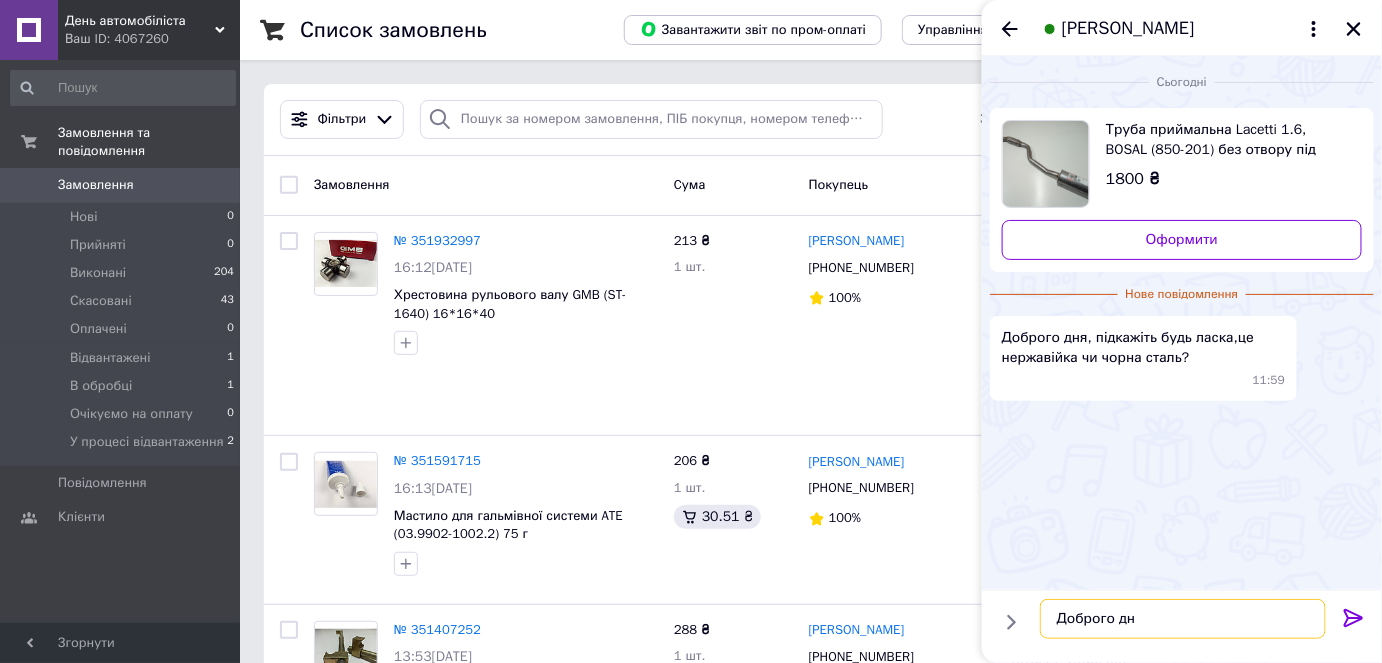 type on "Доброго дня" 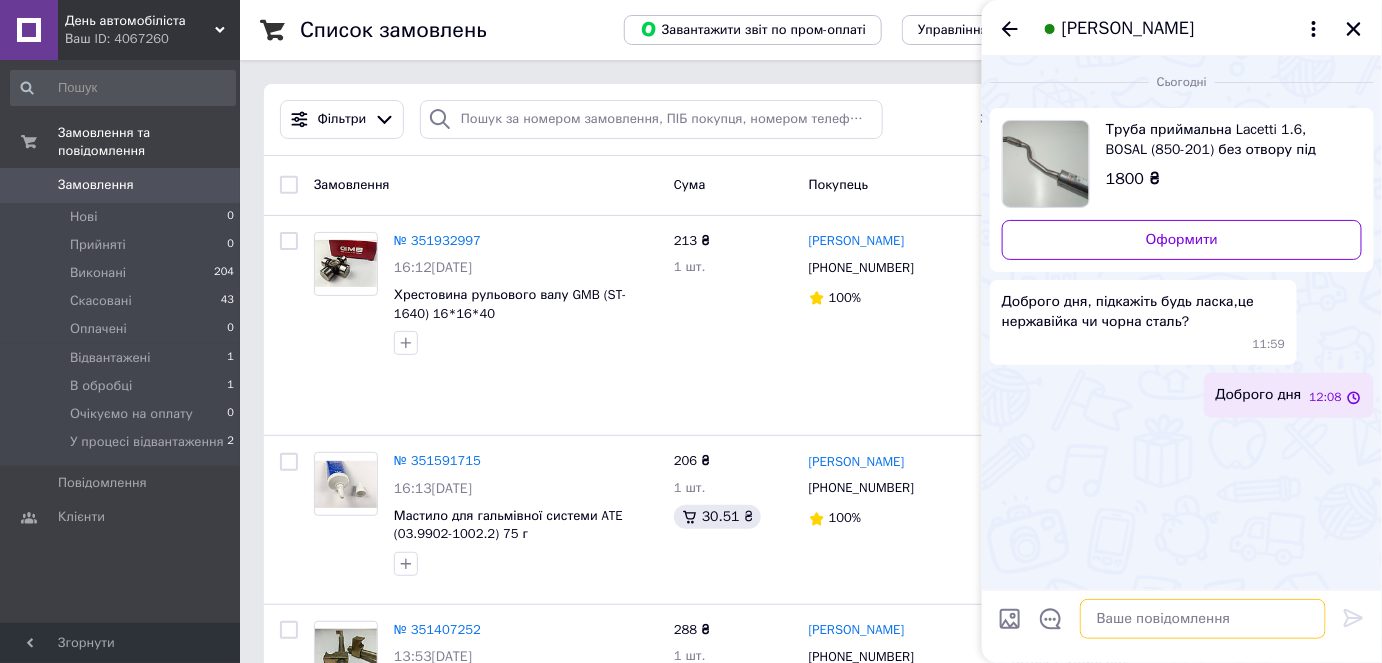 paste on "вуглецева сталь з покриттям з алюмінію, що забезпечує додатковий захист від корозії та високу довговічність у системі вихлопу" 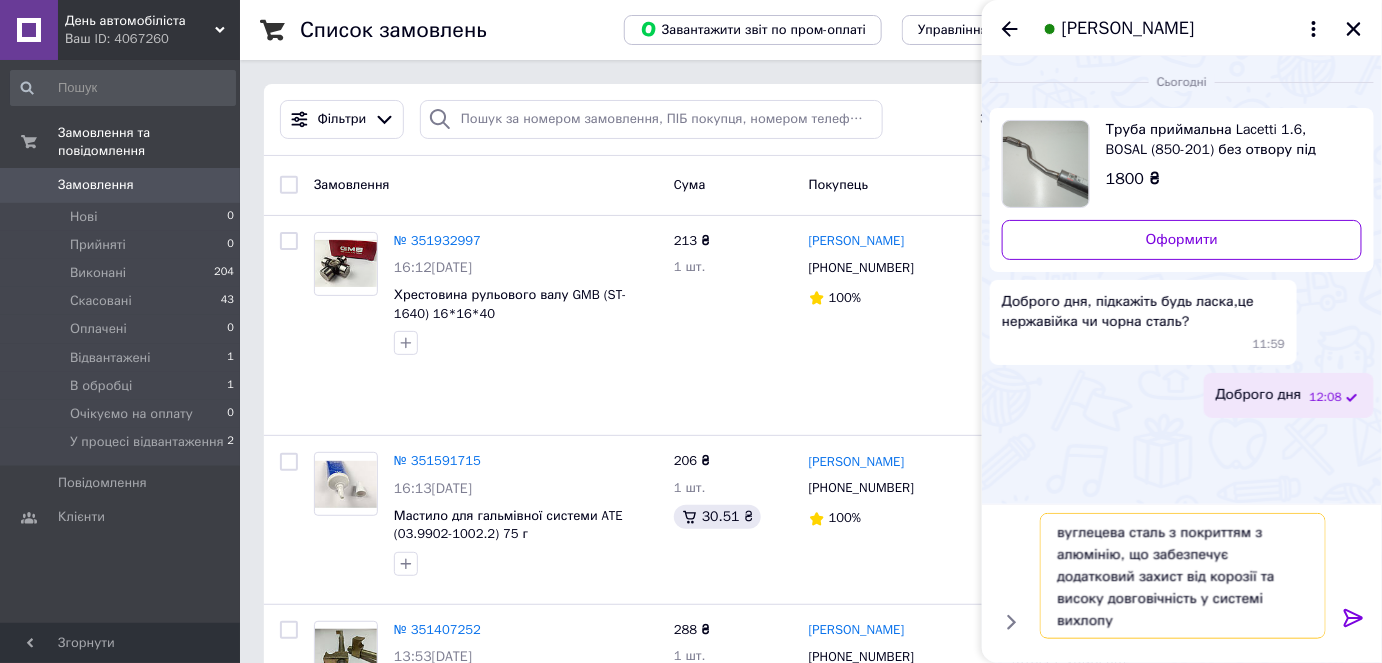 type on "вуглецева сталь з покриттям з алюмінію, що забезпечує додатковий захист від корозії та високу довговічність у системі вихлопу" 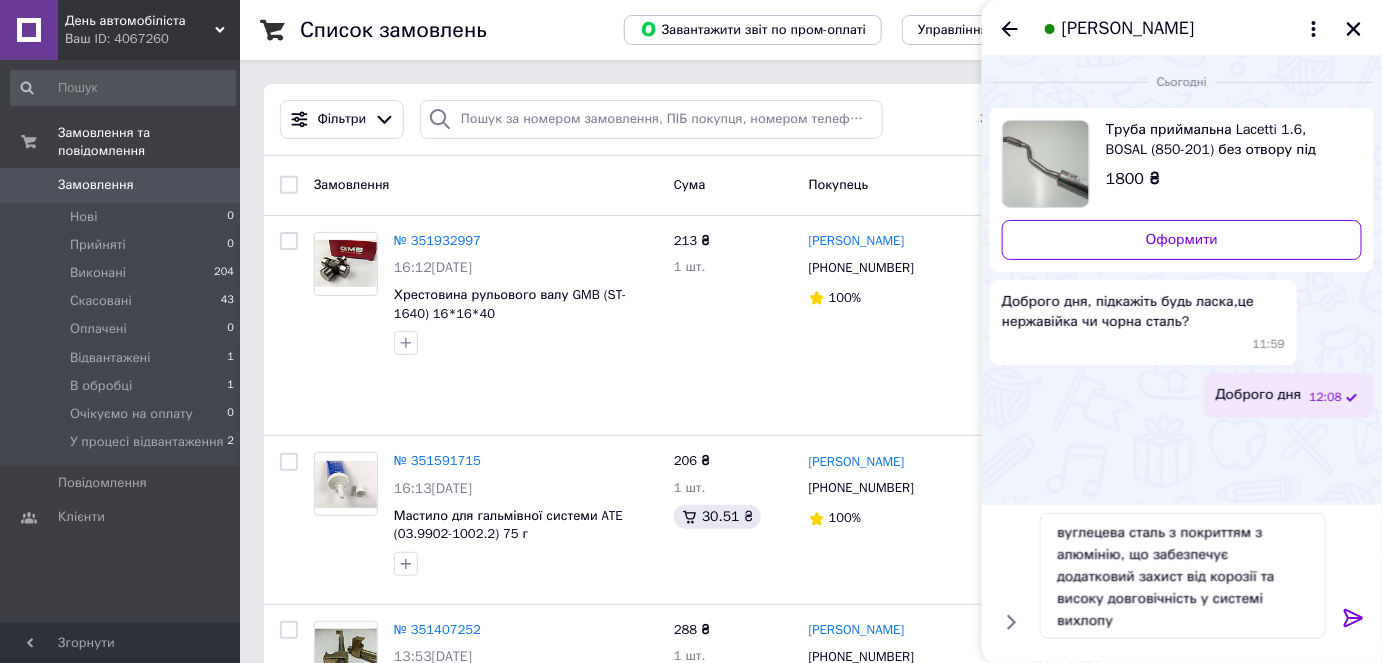 click 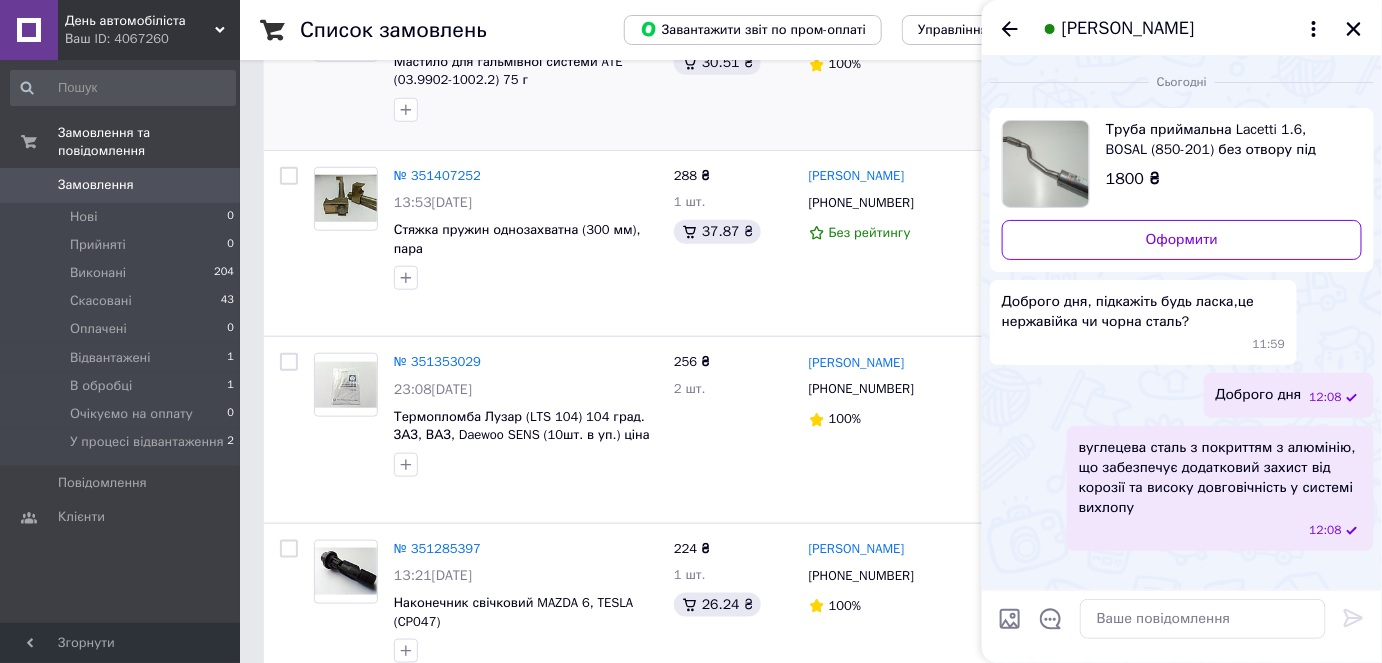 scroll, scrollTop: 0, scrollLeft: 0, axis: both 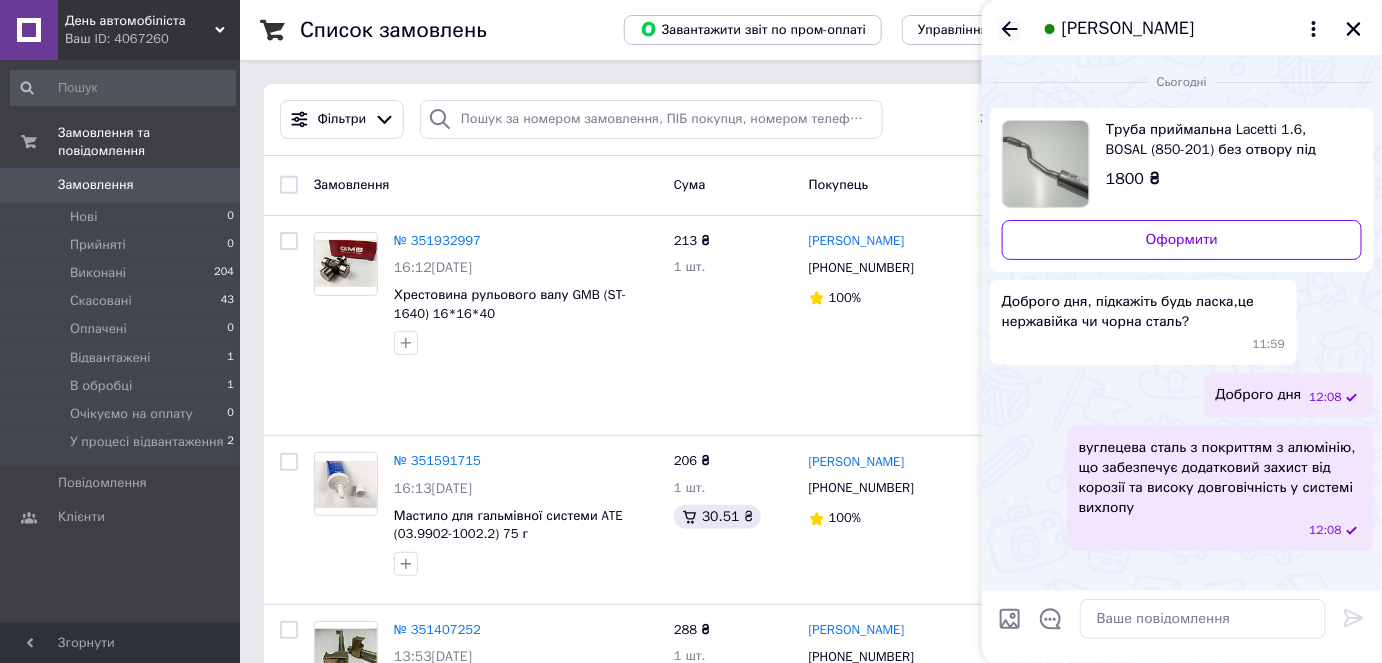 click 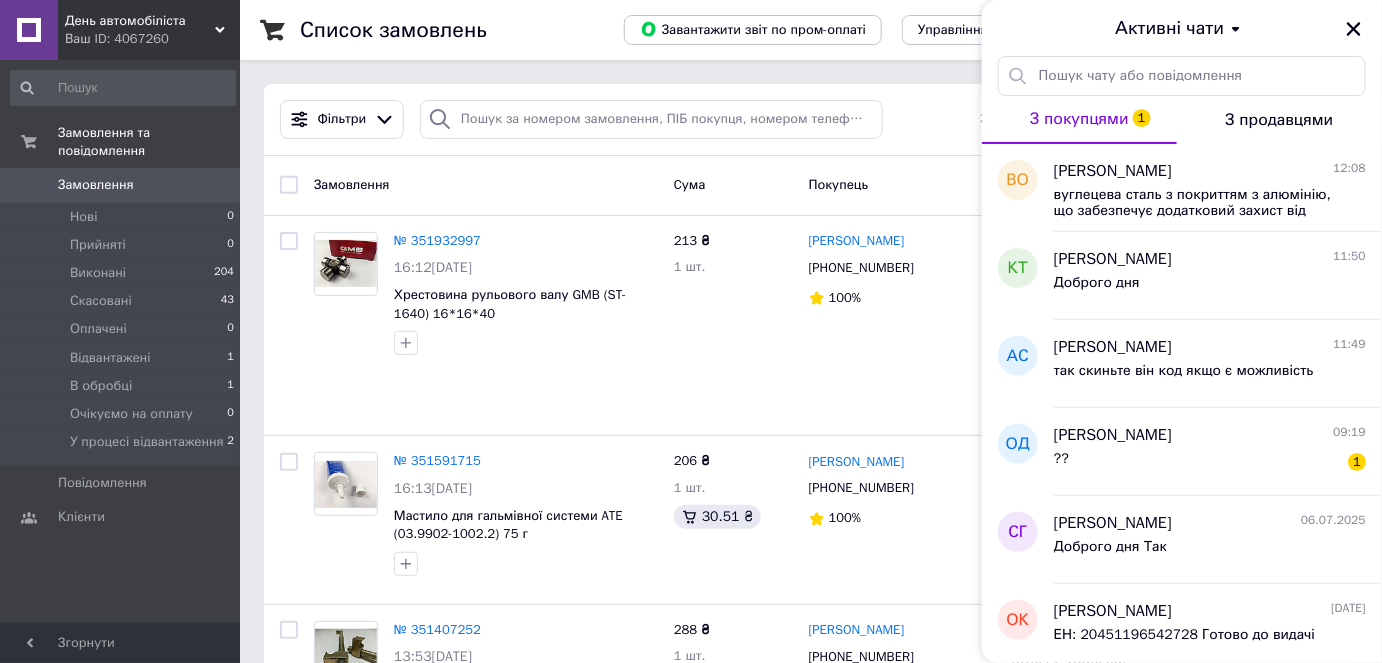 click on "Ваш ID: 4067260" at bounding box center (152, 39) 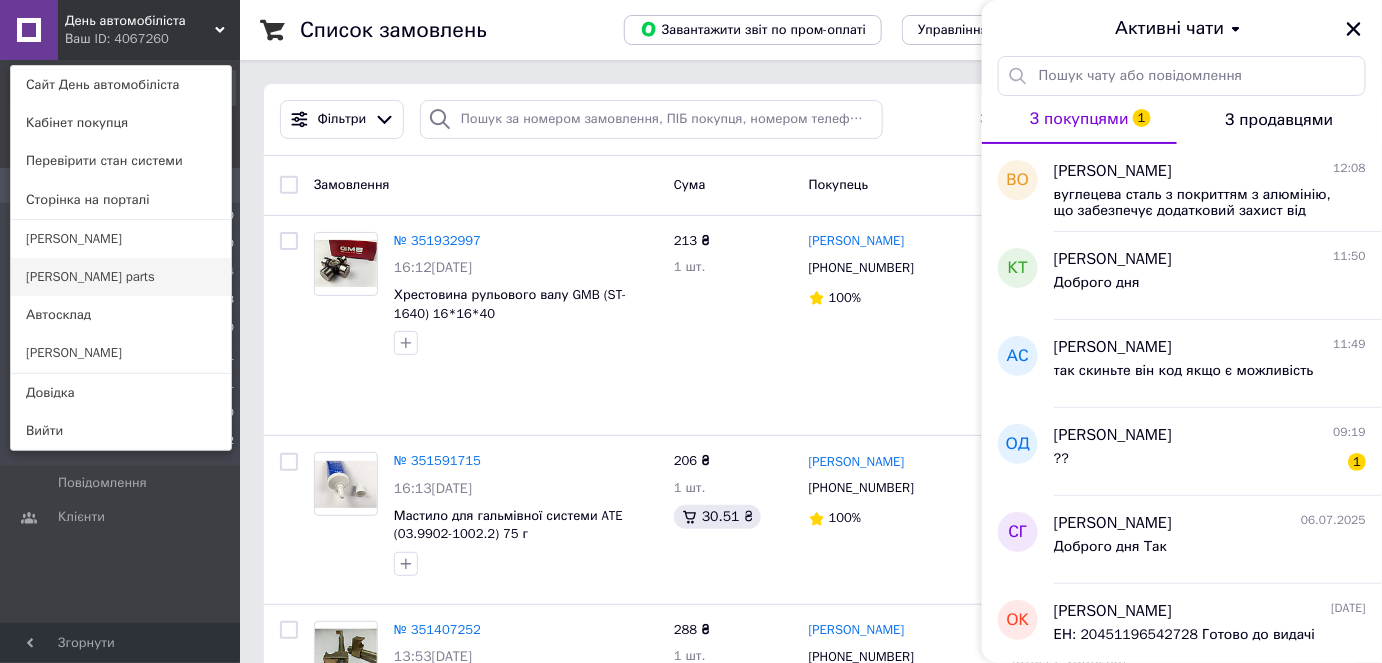 click on "[PERSON_NAME] parts" at bounding box center (121, 277) 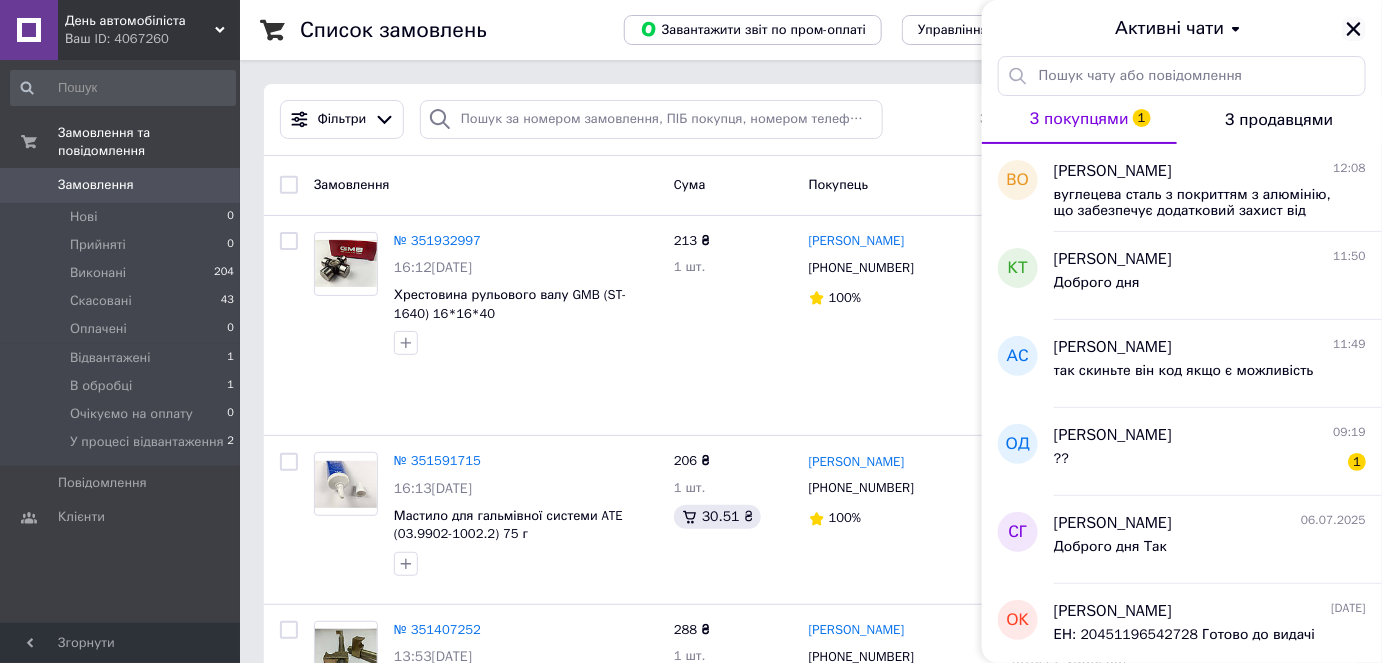 click 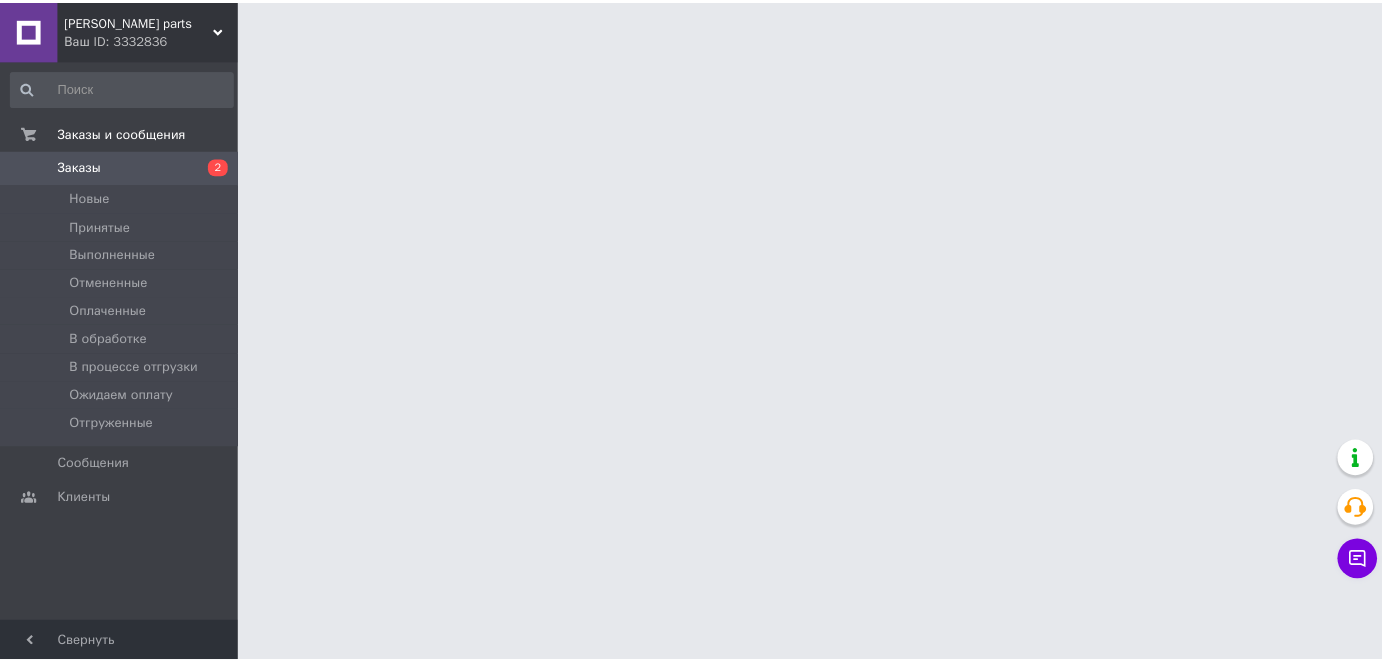scroll, scrollTop: 0, scrollLeft: 0, axis: both 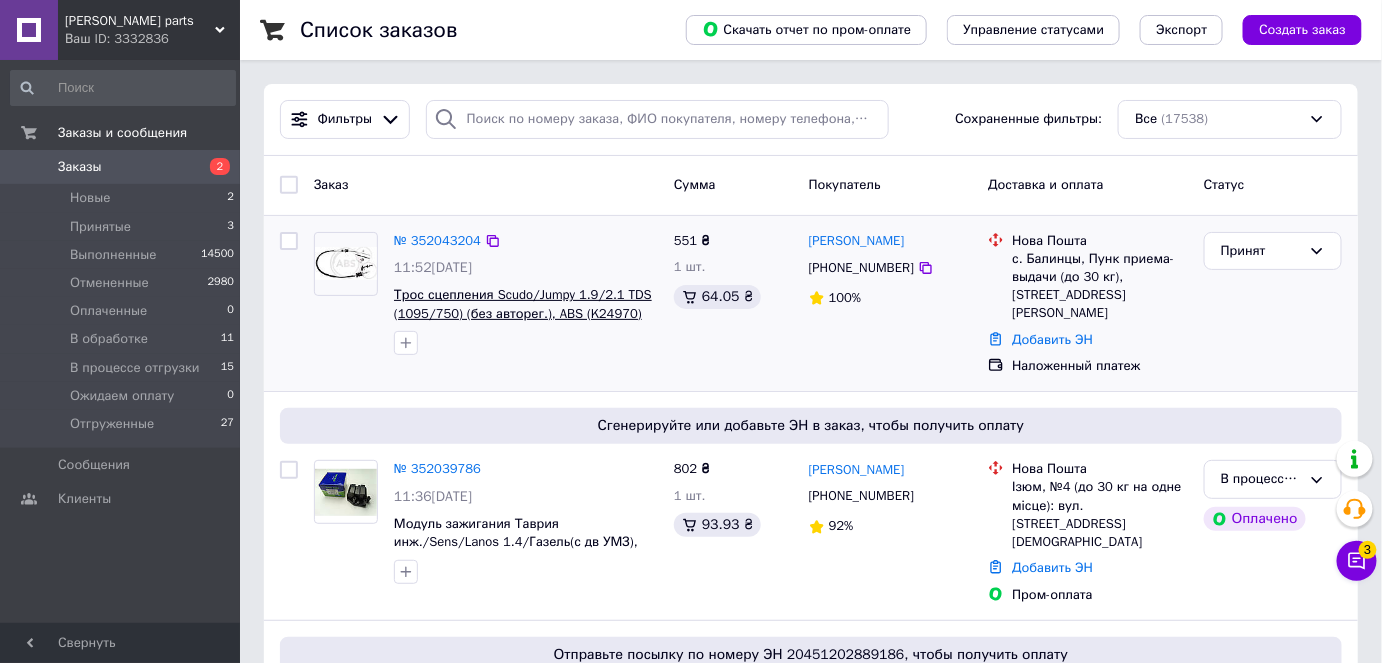 click on "Трос сцепления Scudo/Jumpy 1.9/2.1 TDS (1095/750) (без авторег.), ABS (K24970)" at bounding box center [523, 304] 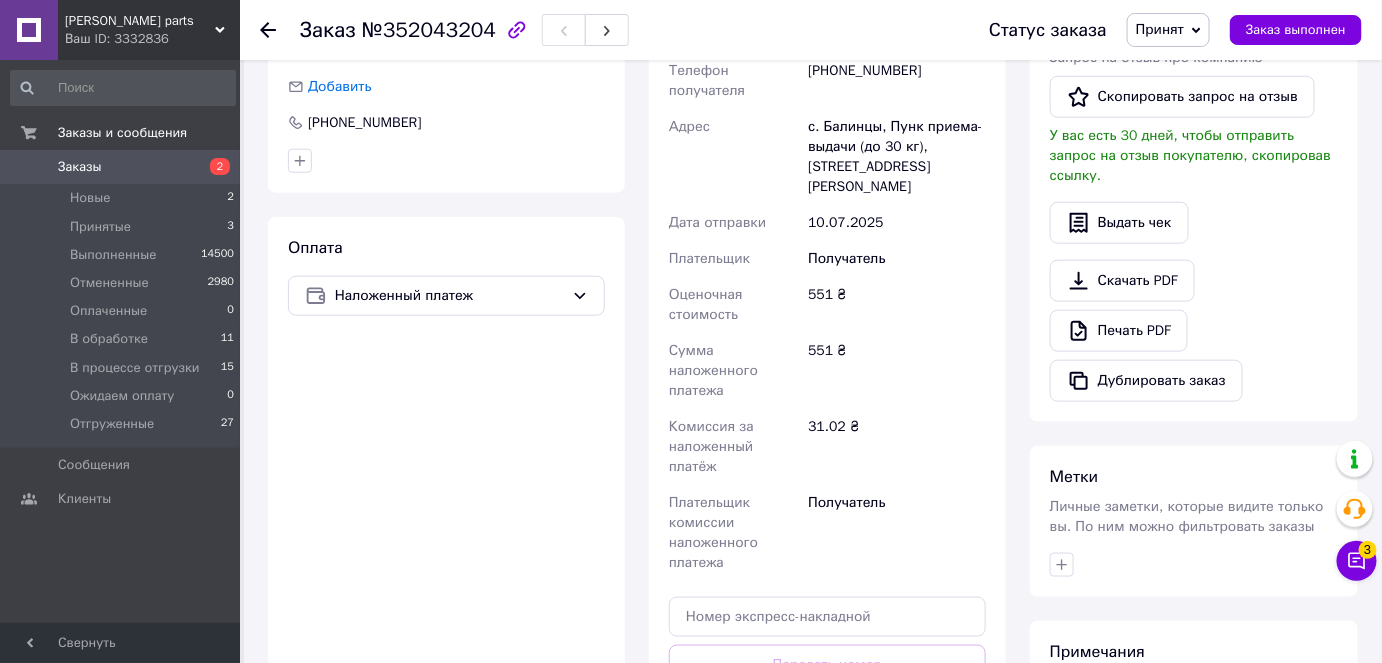 scroll, scrollTop: 272, scrollLeft: 0, axis: vertical 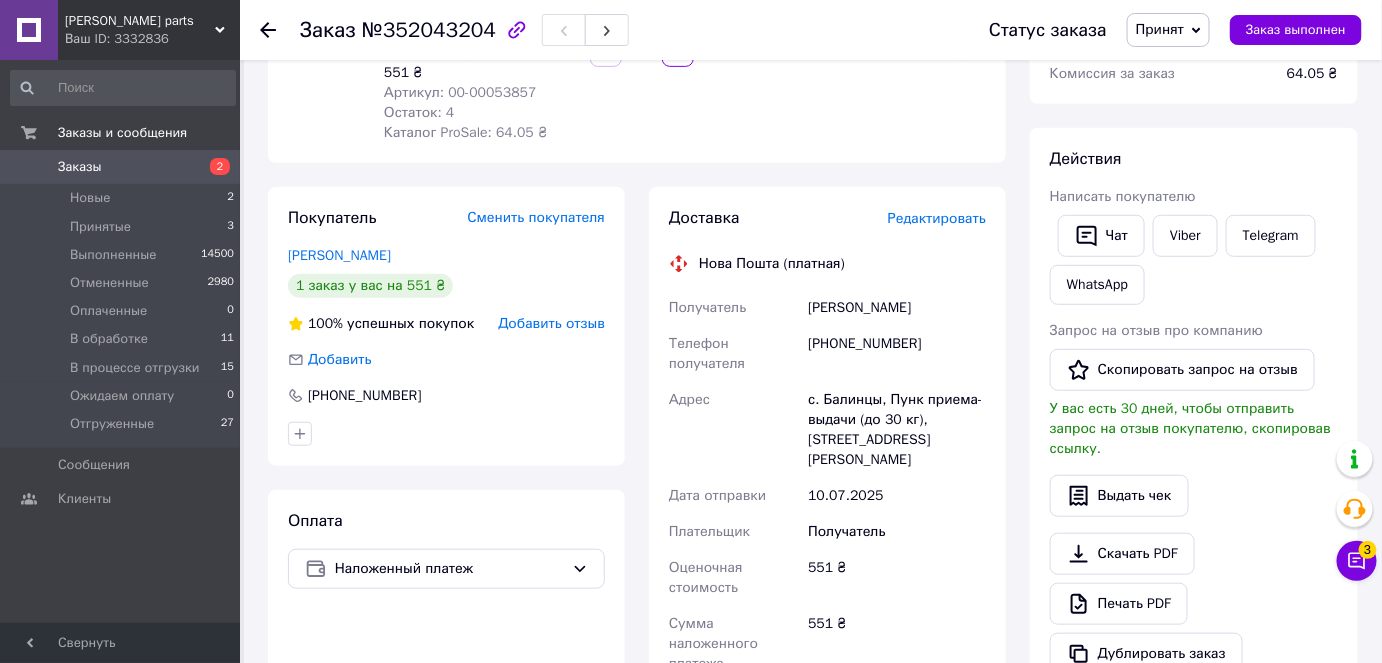 click 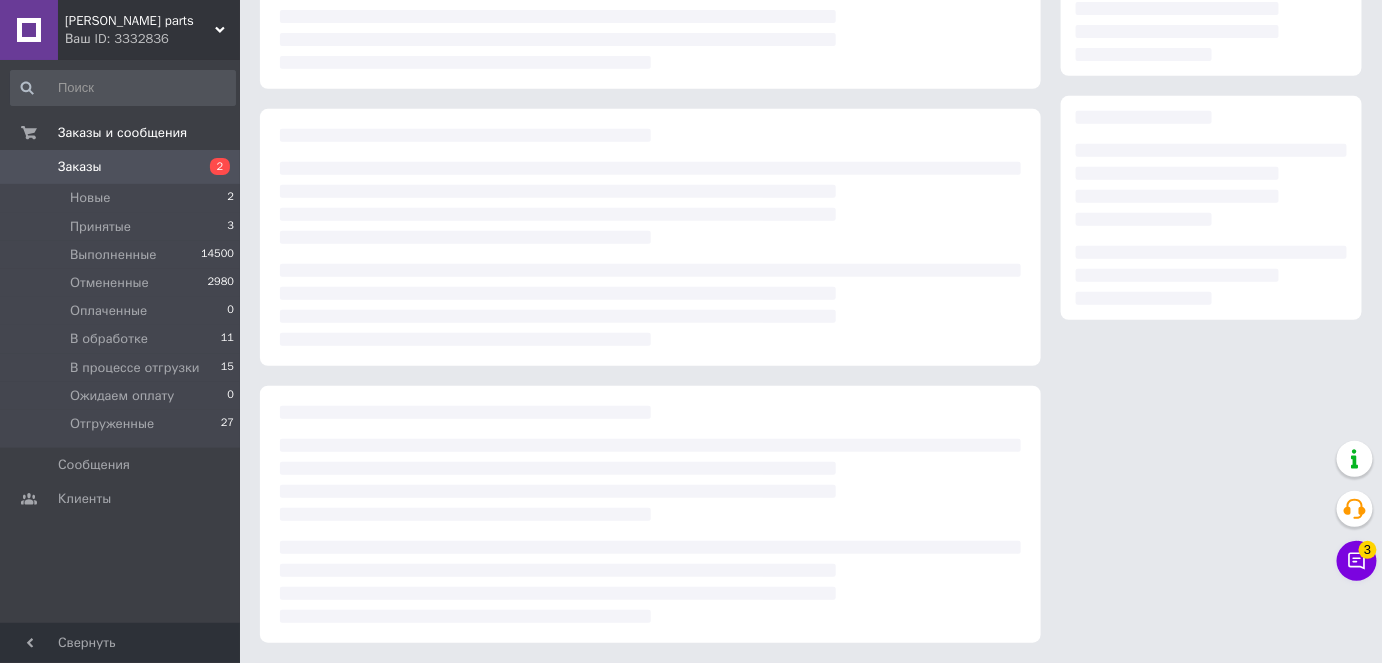scroll, scrollTop: 250, scrollLeft: 0, axis: vertical 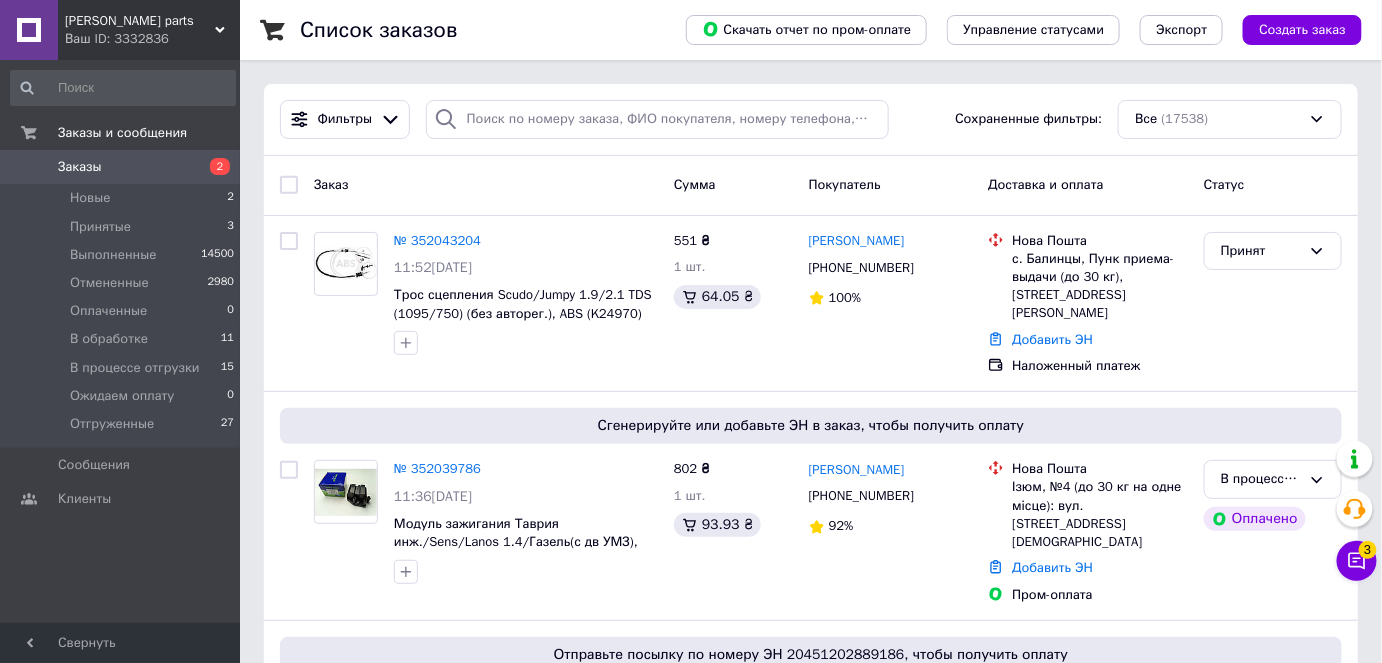 click 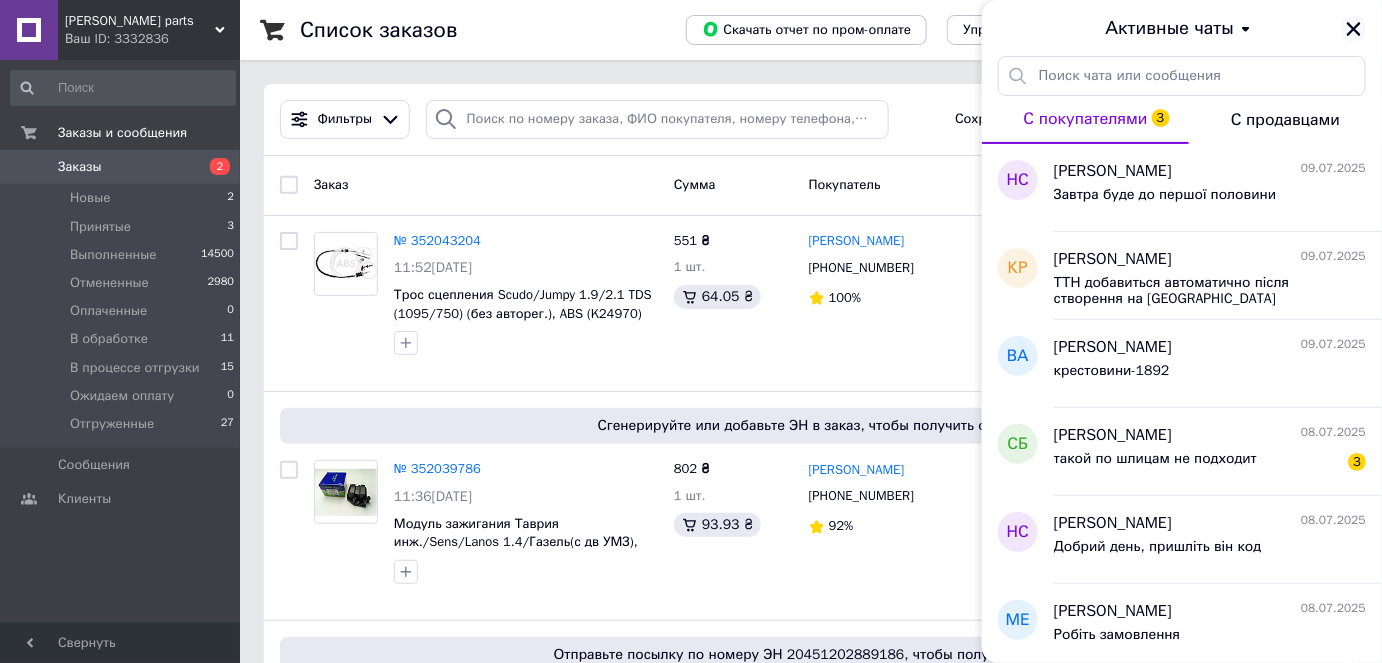 click 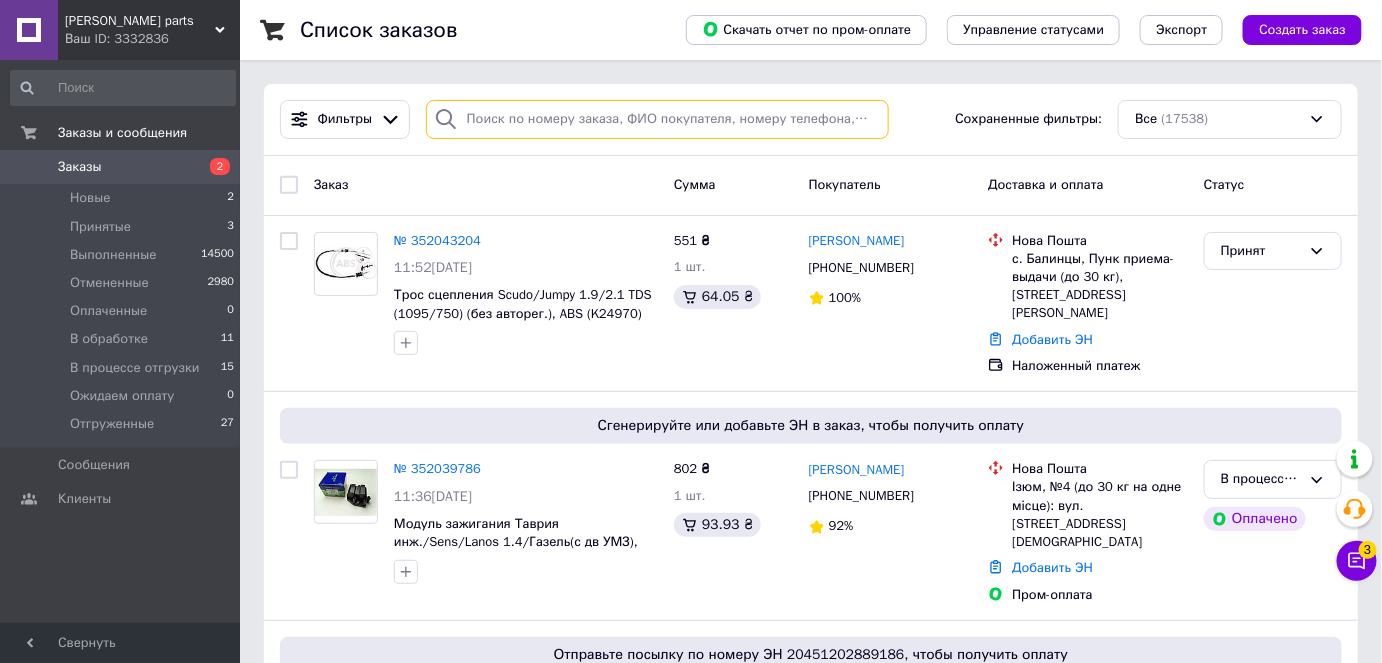 click at bounding box center (657, 119) 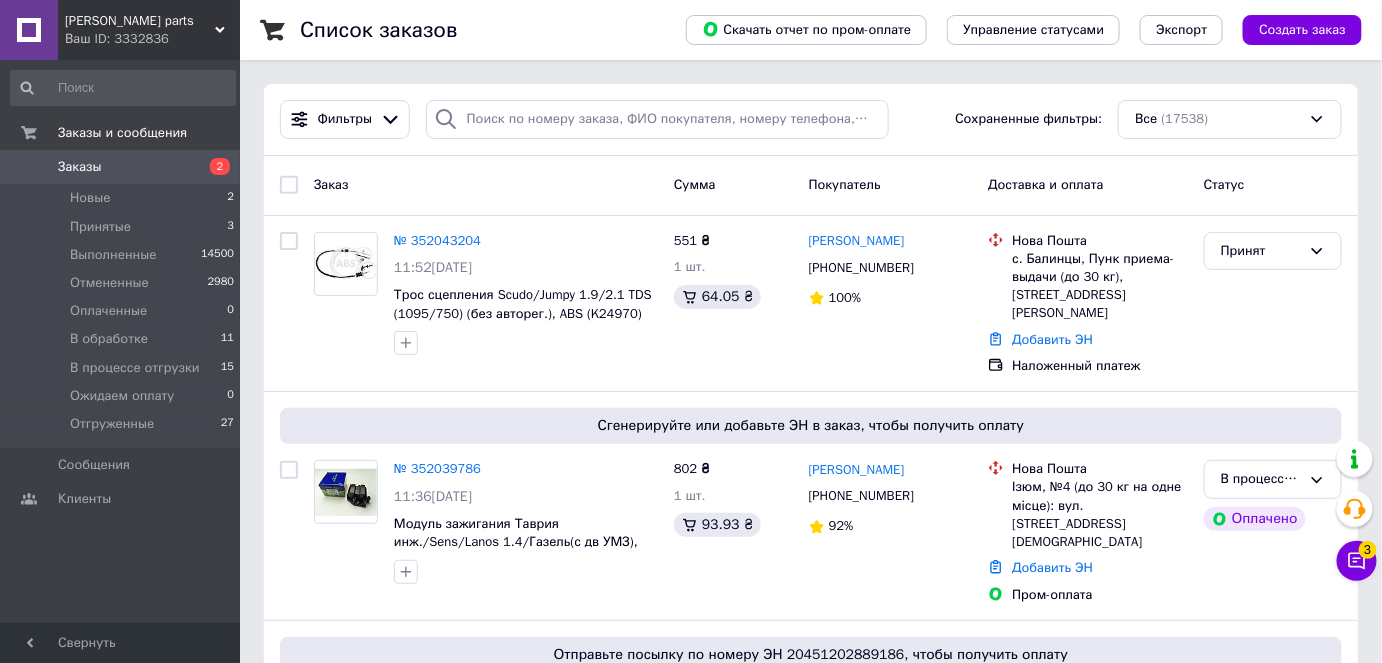 click on "Фильтры Сохраненные фильтры: Все (17538)" at bounding box center (811, 119) 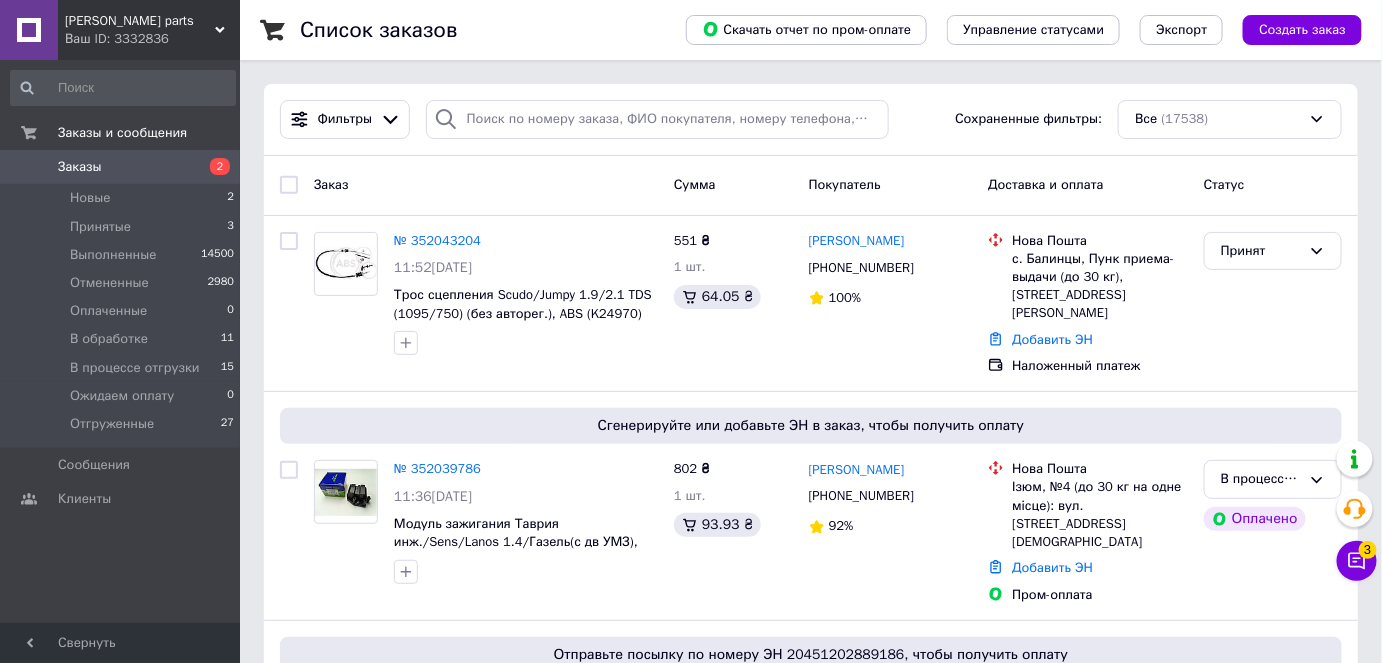 click 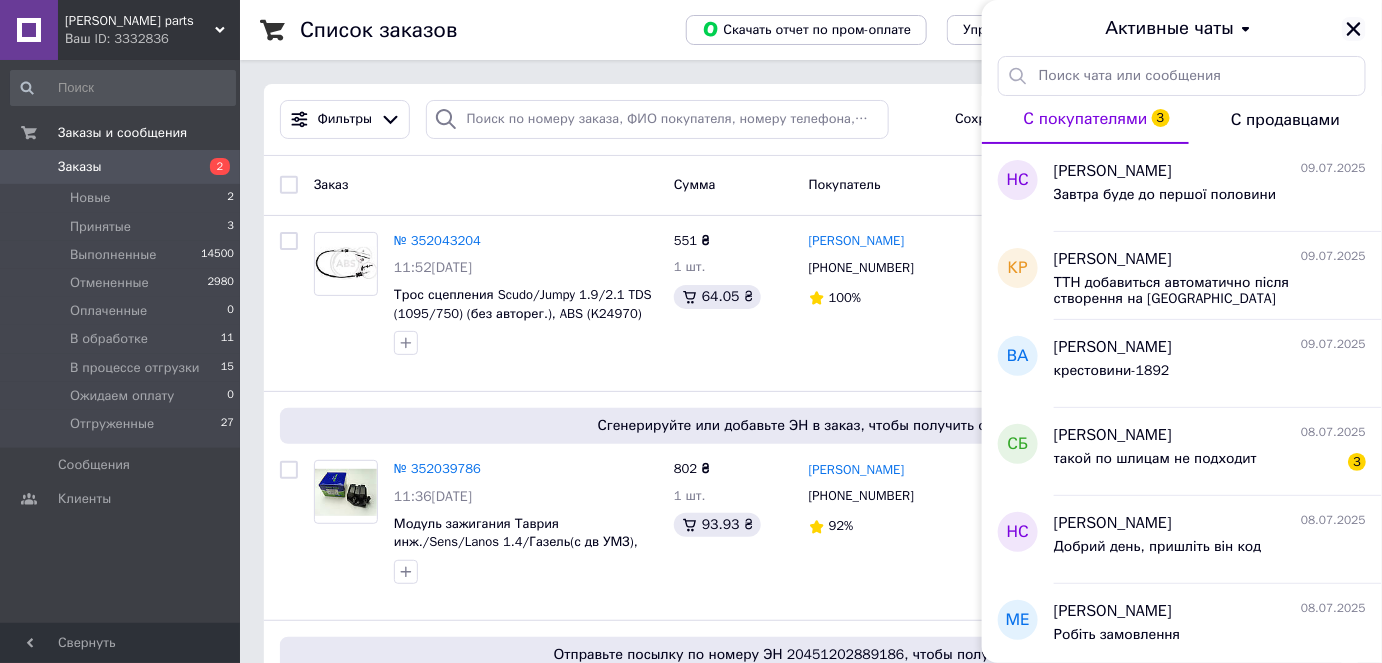 click 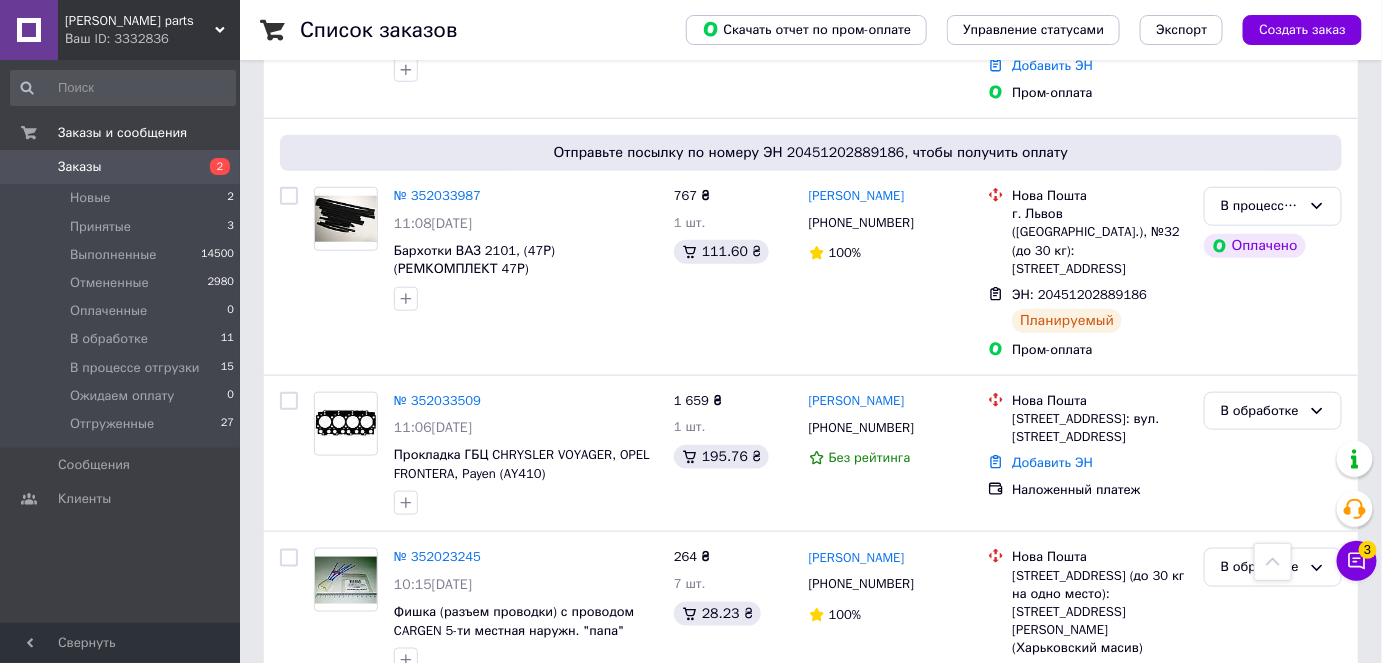 scroll, scrollTop: 0, scrollLeft: 0, axis: both 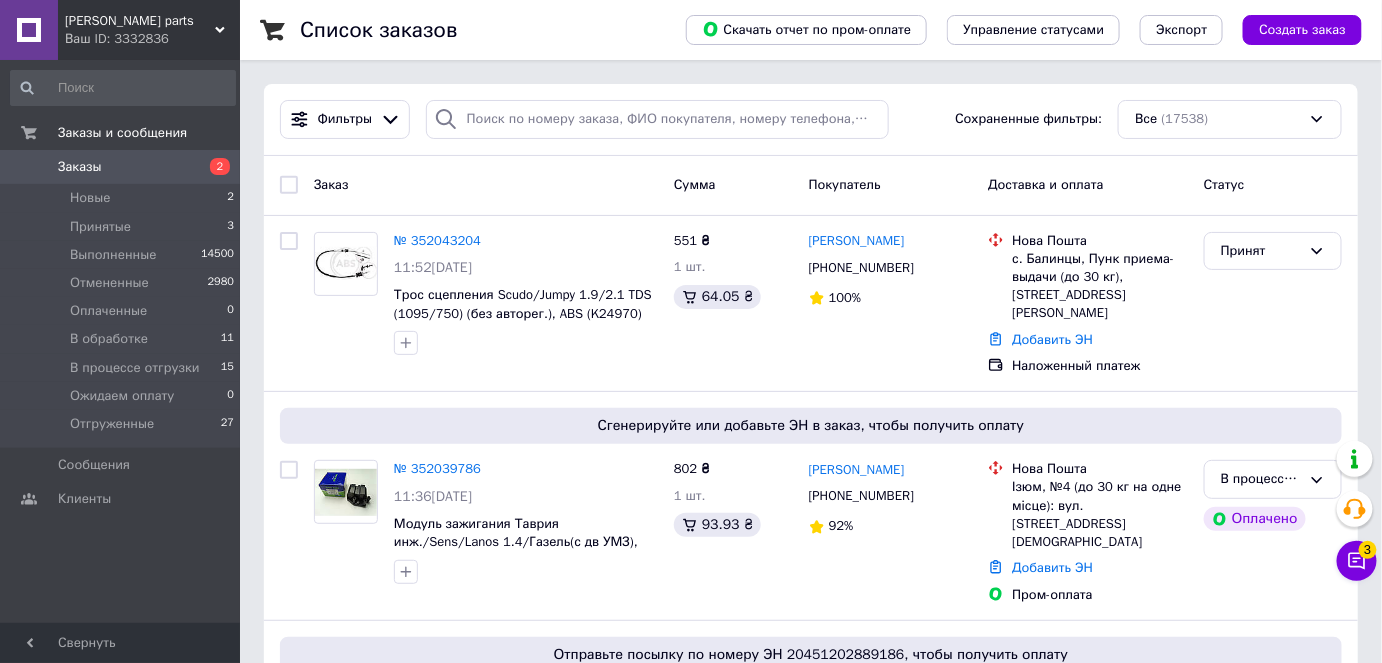 click 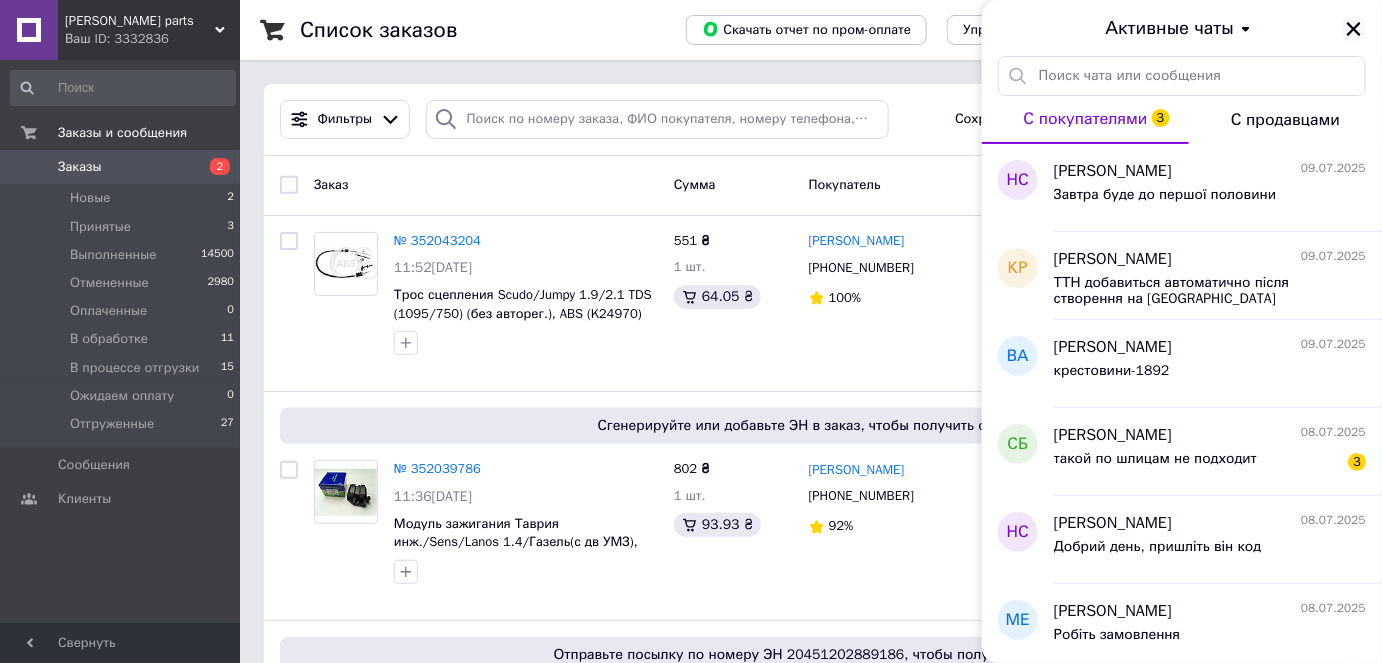 click 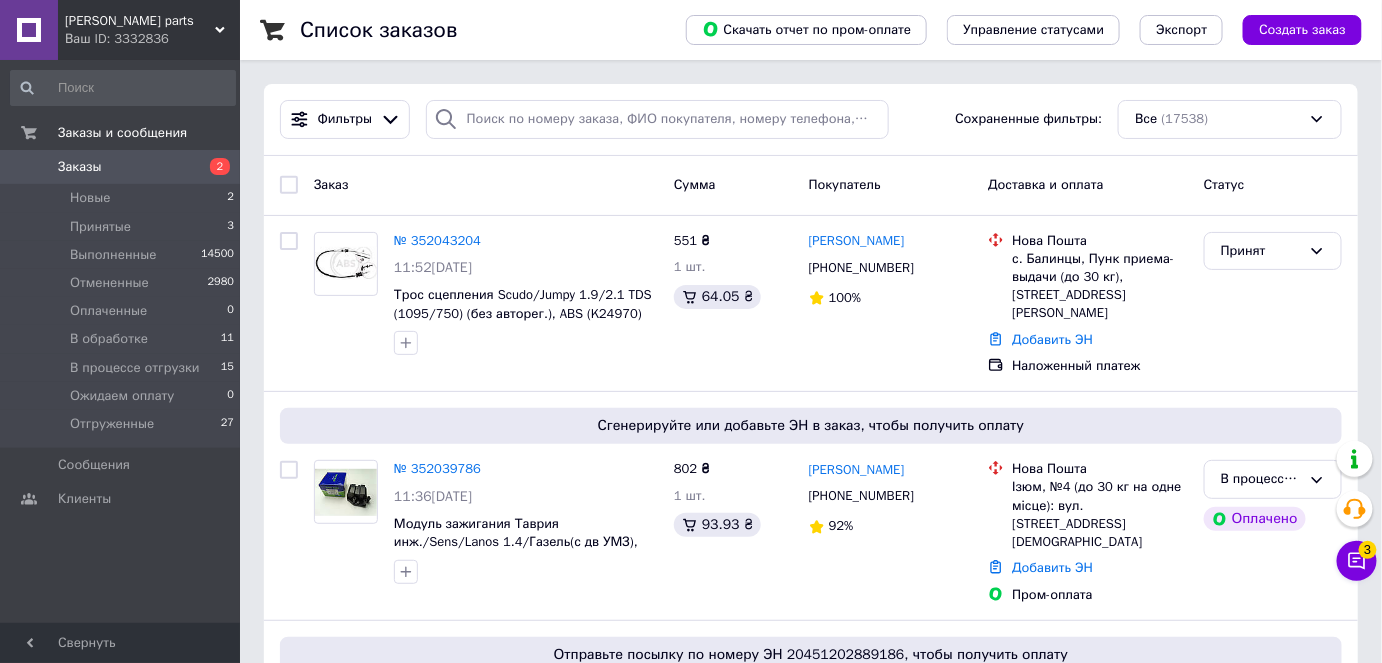 click on "Список заказов   Скачать отчет по пром-оплате Управление статусами Экспорт Создать заказ Фильтры Сохраненные фильтры: Все (17538) Заказ Сумма Покупатель Доставка и оплата Статус № 352043204 11:52, 10.07.2025 Трос сцепления Scudo/Jumpy 1.9/2.1 TDS (1095/750) (без авторег.), ABS (K24970) 551 ₴ 1 шт. 64.05 ₴ Роман Грищук +380977953272 100% Нова Пошта с. Балинцы, Пунк приема-выдачи (до 30 кг), ул. Ивана Франко, 49а Добавить ЭН Наложенный платеж Принят Сгенерируйте или добавьте ЭН в заказ, чтобы получить оплату № 352039786 11:36, 10.07.2025 Модуль зажигания Таврия инж./Sens/Lanos 1.4/Газель(с дв УМЗ), SHIN KUM (2112-3705010) 3-и конт. 802 ₴ 1 шт. 92% 1" at bounding box center (811, 2123) 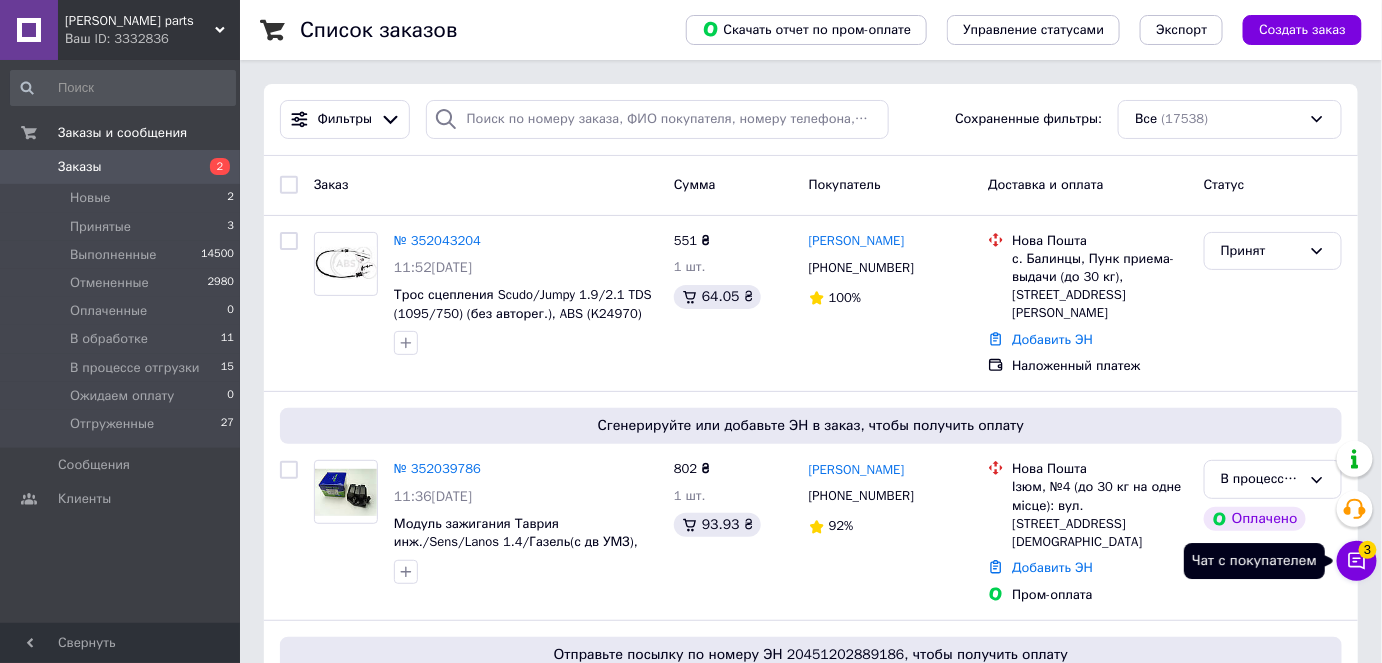 click 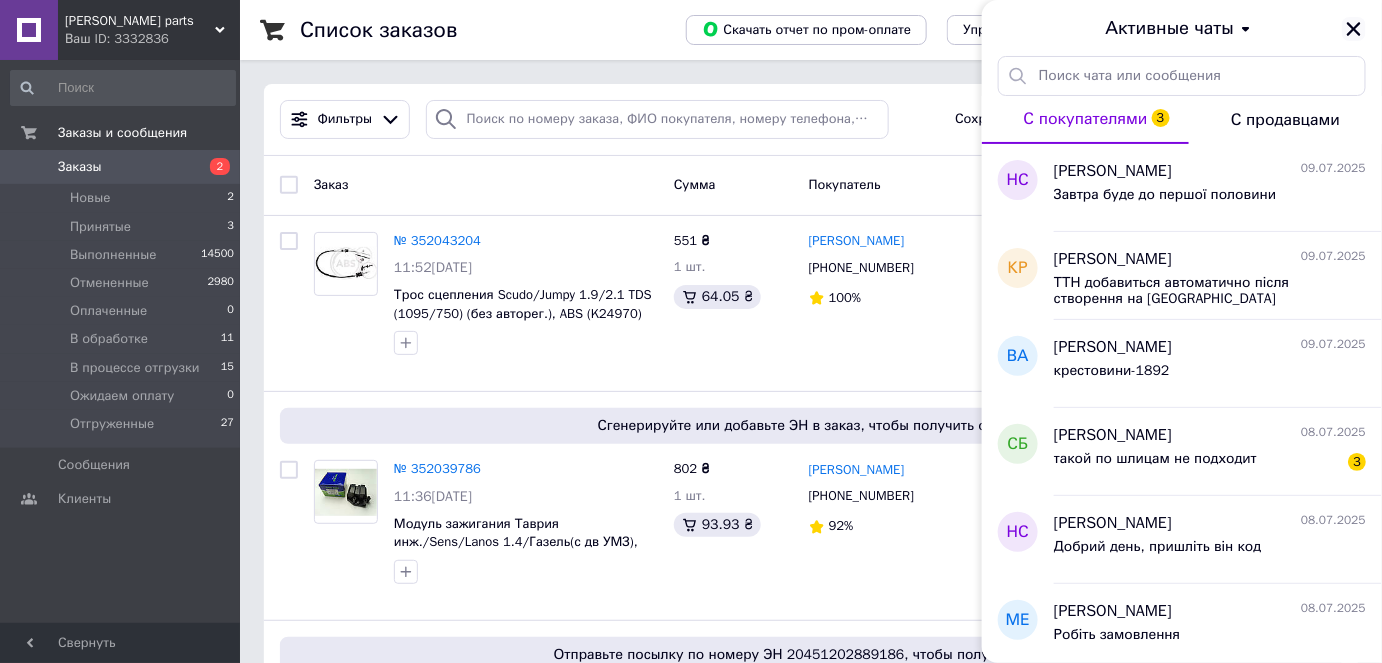 click at bounding box center [1354, 29] 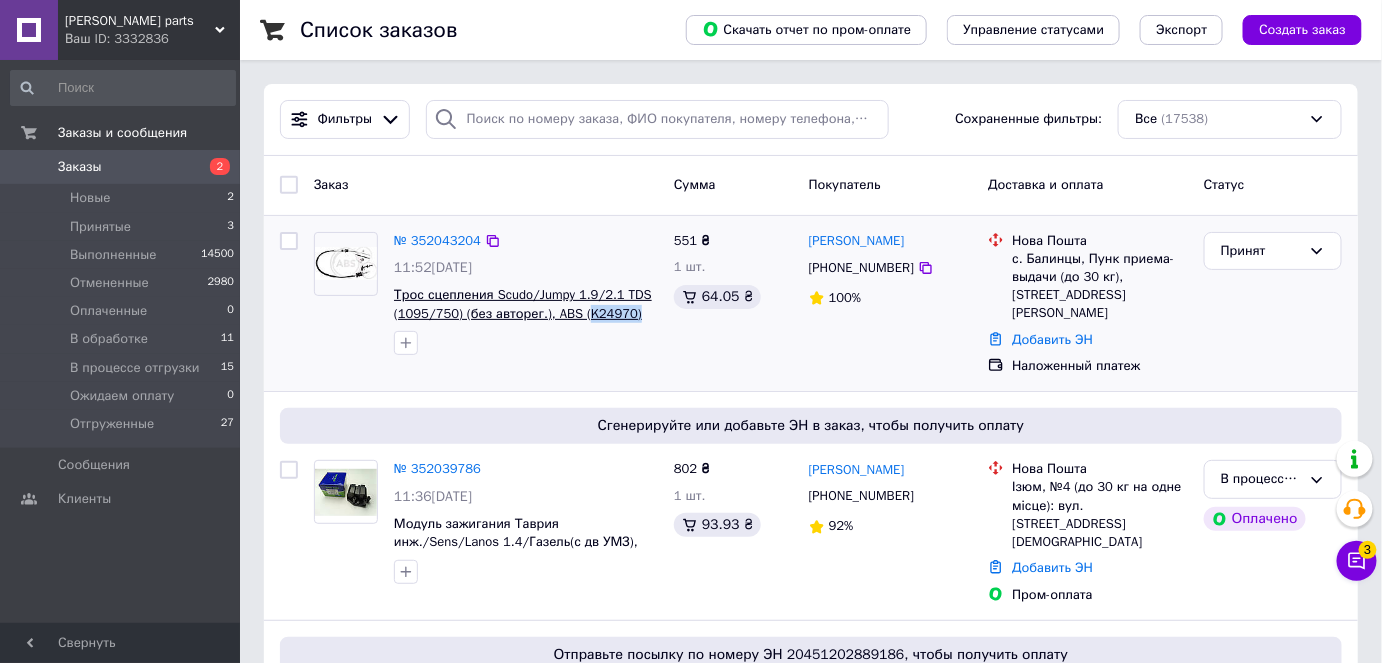 drag, startPoint x: 637, startPoint y: 311, endPoint x: 579, endPoint y: 314, distance: 58.077534 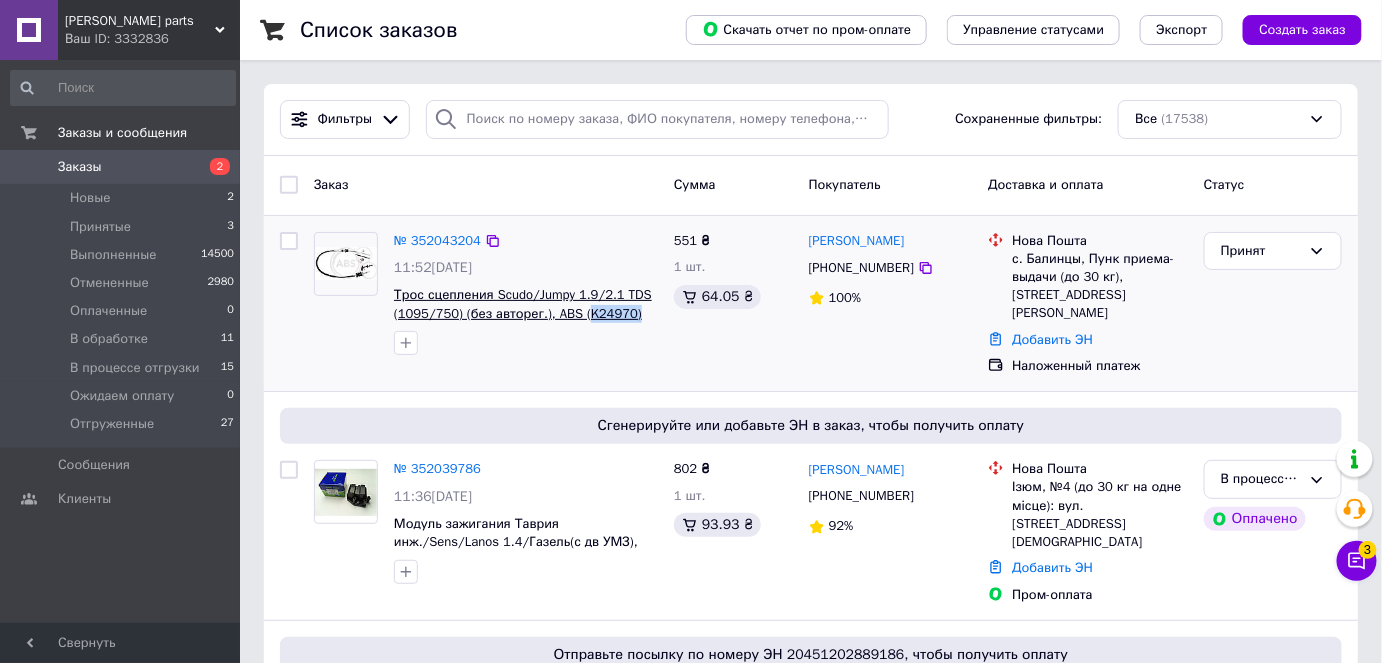 click on "Трос сцепления Scudo/Jumpy 1.9/2.1 TDS (1095/750) (без авторег.), ABS (K24970)" at bounding box center [526, 304] 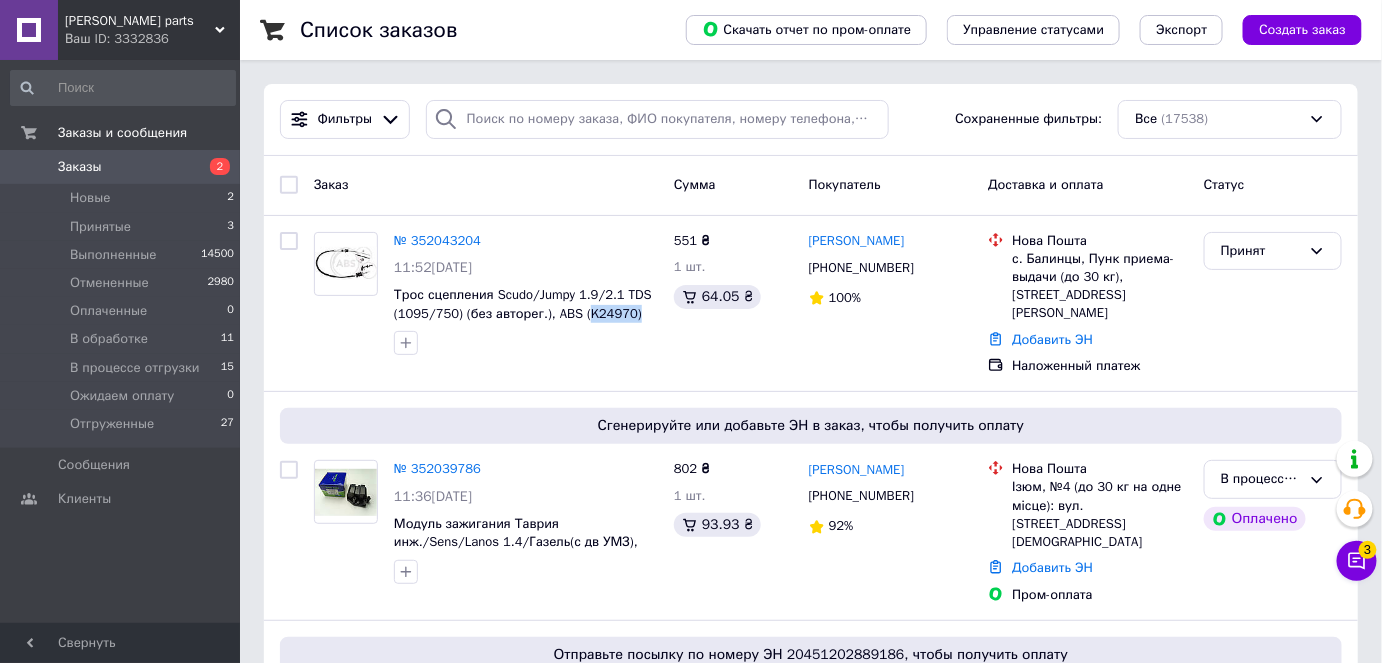 copy on "K24970)" 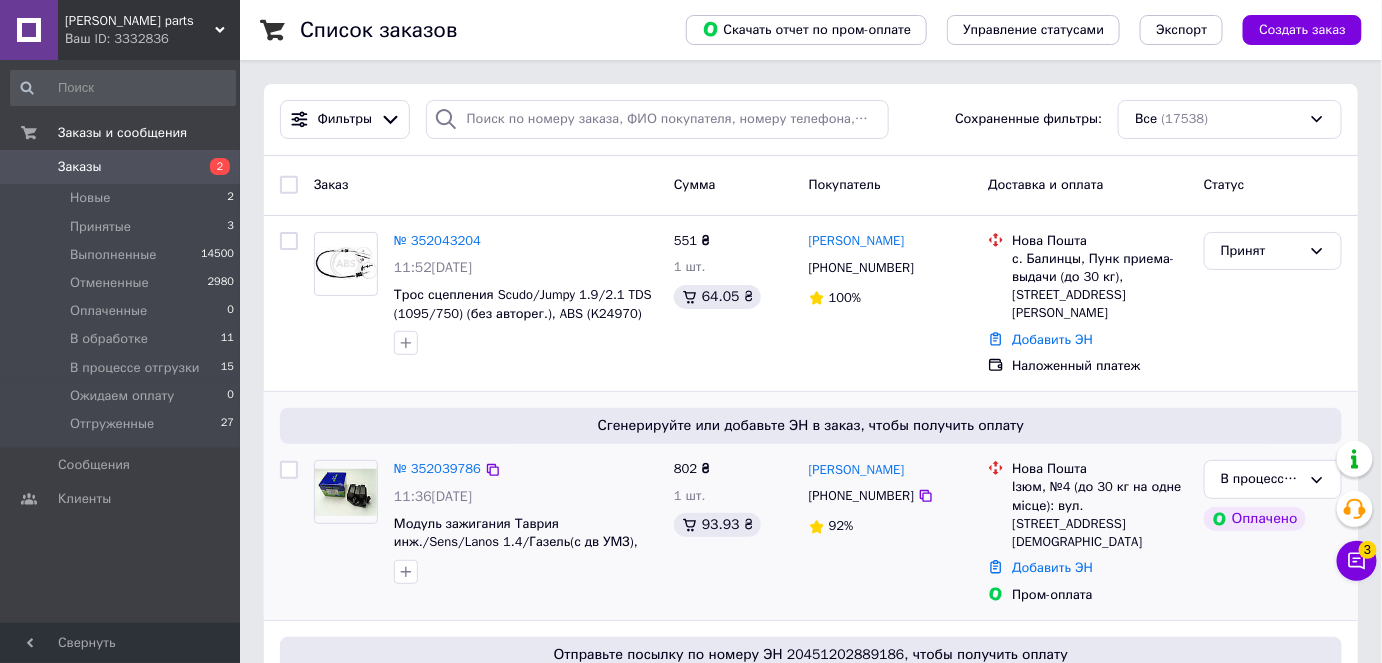 click on "Сгенерируйте или добавьте ЭН в заказ, чтобы получить оплату № 352039786 11:36, 10.07.2025 Модуль зажигания Таврия инж./Sens/Lanos 1.4/Газель(с дв УМЗ), SHIN KUM (2112-3705010) 3-и конт. 802 ₴ 1 шт. 93.93 ₴ Людмила Коваленко +380669462237 92% Нова Пошта Ізюм, №4 (до 30 кг на одне місце): вул. Різдвяна, буд. 2а/3 Добавить ЭН Пром-оплата В процессе отгрузки Оплачено" at bounding box center [811, 506] 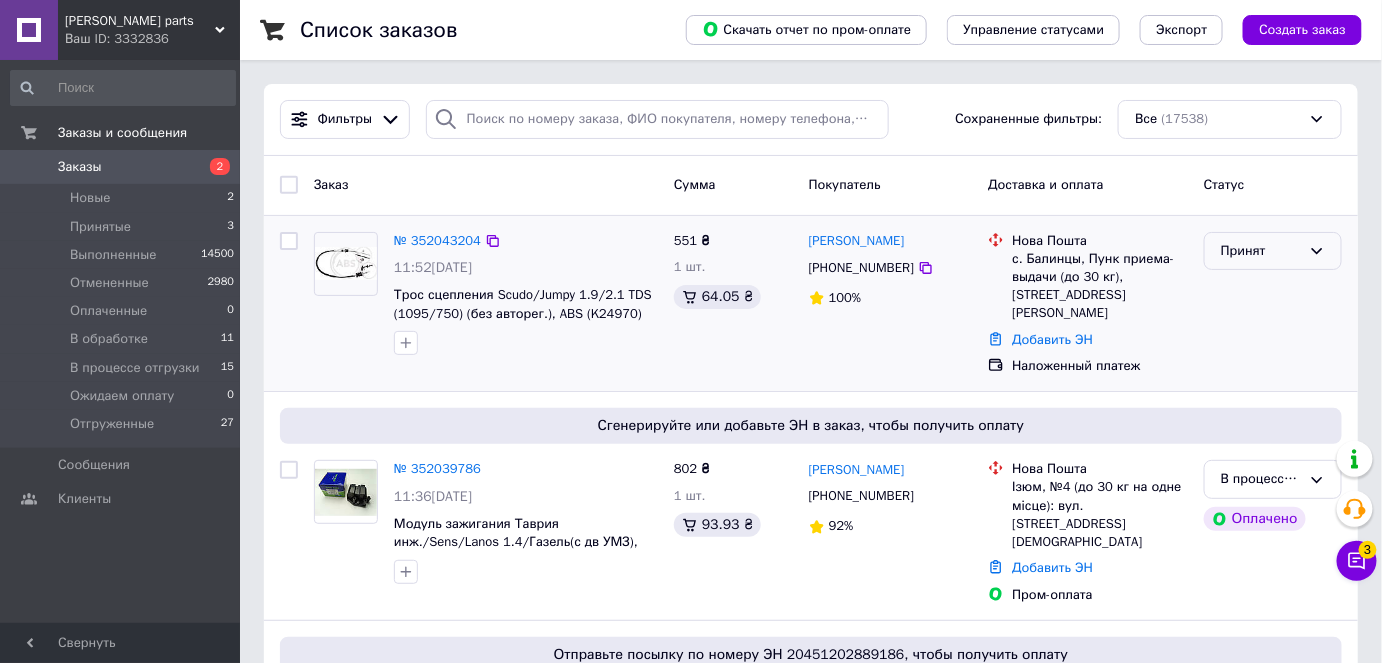 click on "Принят" at bounding box center (1273, 251) 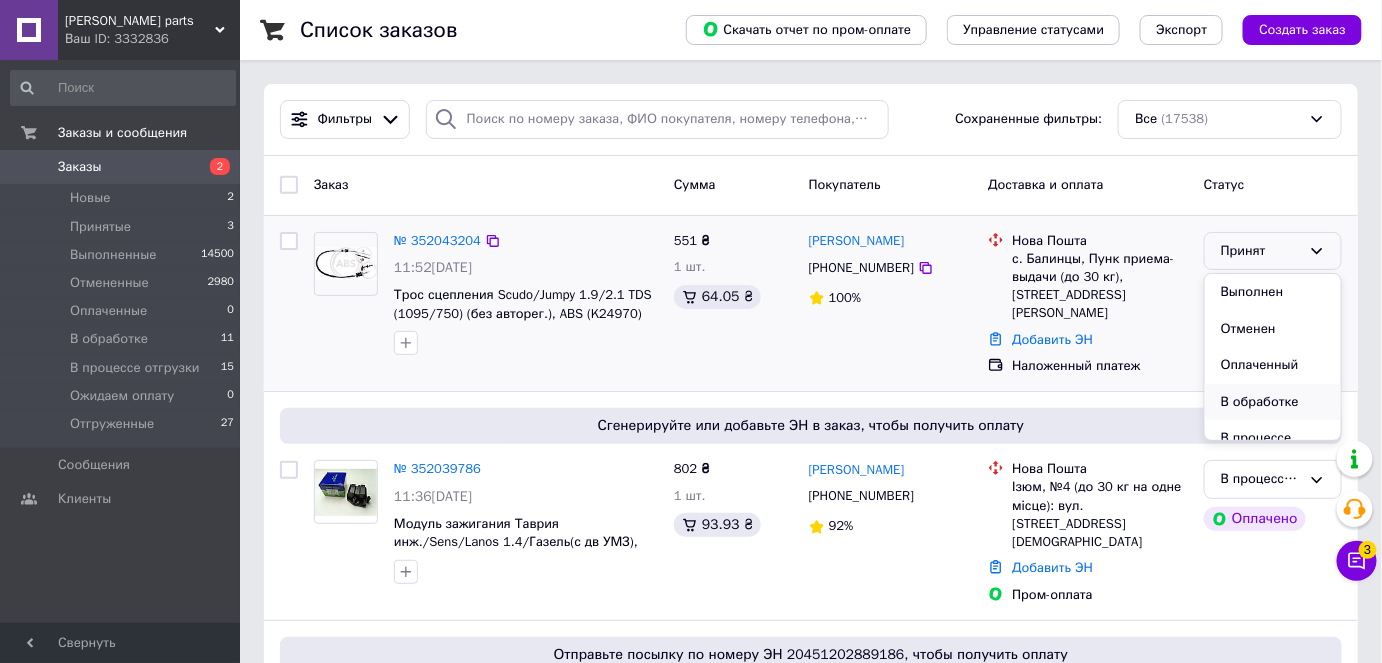 click on "В обработке" at bounding box center (1273, 402) 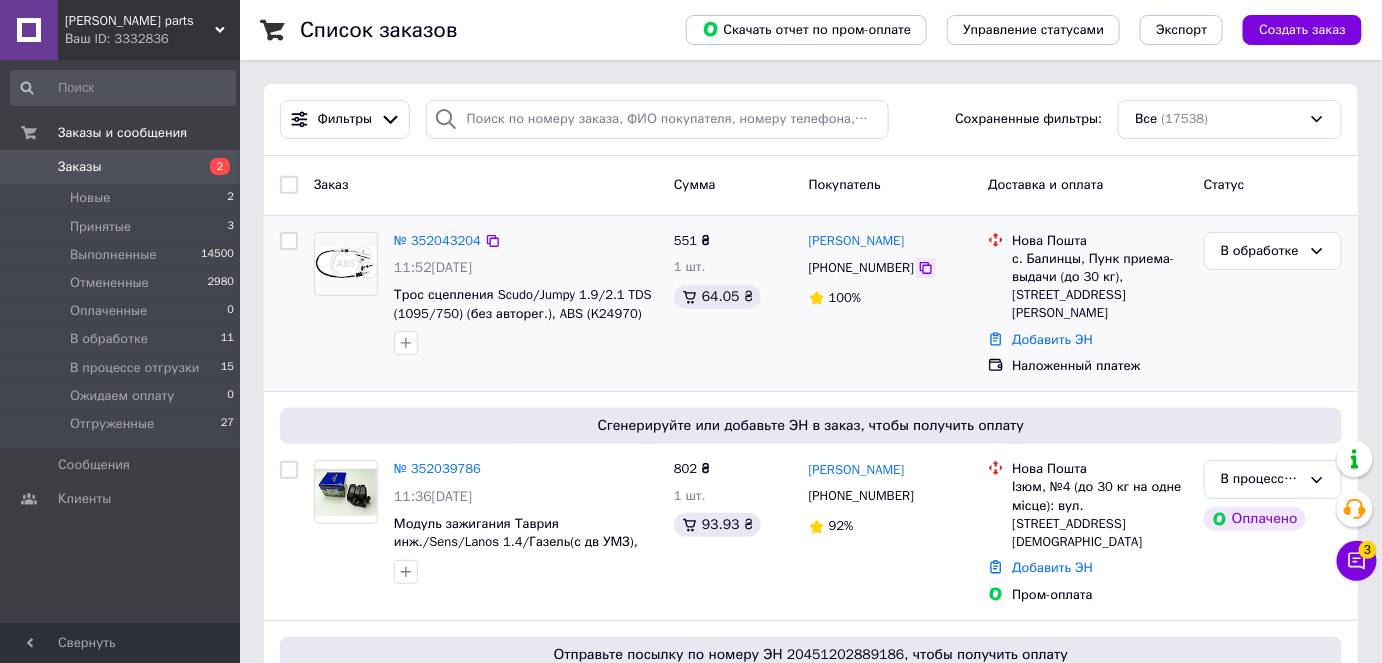 click 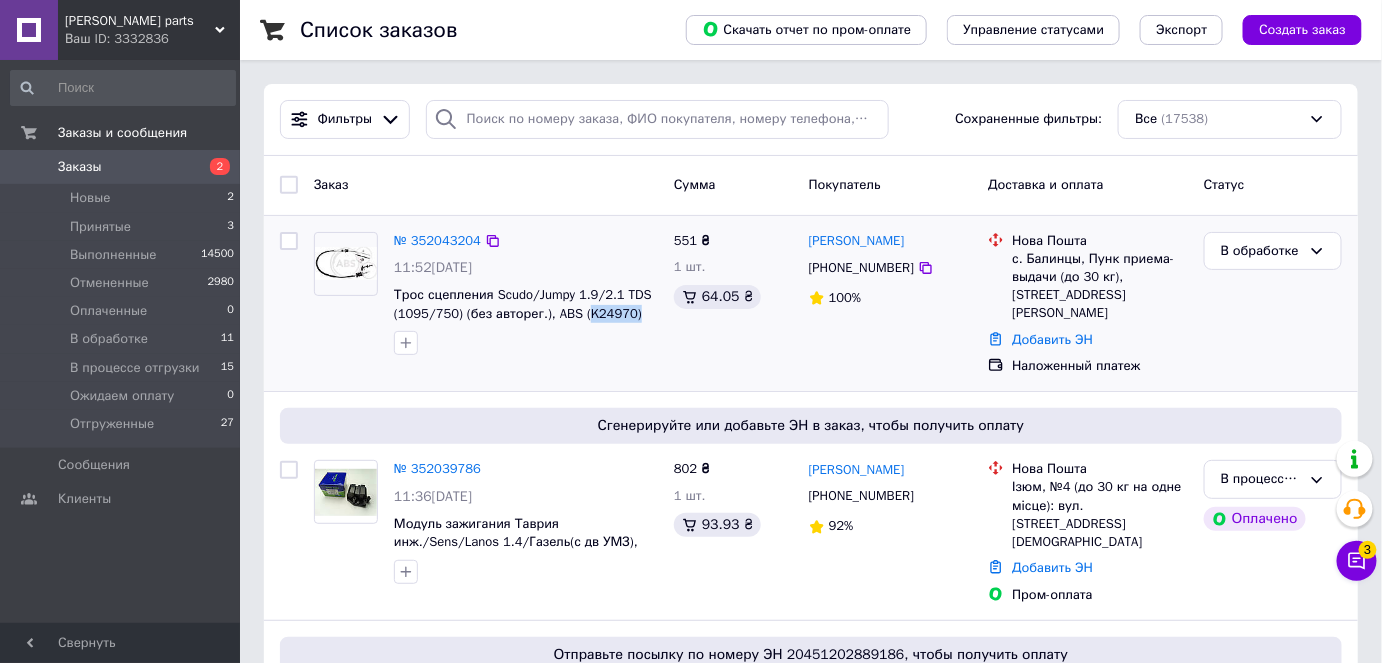 click on "Трос сцепления Scudo/Jumpy 1.9/2.1 TDS (1095/750) (без авторег.), ABS (K24970)" at bounding box center [526, 304] 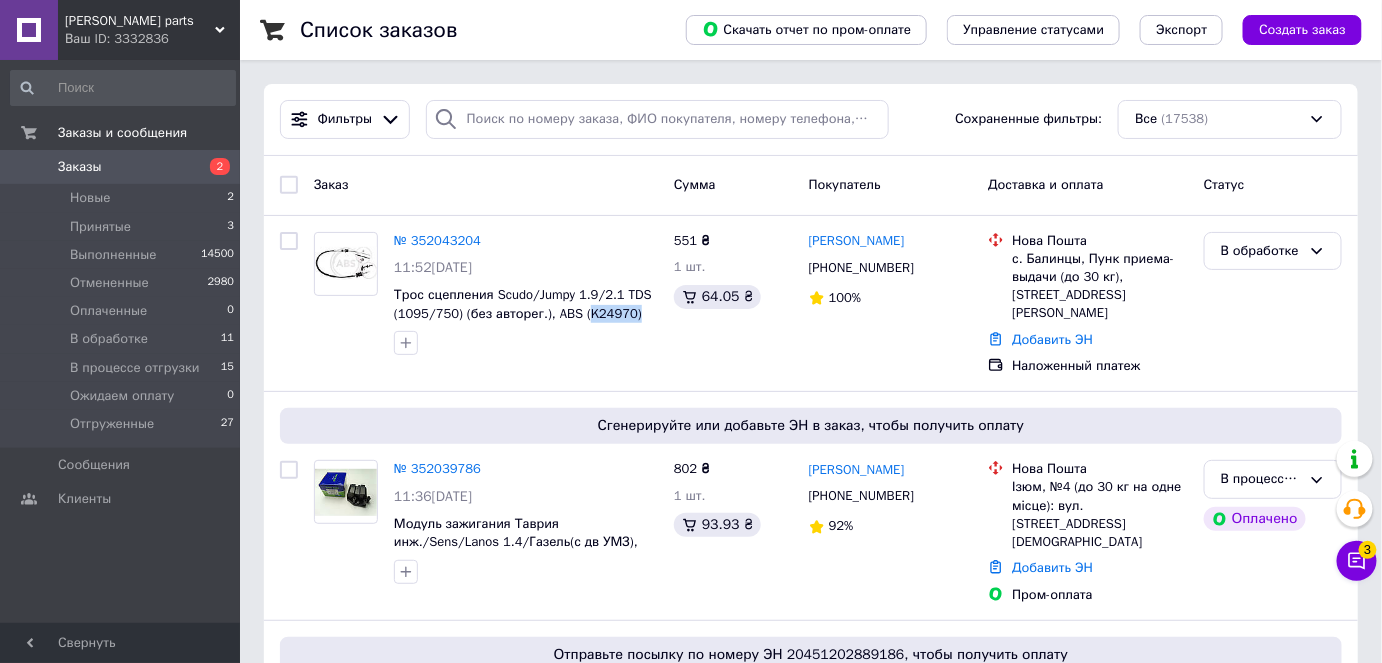 copy on "K24970)" 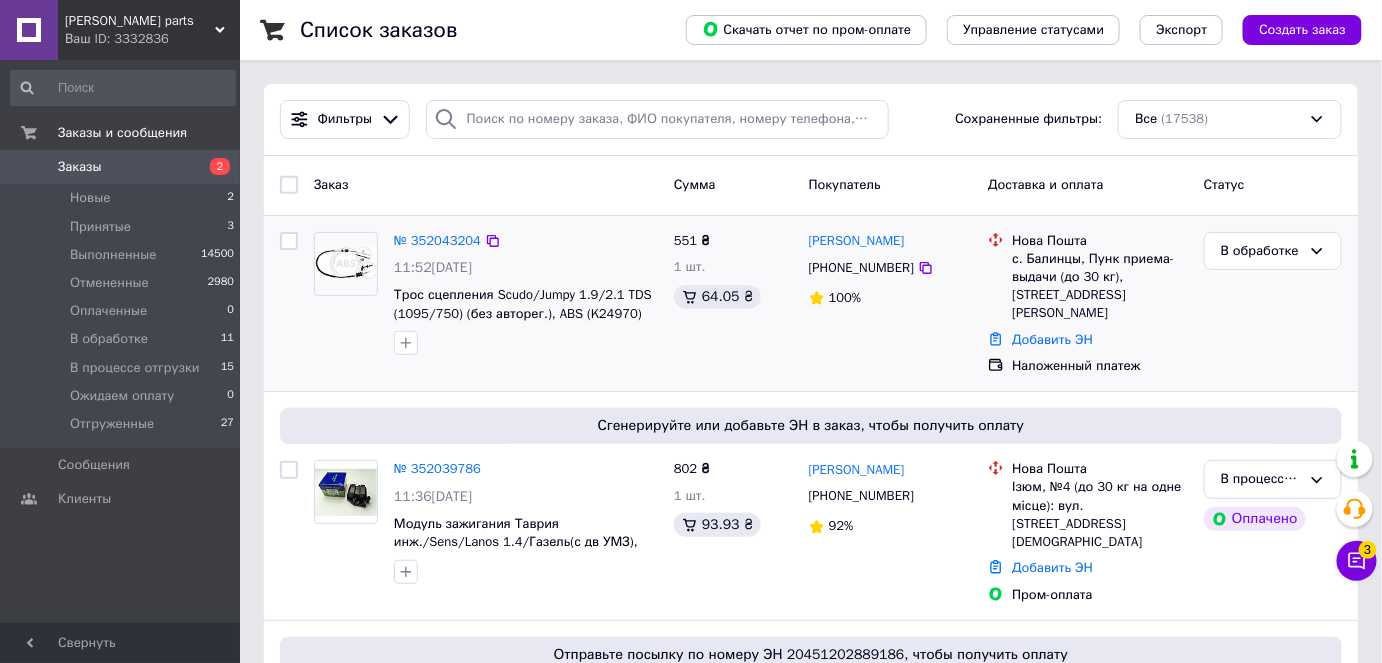 click at bounding box center [526, 343] 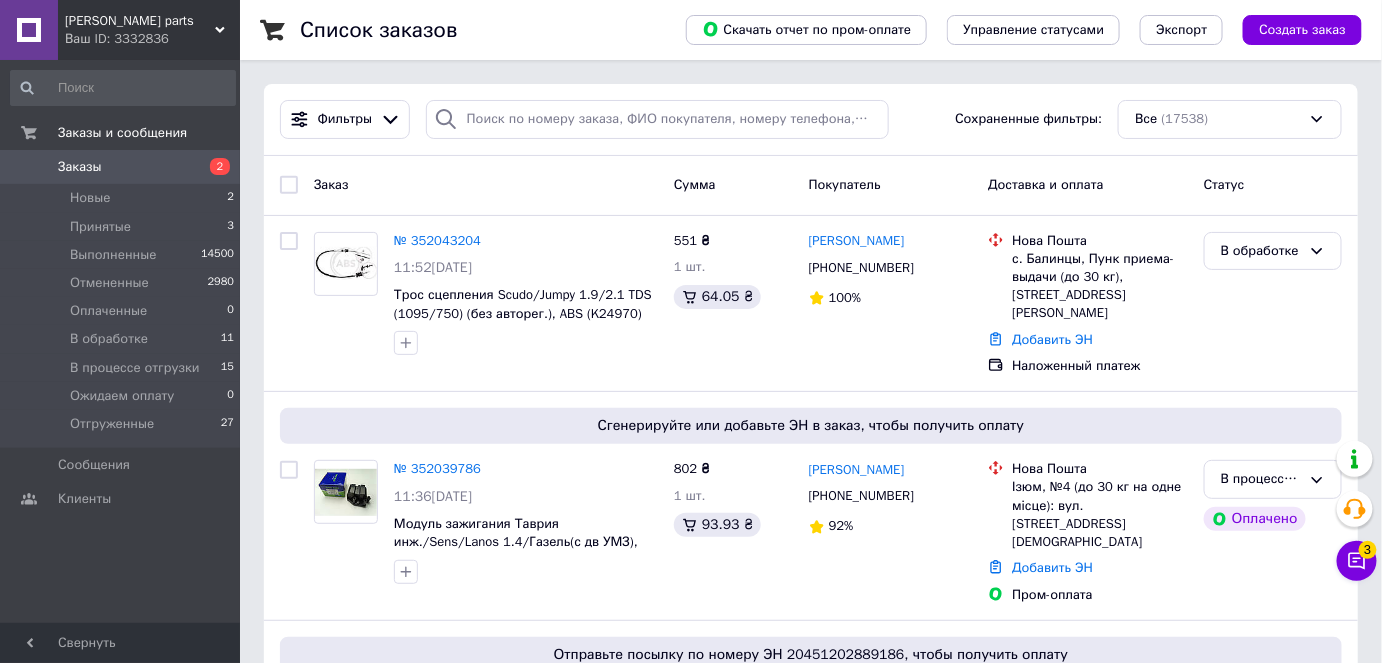 click on "[PERSON_NAME] parts" at bounding box center [140, 21] 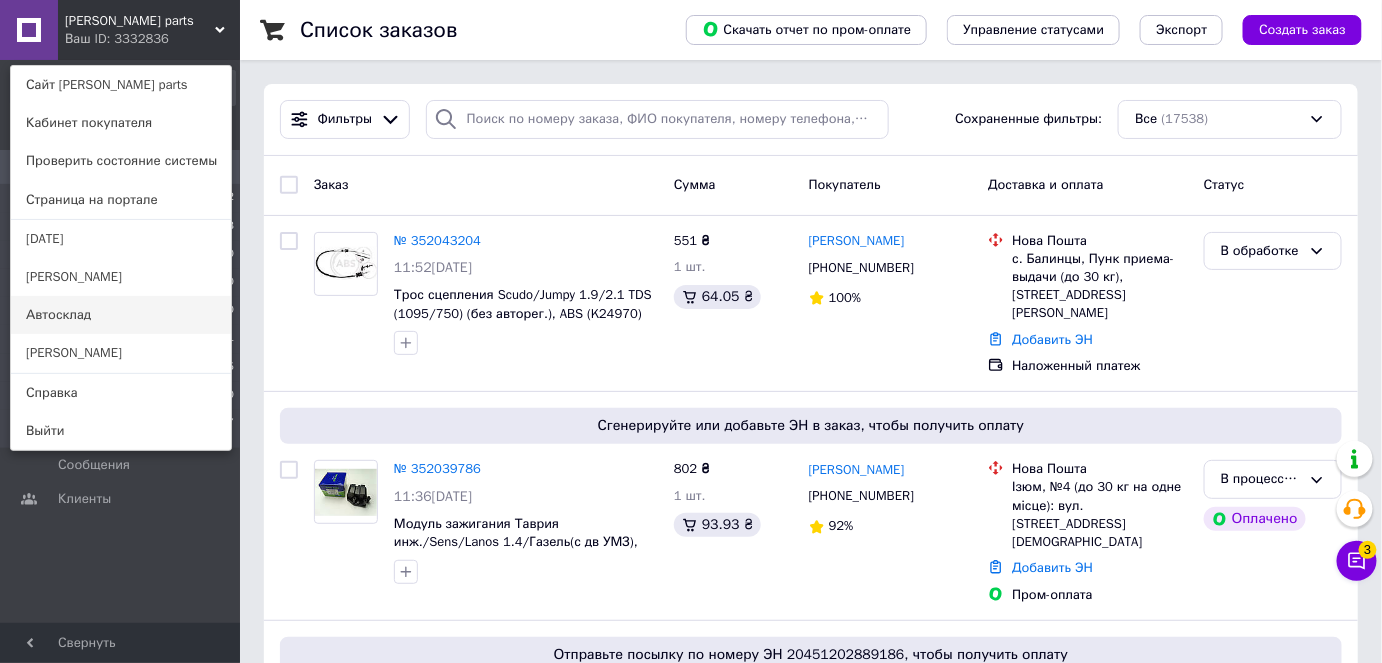 click on "Автосклад" at bounding box center [121, 315] 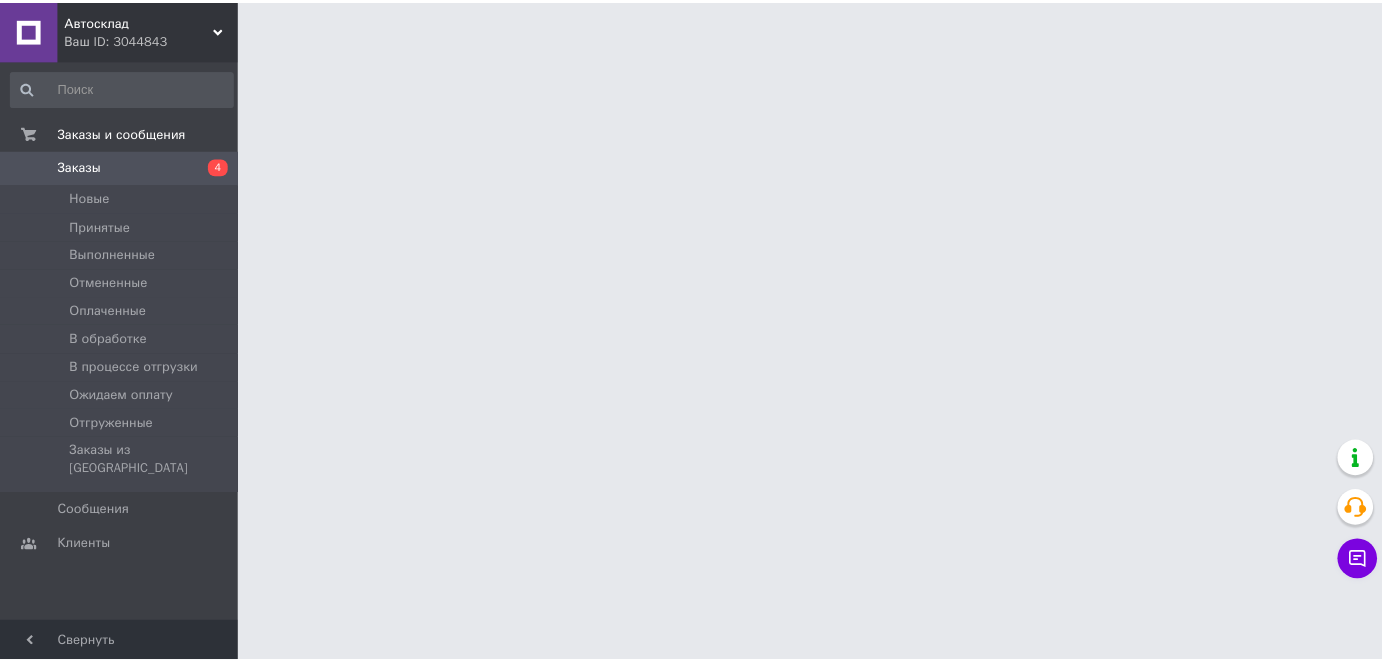scroll, scrollTop: 0, scrollLeft: 0, axis: both 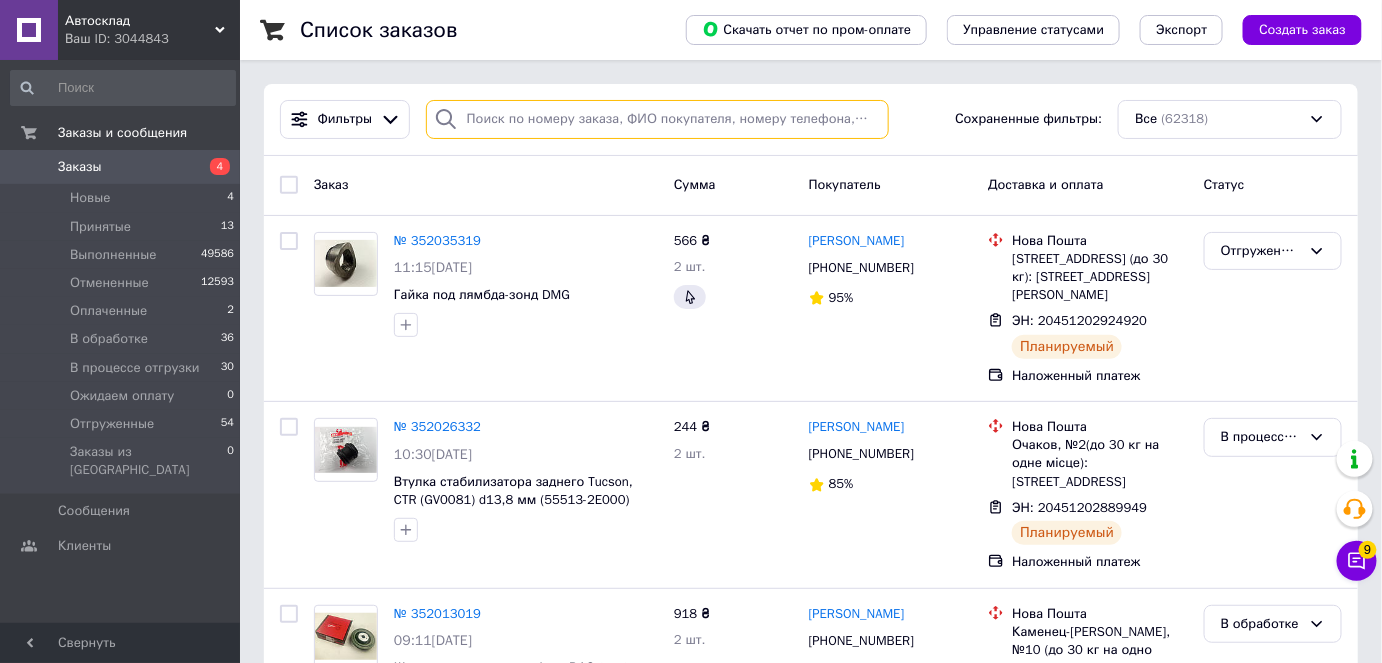 click at bounding box center (657, 119) 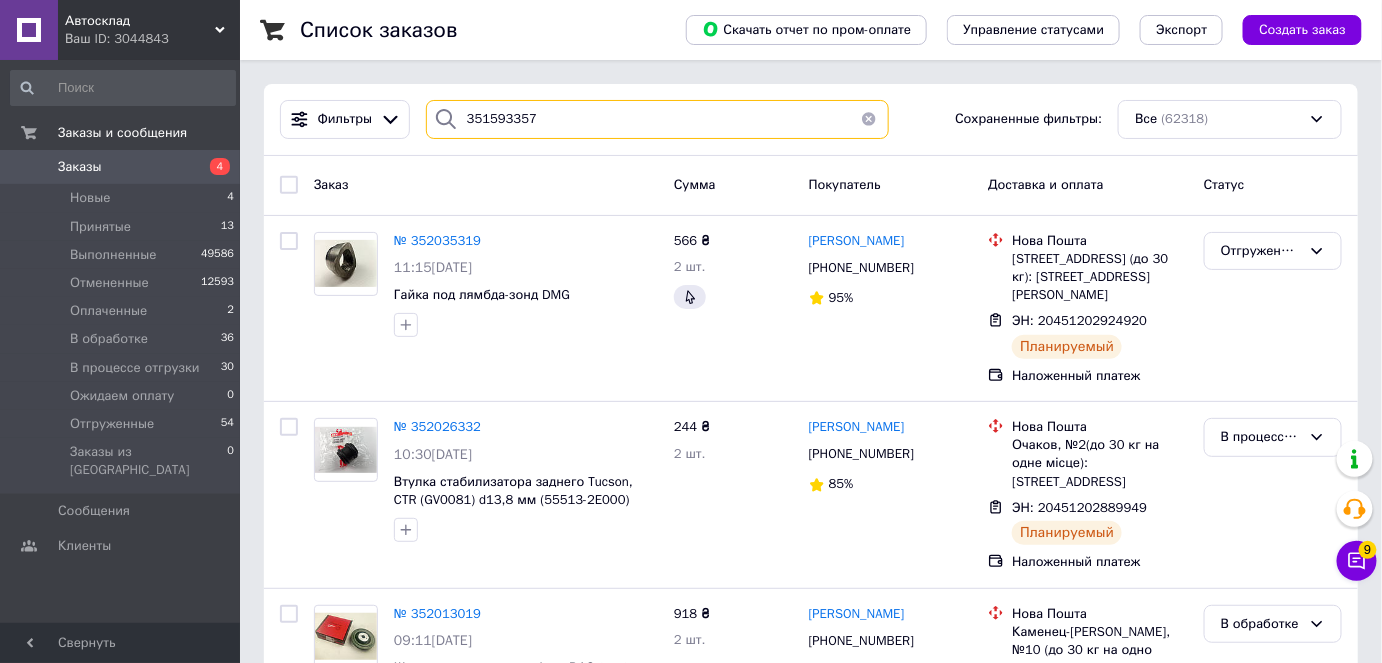 type on "351593357" 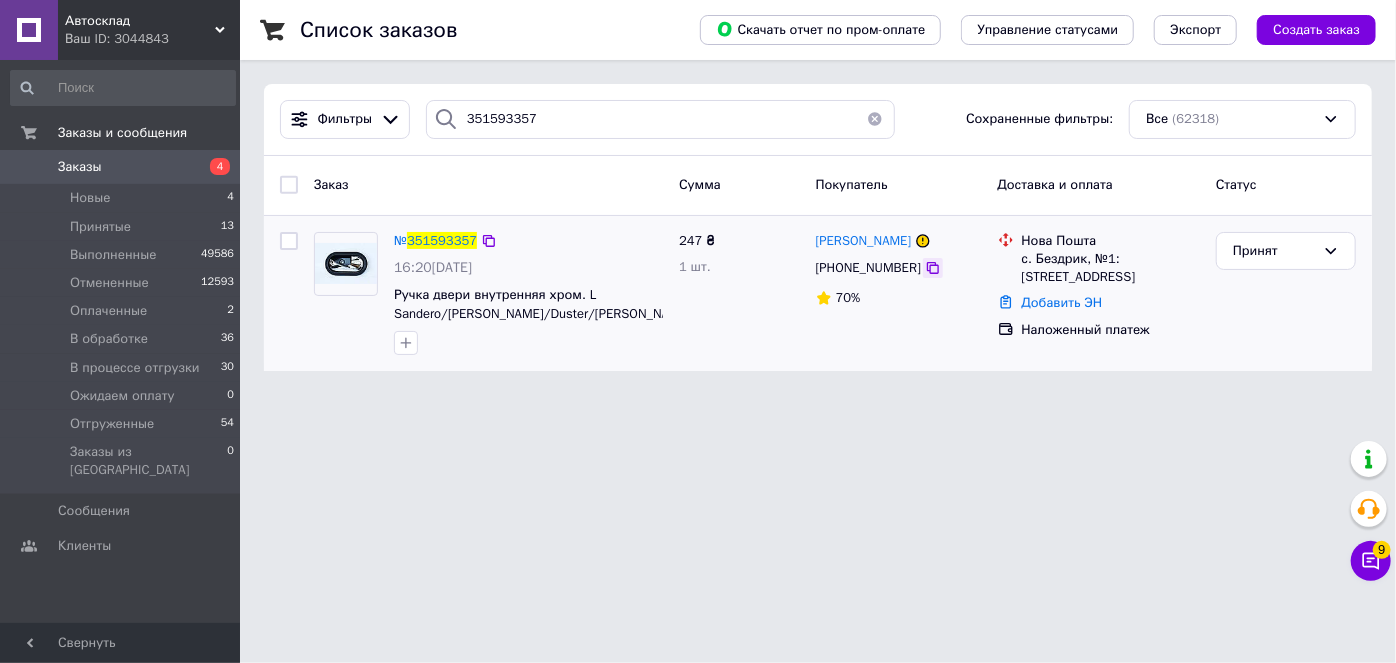 click 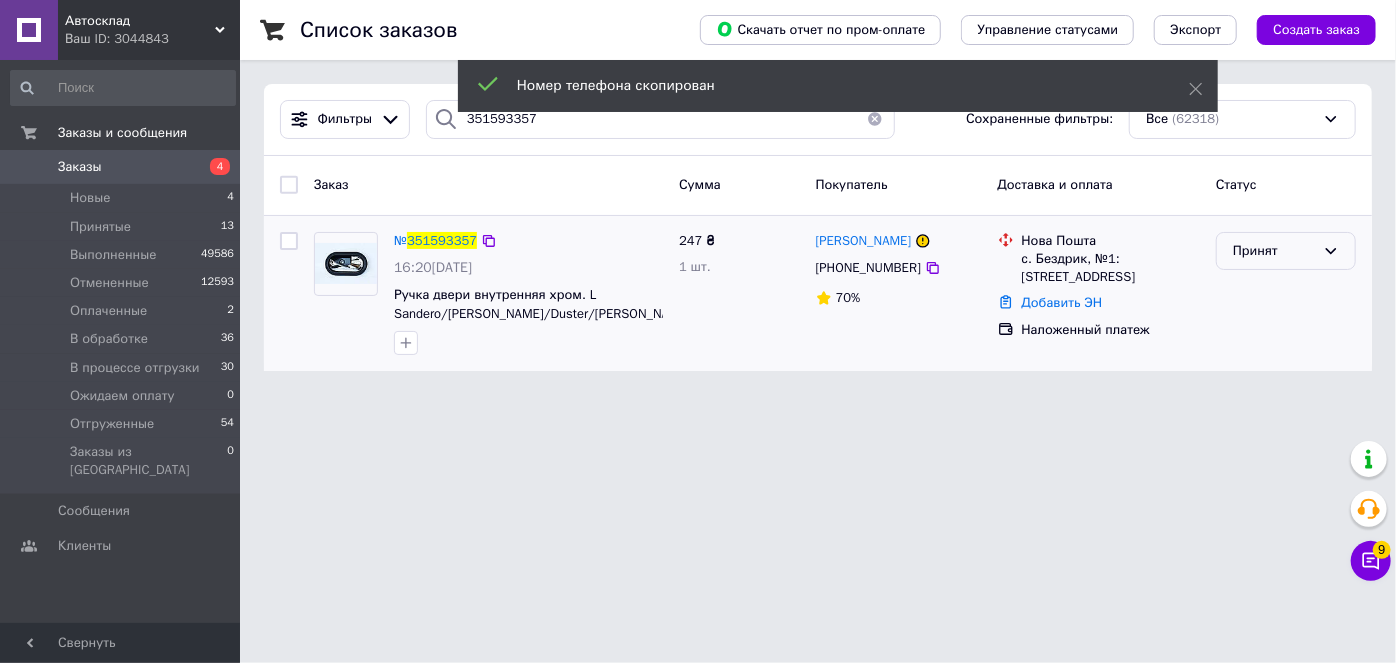 click on "Принят" at bounding box center [1274, 251] 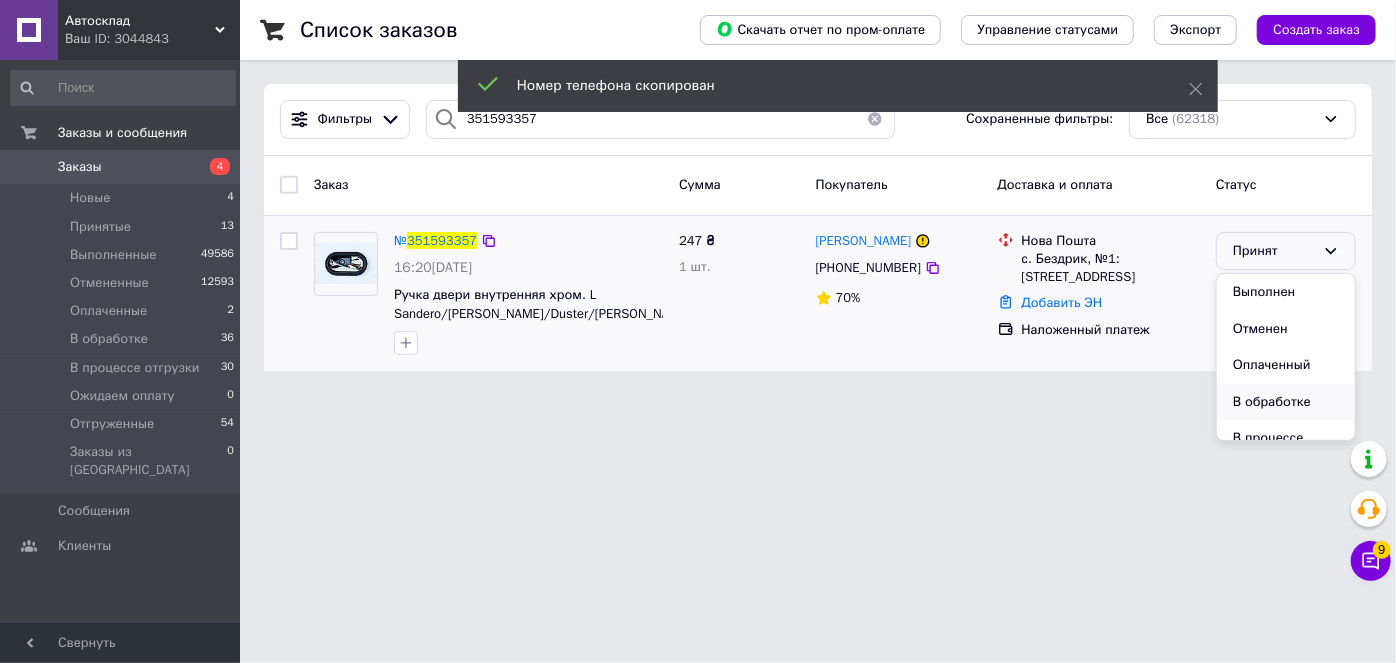 click on "В обработке" at bounding box center (1286, 402) 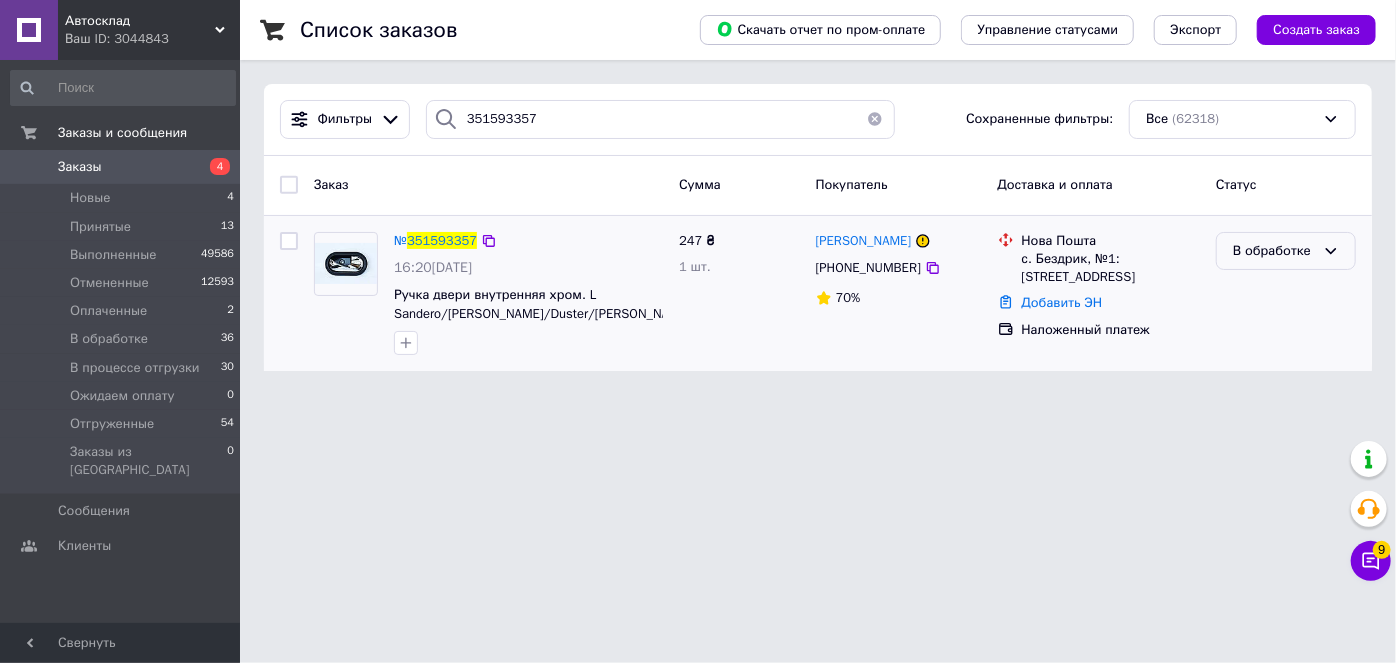 click on "В обработке" at bounding box center (1274, 251) 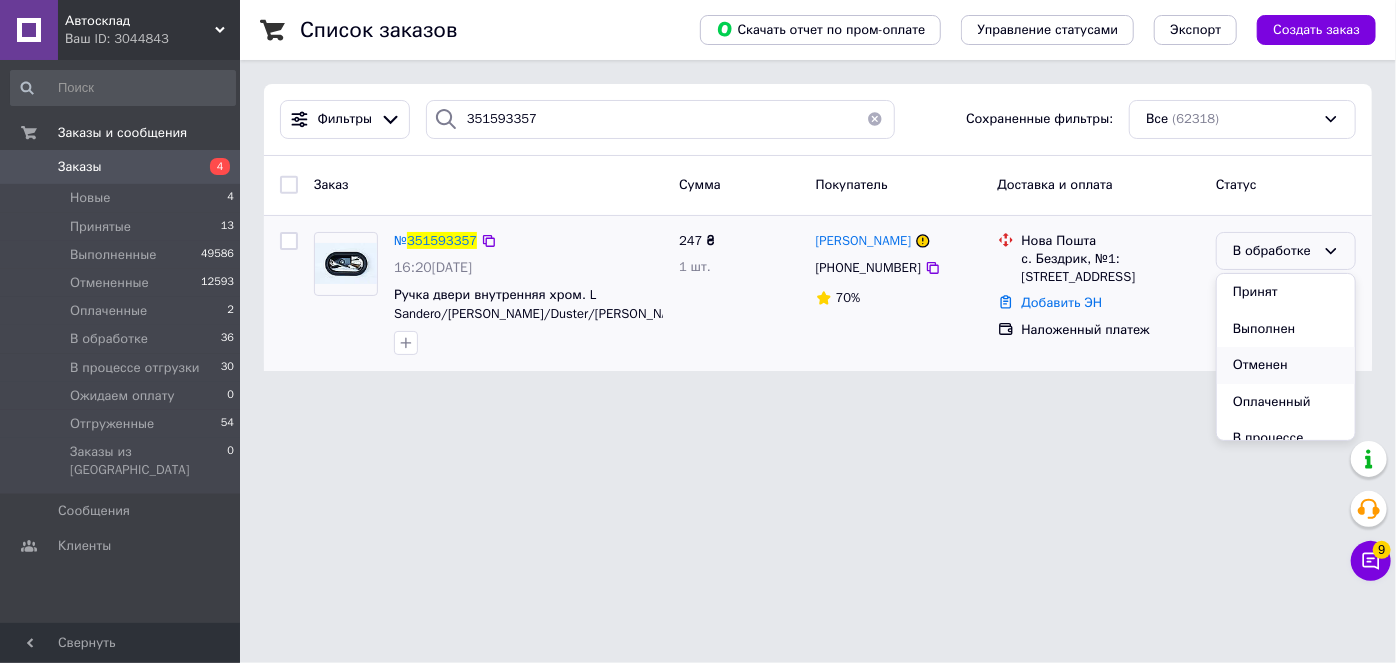 click on "Отменен" at bounding box center [1286, 365] 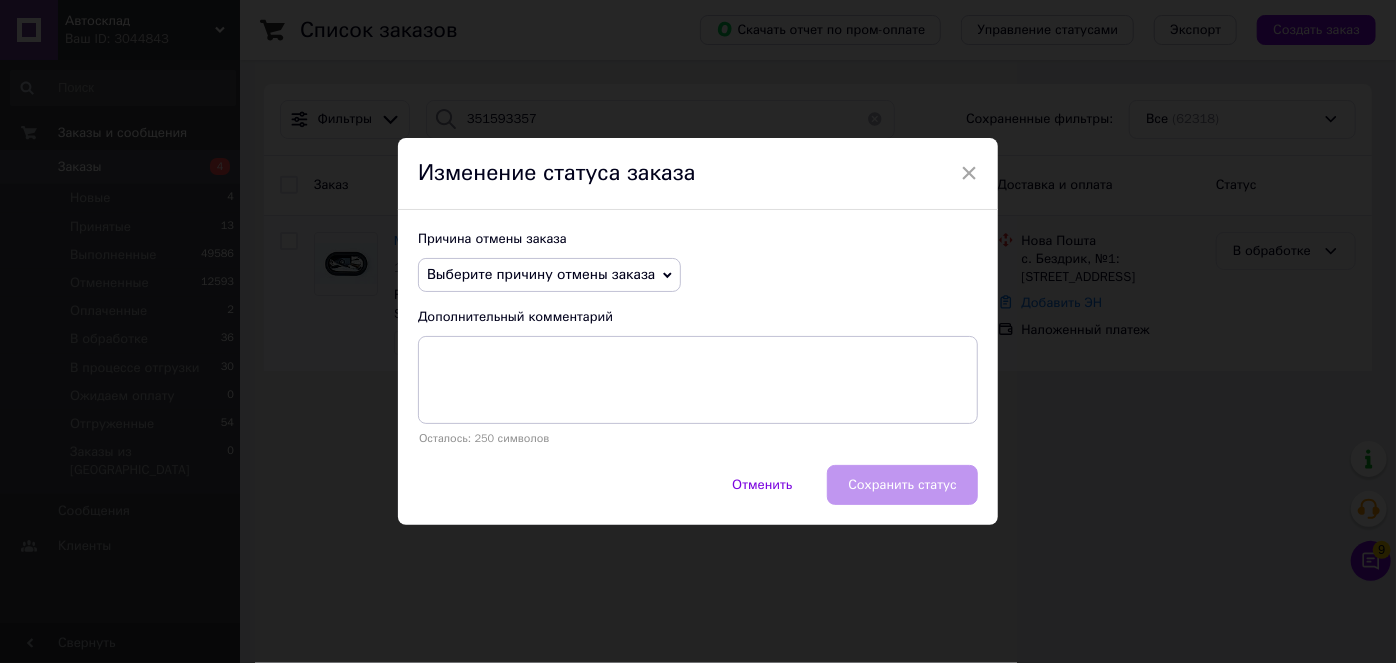 click on "Причина отмены заказа Выберите причину отмены заказа Нет в наличии Нет разновидности товара Оплата не поступила По просьбе покупателя Заказ-дубликат Не получается дозвониться Другое Дополнительный комментарий Осталось: 250 символов" at bounding box center [698, 337] 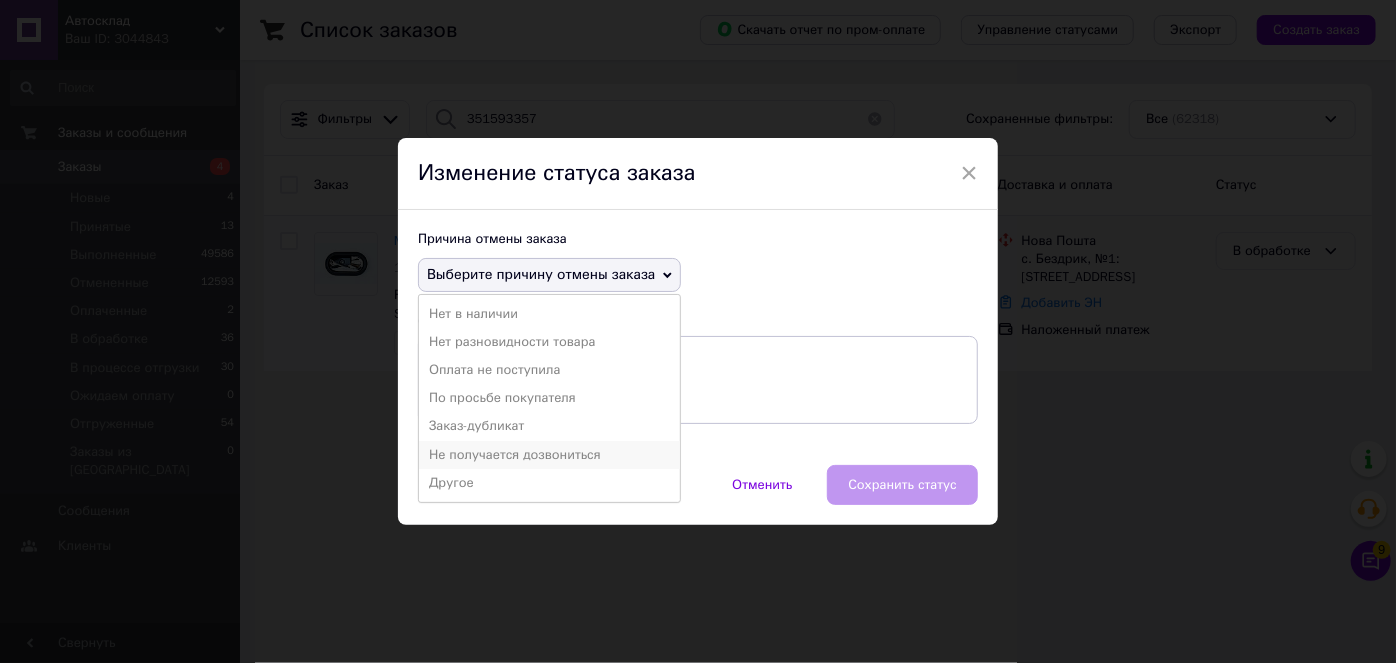 click on "Не получается дозвониться" at bounding box center [549, 455] 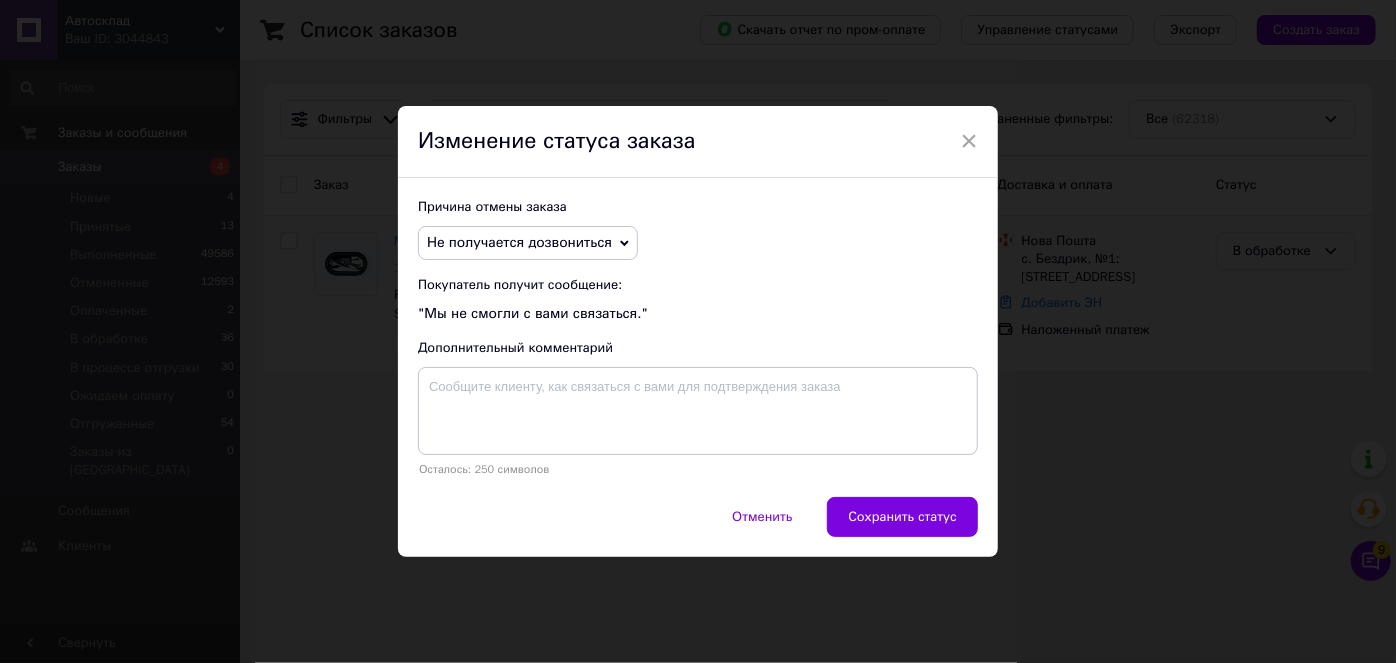click on "Причина отмены заказа Не получается дозвониться Нет в наличии Нет разновидности товара Оплата не поступила По просьбе покупателя Заказ-дубликат Другое Покупатель получит сообщение: "Мы не смогли с вами связаться." Дополнительный комментарий Осталось: 250 символов" at bounding box center (698, 337) 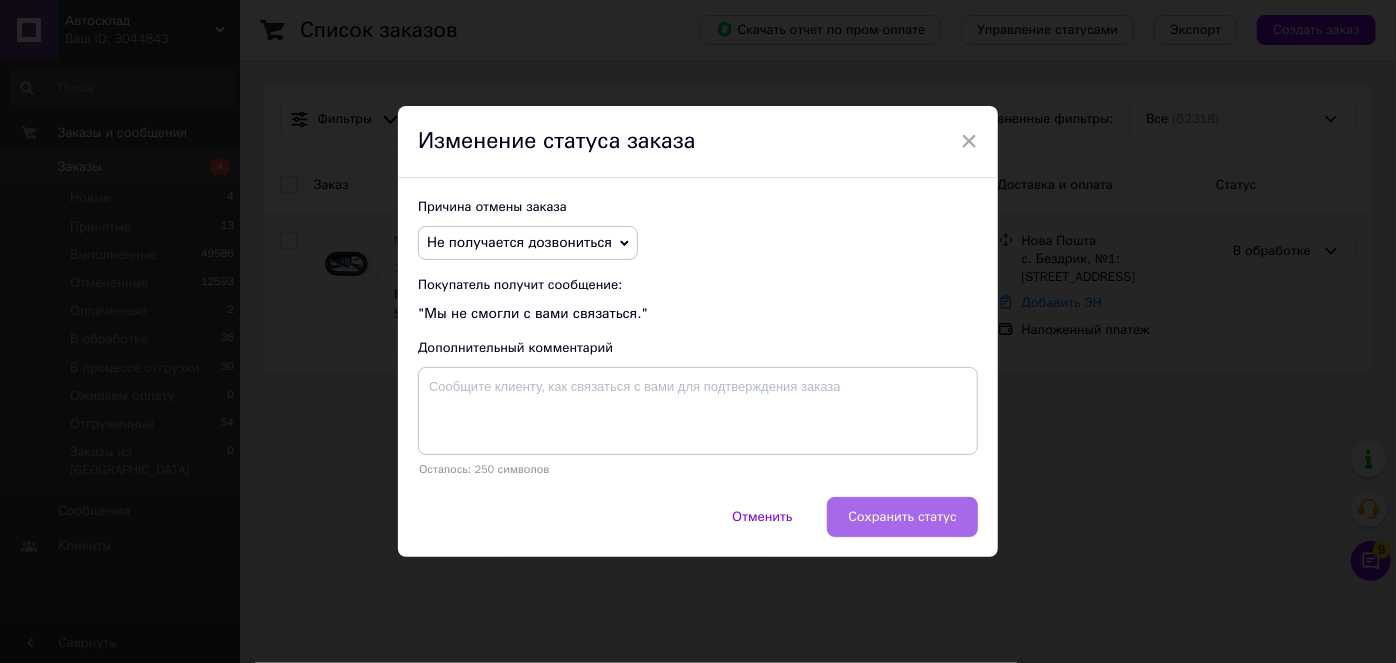 click on "Сохранить статус" at bounding box center (902, 517) 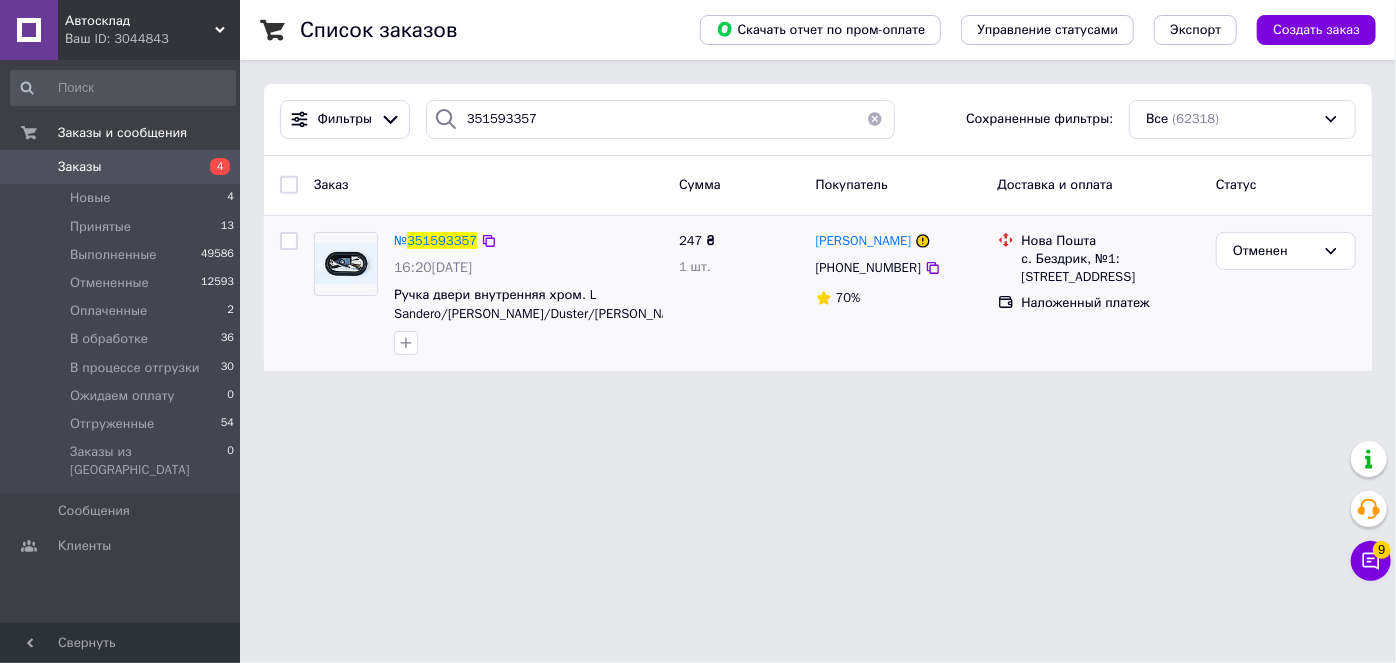 click at bounding box center [875, 119] 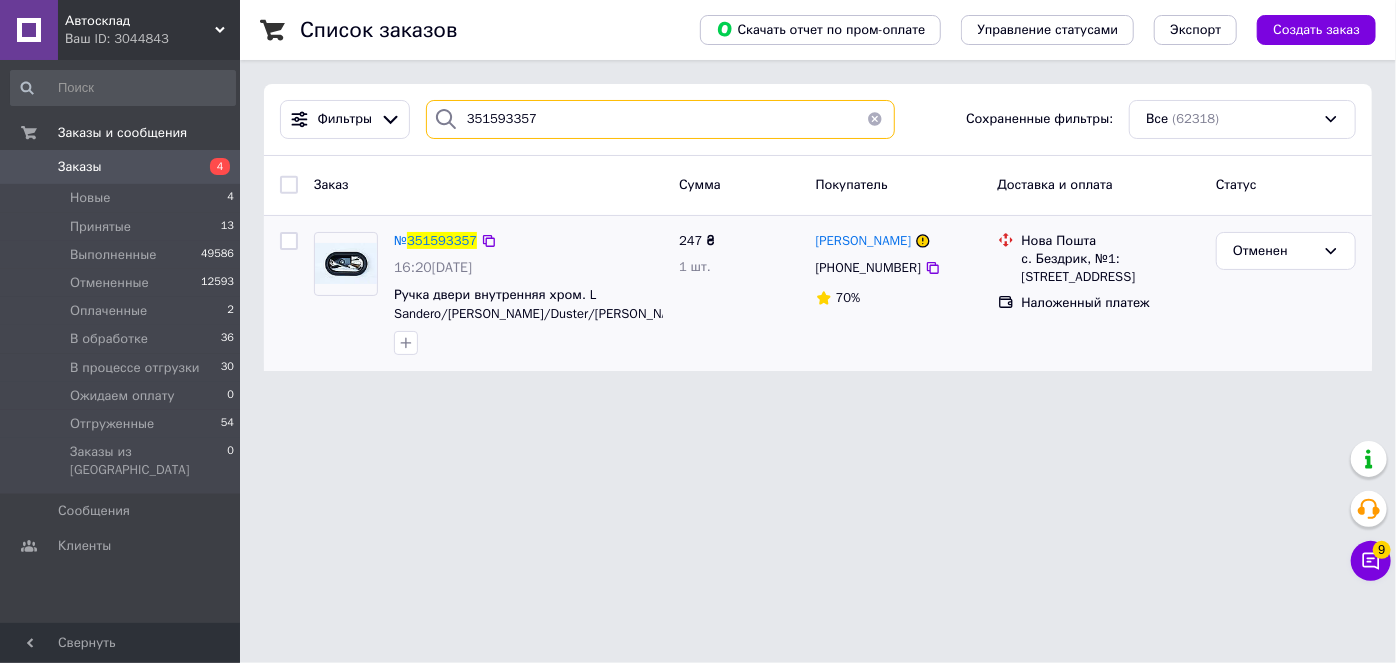 type 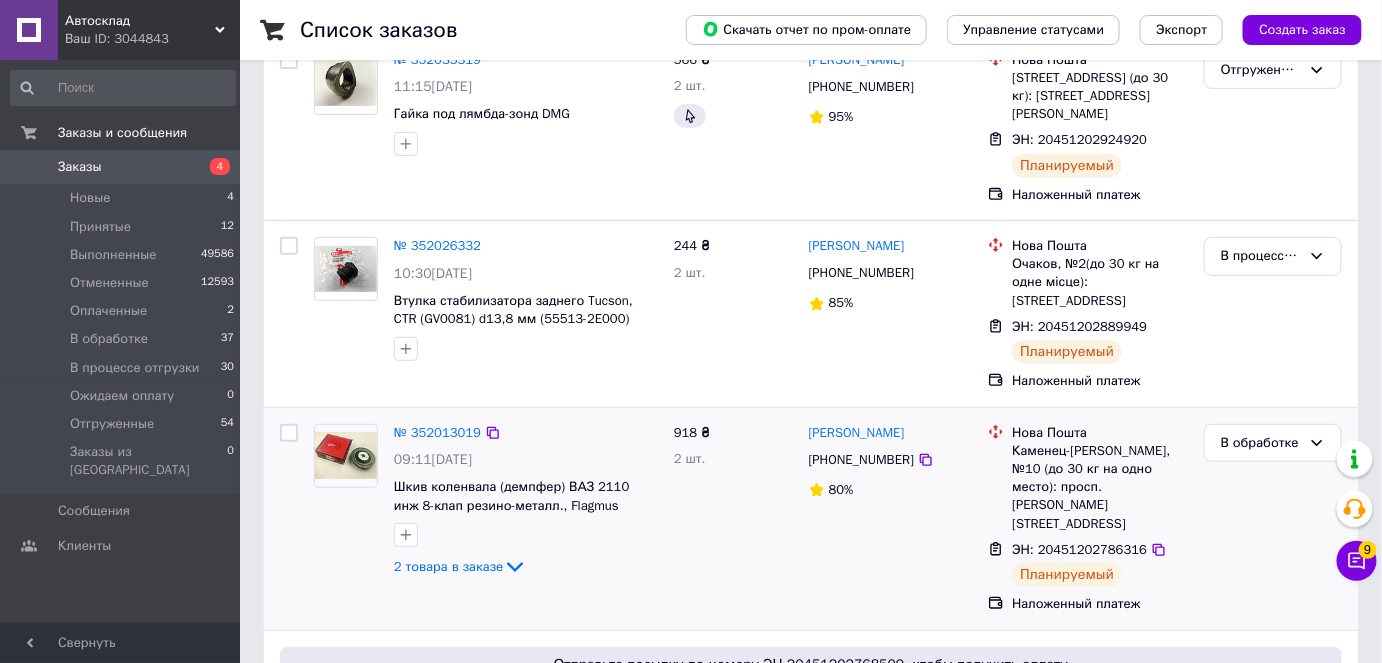 scroll, scrollTop: 363, scrollLeft: 0, axis: vertical 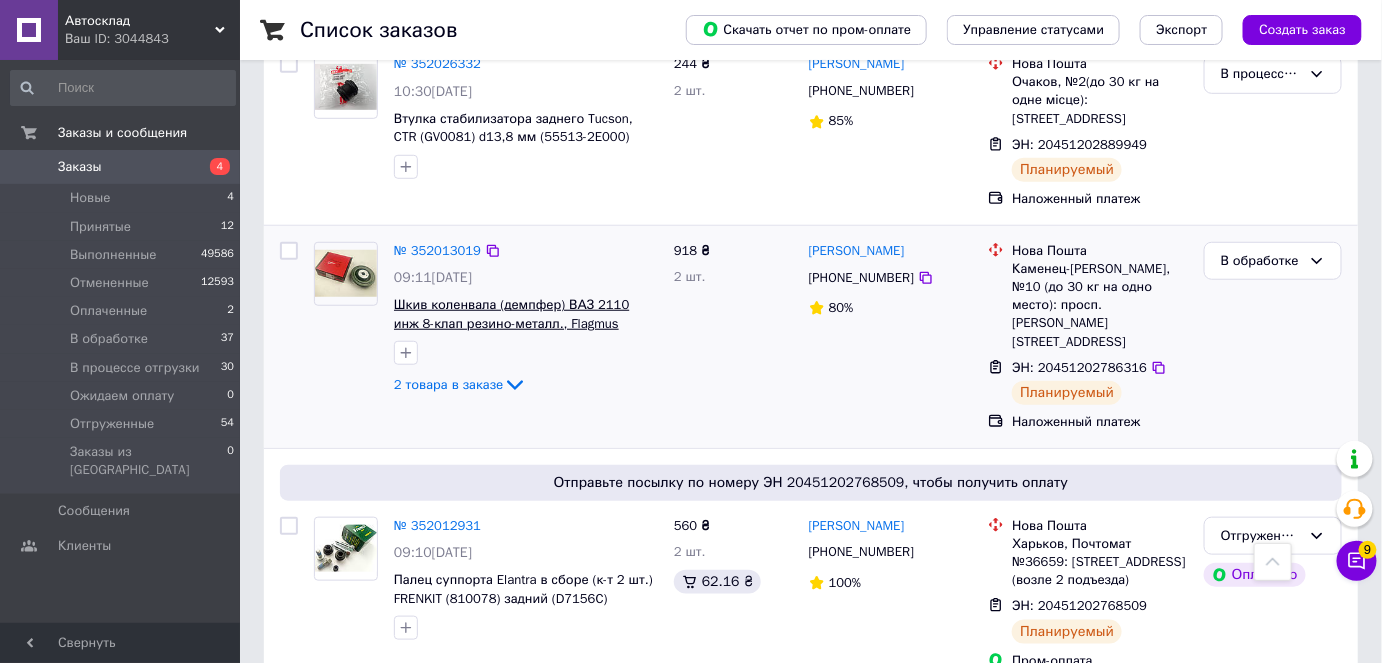 click on "Шкив коленвала (демпфер) ВАЗ 2110 инж 8-клап резино-металл., Flagmus (2110-1005058)" at bounding box center (511, 323) 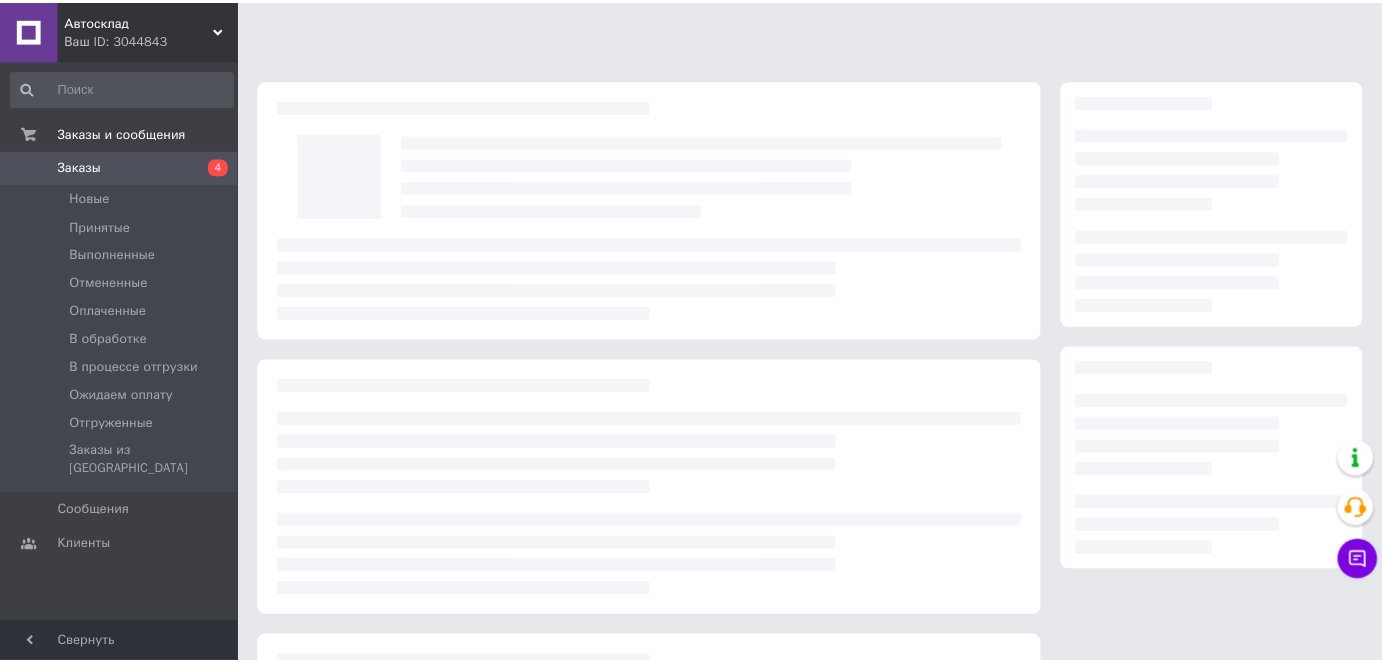 scroll, scrollTop: 0, scrollLeft: 0, axis: both 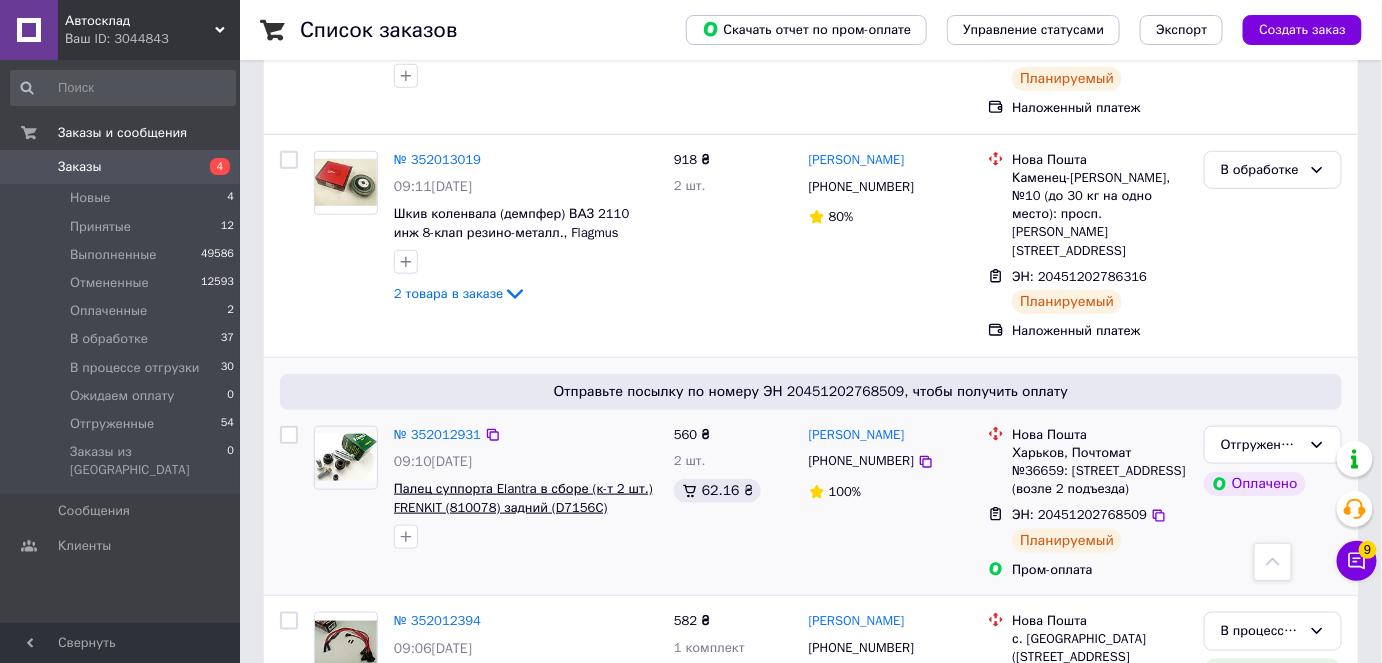 click on "Палец суппорта Elantra в сборе (к-т 2 шт.) FRENKIT (810078) задний (D7156C)" at bounding box center (523, 498) 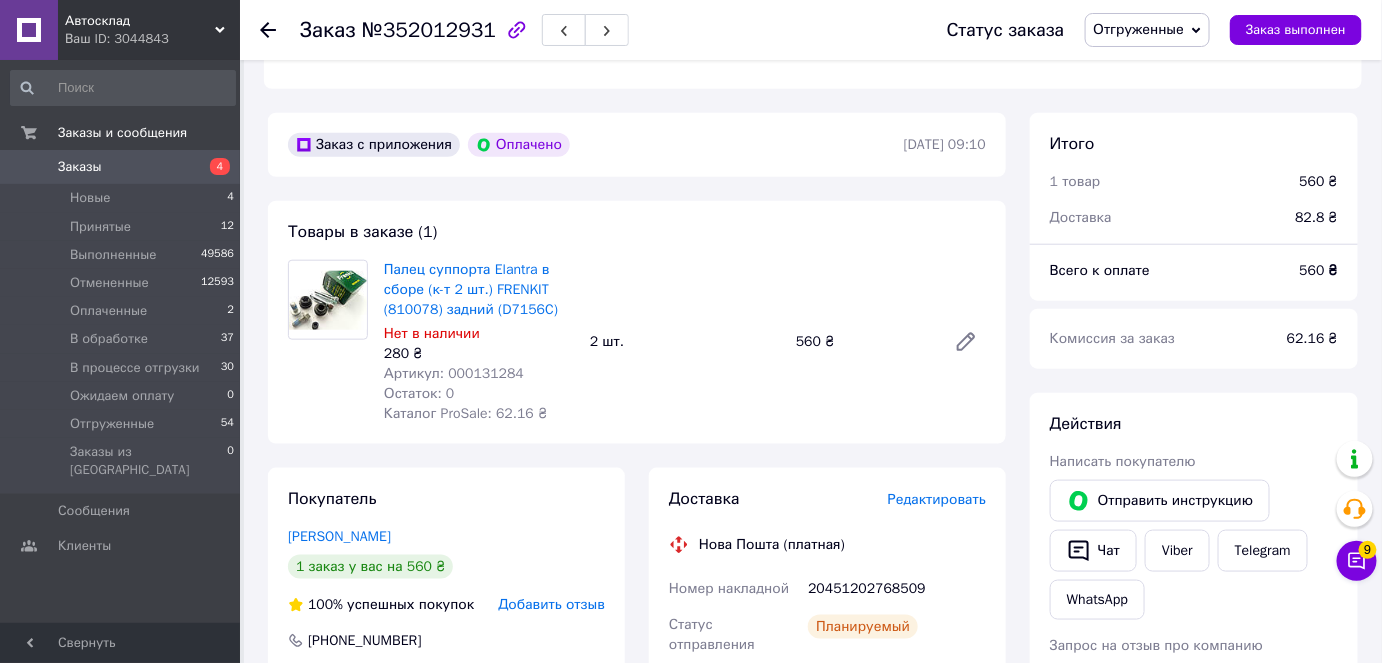 scroll, scrollTop: 437, scrollLeft: 0, axis: vertical 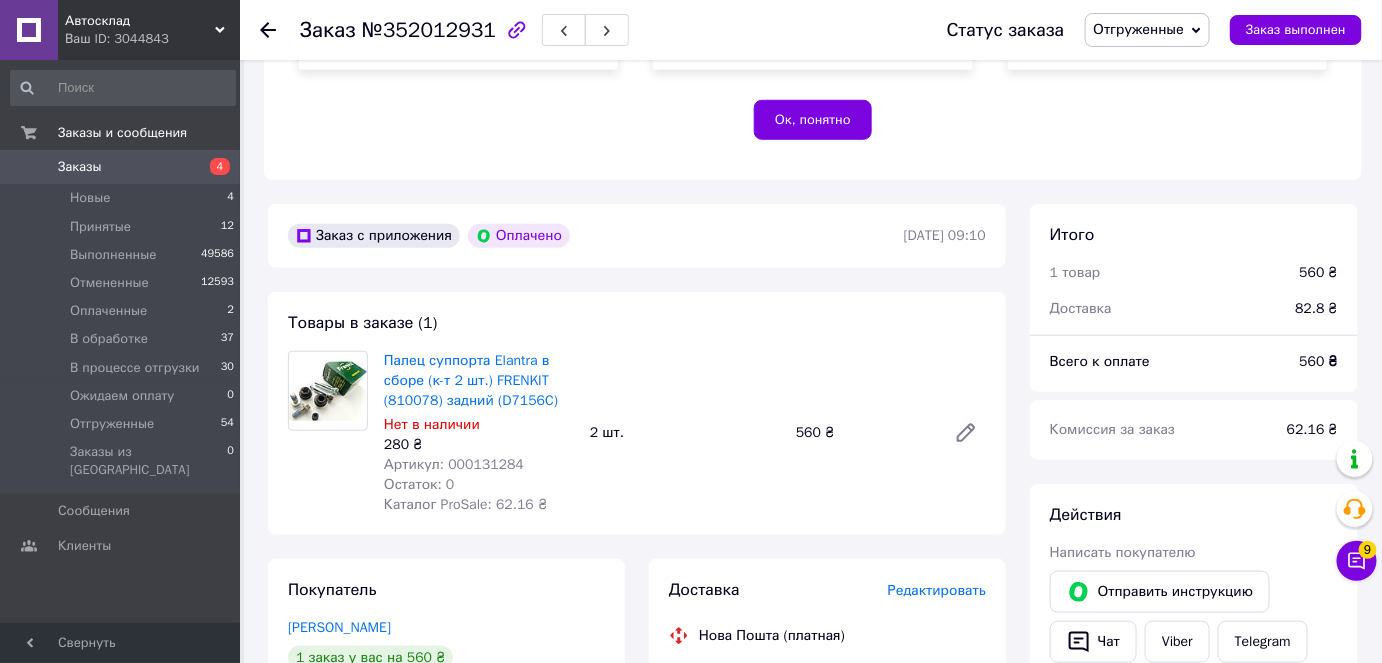 click 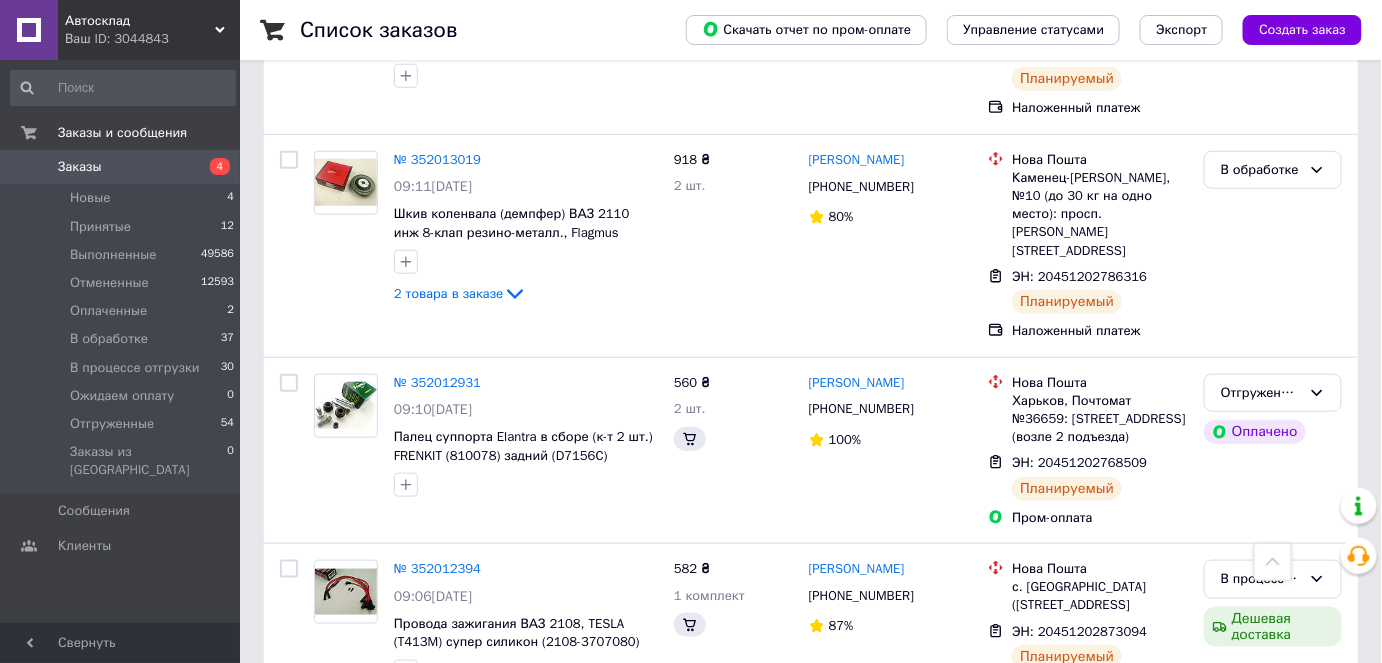 scroll, scrollTop: 454, scrollLeft: 0, axis: vertical 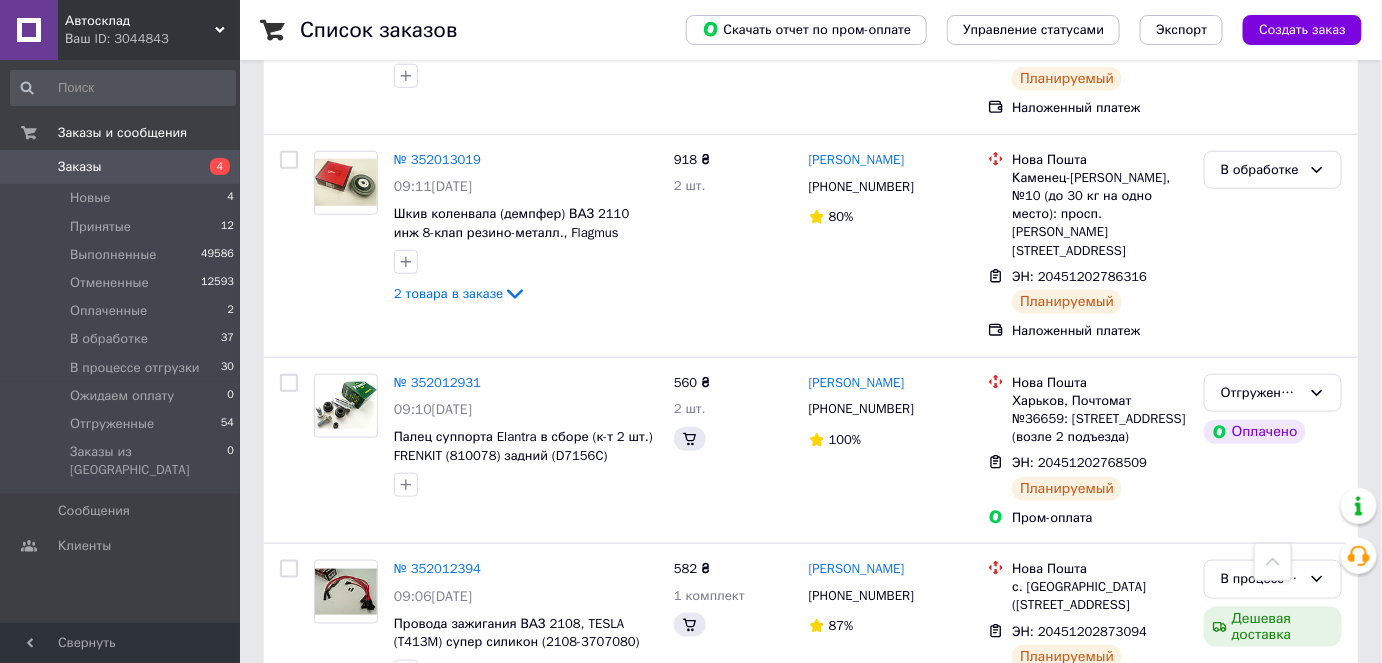 click on "Автосклад" at bounding box center (140, 21) 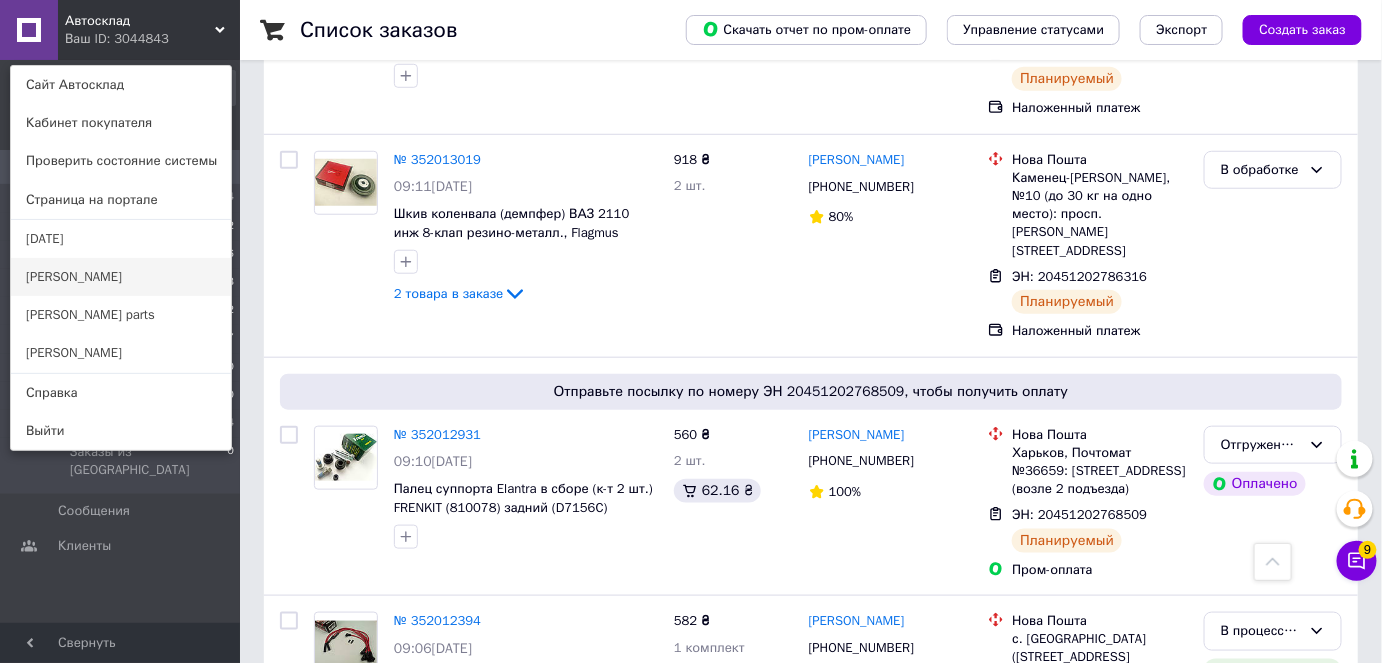 click on "[PERSON_NAME]" at bounding box center [121, 277] 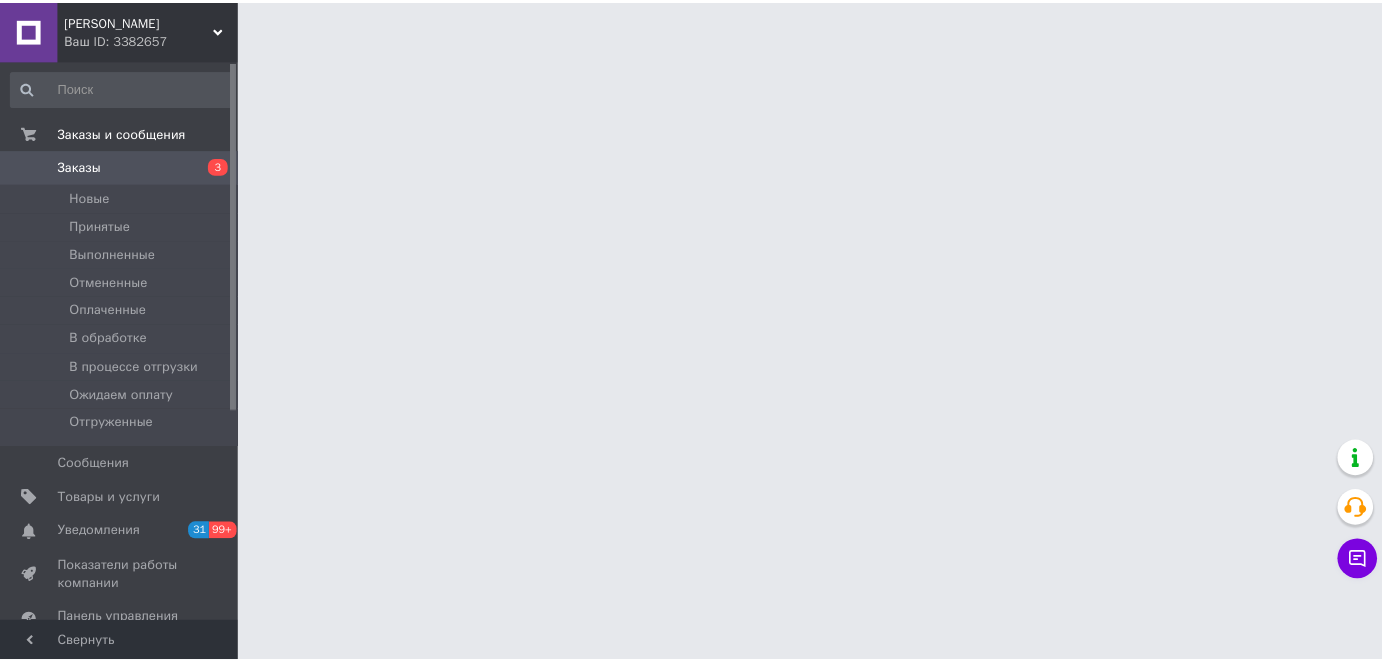 scroll, scrollTop: 0, scrollLeft: 0, axis: both 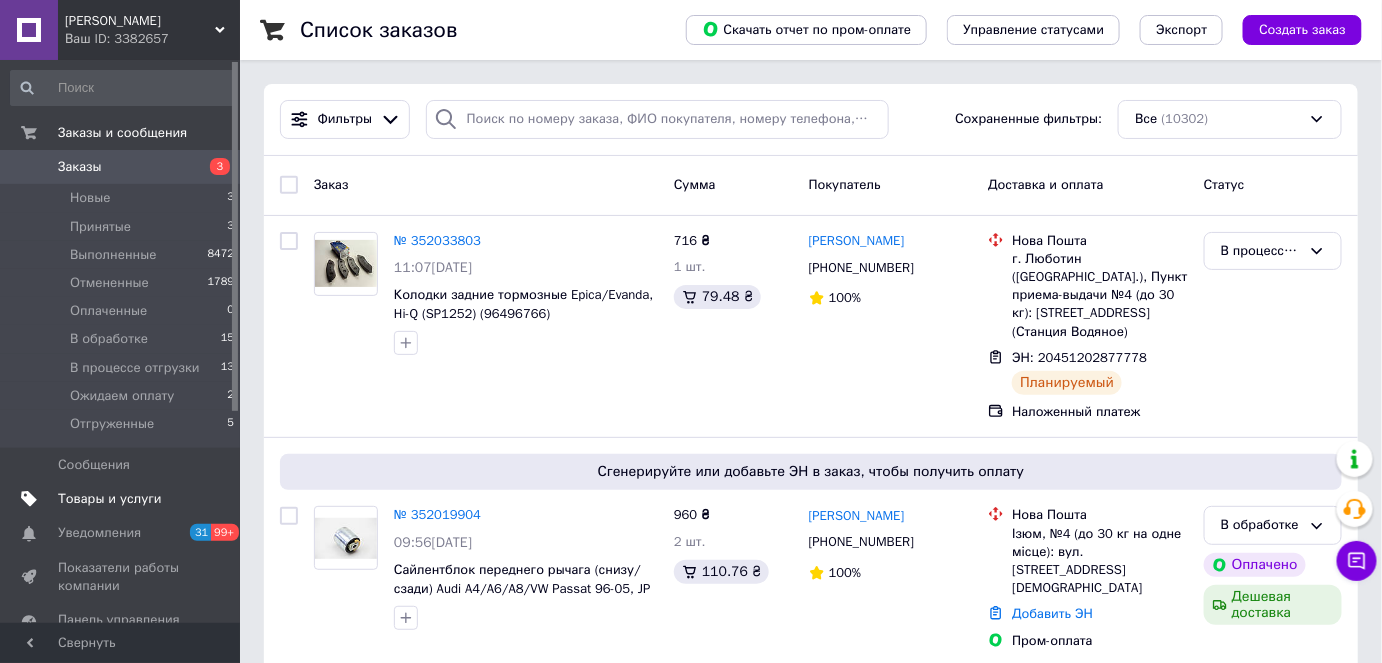 click on "Товары и услуги" at bounding box center (110, 499) 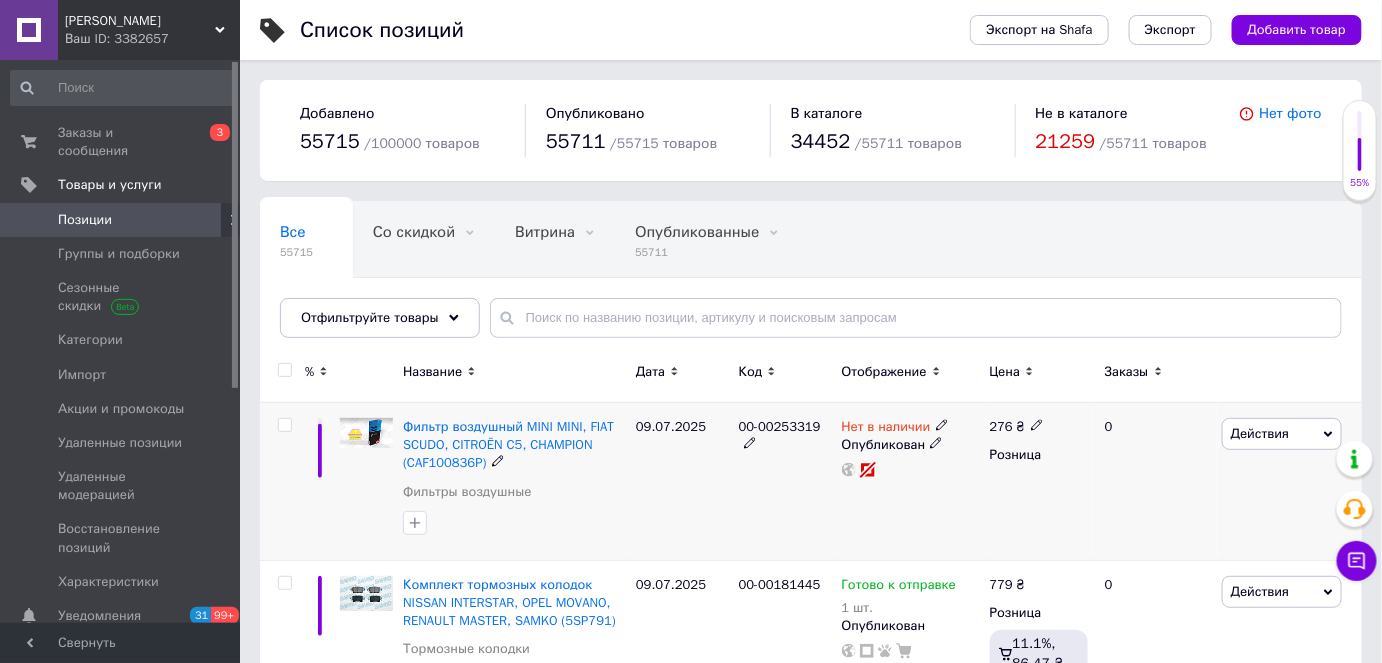 scroll, scrollTop: 181, scrollLeft: 0, axis: vertical 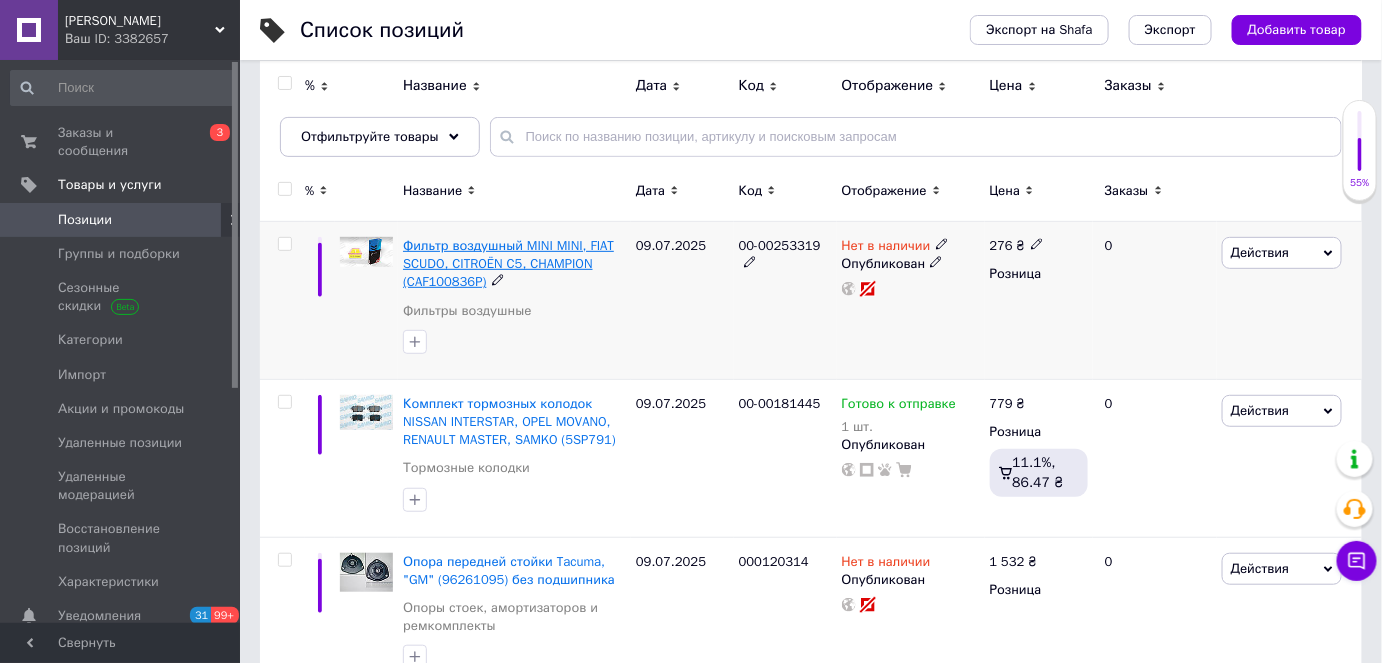 click on "Фильтр воздушный MINI MINI, FIAT SCUDO, CITROËN C5, CHAMPION (CAF100836P)" at bounding box center (508, 263) 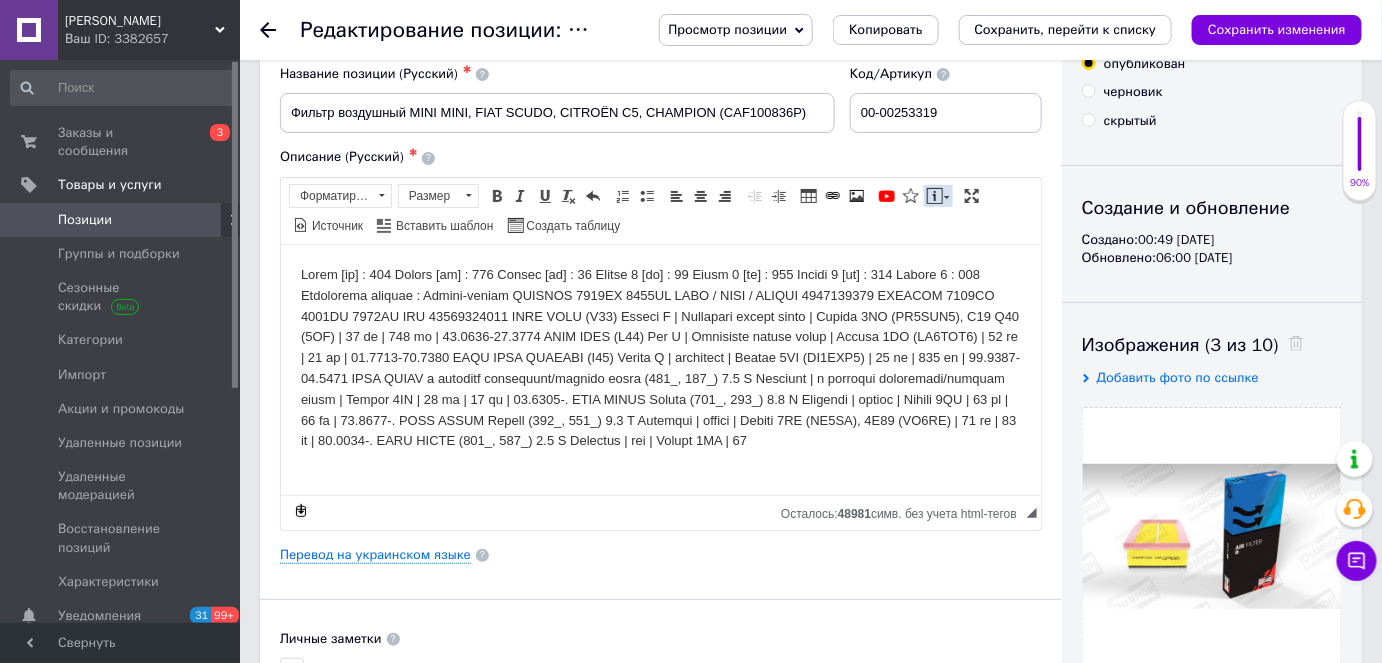 scroll, scrollTop: 0, scrollLeft: 0, axis: both 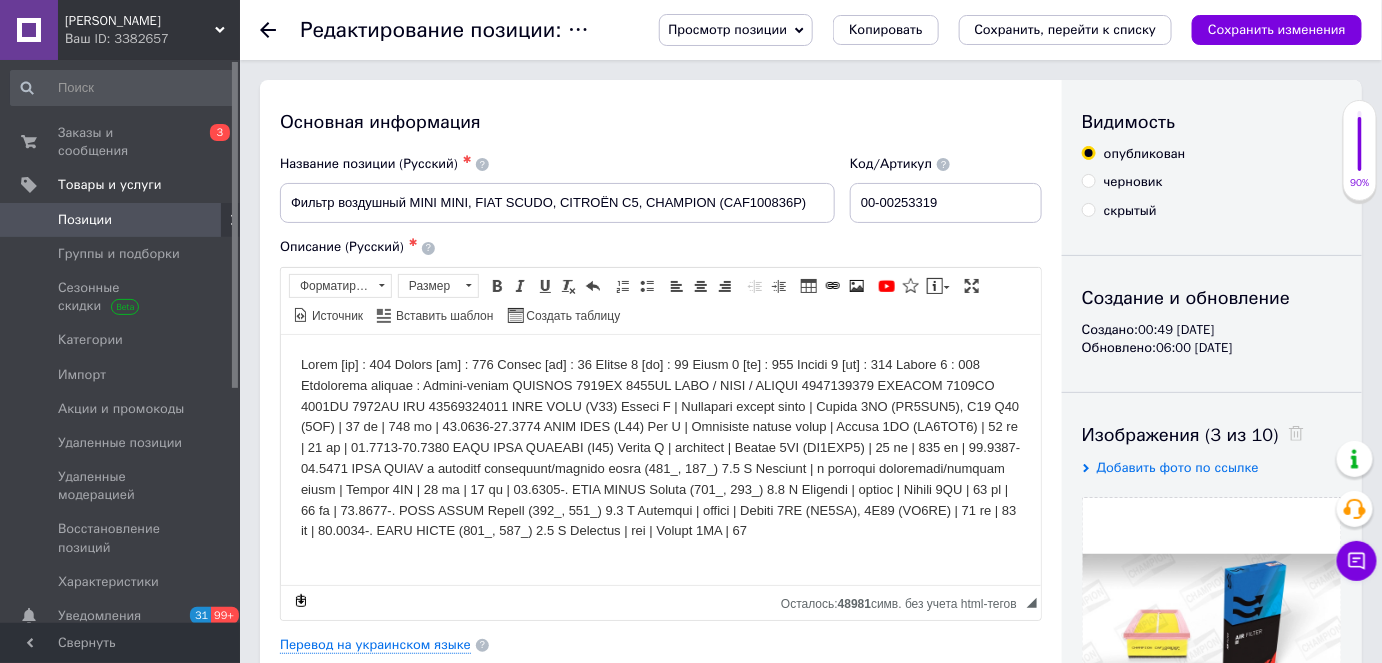 click on "Просмотр позиции" at bounding box center (727, 29) 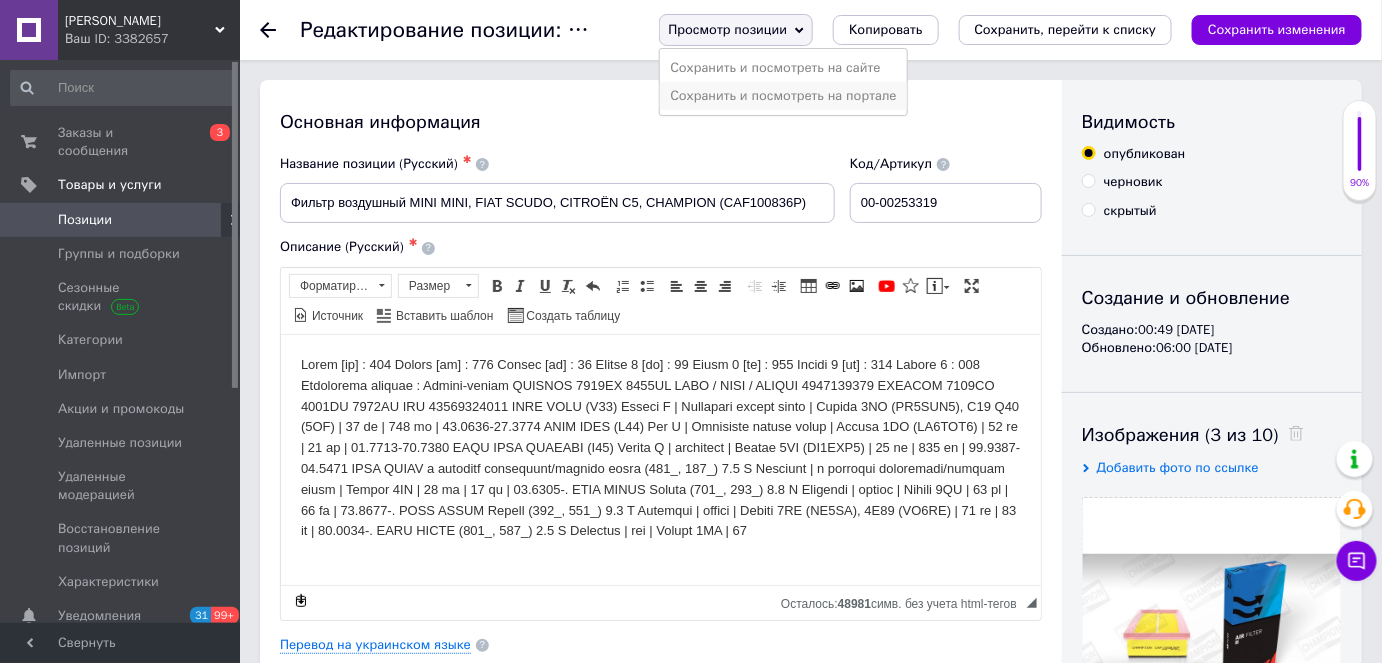 click on "Сохранить и посмотреть на портале" at bounding box center (783, 96) 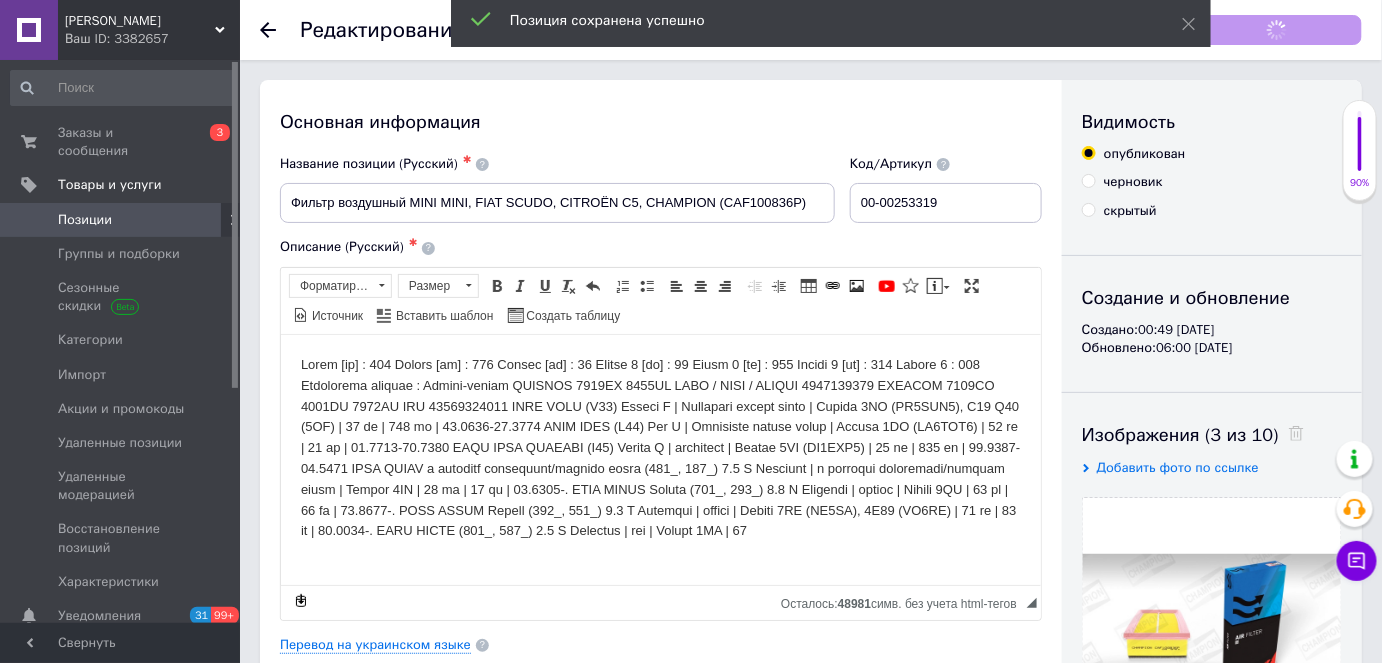 checkbox on "true" 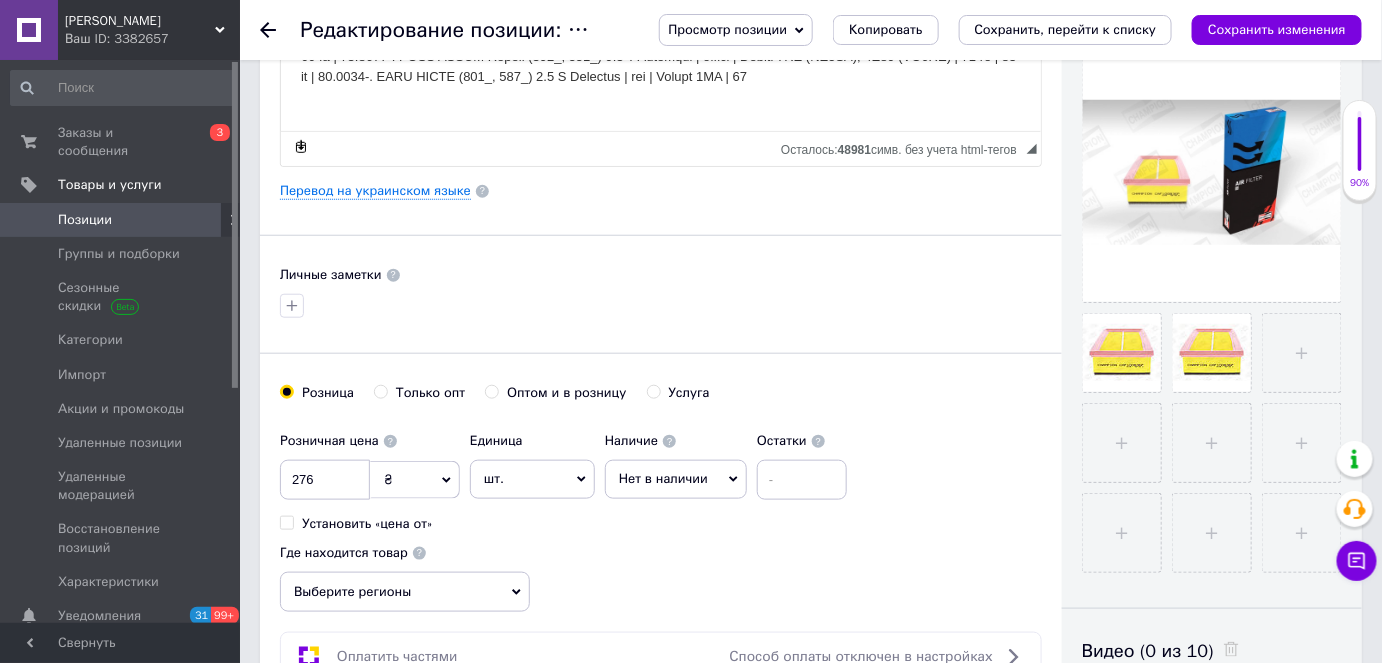 scroll, scrollTop: 0, scrollLeft: 0, axis: both 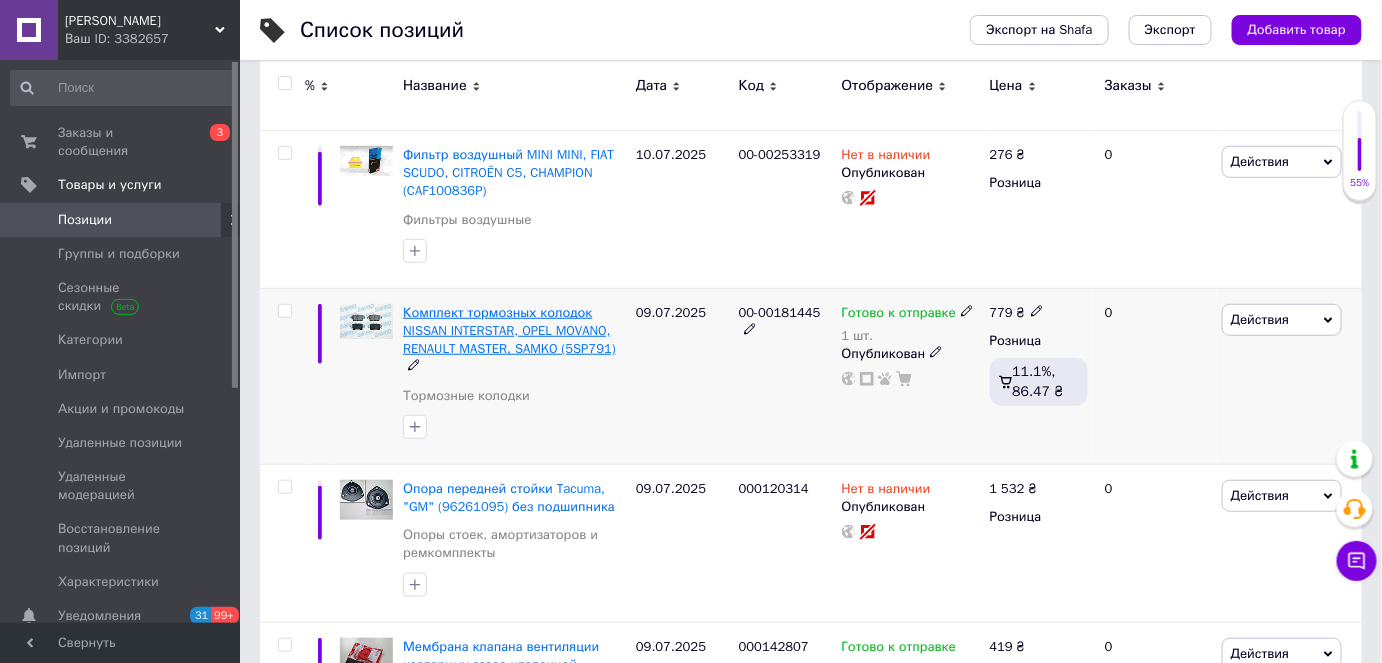 click on "Комплект тормозных колодок  NISSAN INTERSTAR, OPEL MOVANO, RENAULT MASTER, SAMKO (5SP791)" at bounding box center [509, 330] 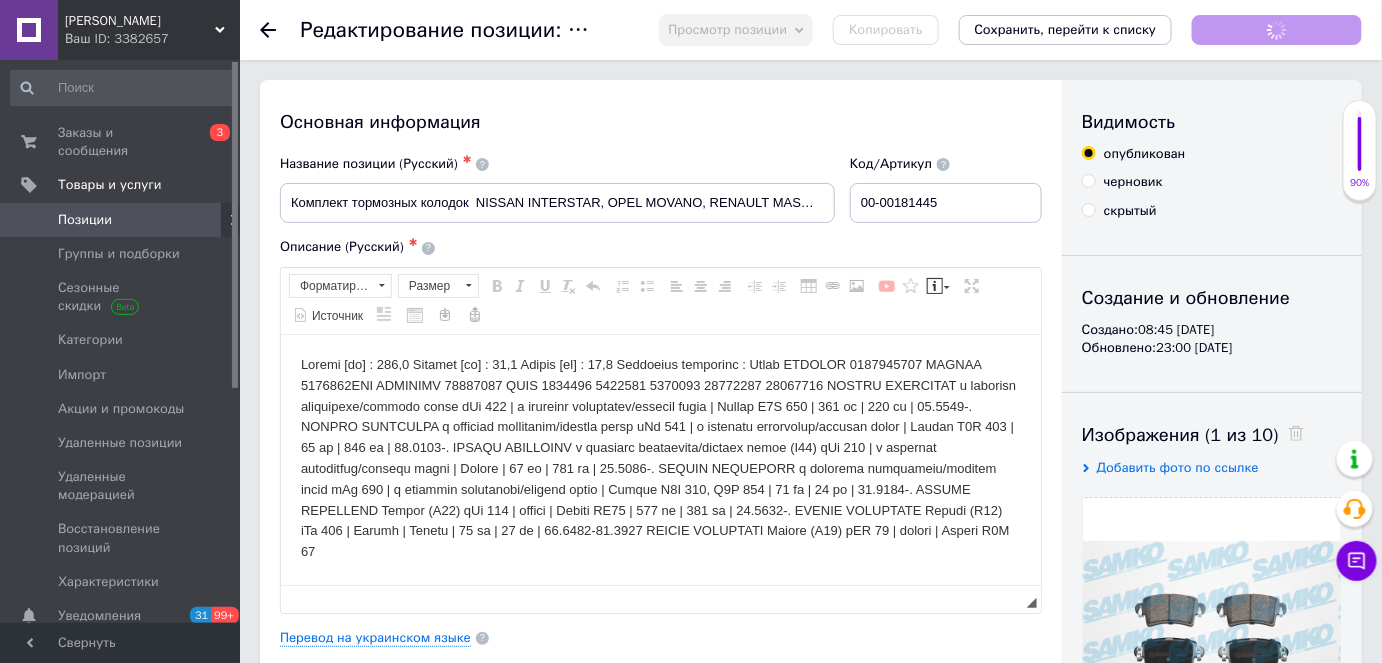 scroll, scrollTop: 0, scrollLeft: 0, axis: both 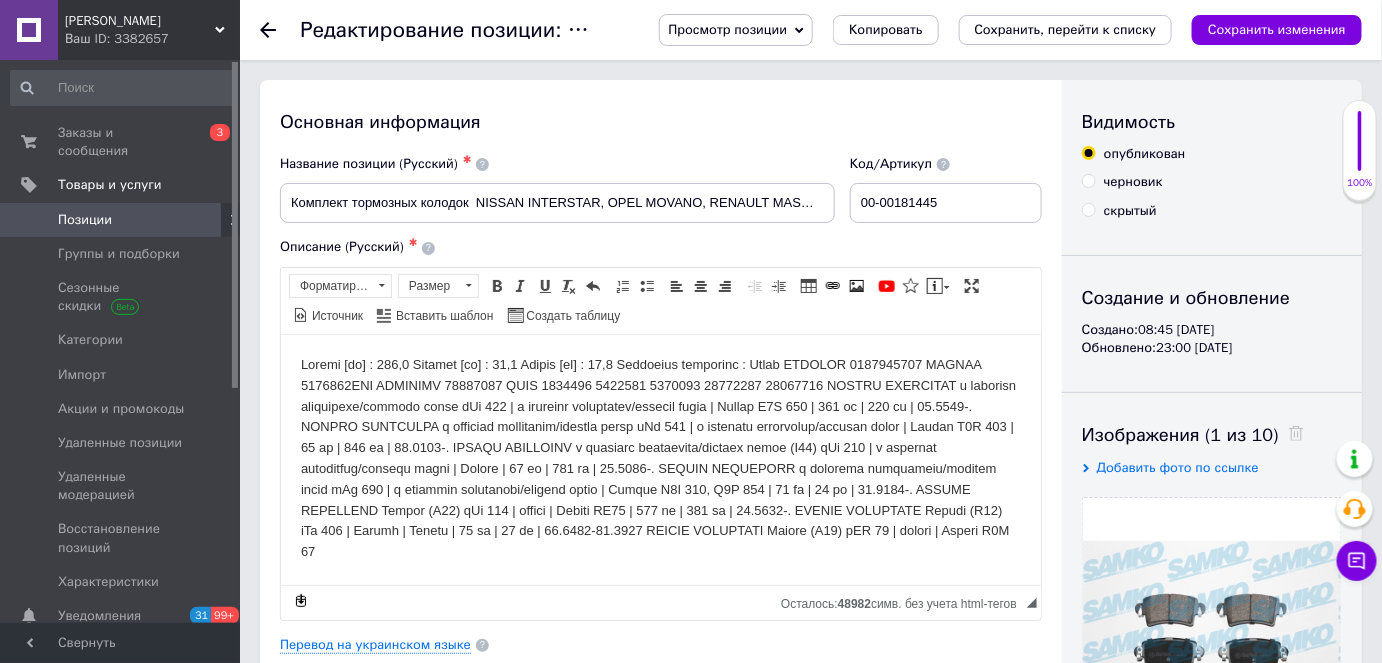 click 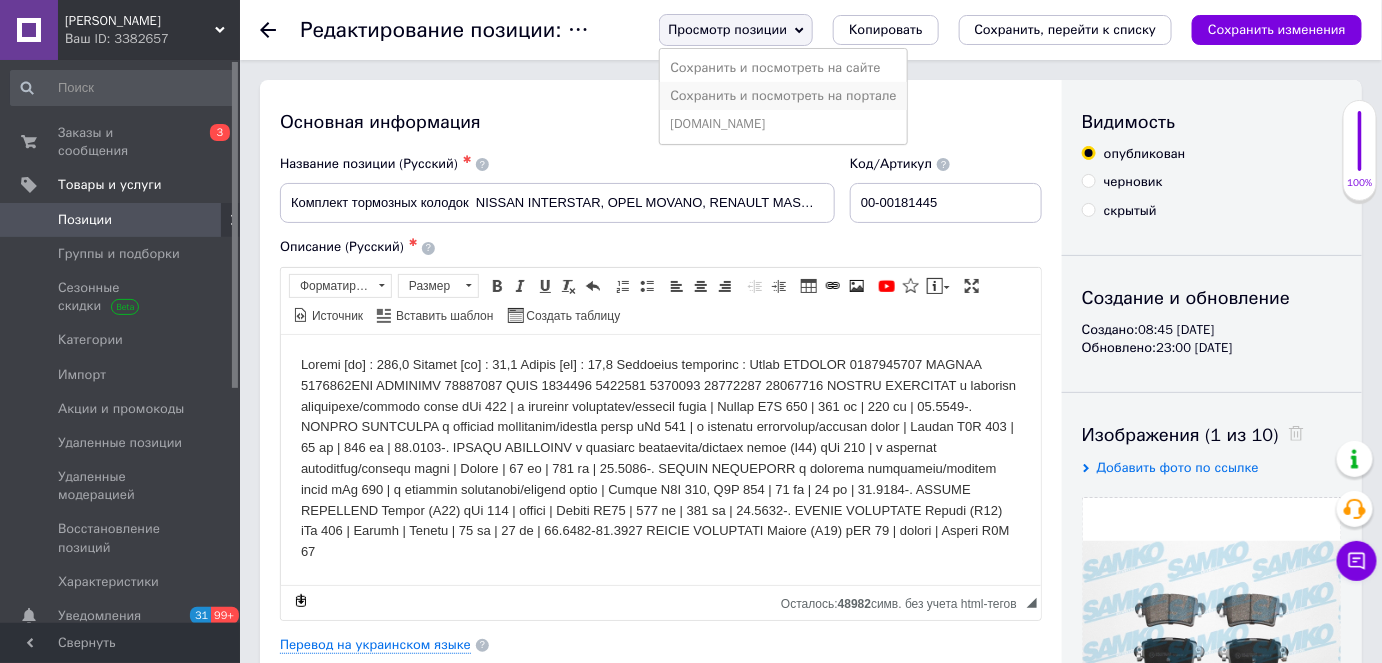 click on "Сохранить и посмотреть на портале" at bounding box center [783, 96] 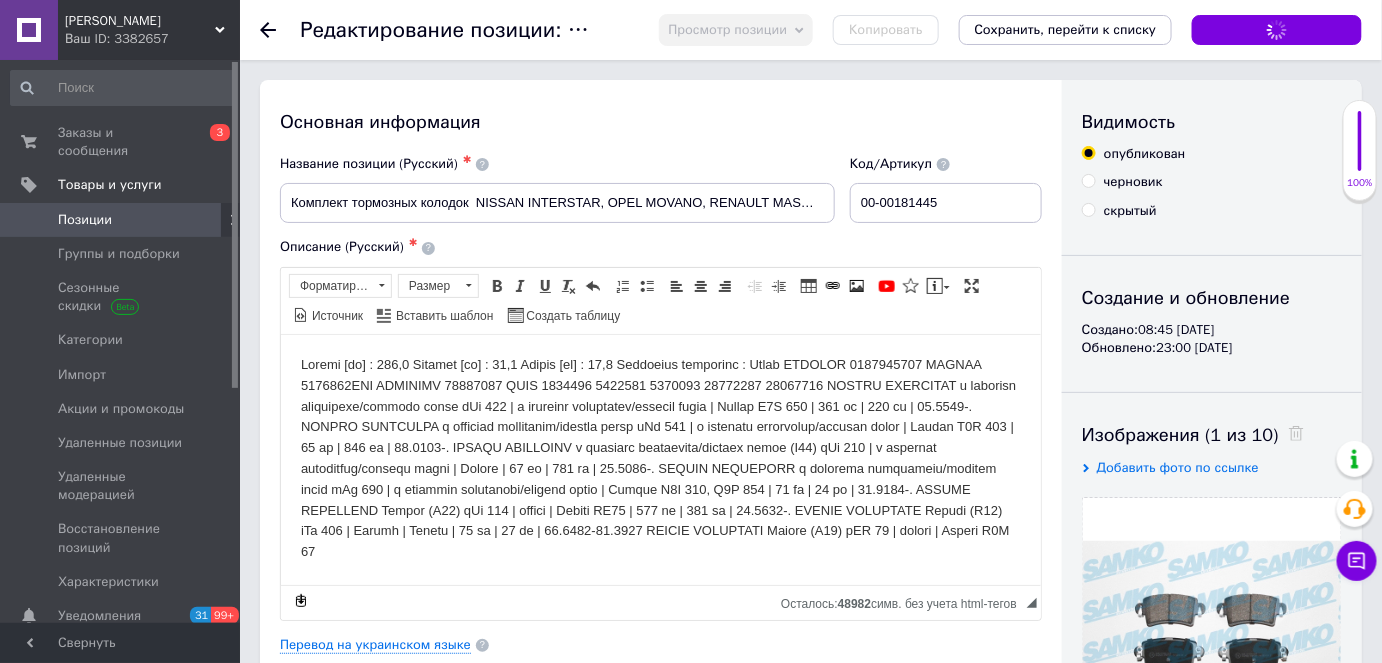 checkbox on "true" 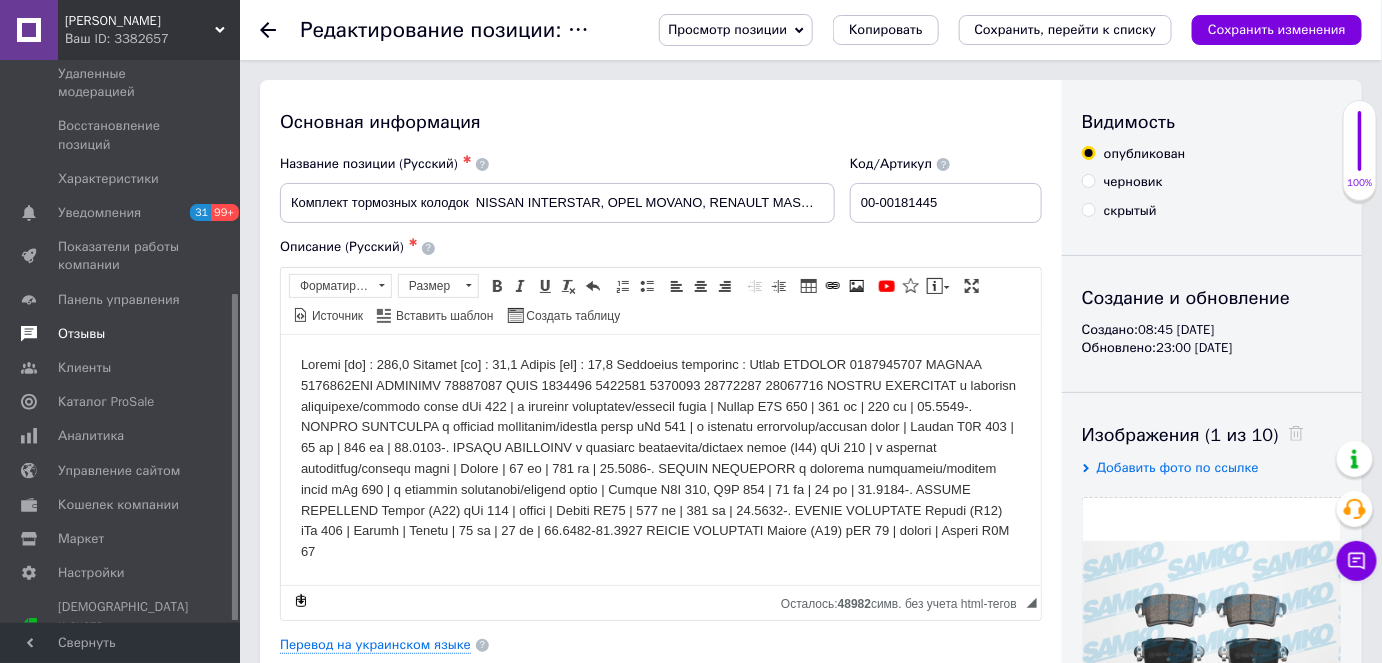scroll, scrollTop: 0, scrollLeft: 0, axis: both 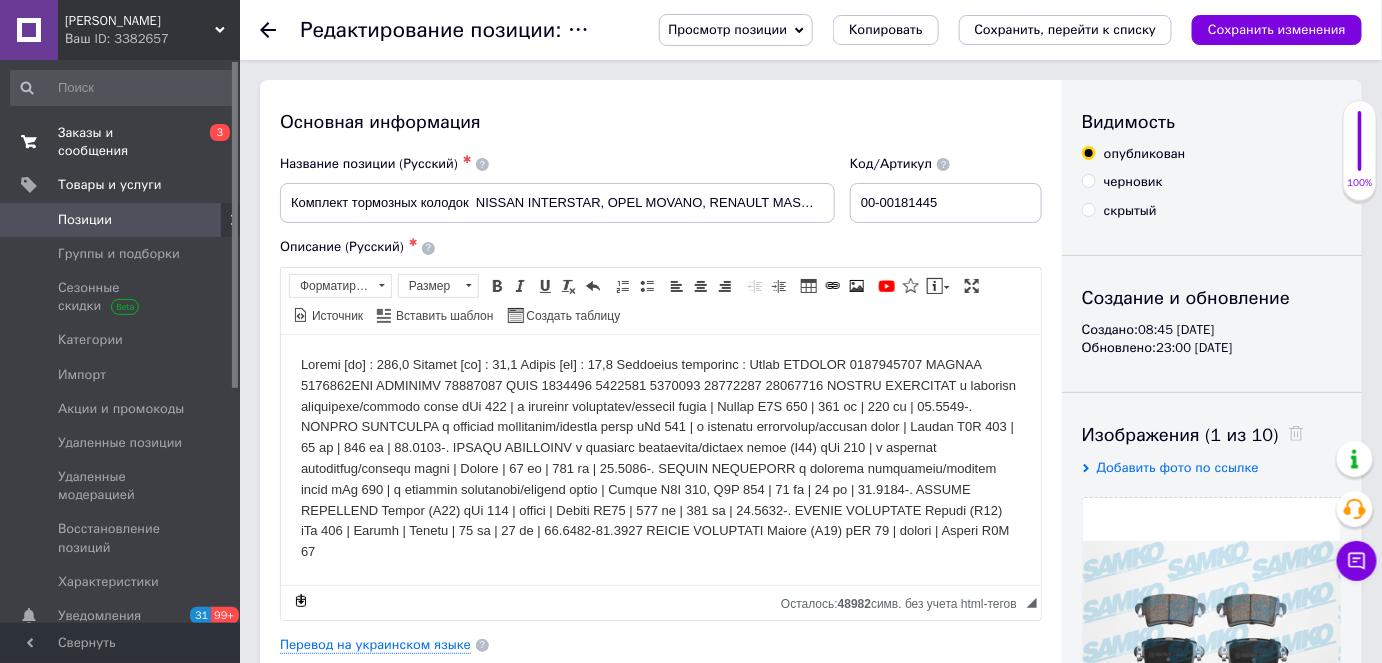 click on "Заказы и сообщения" at bounding box center (121, 142) 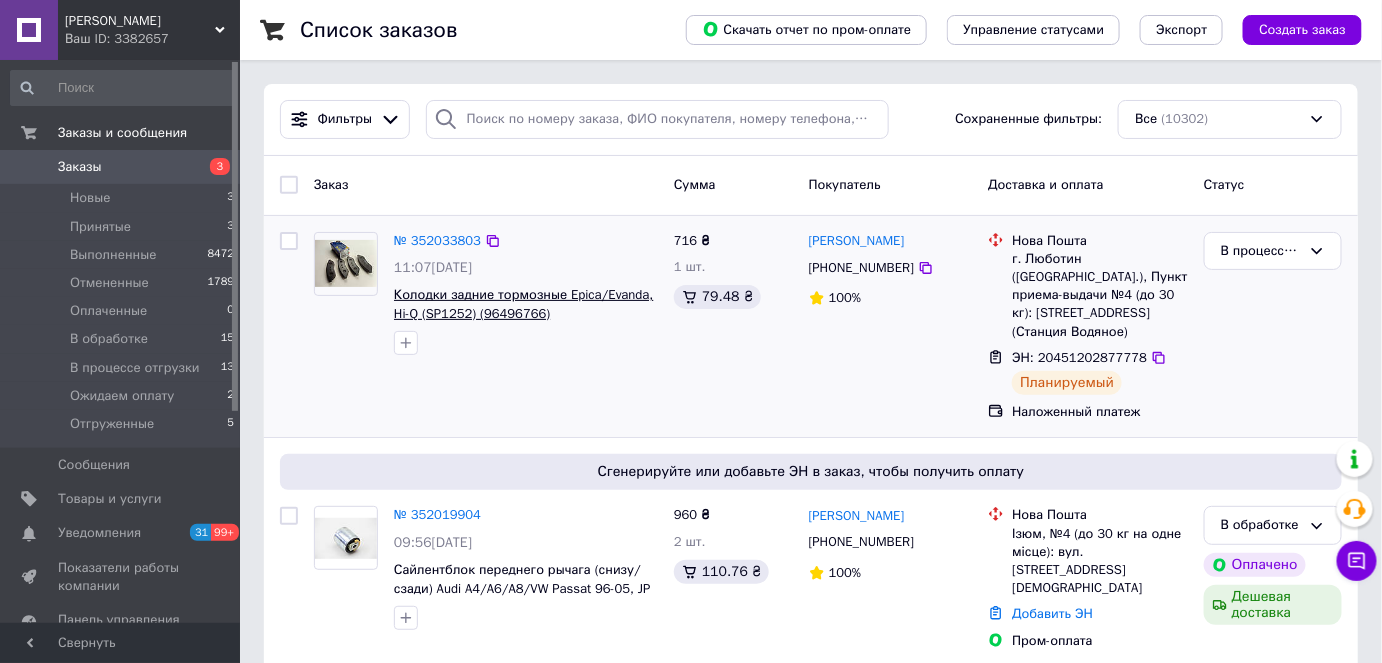 click on "Колодки задние тормозные Epica/Evanda, Hi-Q (SP1252) (96496766)" at bounding box center (524, 304) 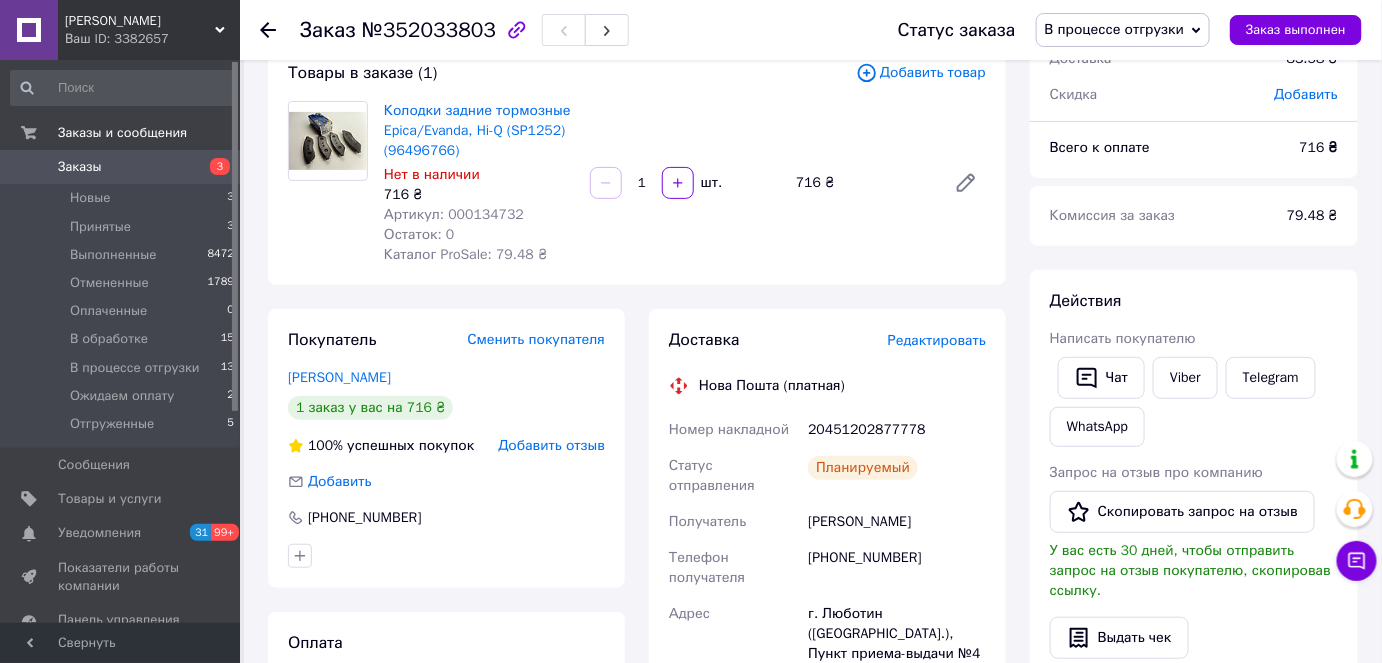 scroll, scrollTop: 0, scrollLeft: 0, axis: both 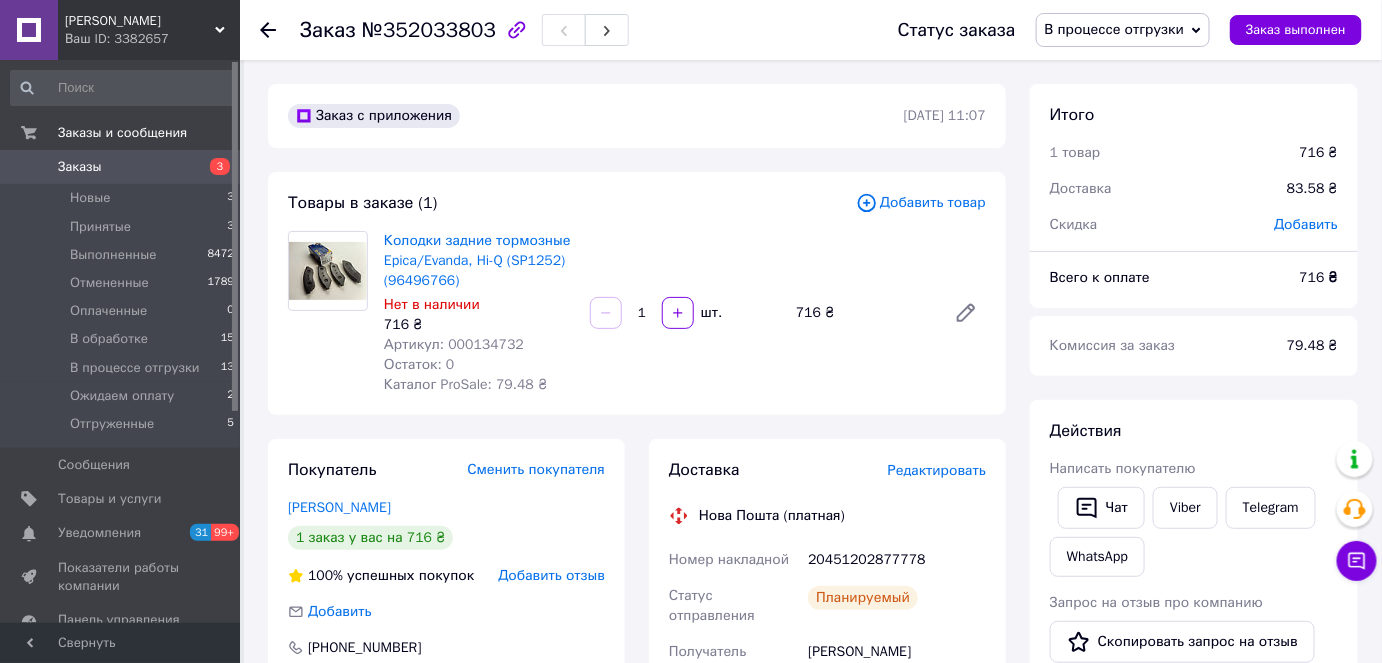 click at bounding box center (280, 30) 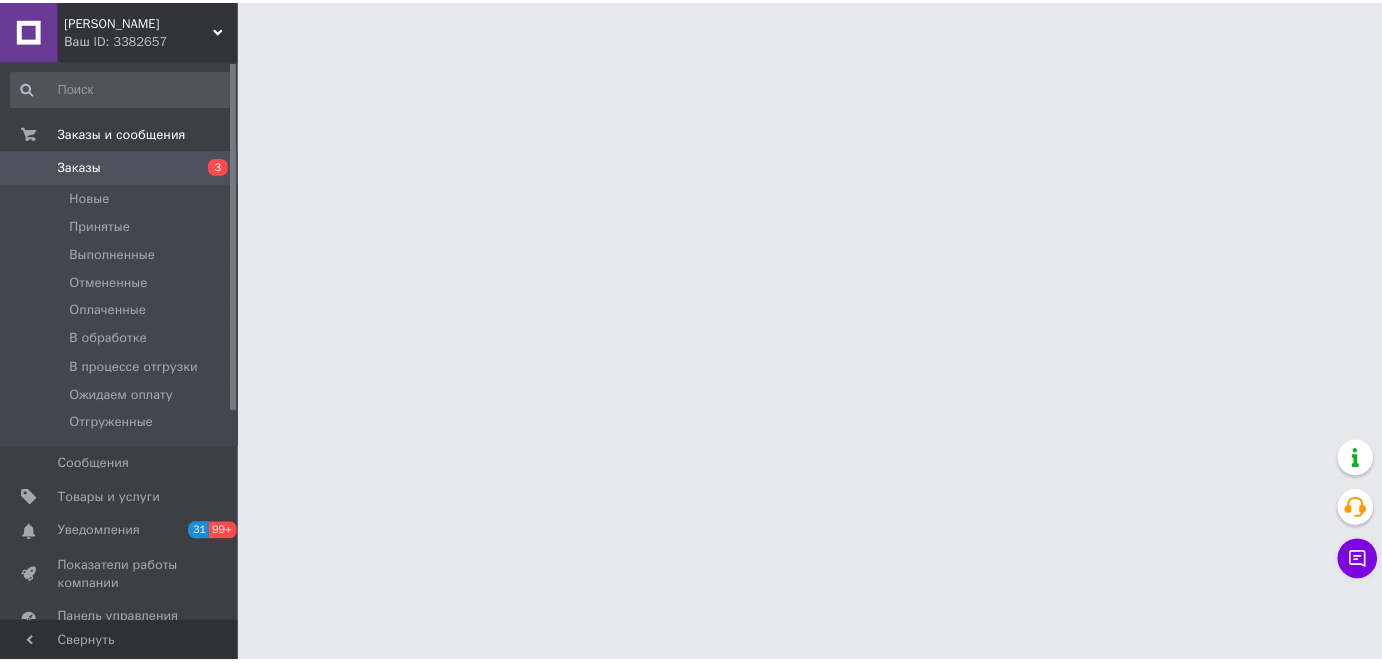 scroll, scrollTop: 0, scrollLeft: 0, axis: both 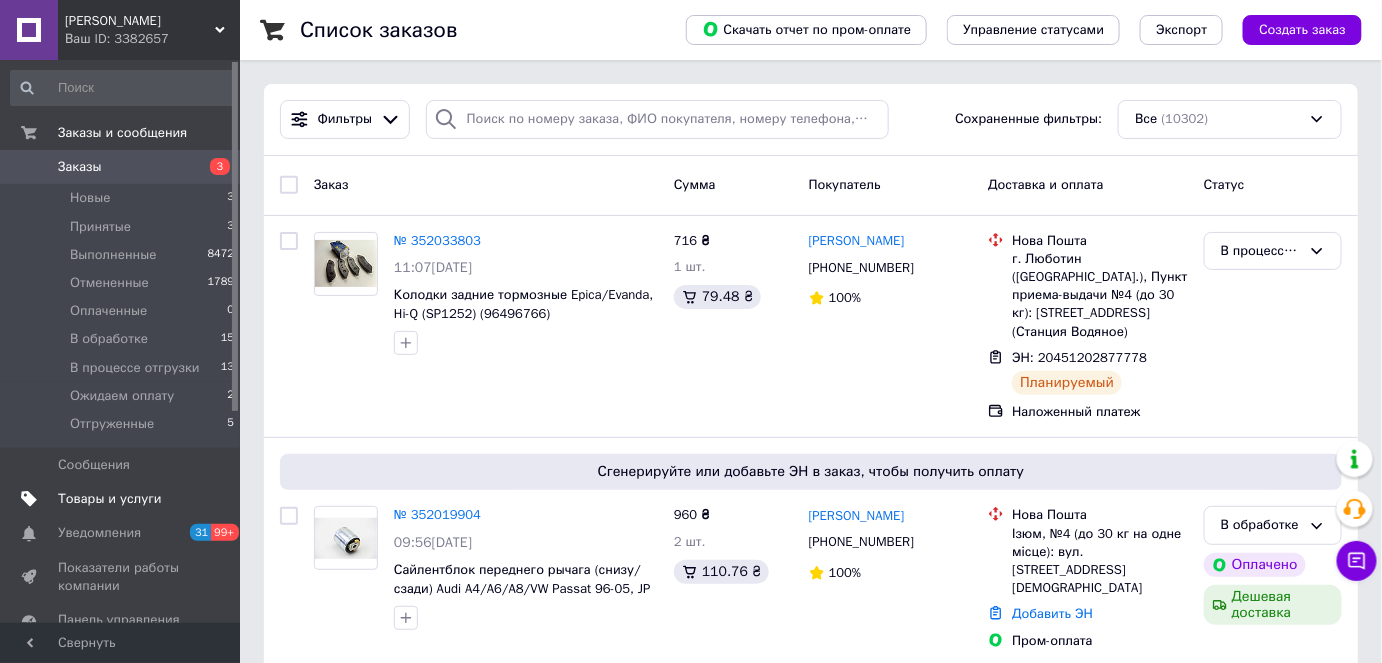 click on "Товары и услуги" at bounding box center (110, 499) 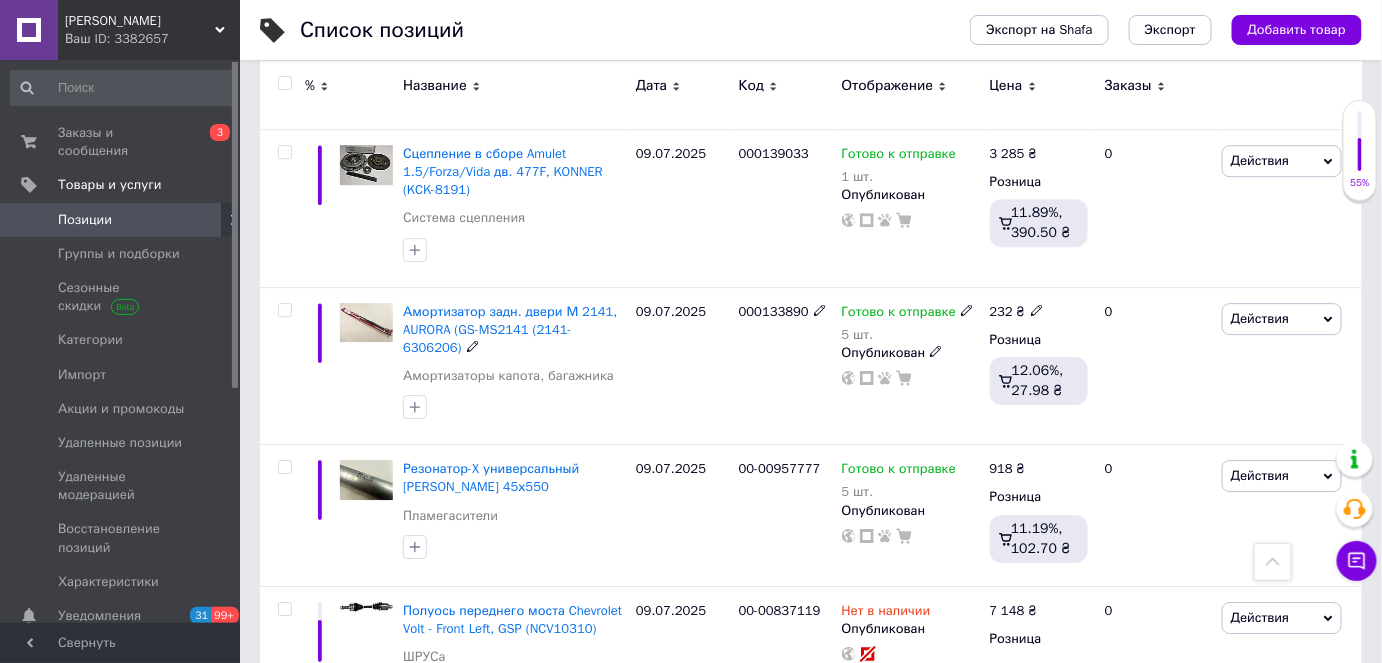 scroll, scrollTop: 1818, scrollLeft: 0, axis: vertical 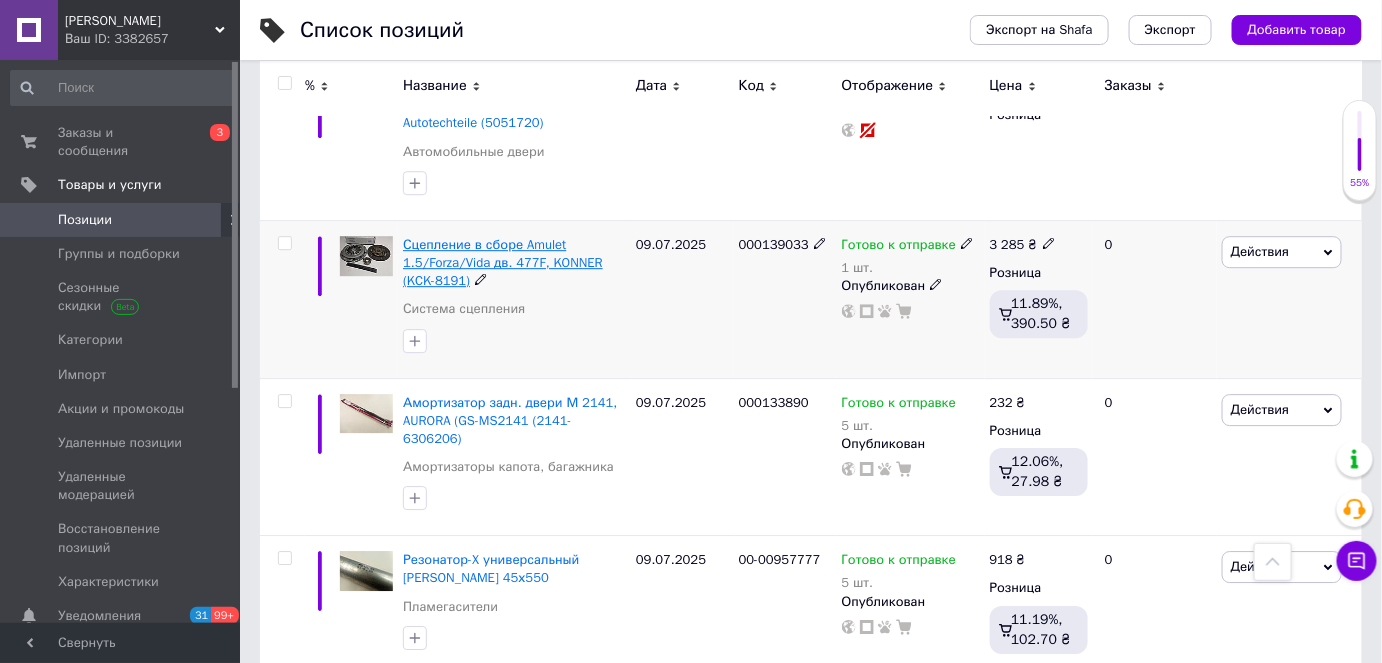 click on "Сцепление в сборе Amulet 1.5/Forza/Vida дв. 477F, KONNER (KCK-8191)" at bounding box center (503, 262) 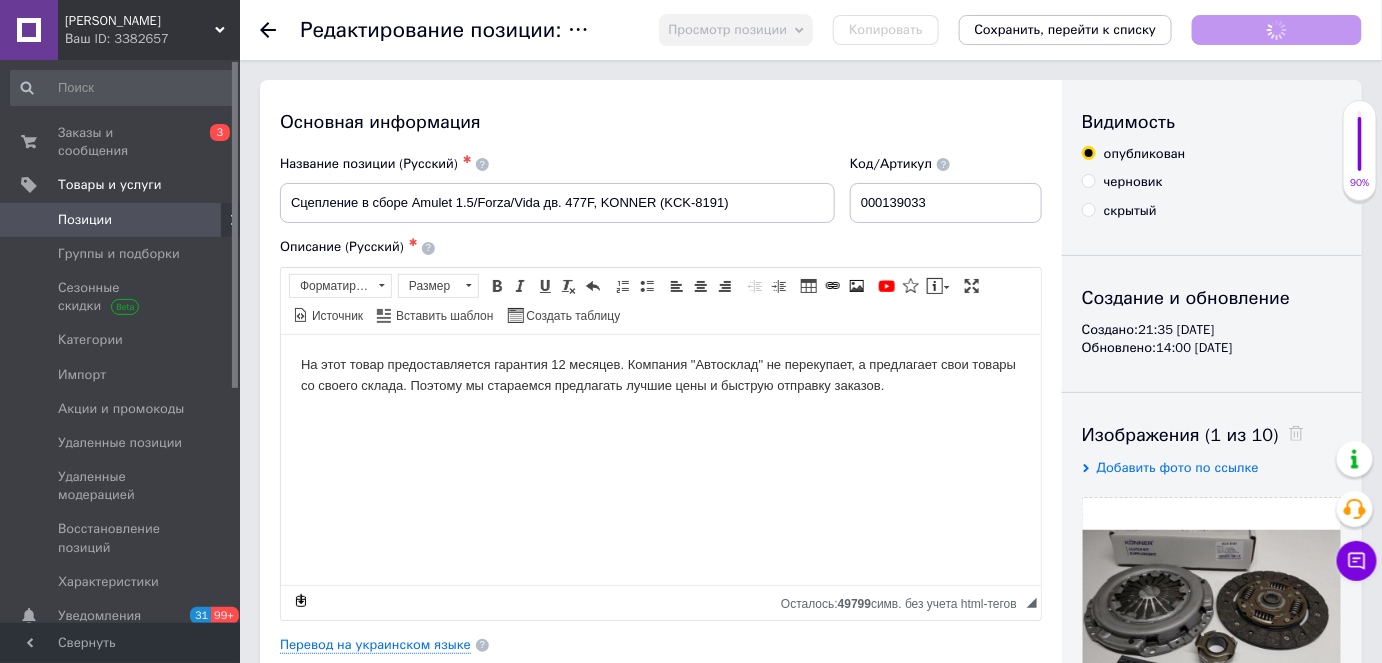 scroll, scrollTop: 0, scrollLeft: 0, axis: both 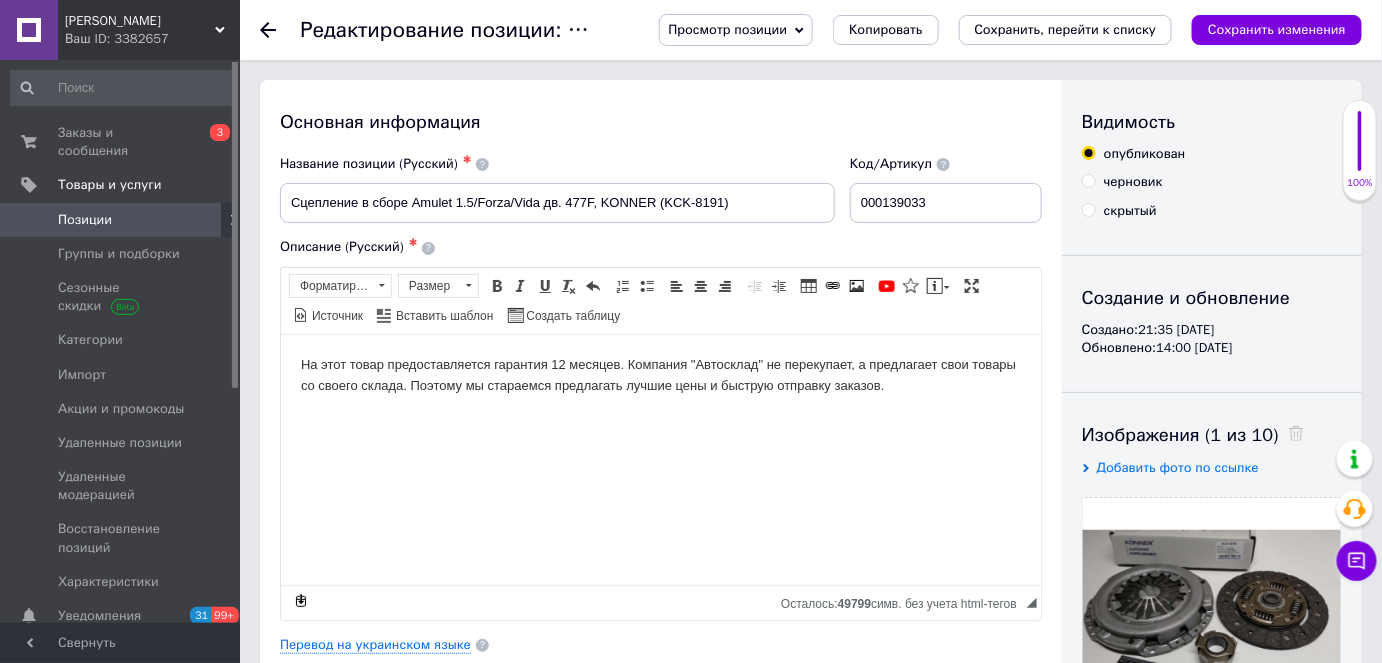 click on "Просмотр позиции" at bounding box center [727, 29] 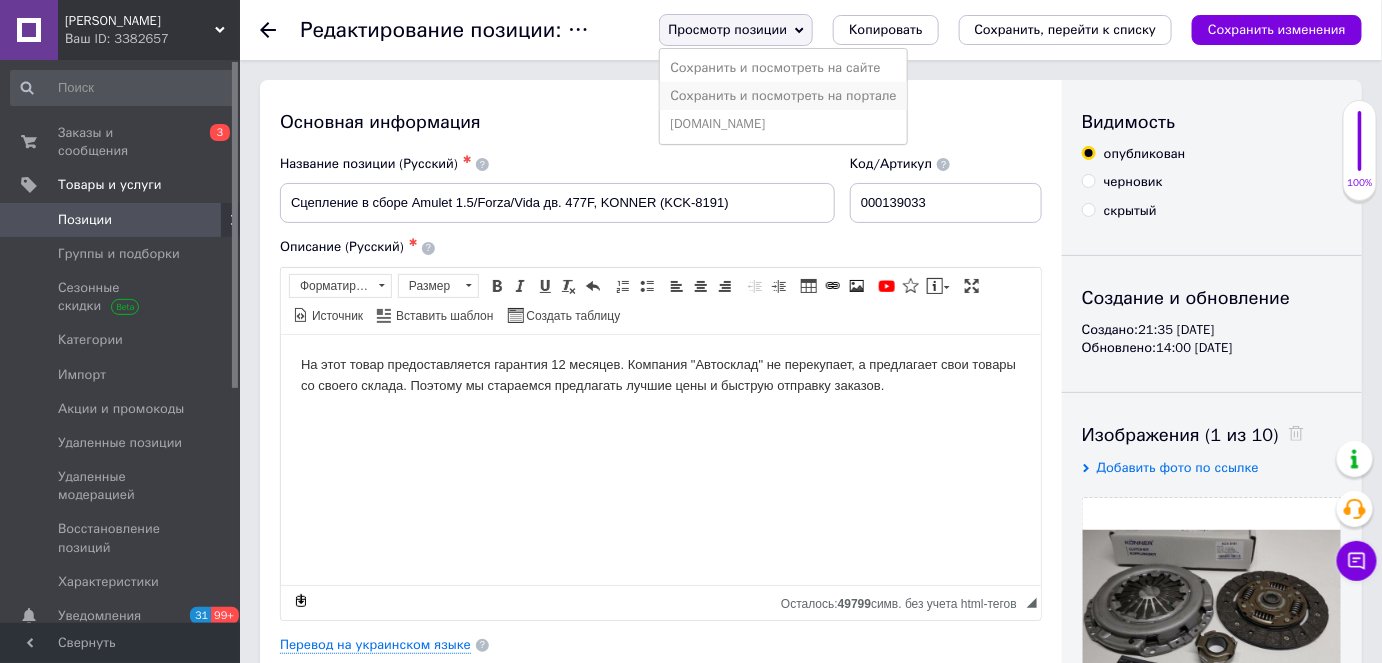 click on "Сохранить и посмотреть на портале" at bounding box center (783, 96) 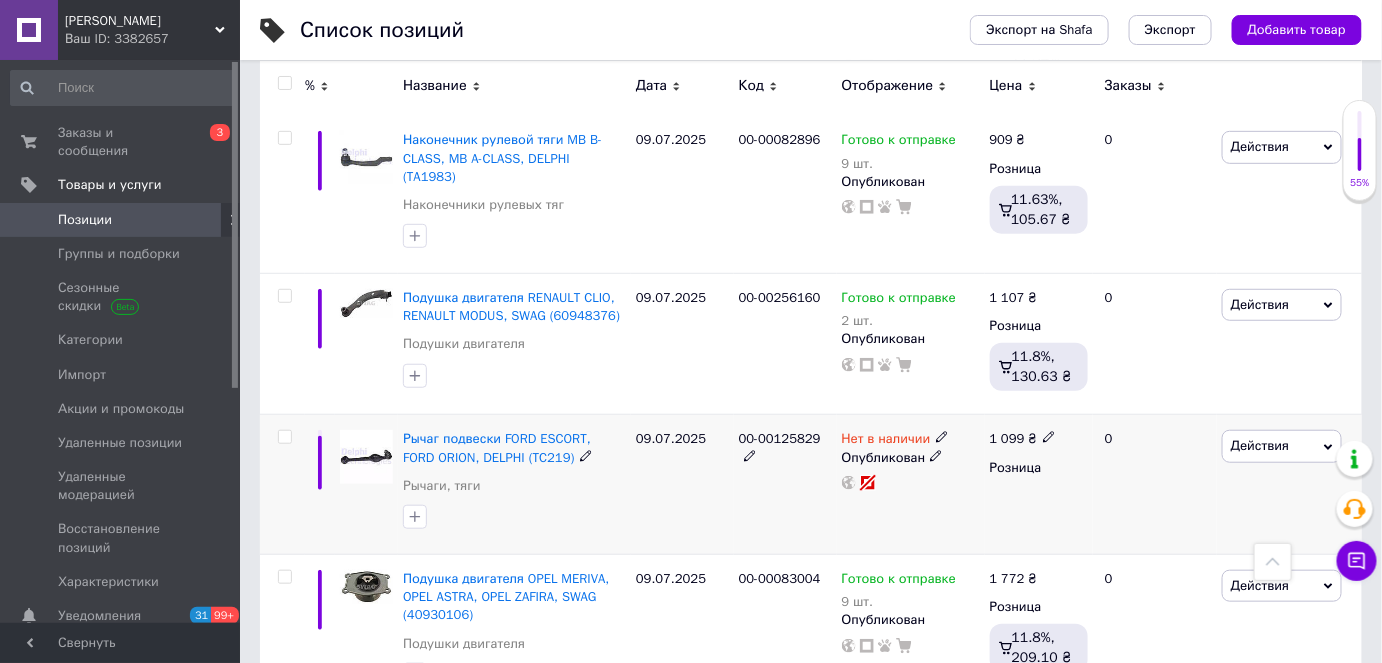 scroll, scrollTop: 2545, scrollLeft: 0, axis: vertical 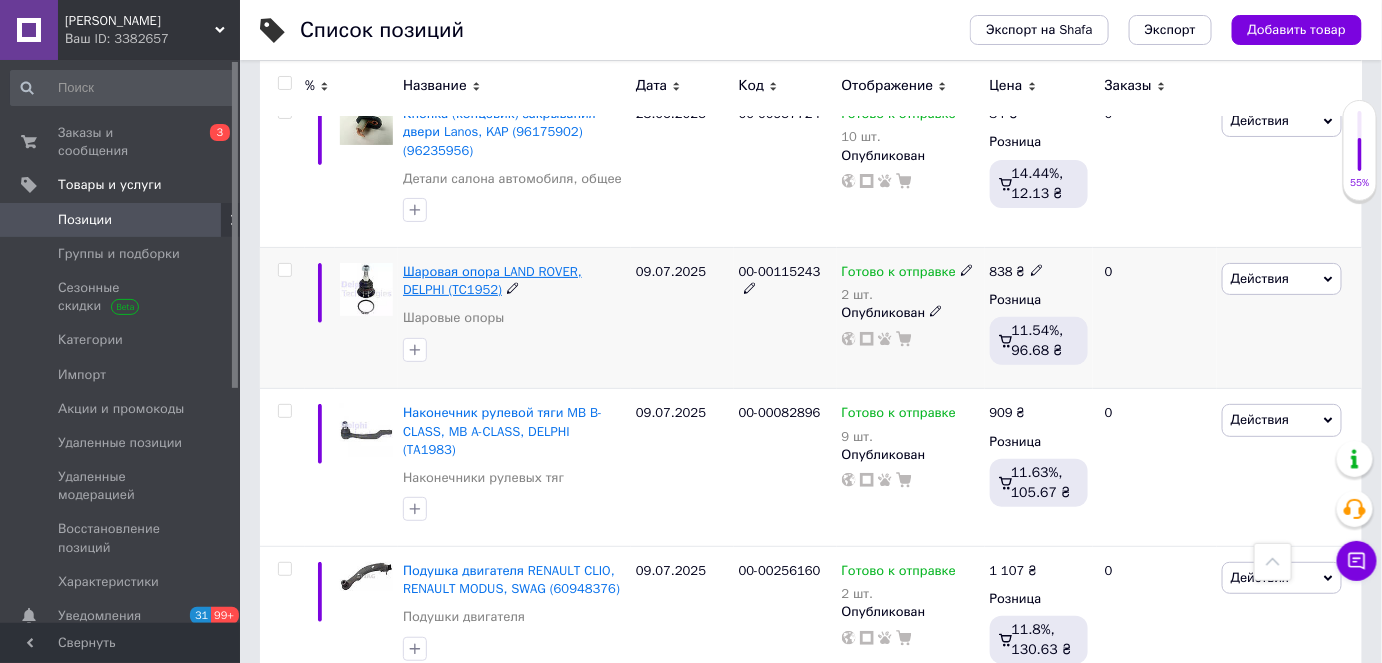 click on "Шаровая опора LAND ROVER, DELPHI (TC1952)" at bounding box center (492, 280) 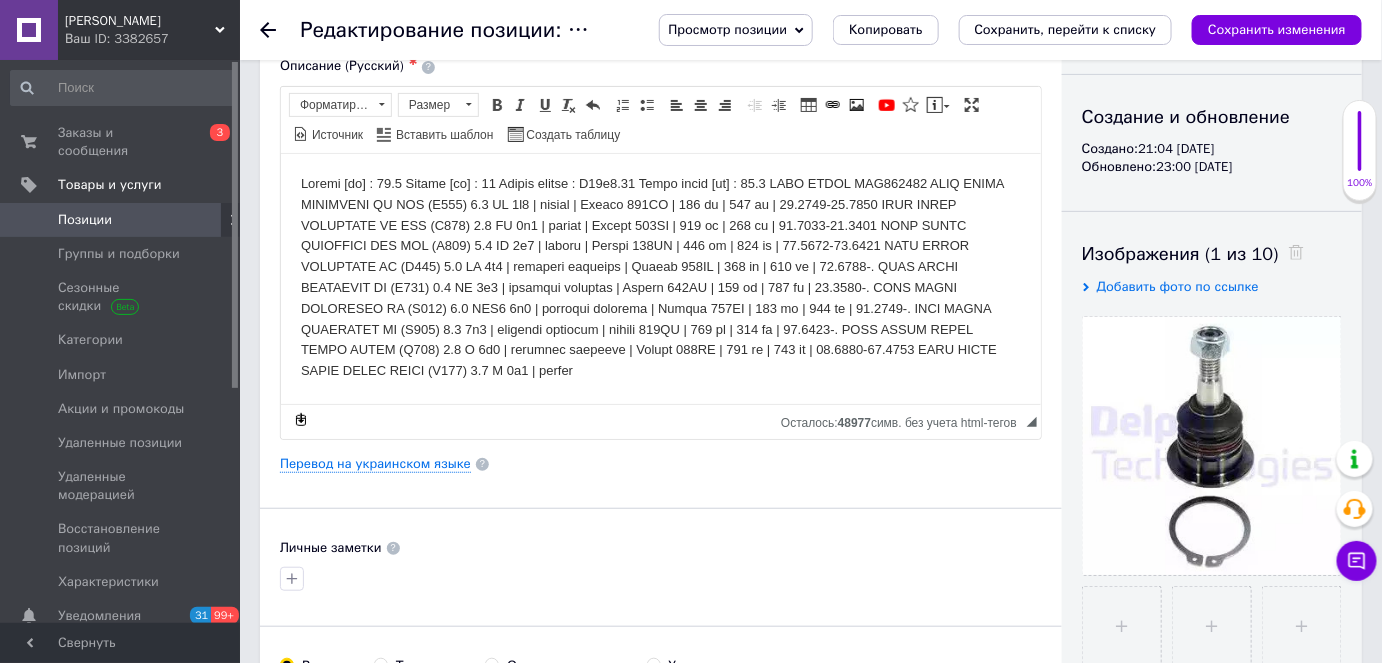 scroll, scrollTop: 0, scrollLeft: 0, axis: both 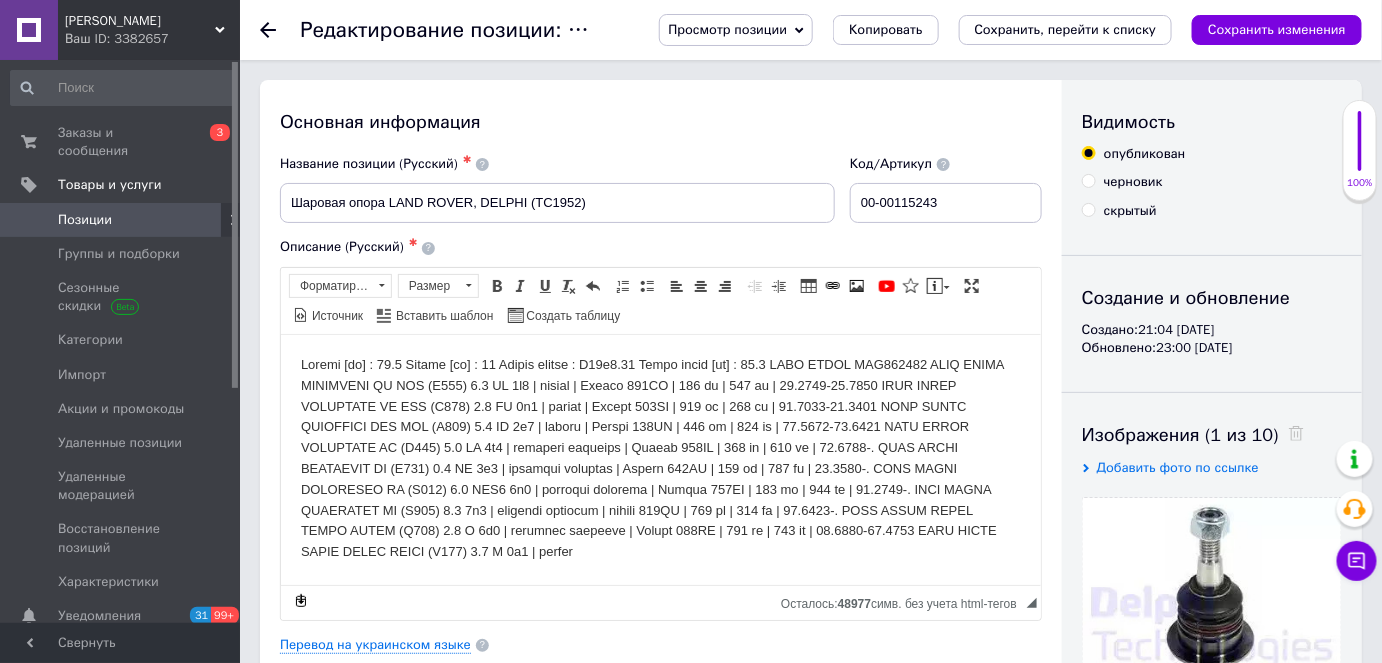 click on "Просмотр позиции" at bounding box center [727, 29] 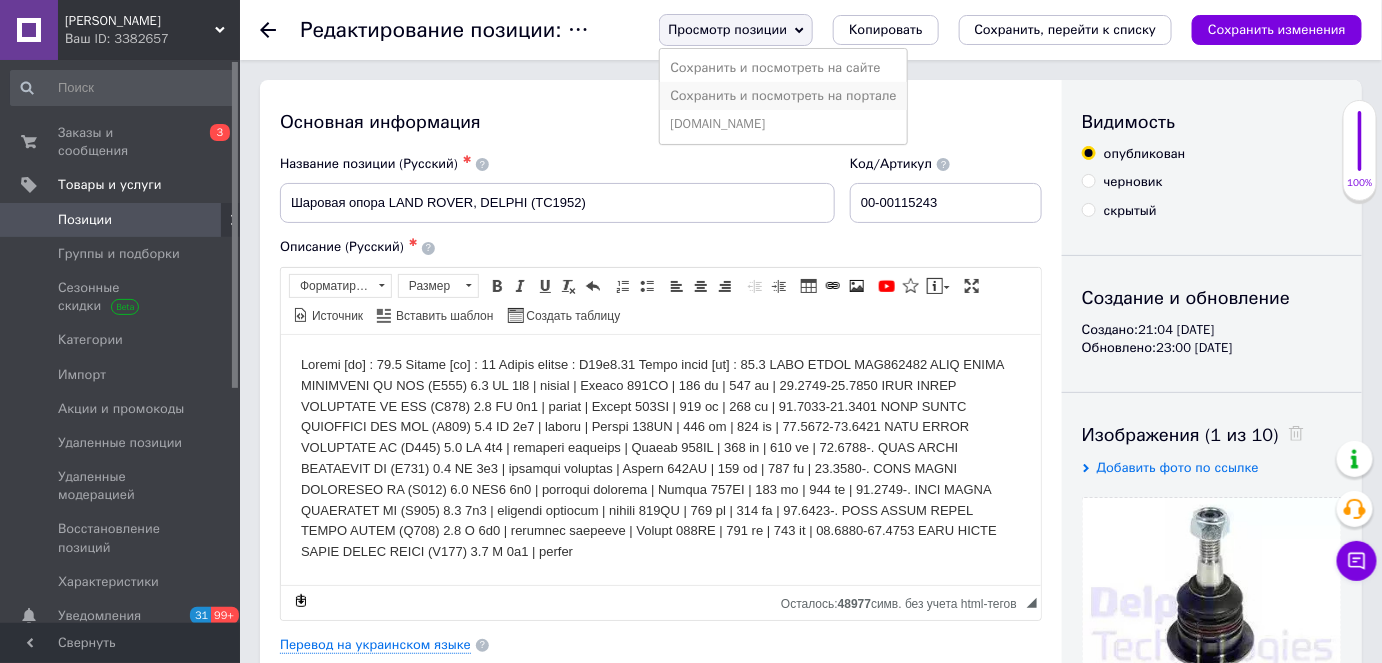 click on "Сохранить и посмотреть на портале" at bounding box center [783, 96] 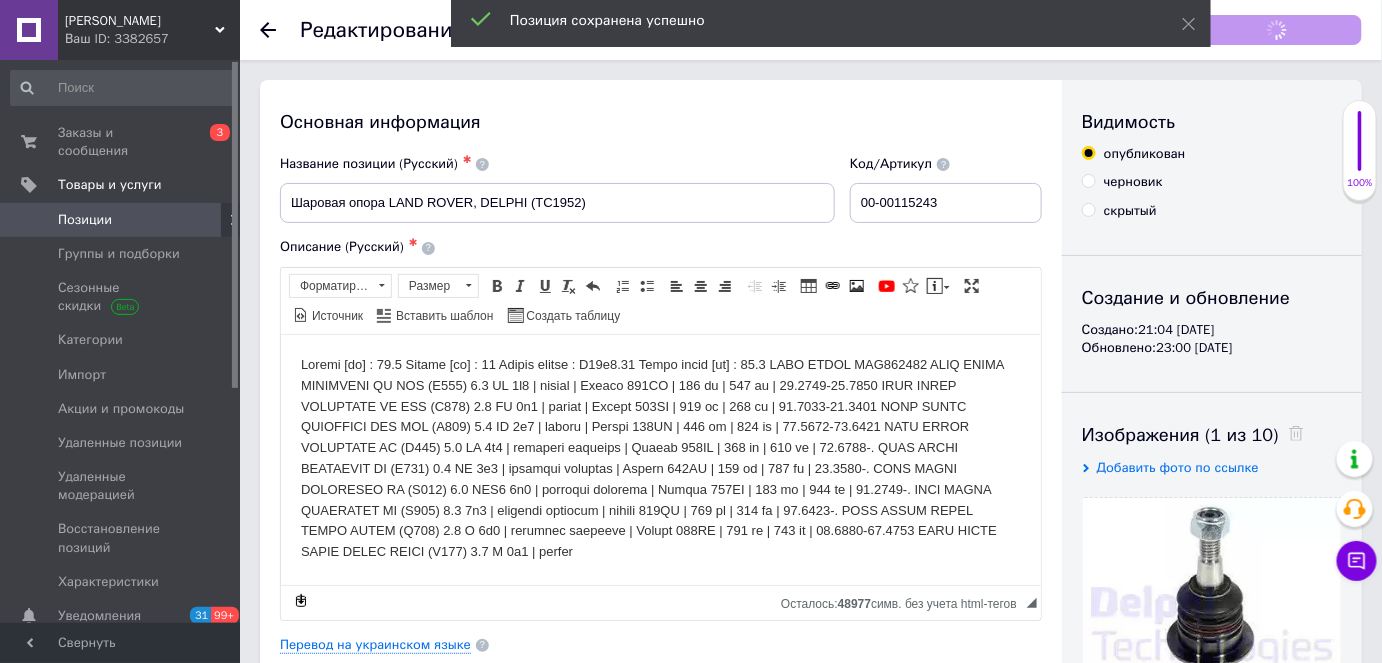 checkbox on "true" 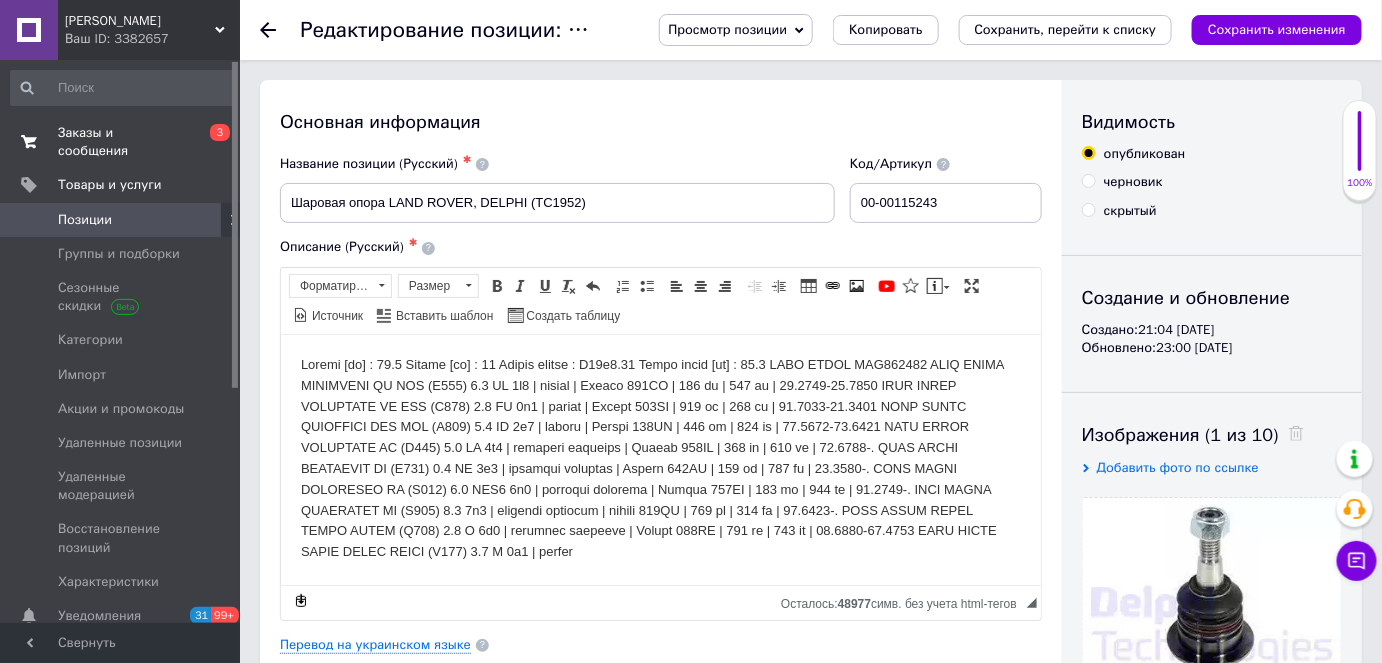 click on "Заказы и сообщения" at bounding box center (121, 142) 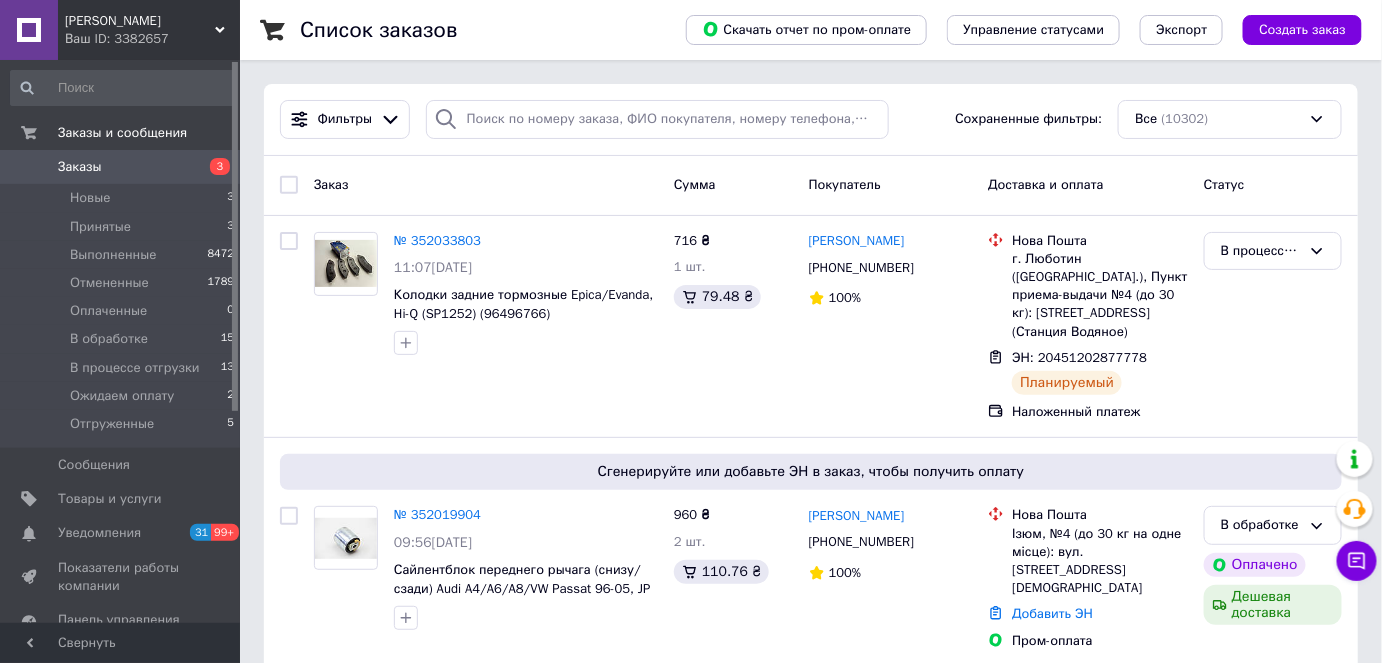 click on "Чат с покупателем" at bounding box center [1357, 561] 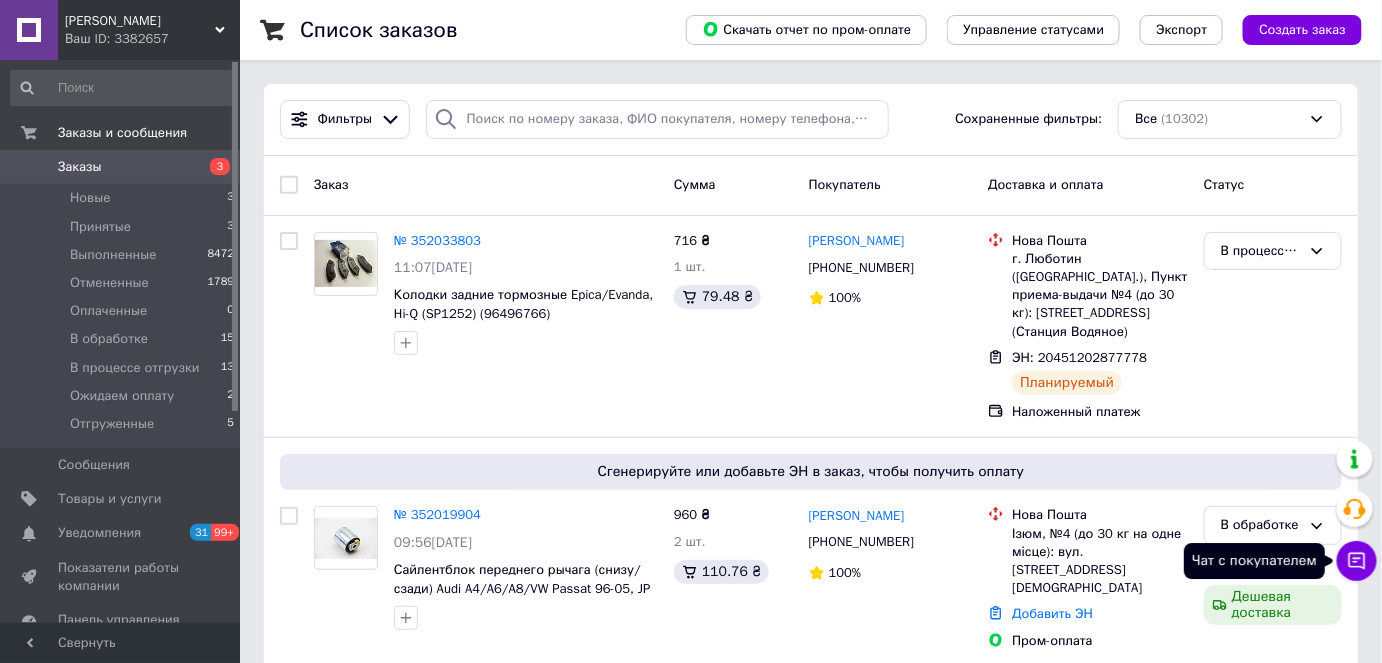click 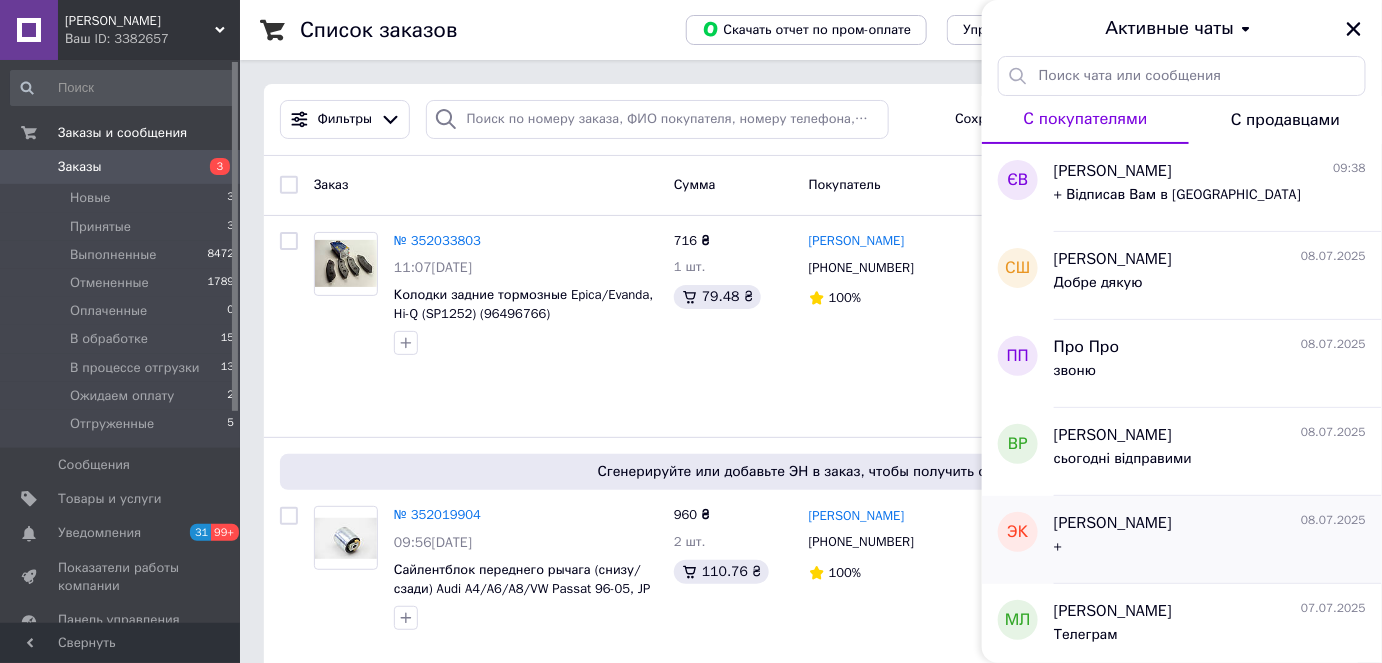 click on "+" at bounding box center (1210, 551) 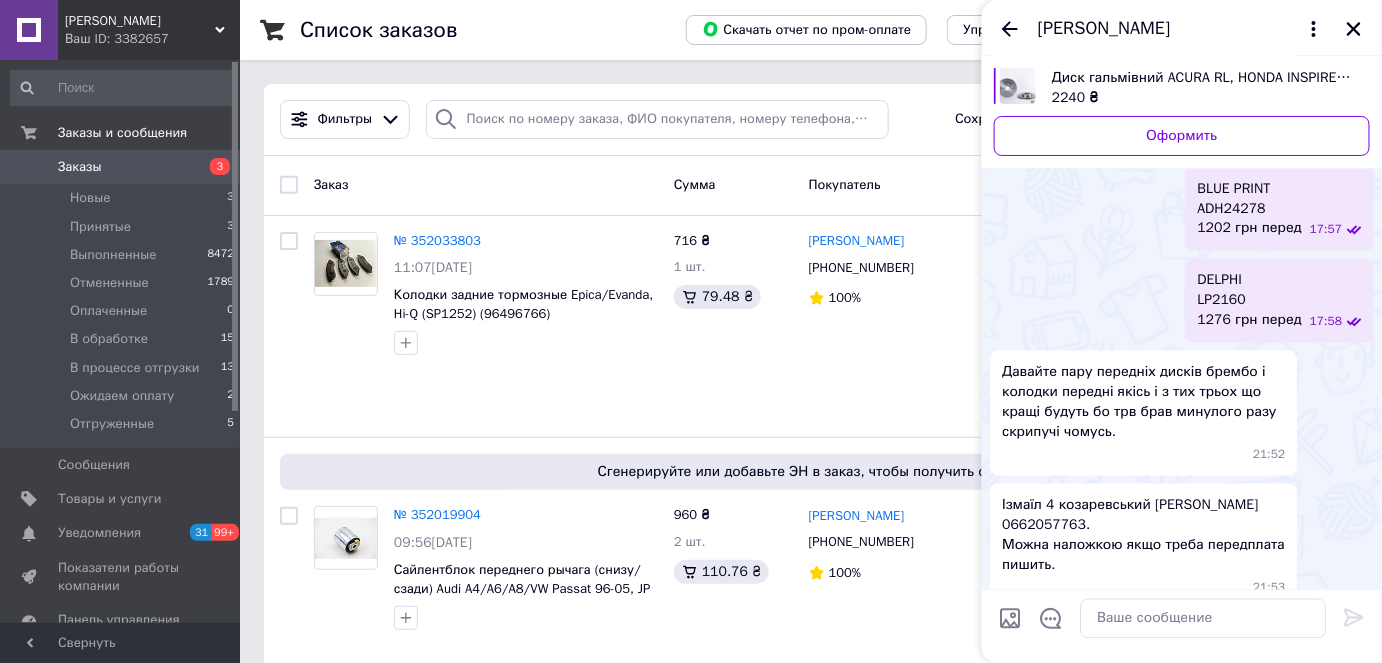 scroll, scrollTop: 1192, scrollLeft: 0, axis: vertical 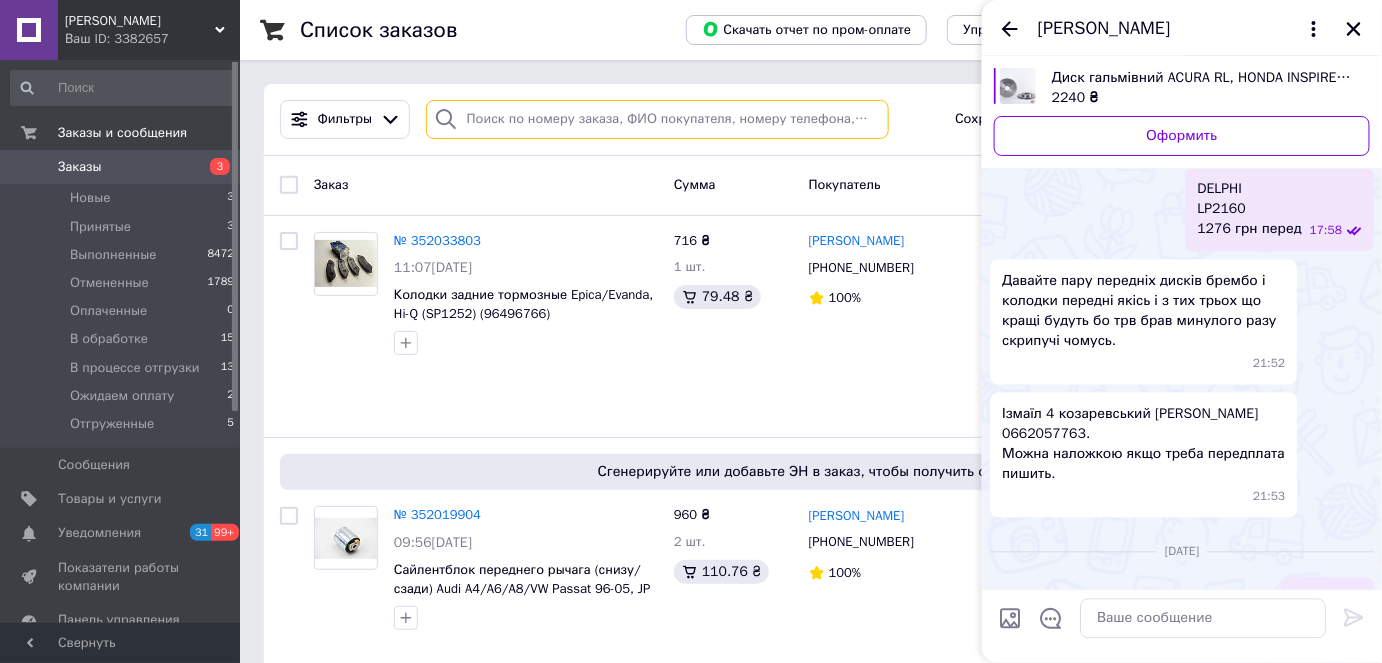 click at bounding box center [657, 119] 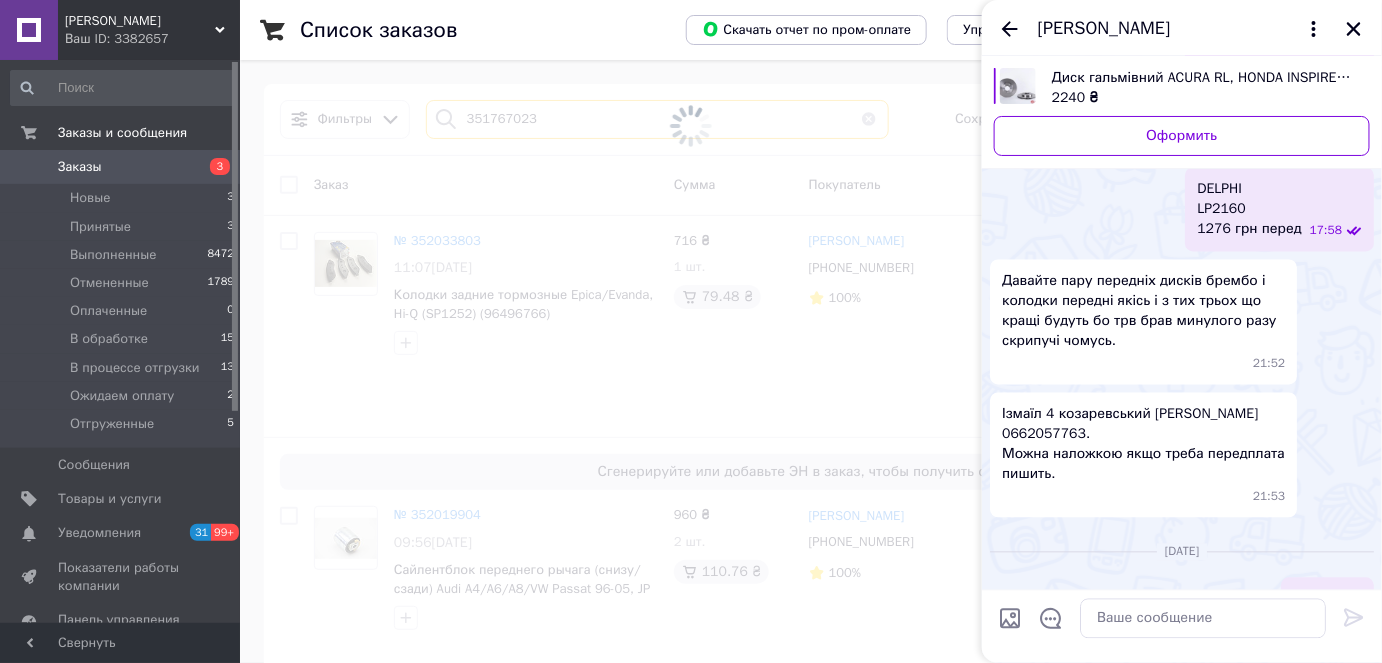 type on "351767023" 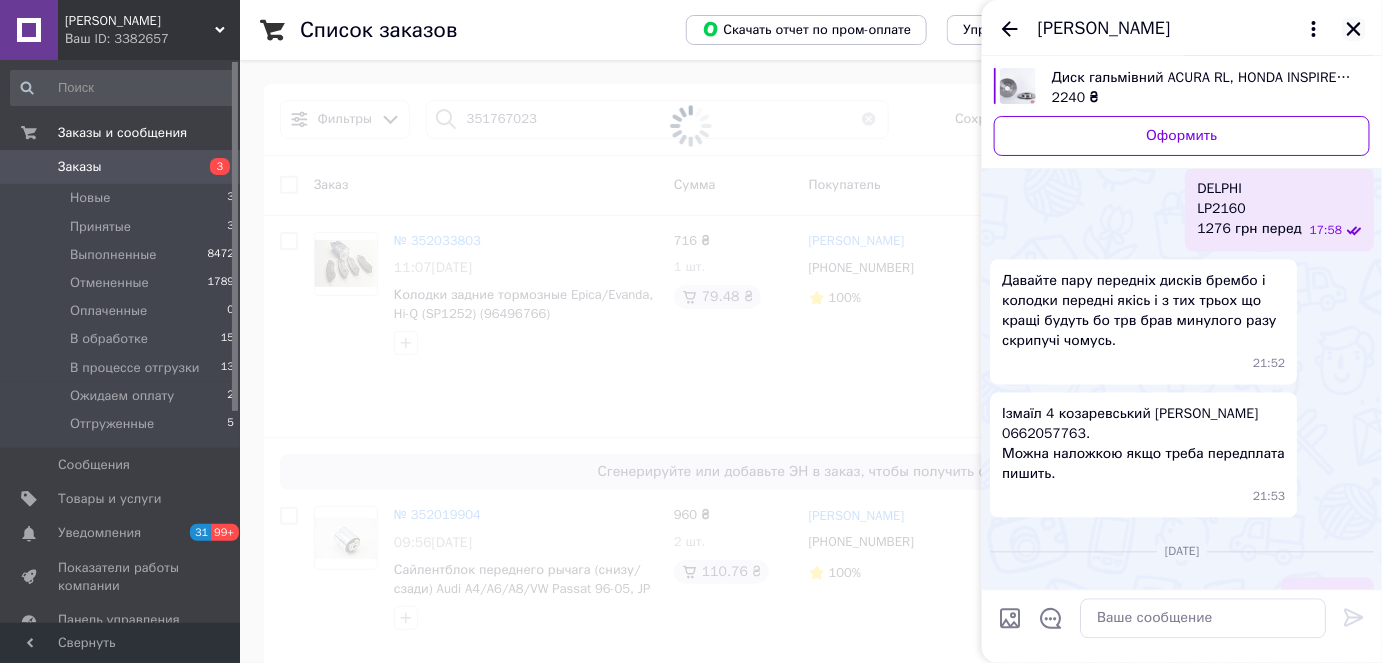 click 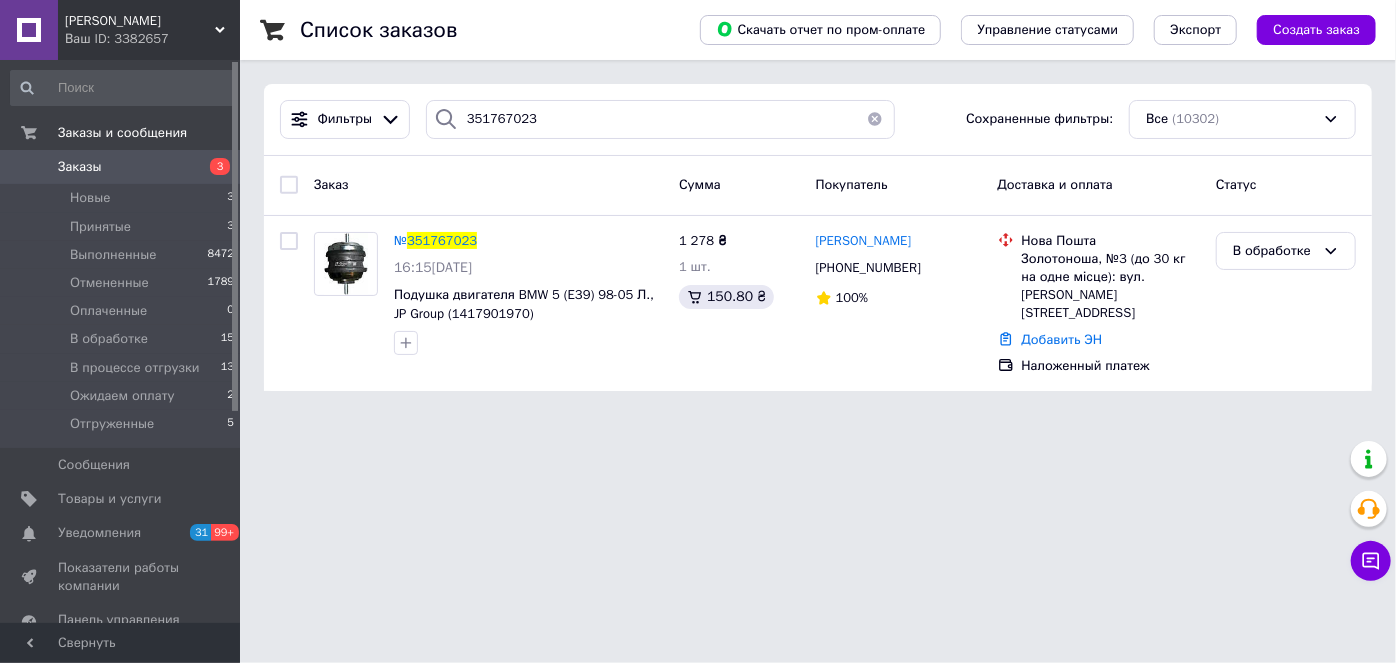 click at bounding box center [875, 119] 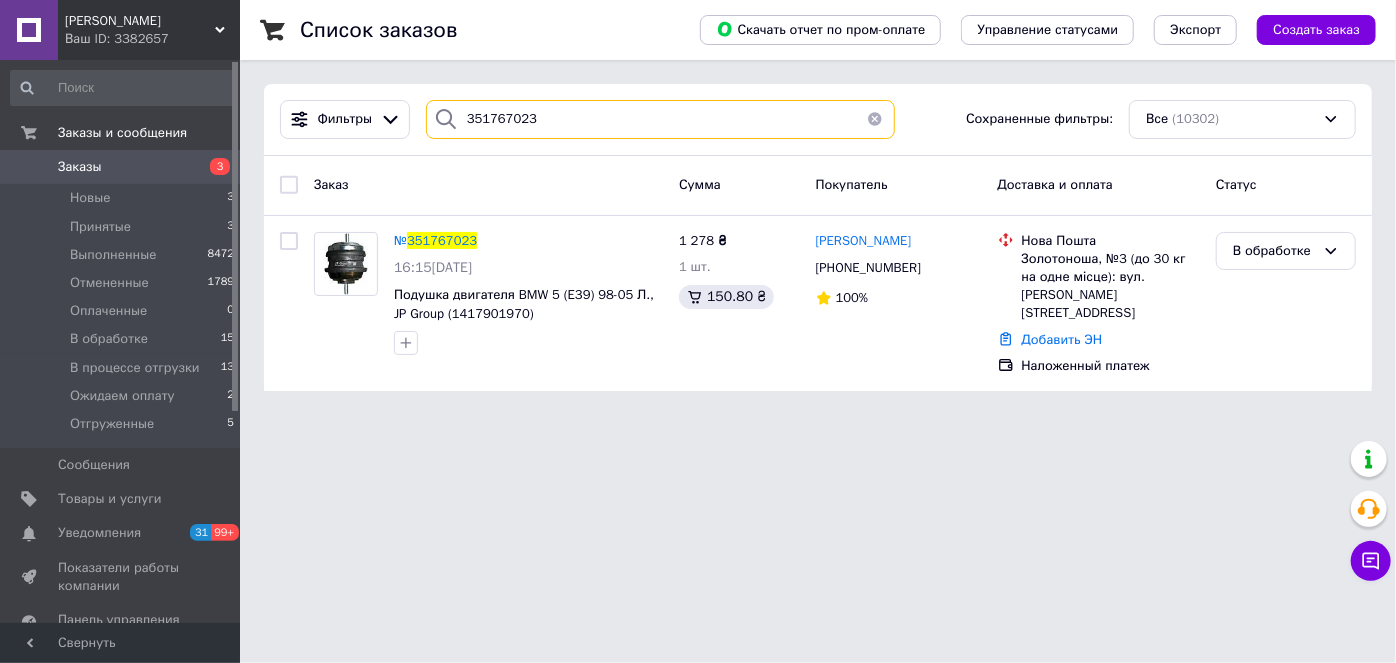 type 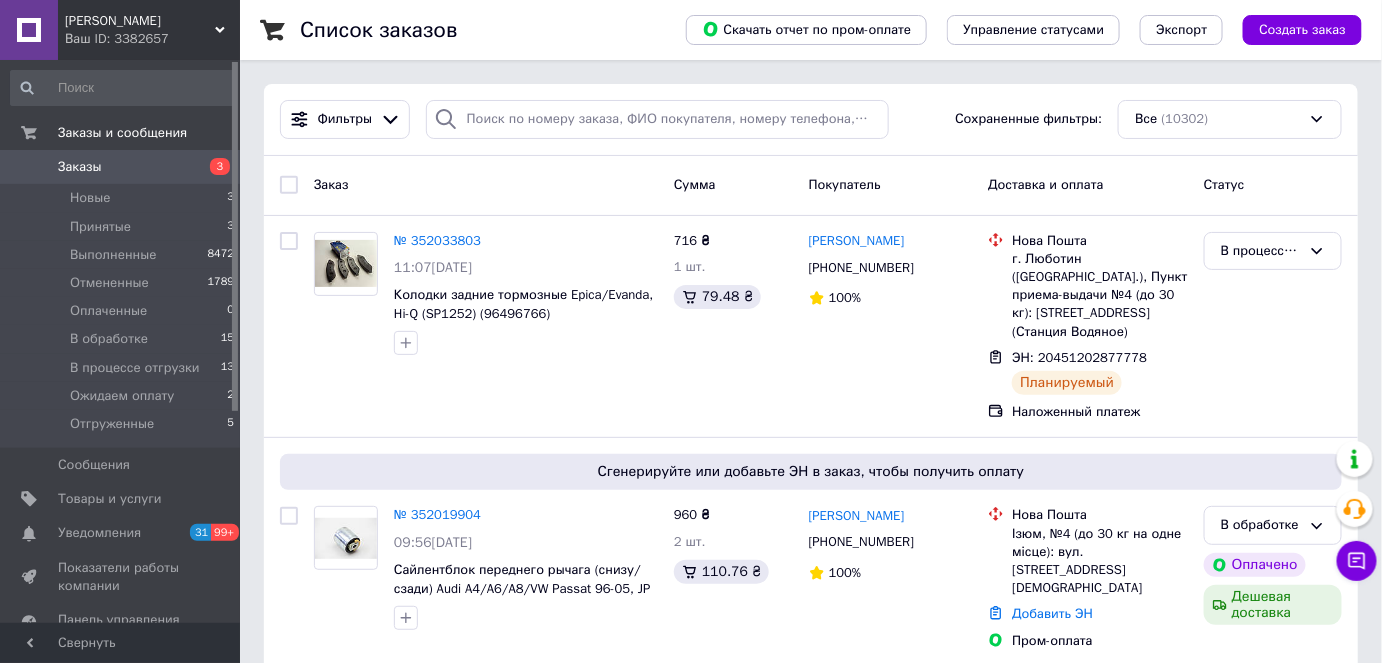click on "Ваш ID: 3382657" at bounding box center [152, 39] 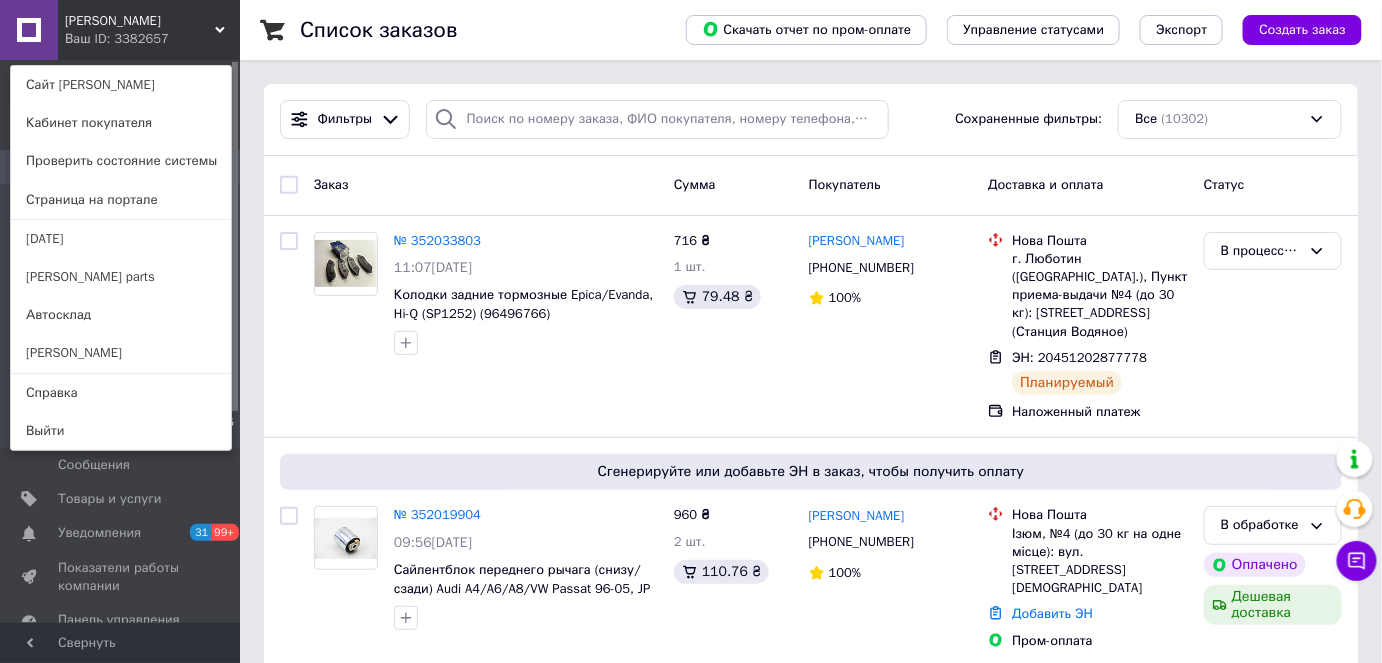 click on "Ваш ID: 3382657" at bounding box center (107, 39) 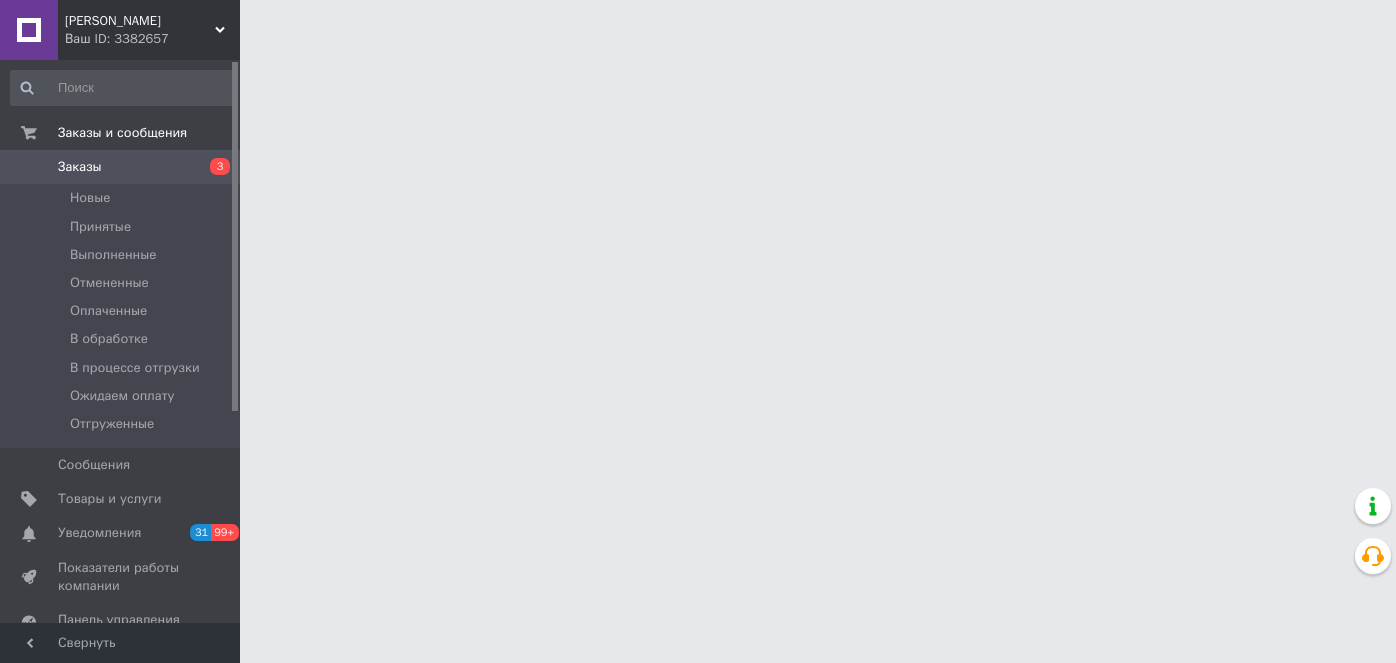 scroll, scrollTop: 0, scrollLeft: 0, axis: both 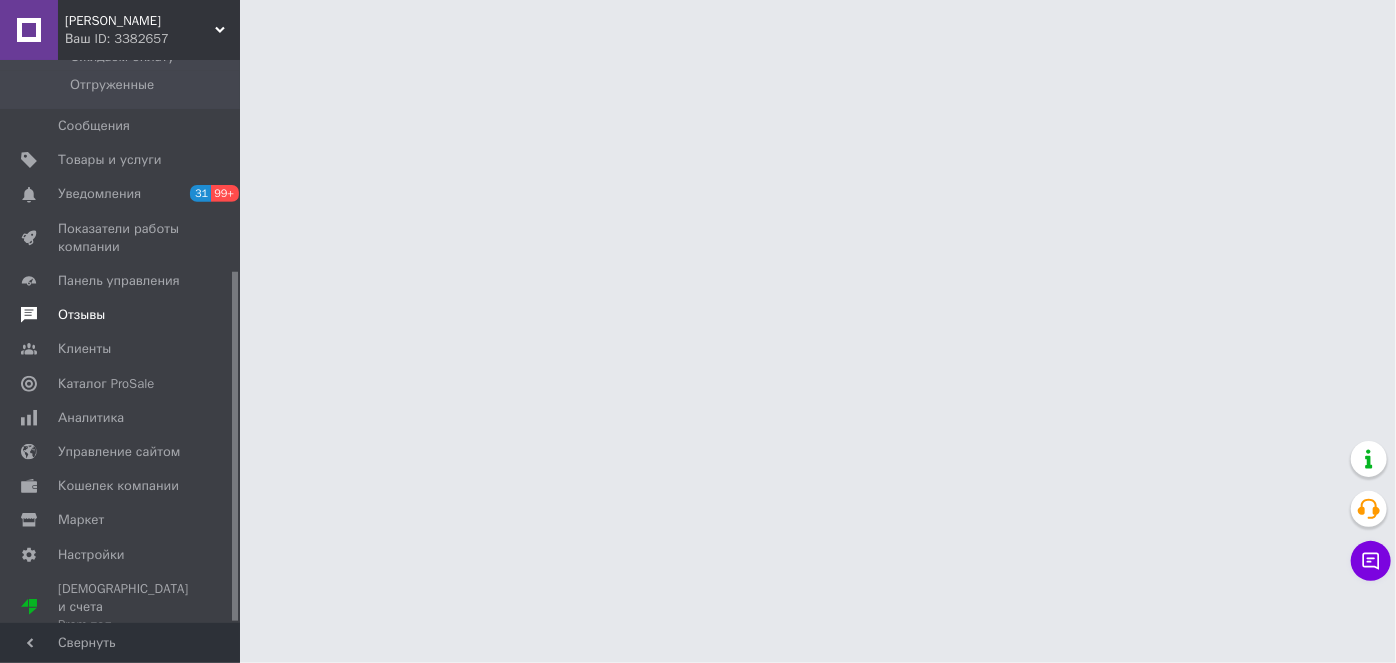 click on "Отзывы" at bounding box center (81, 315) 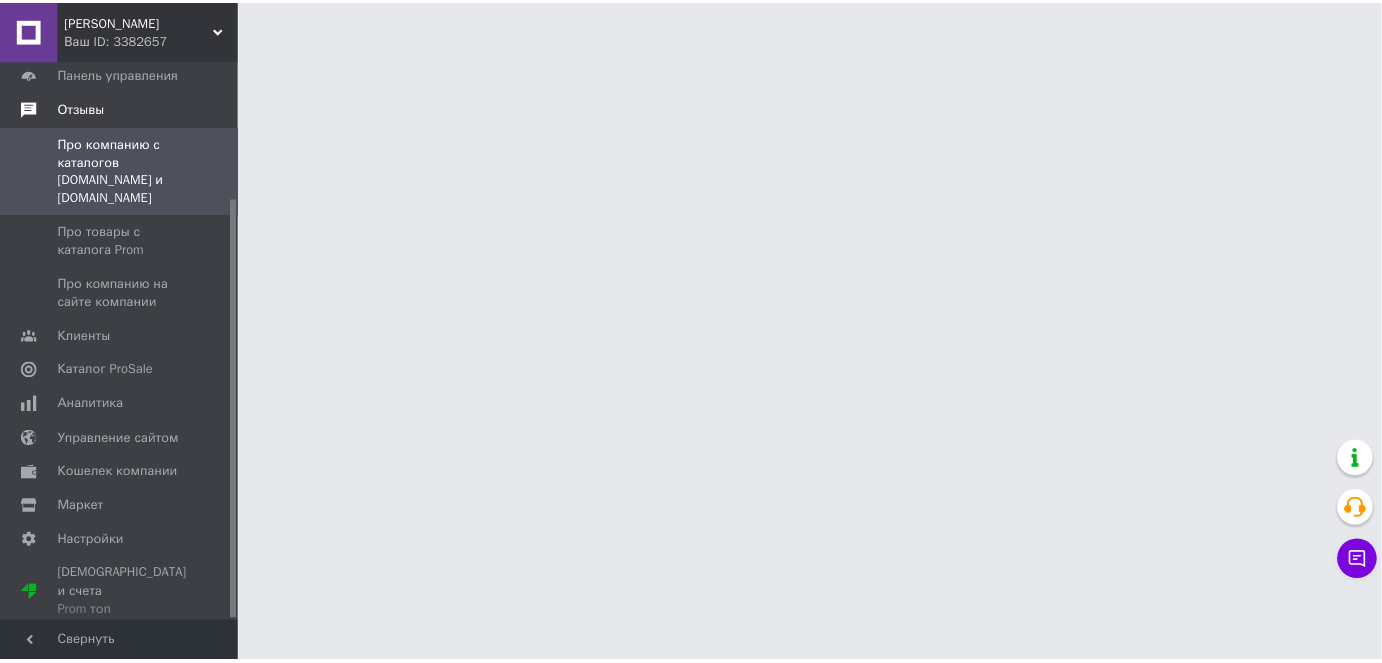 scroll, scrollTop: 182, scrollLeft: 0, axis: vertical 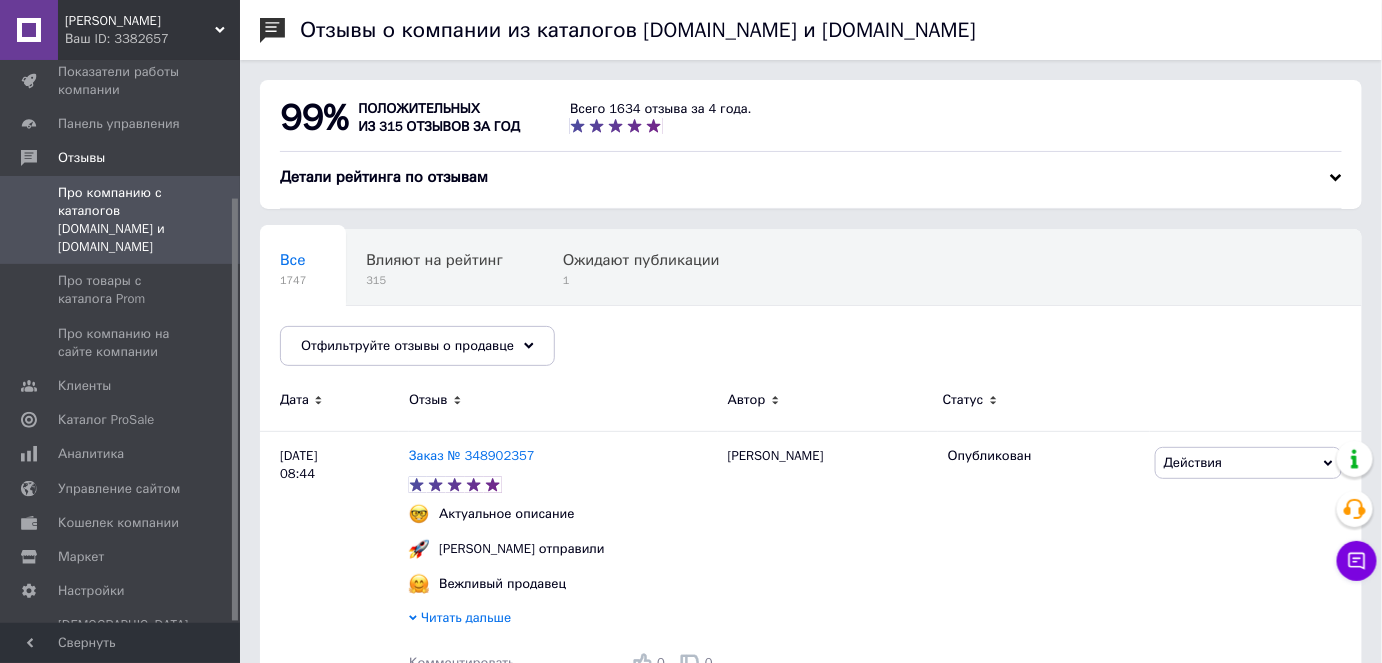 click on "Про компанию с каталогов Prom.ua и Bigl.ua" at bounding box center [121, 220] 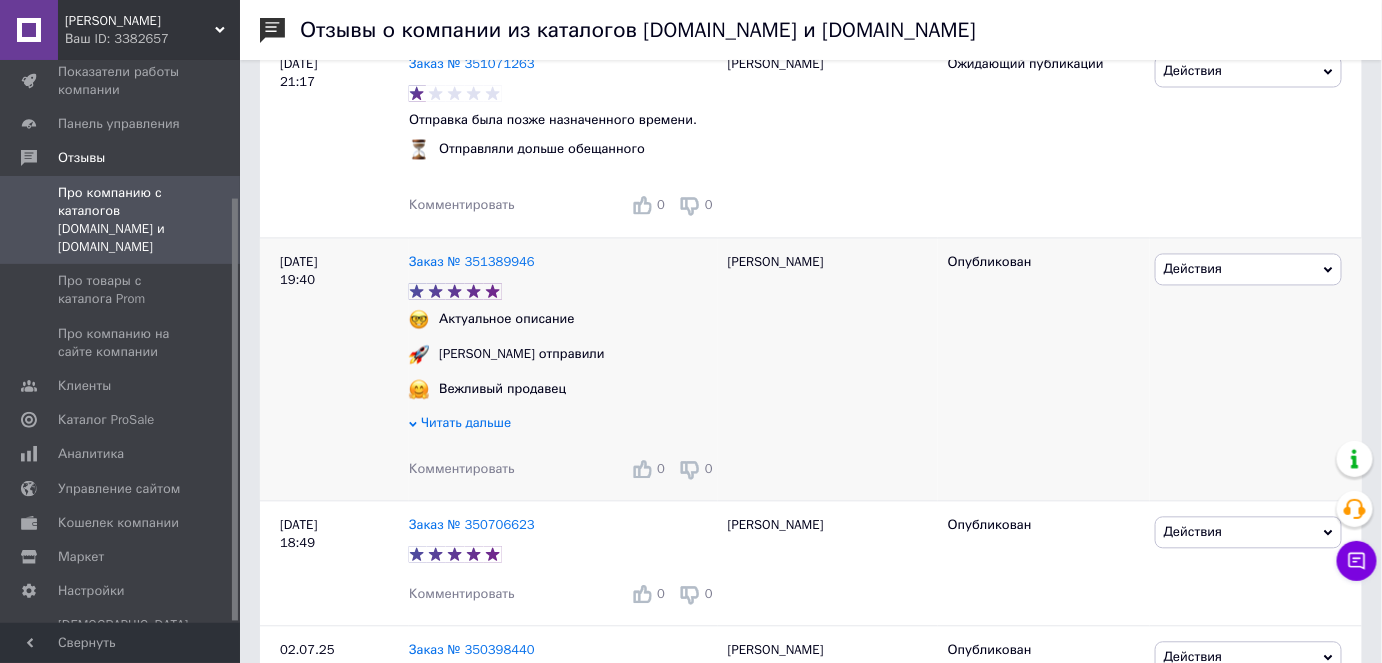 scroll, scrollTop: 1000, scrollLeft: 0, axis: vertical 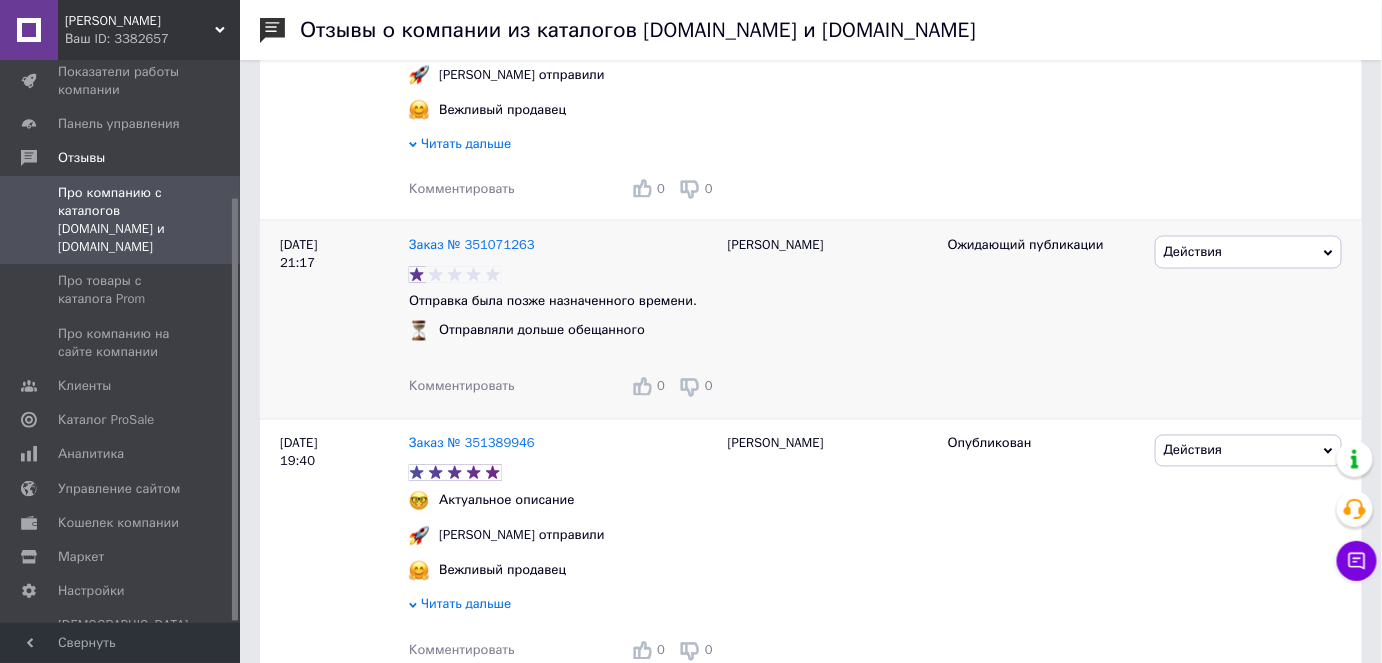 click on "Действия" at bounding box center [1248, 252] 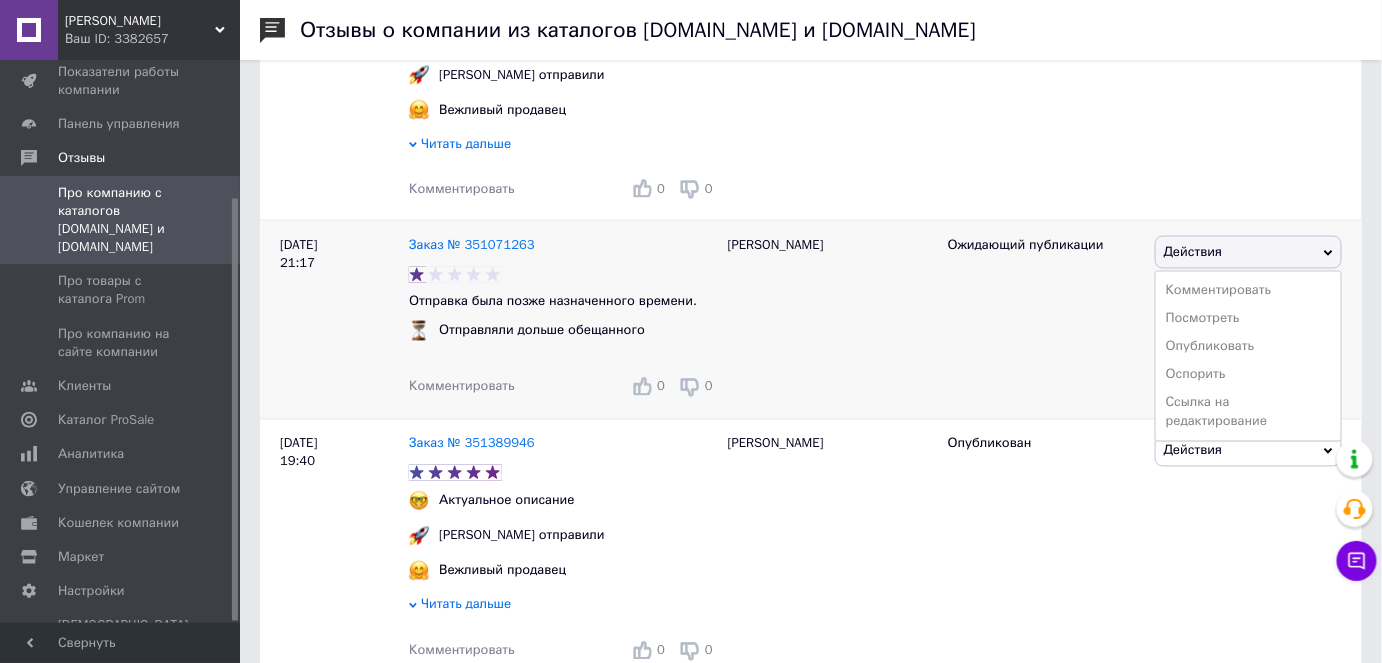 click on "Действия" at bounding box center [1248, 252] 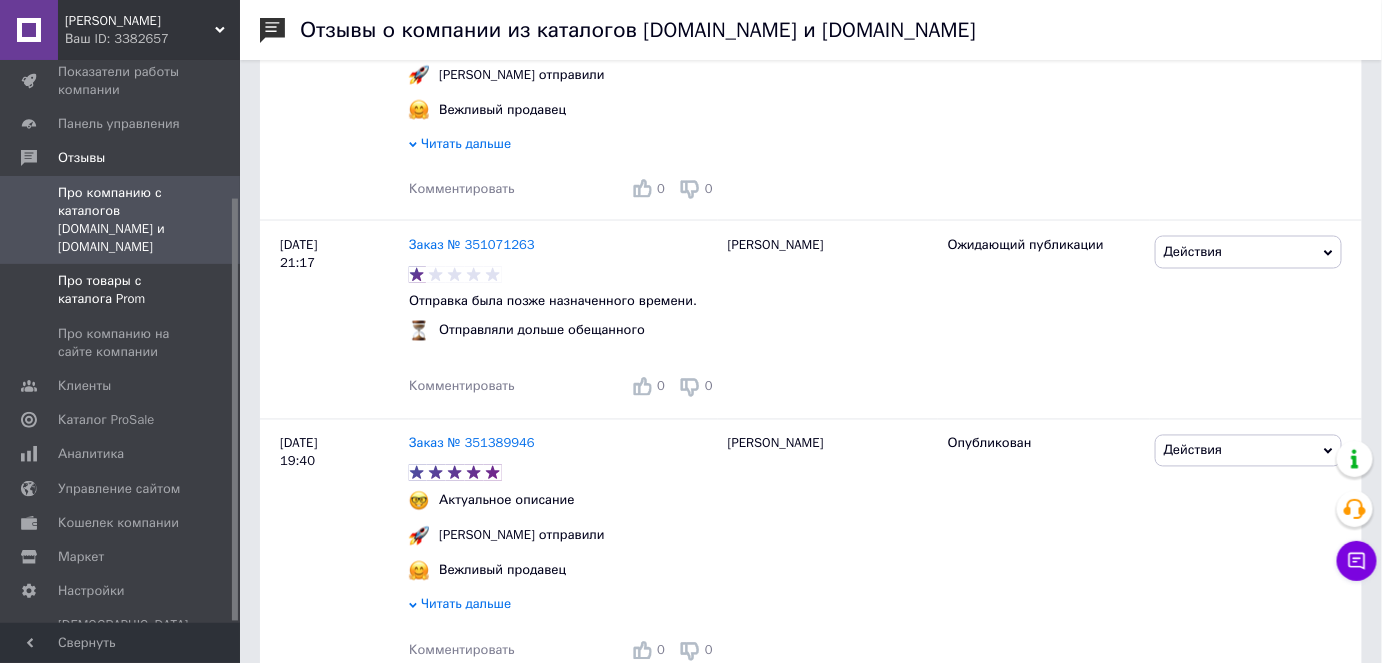click on "Про товары с каталога Prom" at bounding box center (121, 290) 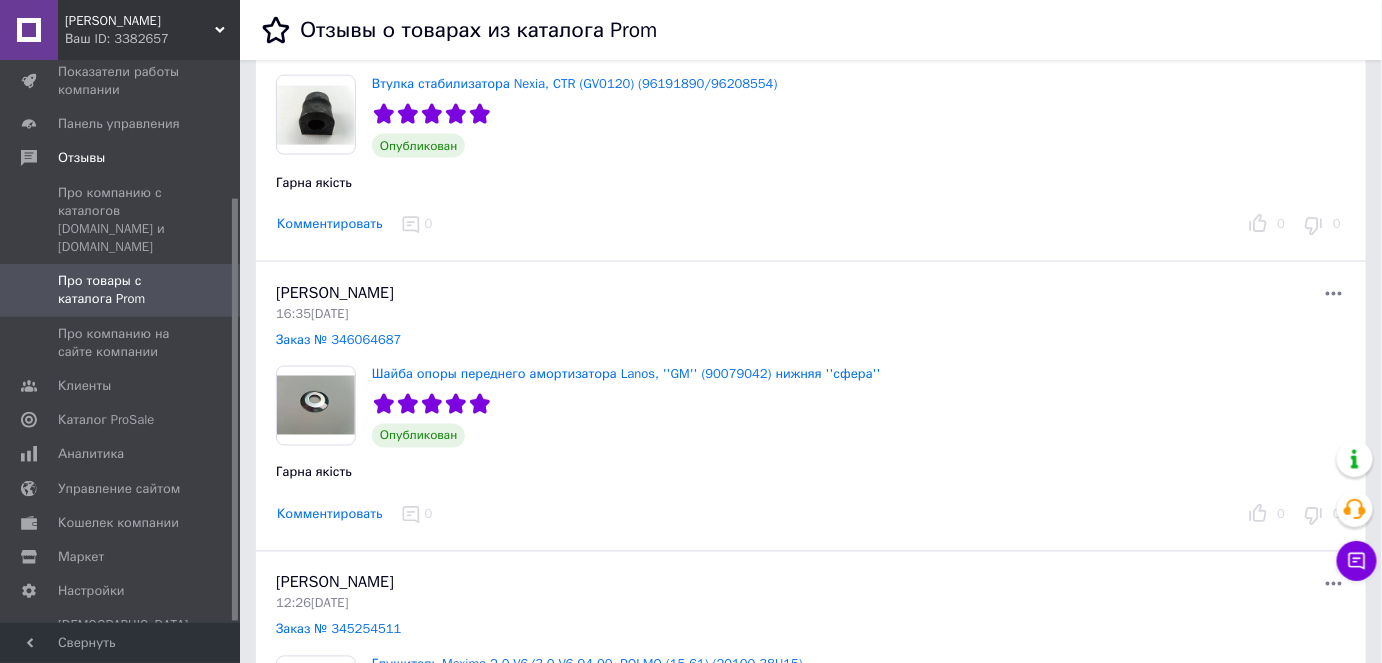 scroll, scrollTop: 4090, scrollLeft: 0, axis: vertical 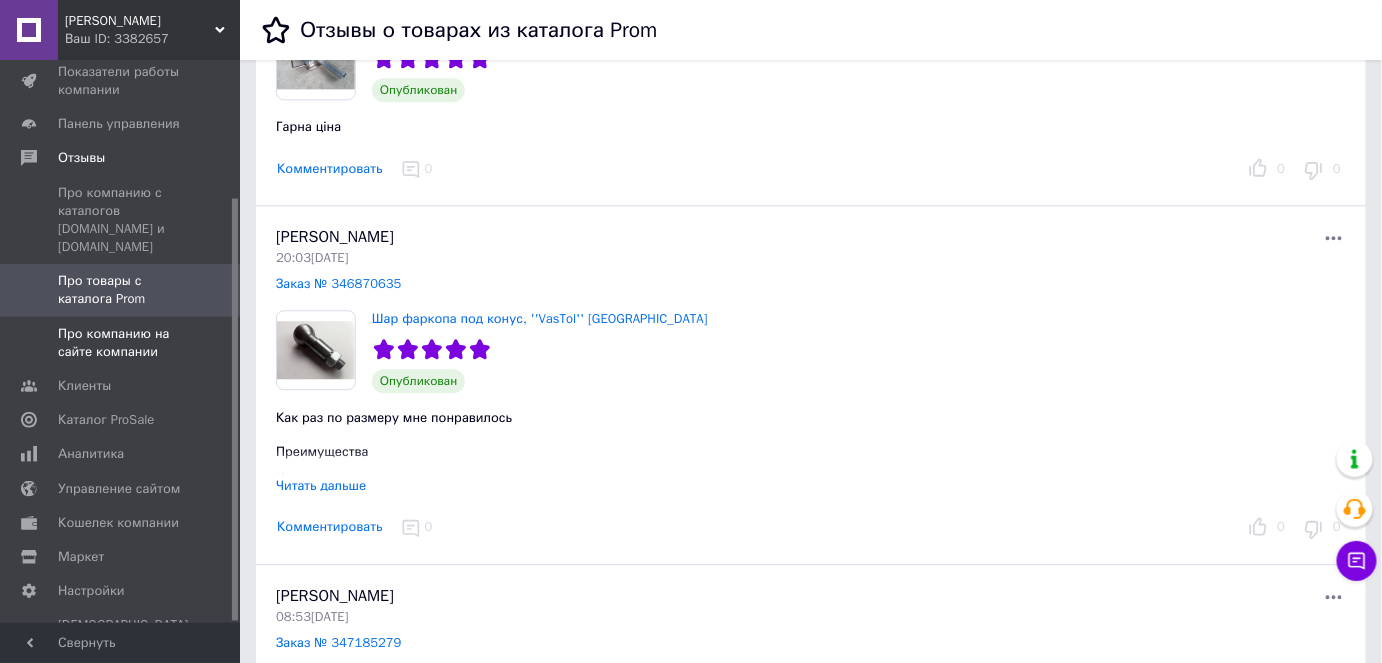 click on "Про компанию на сайте компании" at bounding box center [121, 343] 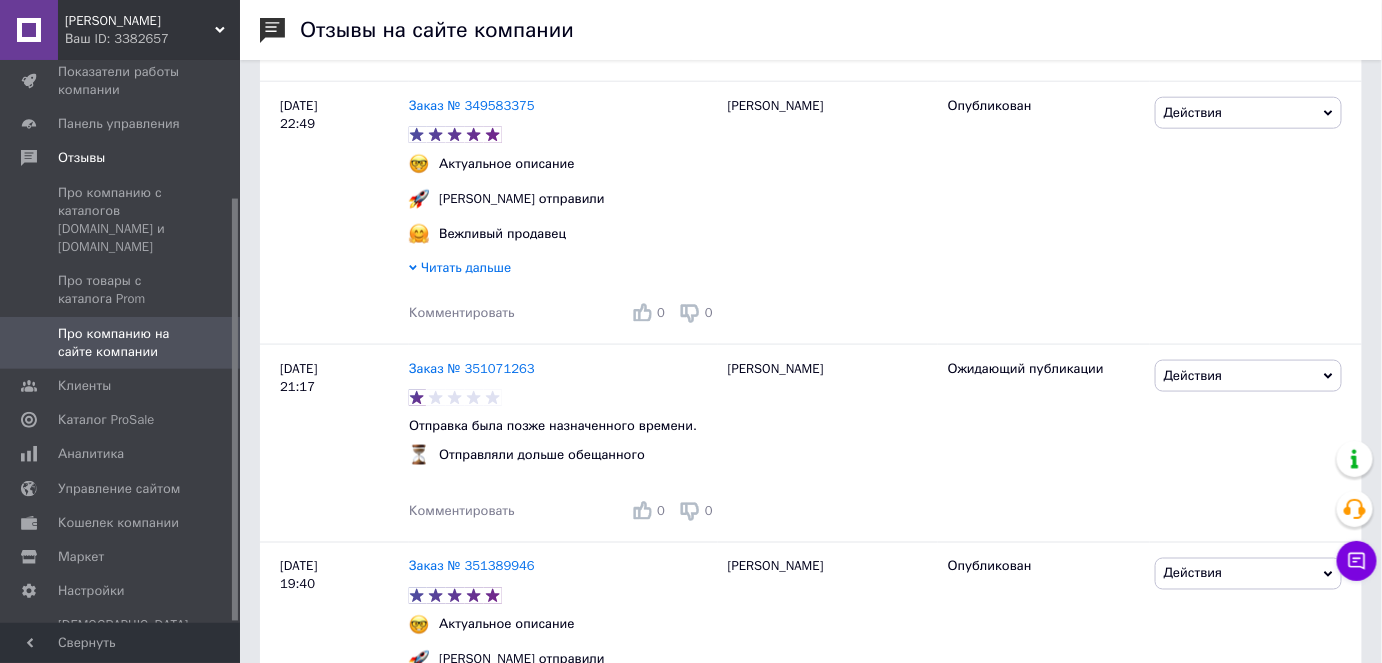 scroll, scrollTop: 909, scrollLeft: 0, axis: vertical 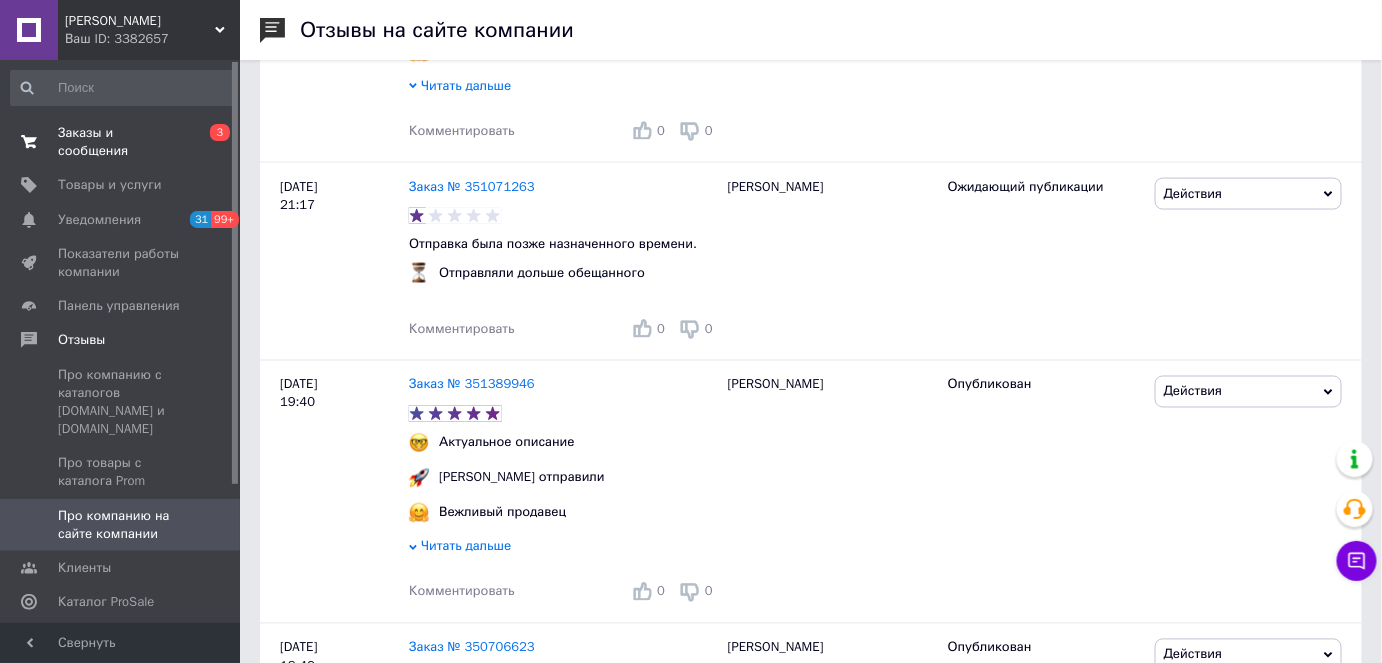 click on "Заказы и сообщения" at bounding box center (121, 142) 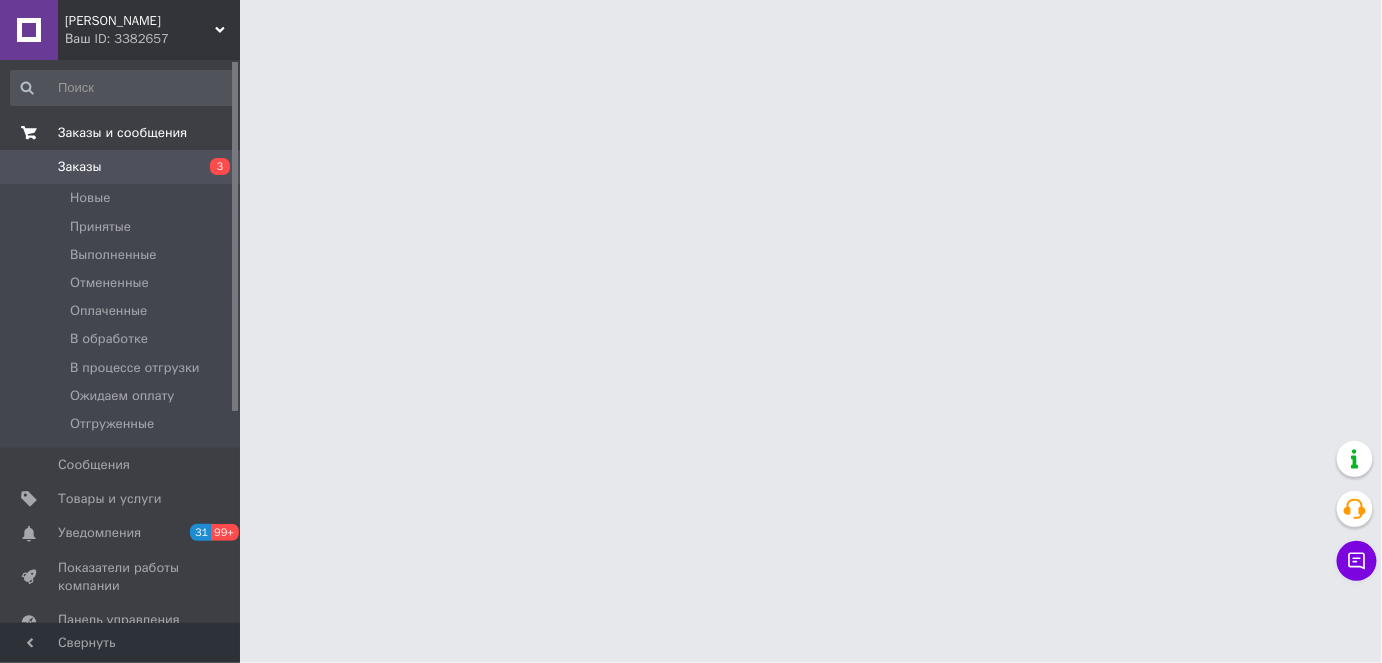 scroll, scrollTop: 0, scrollLeft: 0, axis: both 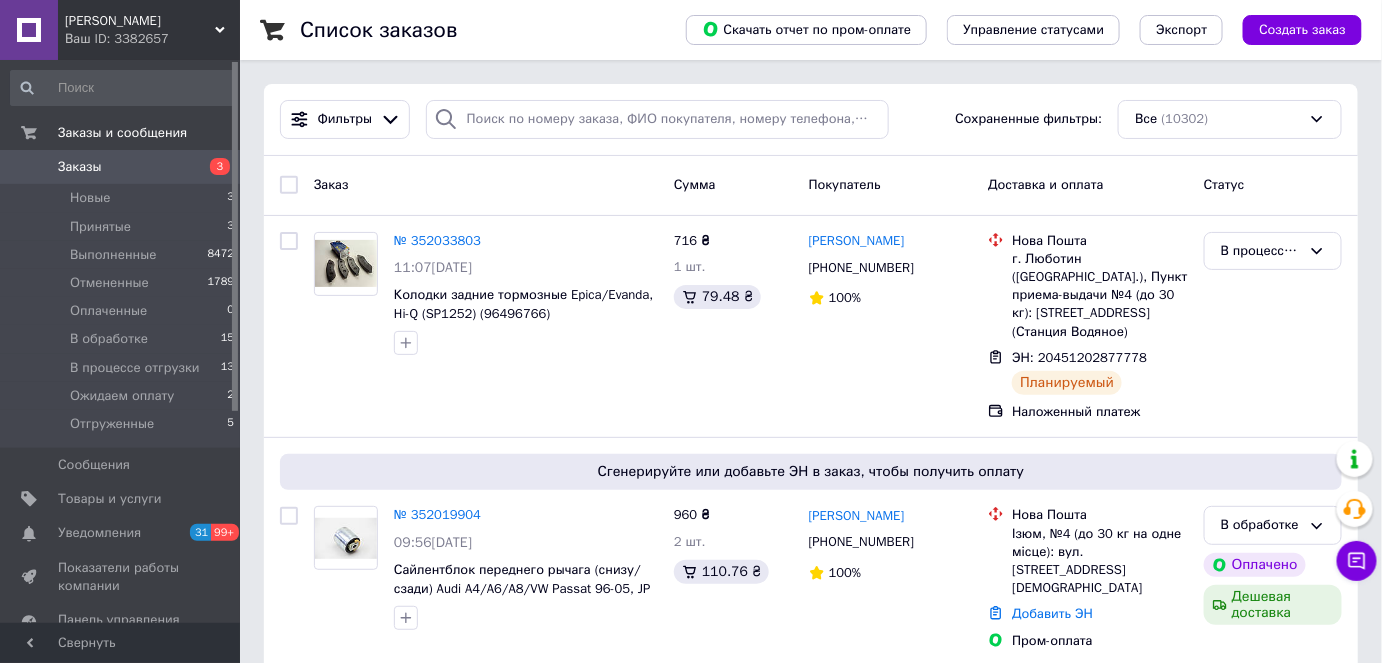 click on "Ваш ID: 3382657" at bounding box center [152, 39] 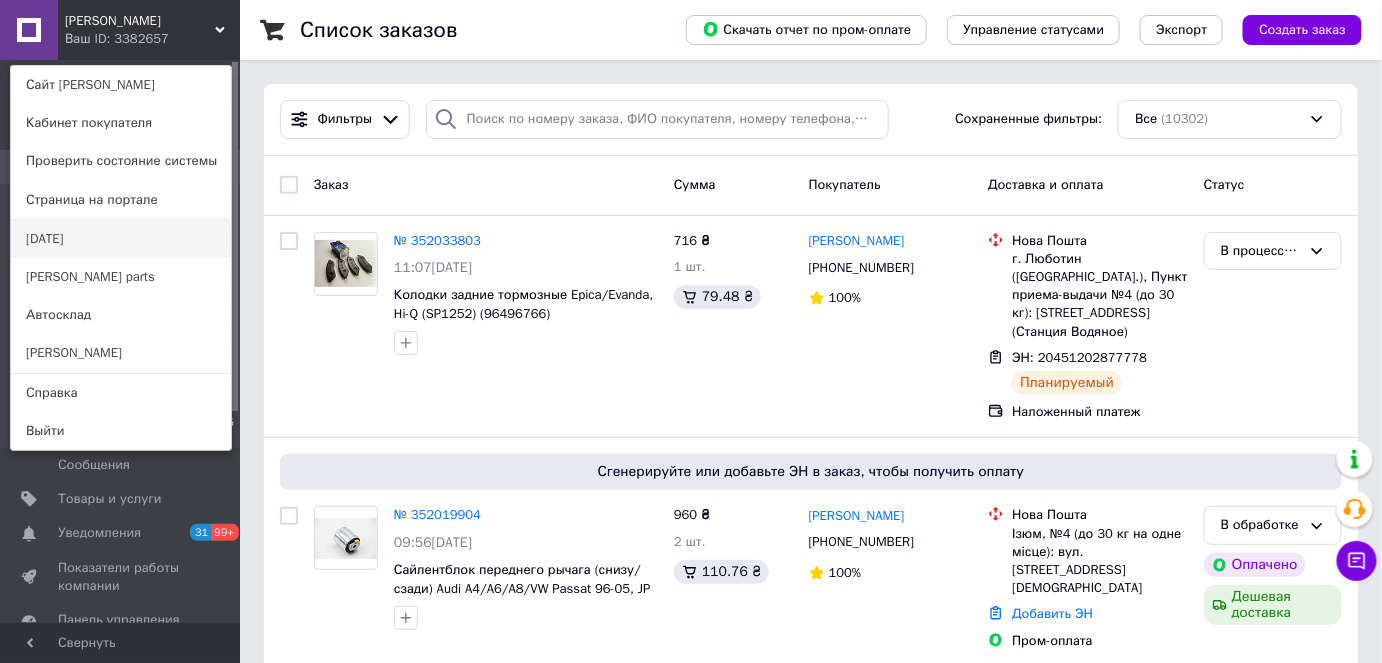 click on "[DATE]" at bounding box center (121, 239) 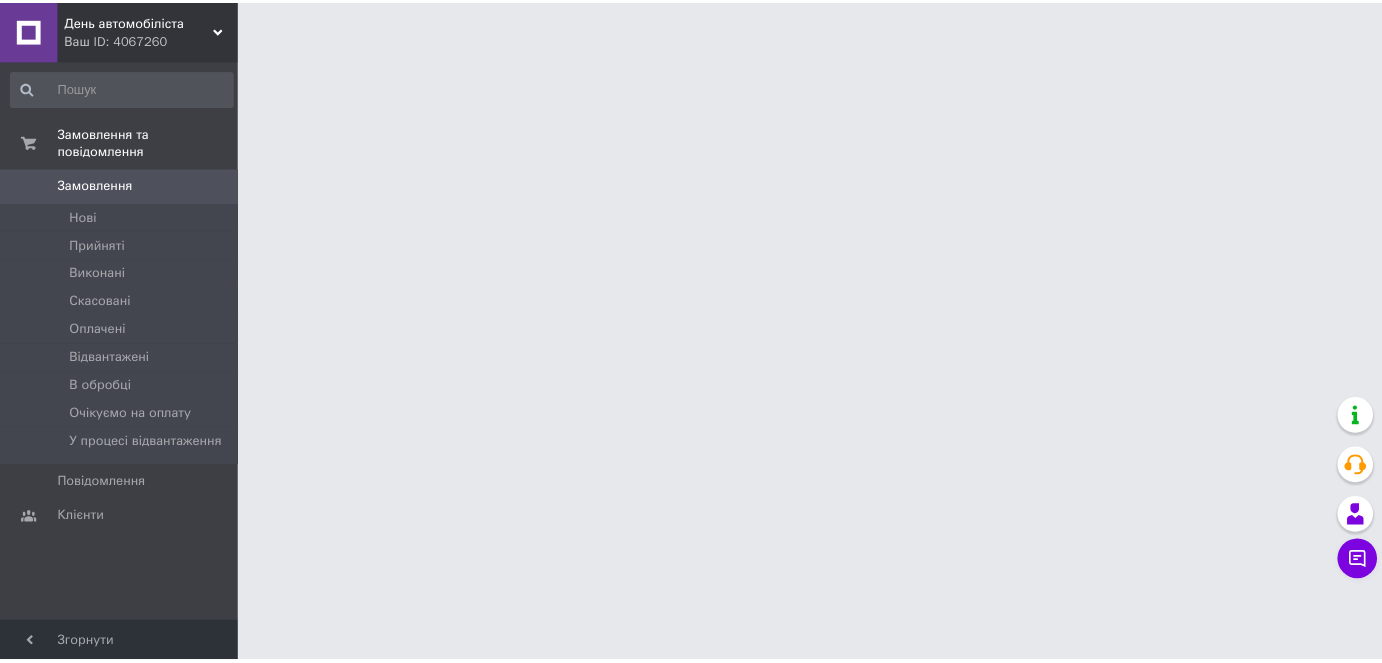 scroll, scrollTop: 0, scrollLeft: 0, axis: both 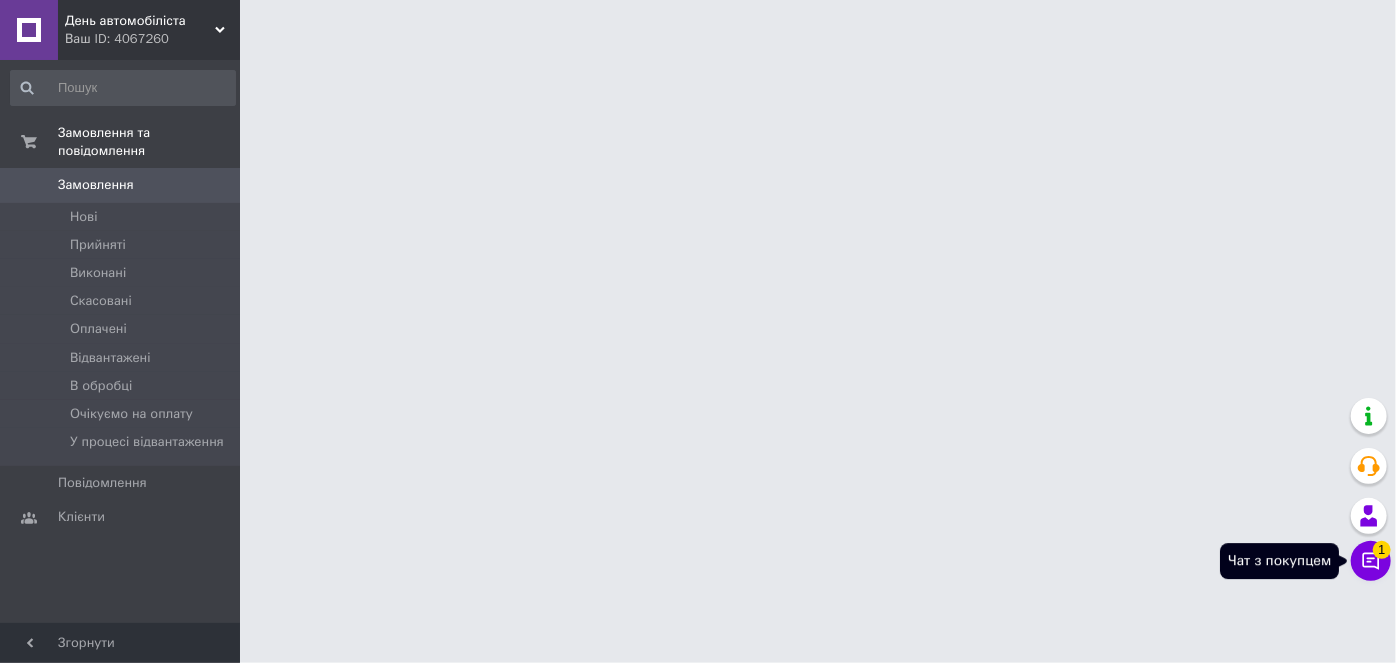 click on "Чат з покупцем 1" at bounding box center [1371, 561] 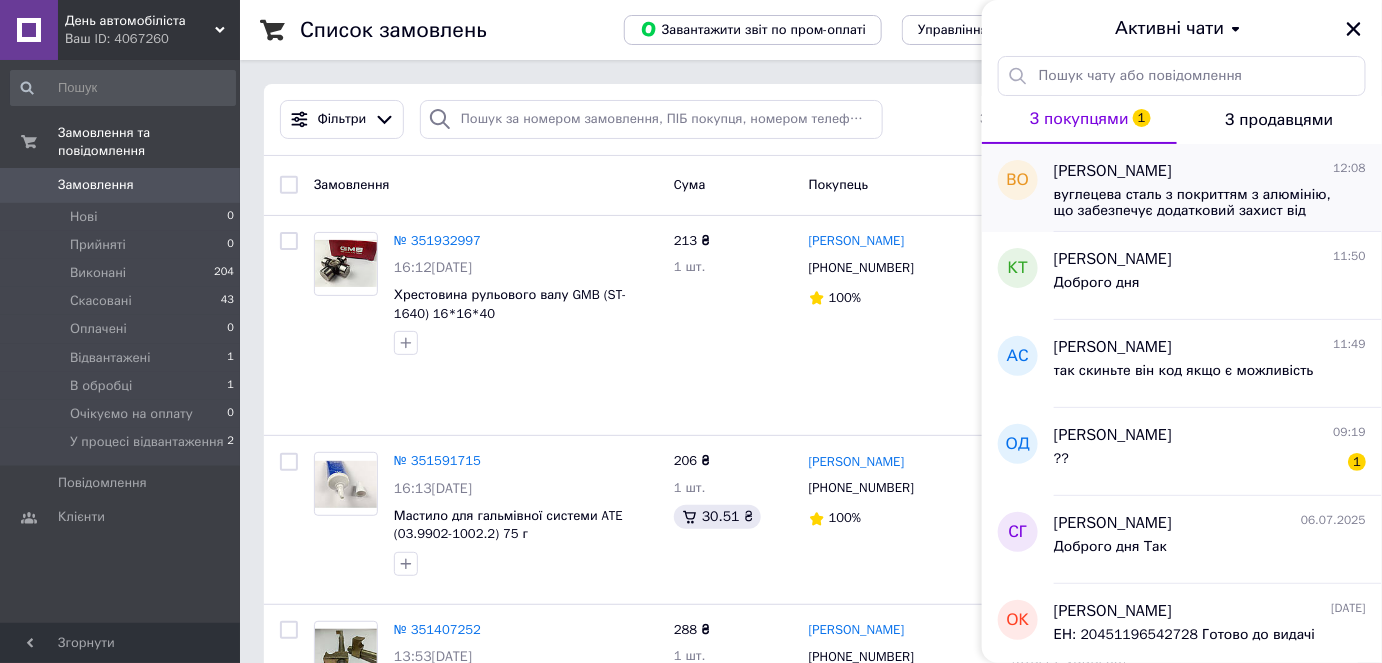 click on "вуглецева сталь з покриттям з алюмінію, що забезпечує додатковий захист від корозії та високу довговічність у системі вихлопу" at bounding box center (1196, 203) 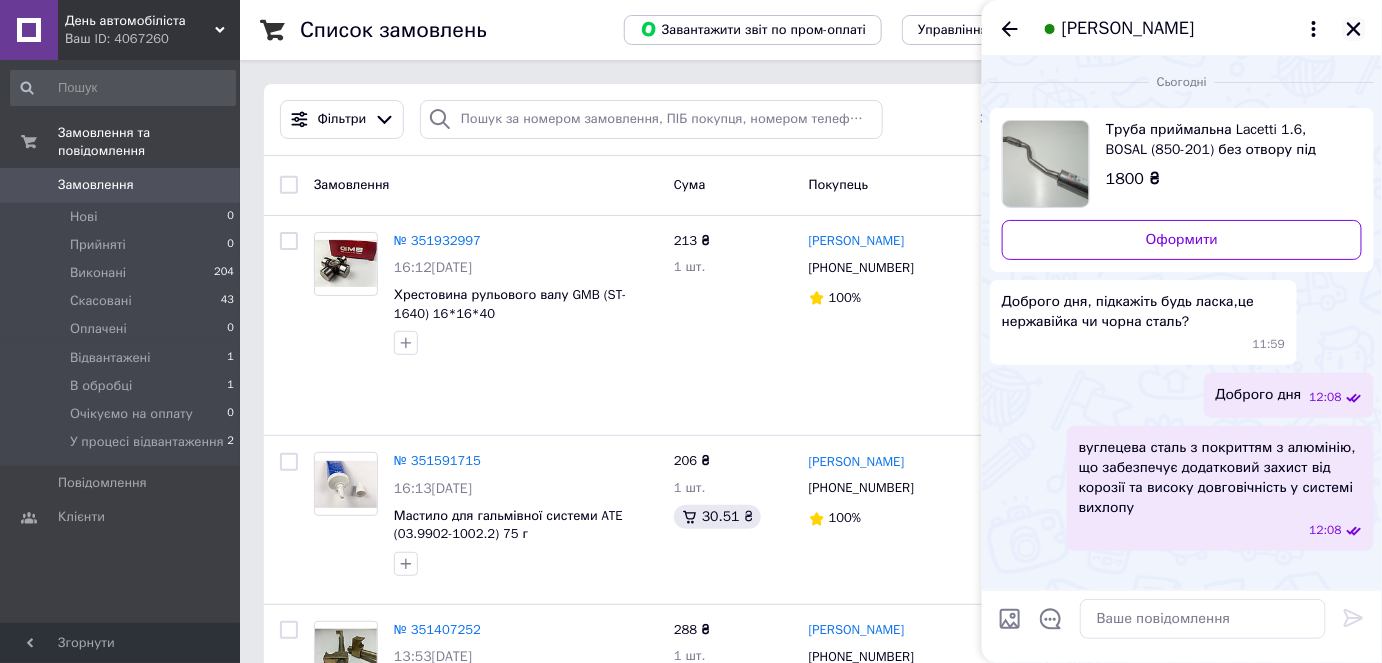 click 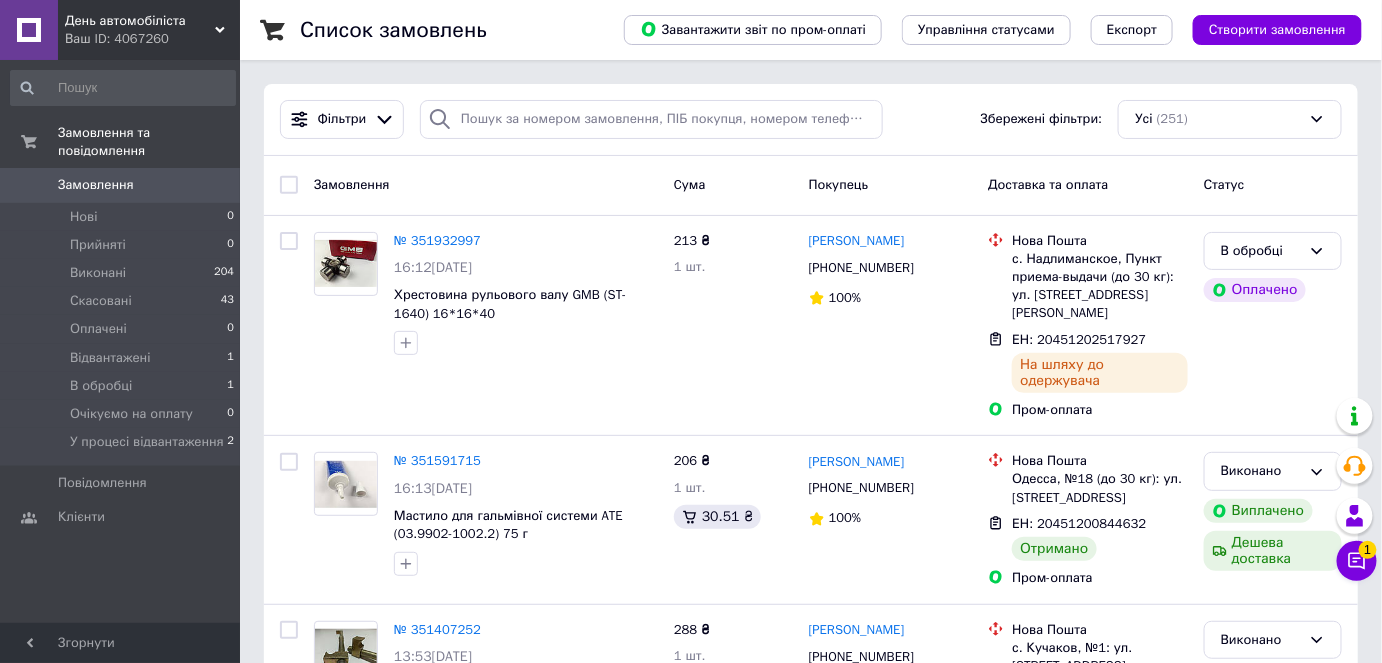 click on "День автомобіліста" at bounding box center (140, 21) 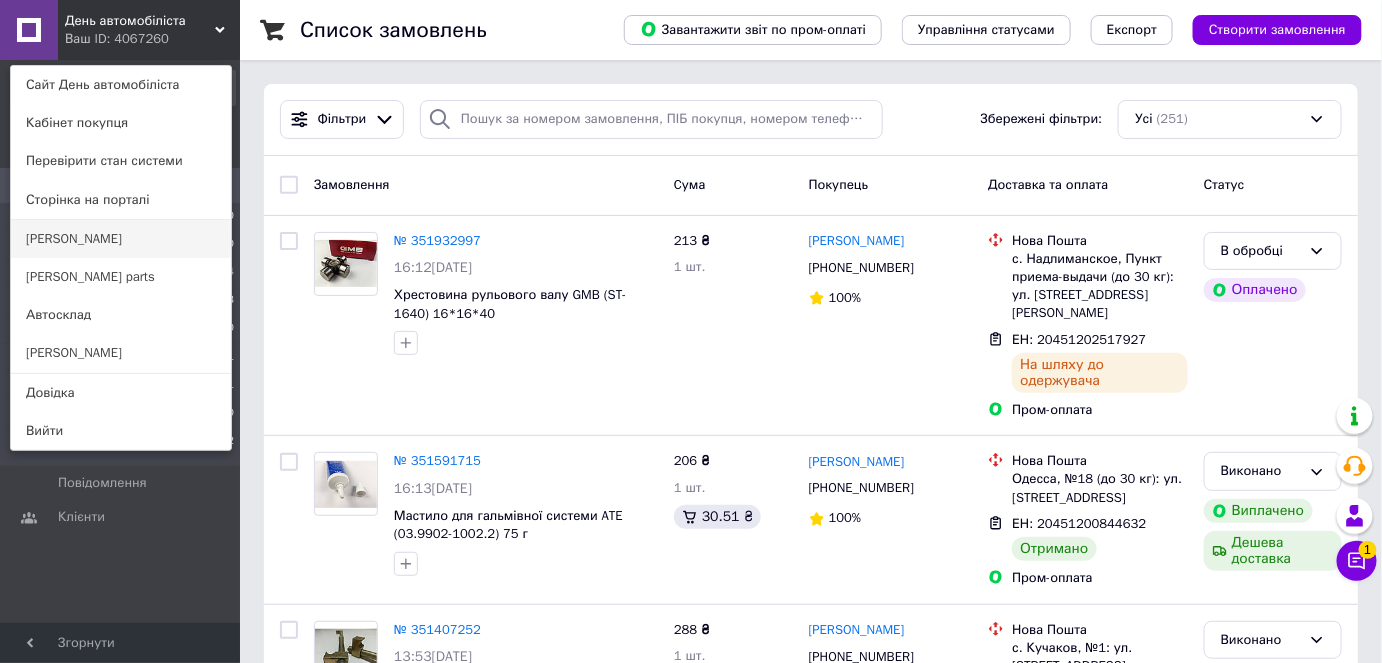 click on "[PERSON_NAME]" at bounding box center (121, 239) 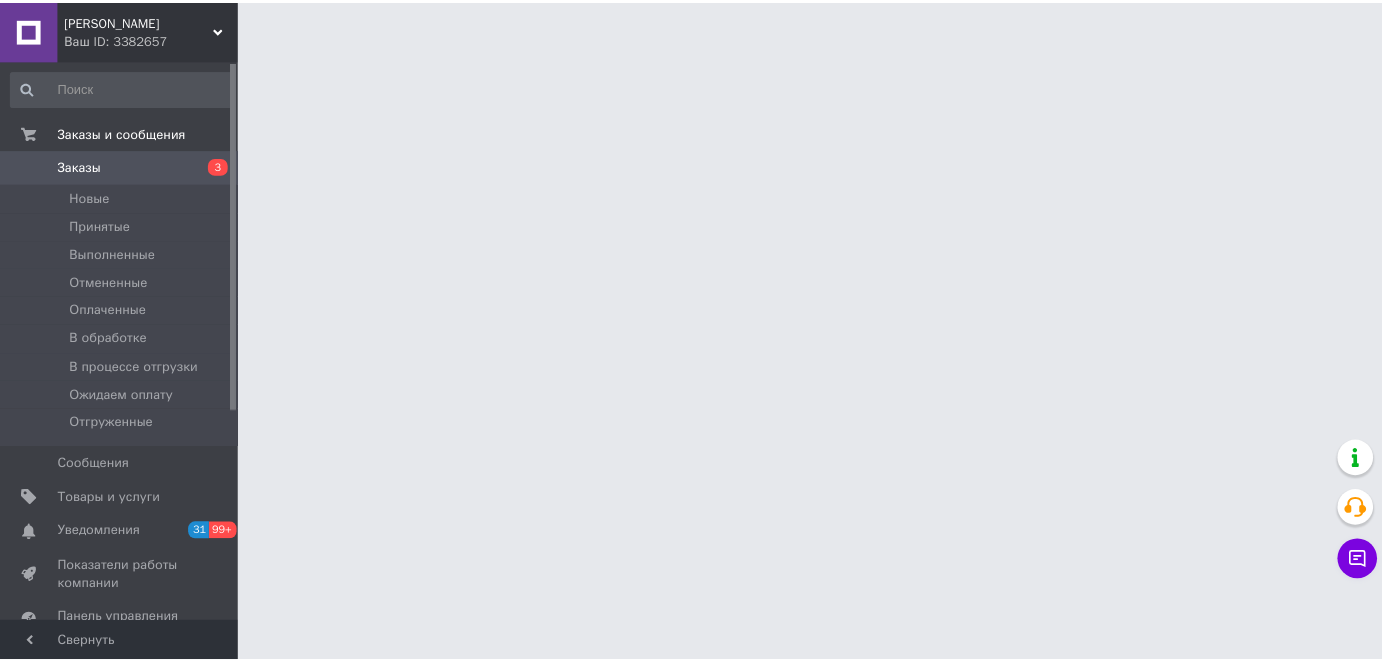 scroll, scrollTop: 0, scrollLeft: 0, axis: both 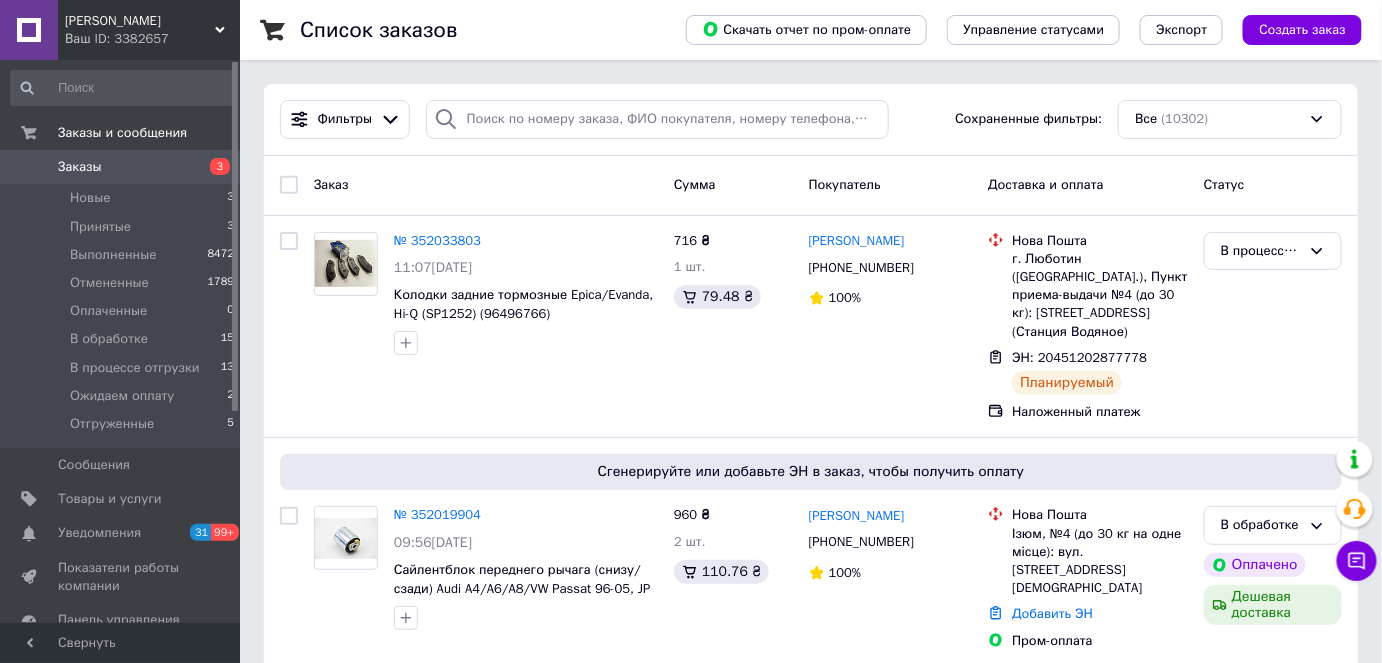 click on "Ваш ID: 3382657" at bounding box center [152, 39] 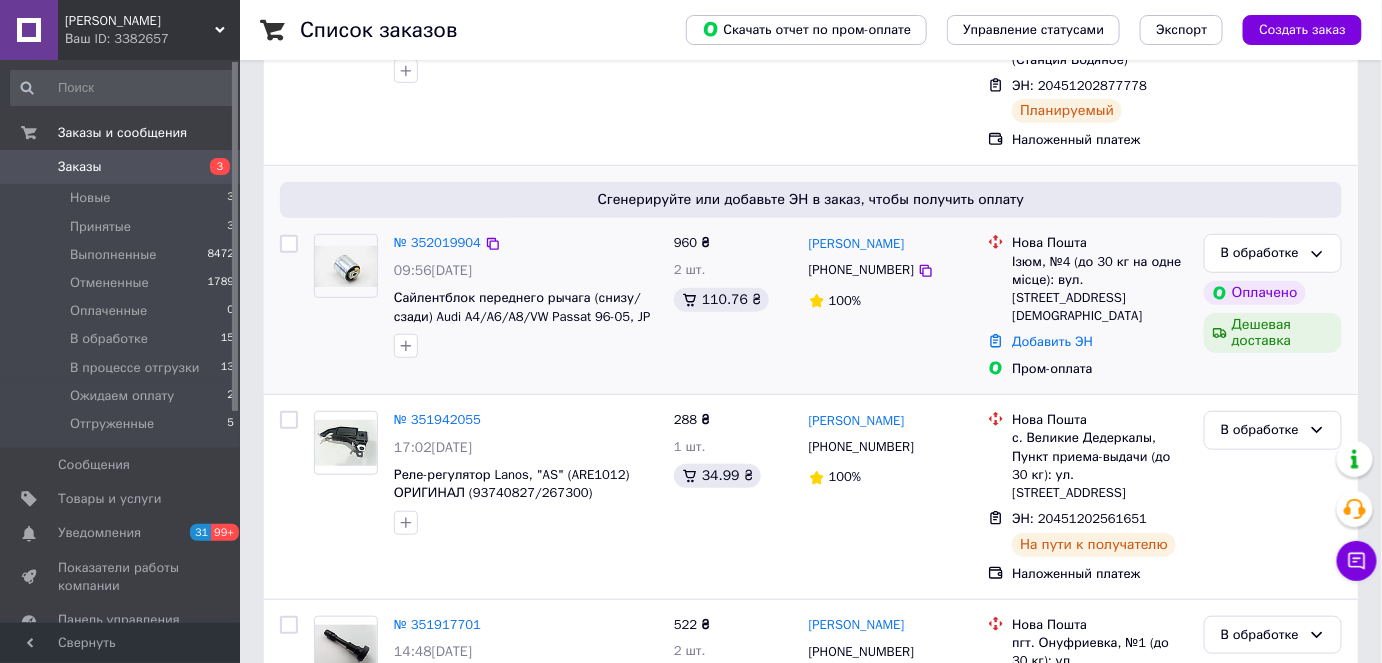 scroll, scrollTop: 0, scrollLeft: 0, axis: both 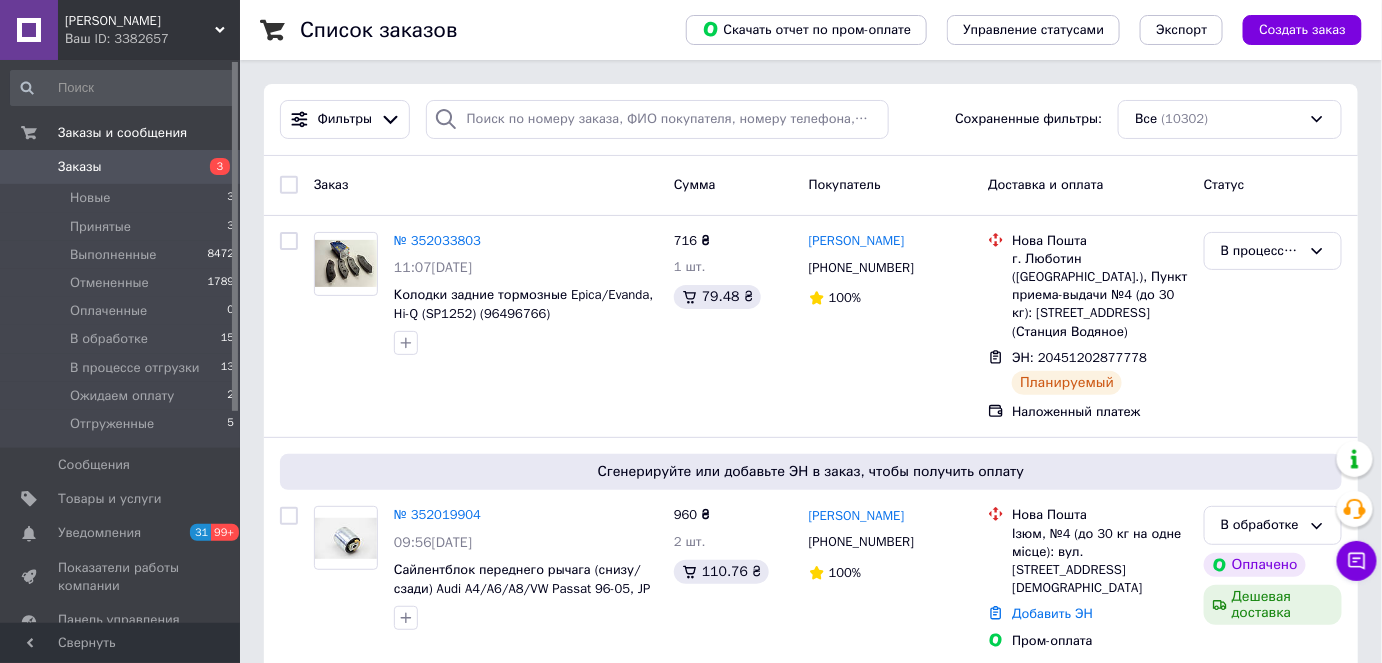 click on "[PERSON_NAME]" at bounding box center (140, 21) 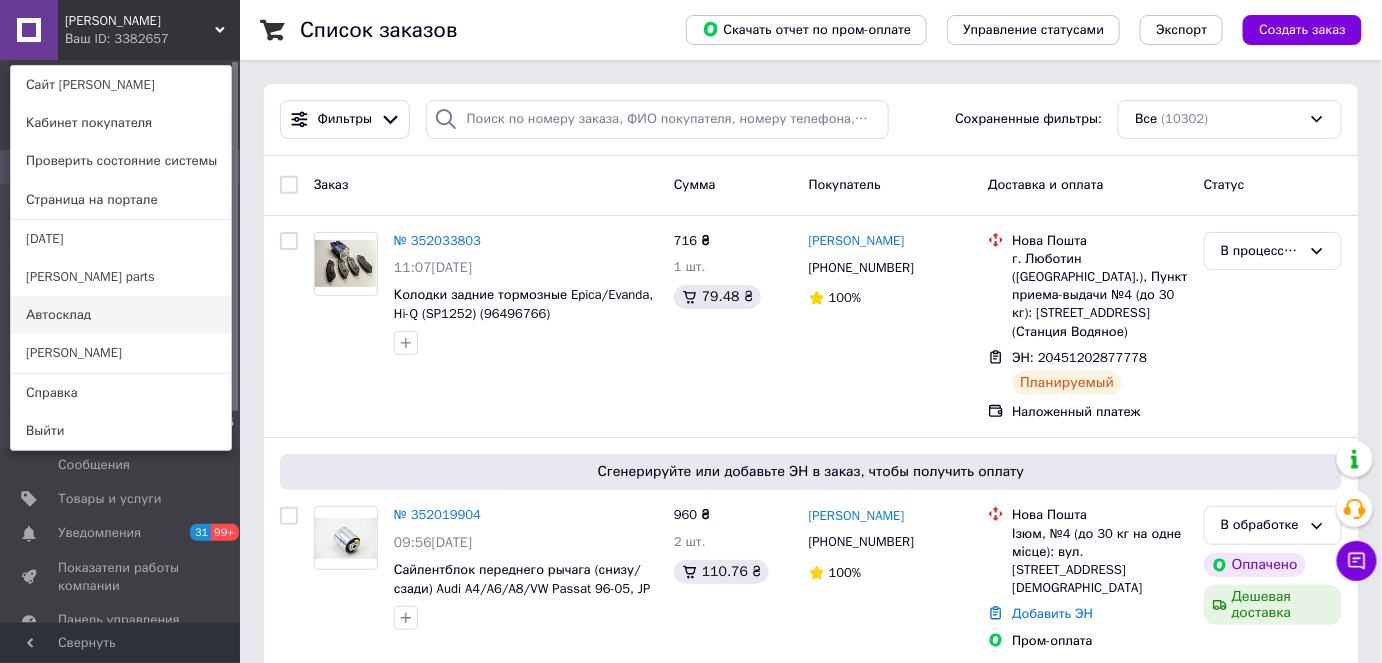 click on "Автосклад" at bounding box center (121, 315) 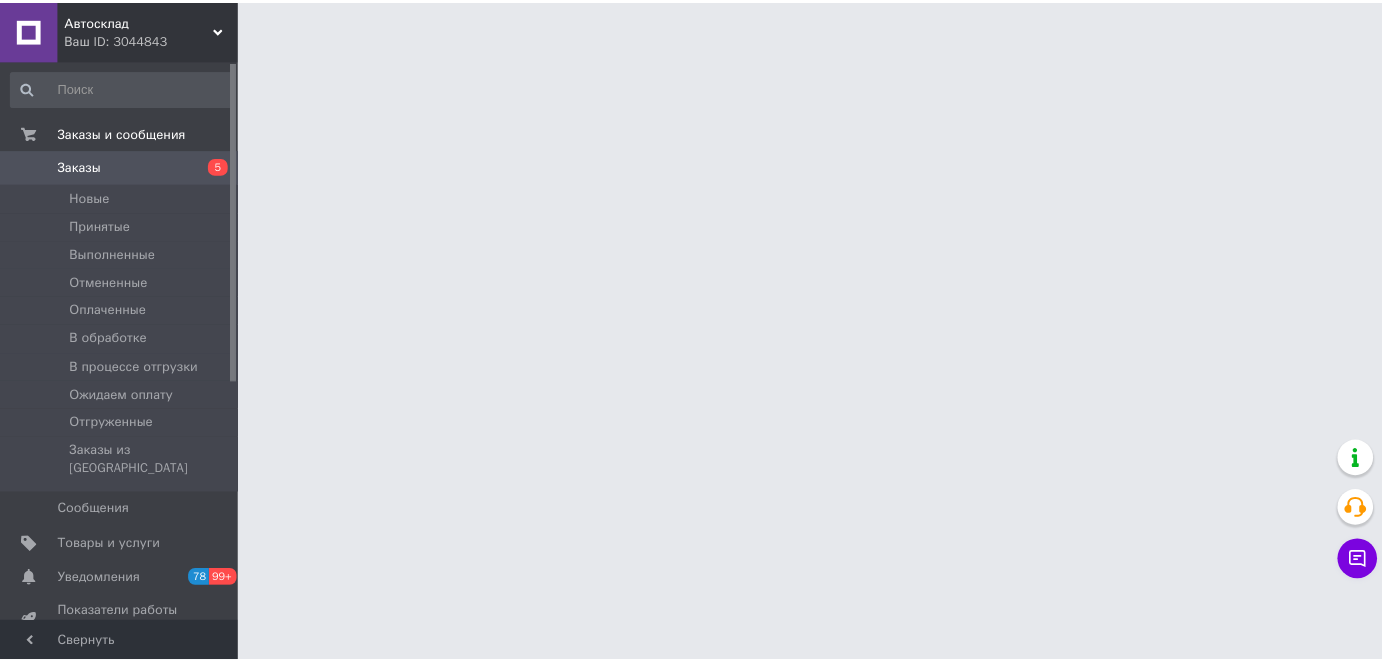scroll, scrollTop: 0, scrollLeft: 0, axis: both 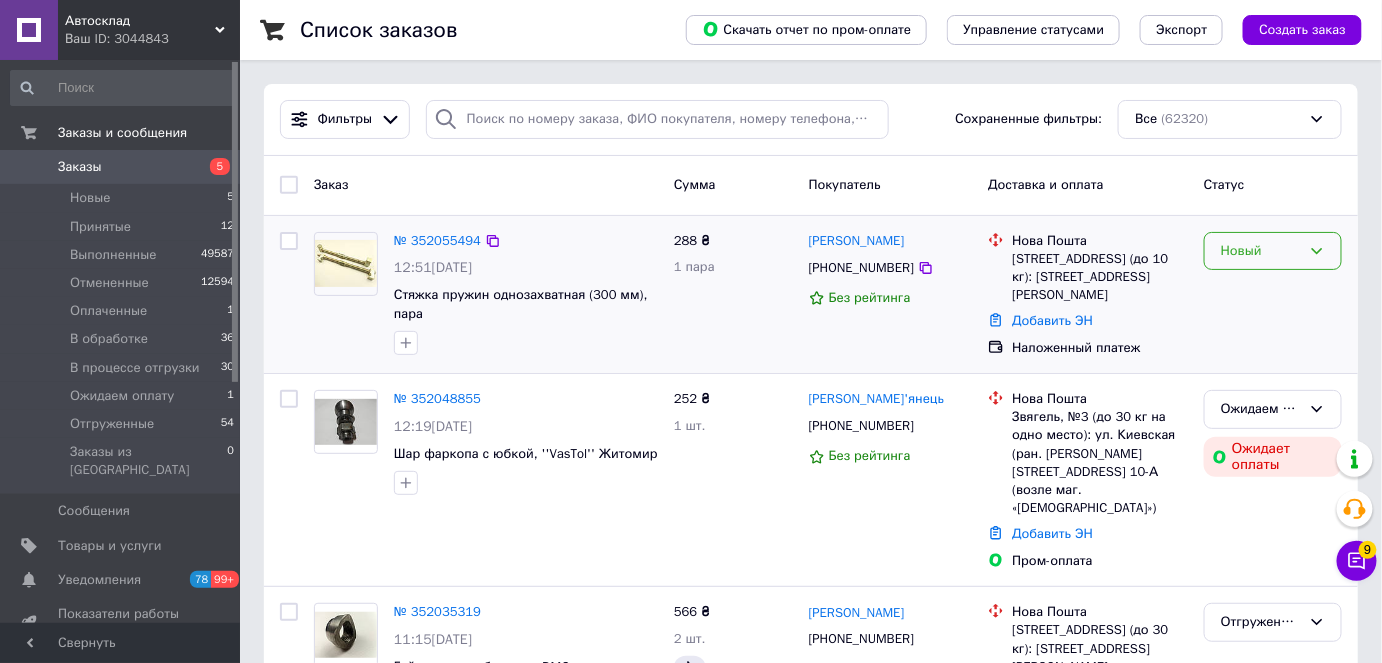 click on "Новый" at bounding box center (1261, 251) 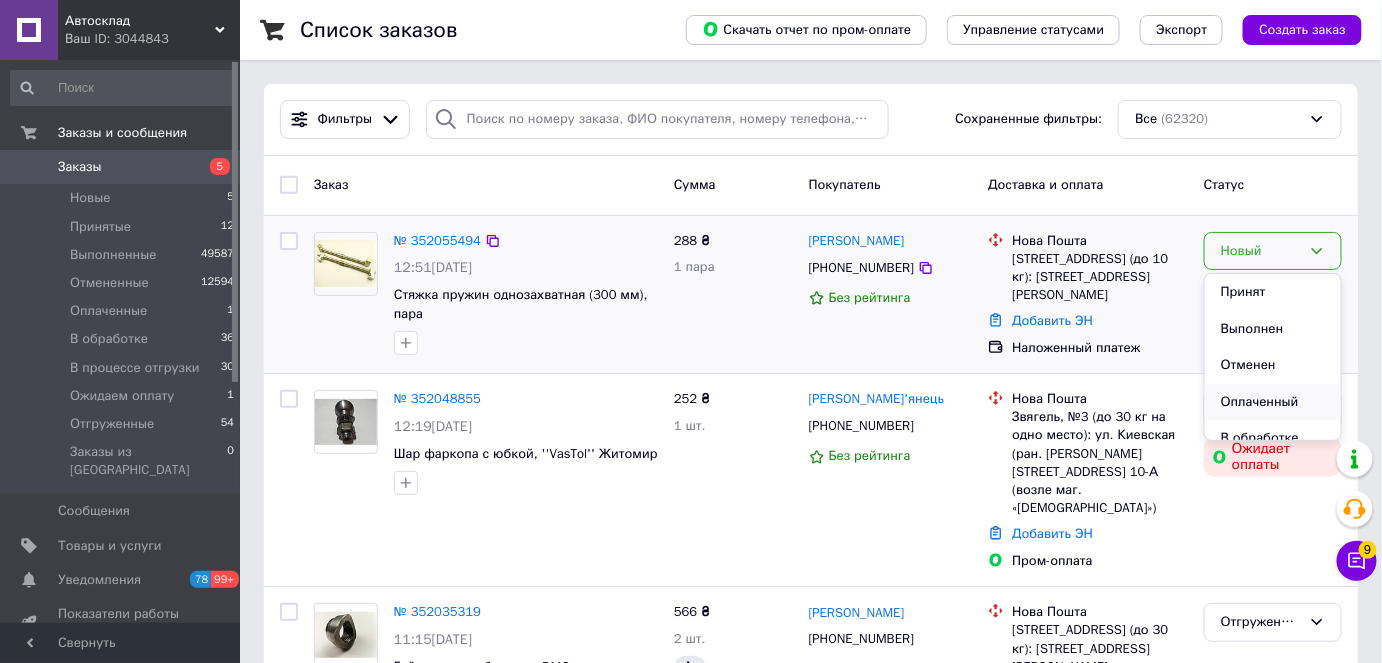 scroll, scrollTop: 90, scrollLeft: 0, axis: vertical 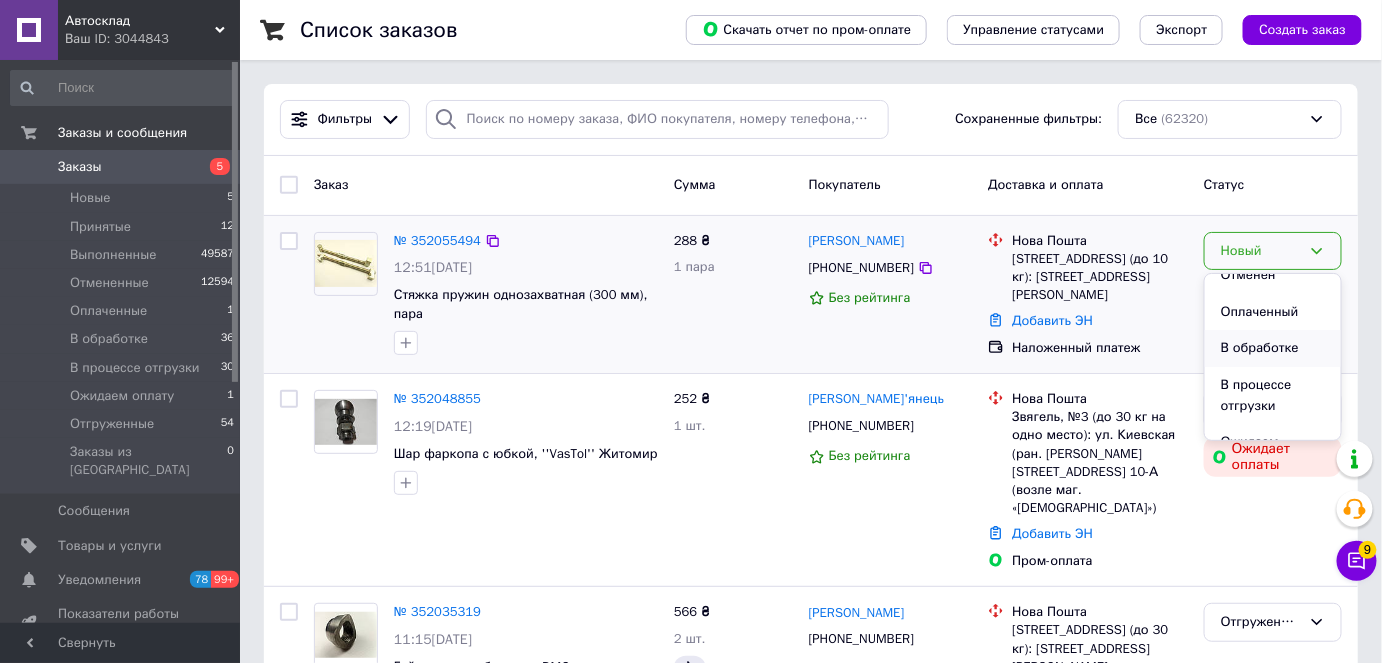 click on "В обработке" at bounding box center (1273, 348) 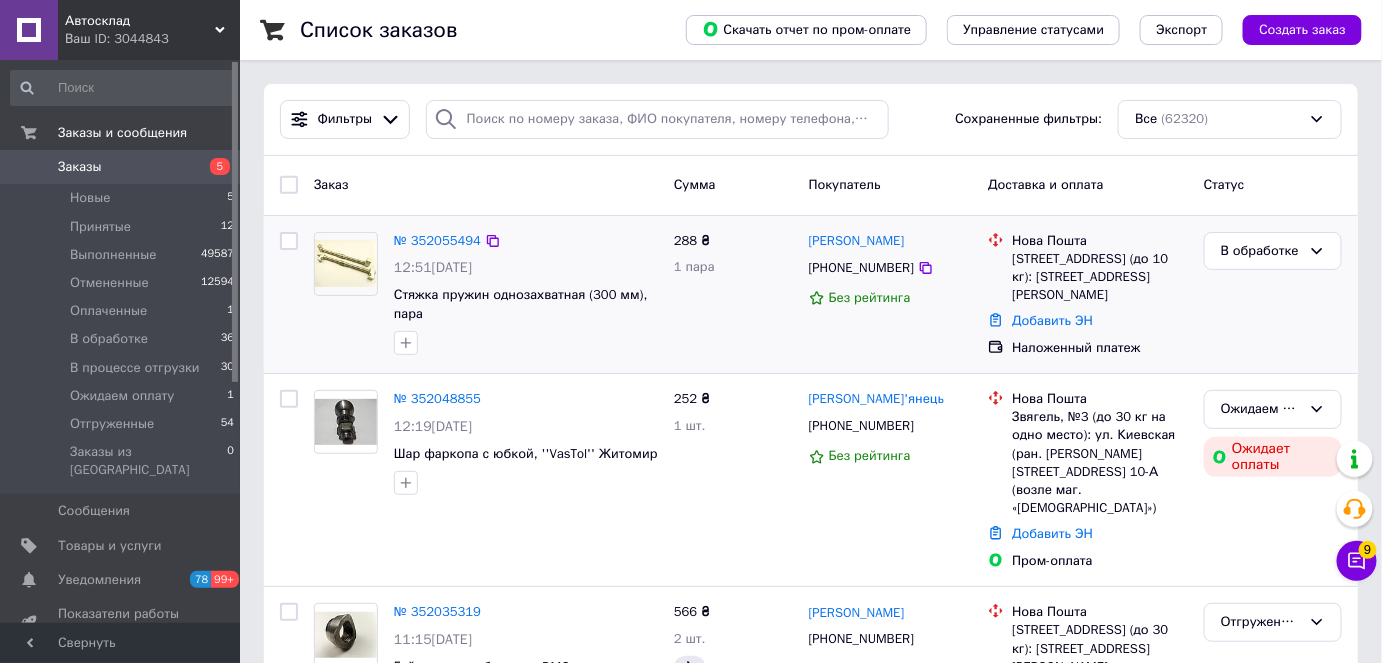 click on "Автосклад Ваш ID: 3044843" at bounding box center (149, 30) 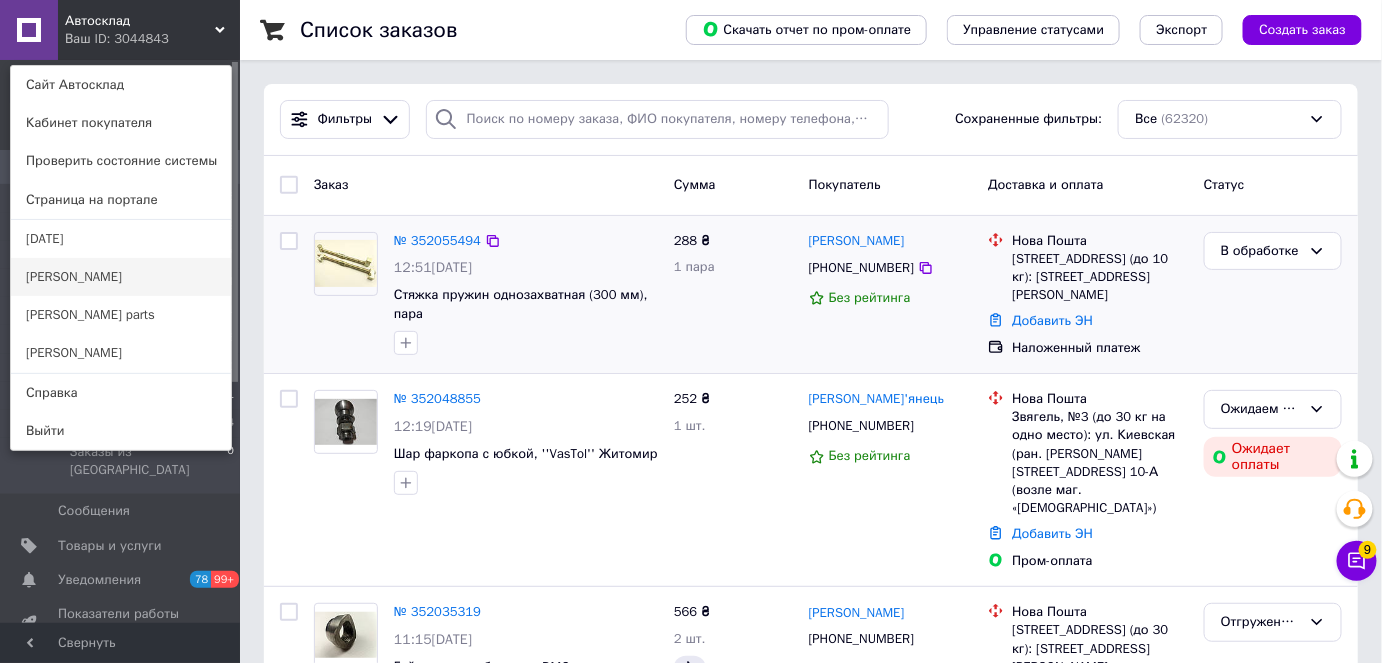 click on "[PERSON_NAME]" at bounding box center (121, 277) 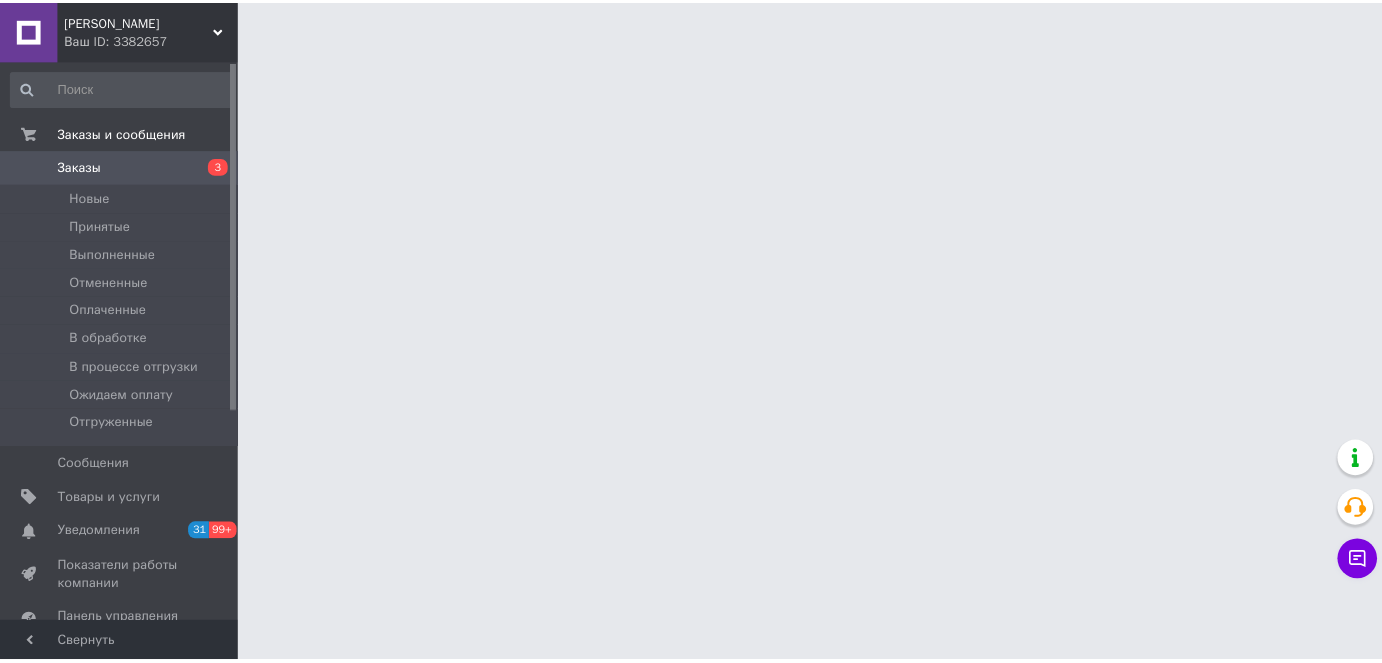 scroll, scrollTop: 0, scrollLeft: 0, axis: both 